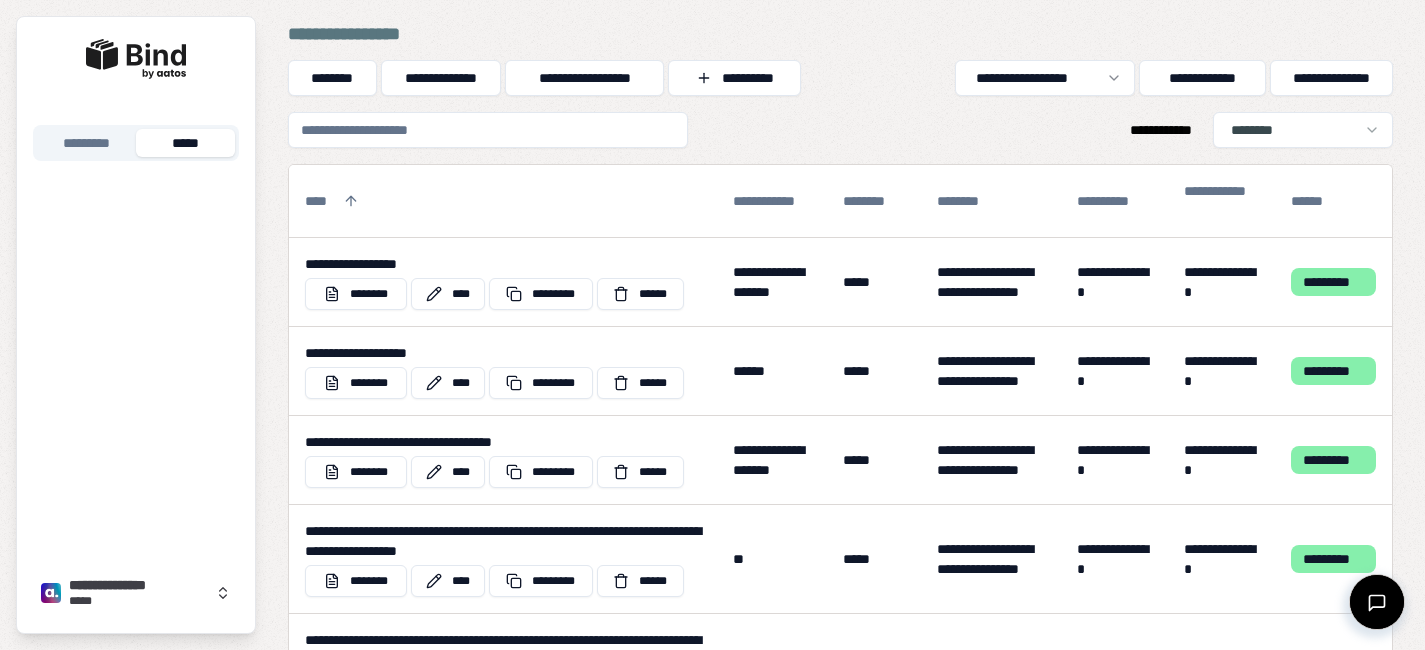 scroll, scrollTop: 0, scrollLeft: 0, axis: both 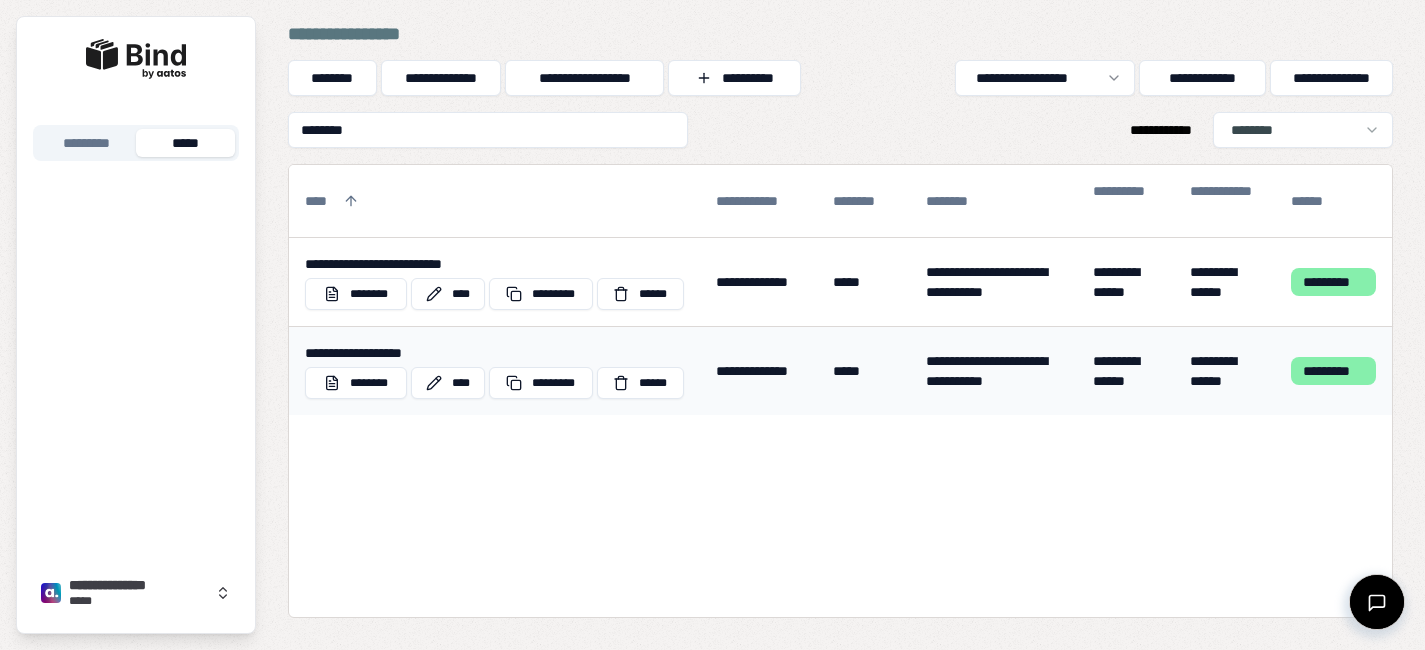 type on "********" 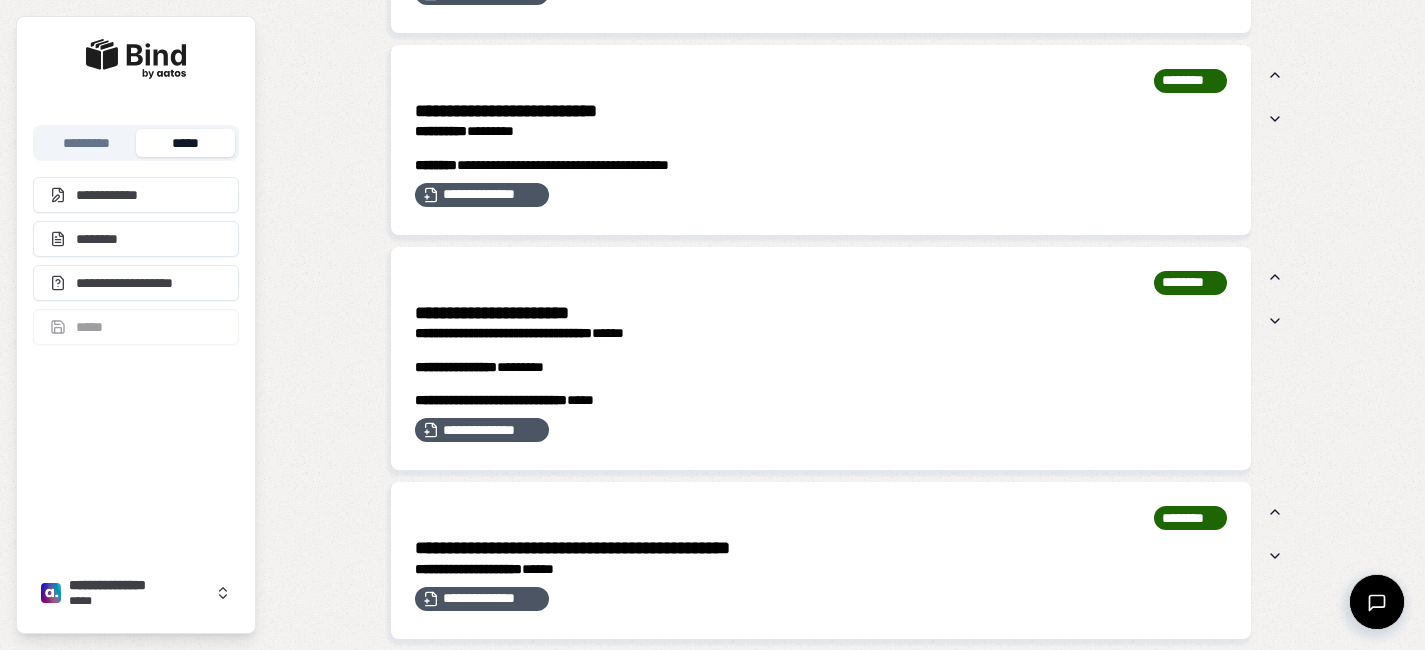 scroll, scrollTop: 1387, scrollLeft: 0, axis: vertical 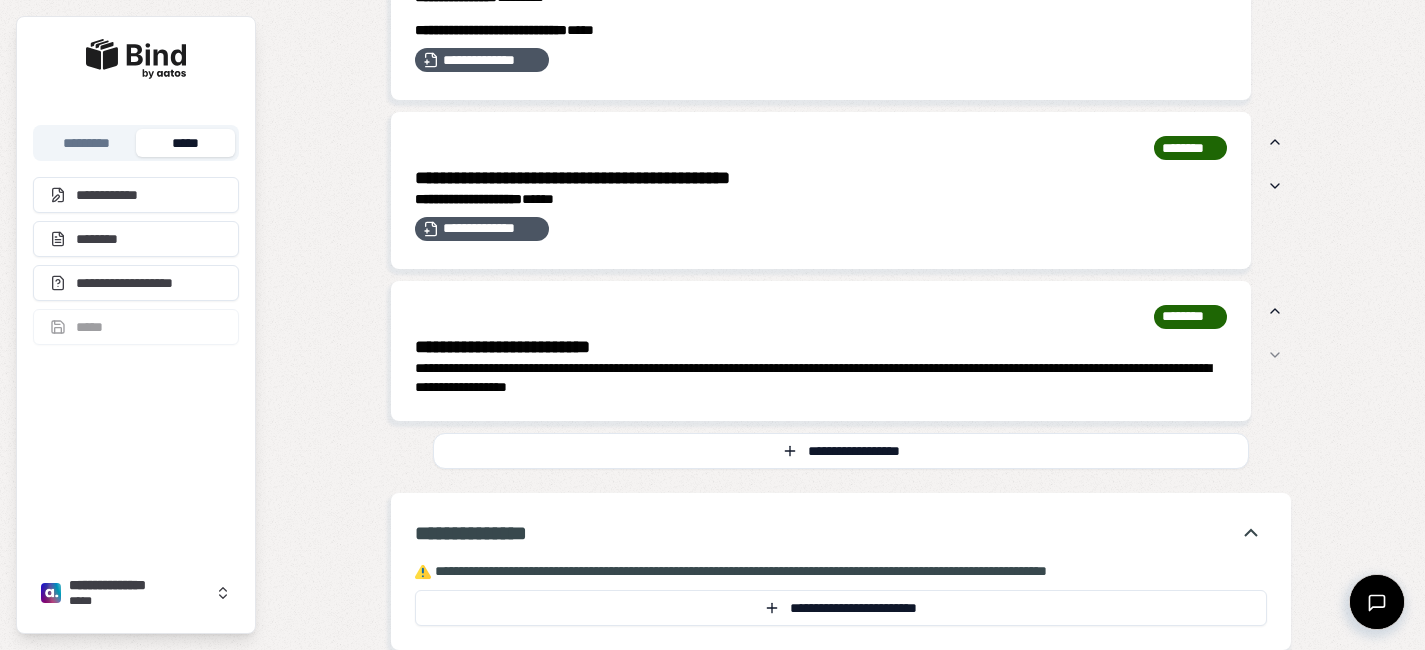 click on "*****" at bounding box center (185, 143) 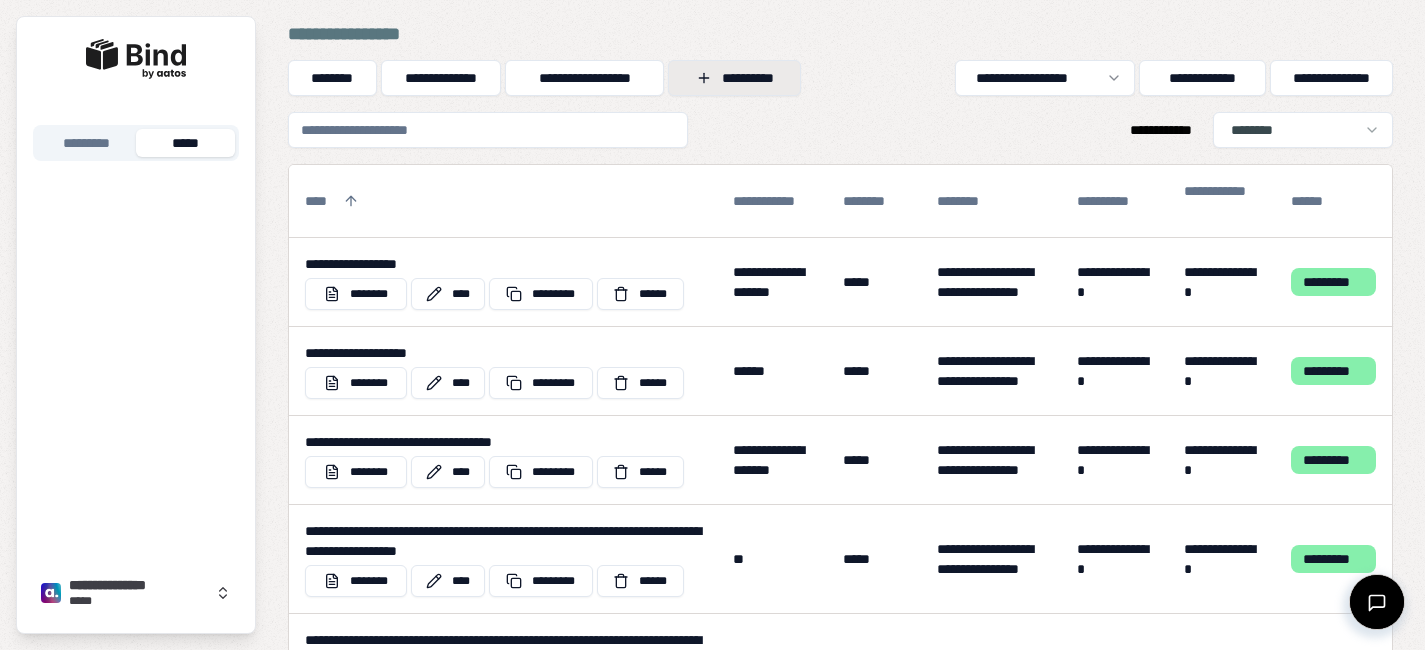 click on "**********" at bounding box center [734, 78] 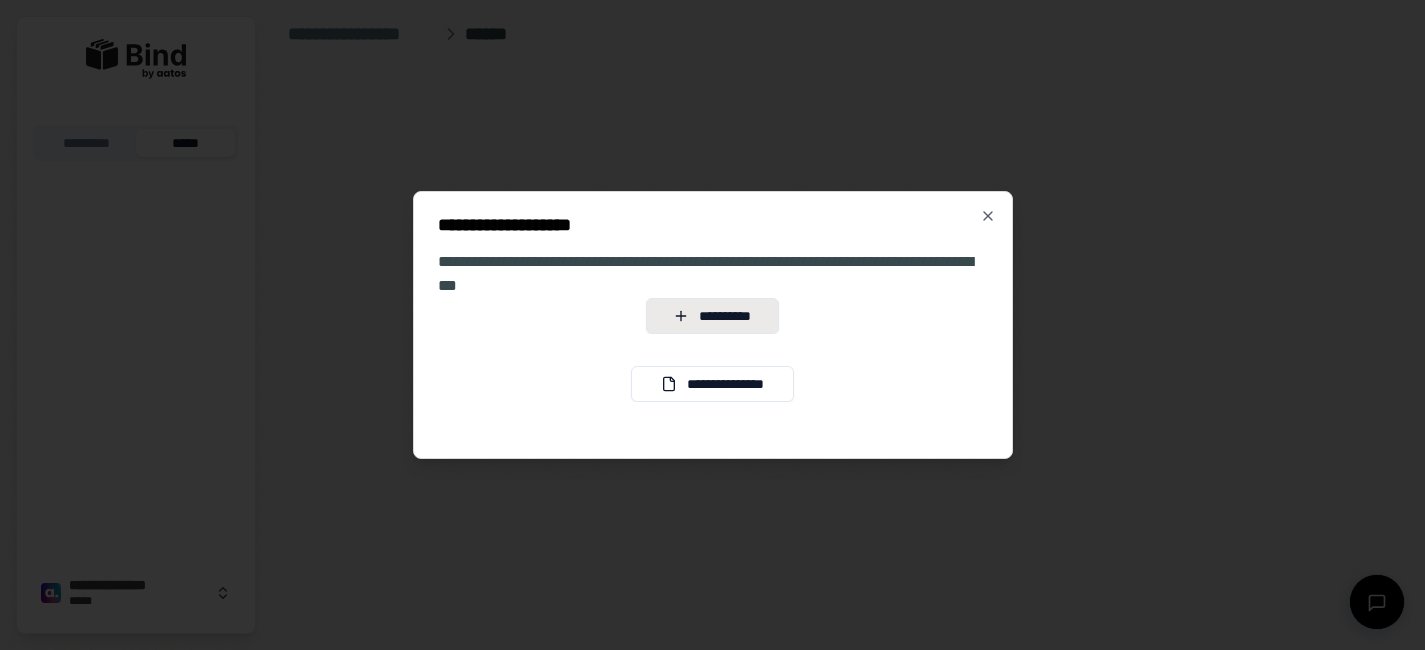 click on "**********" at bounding box center (712, 316) 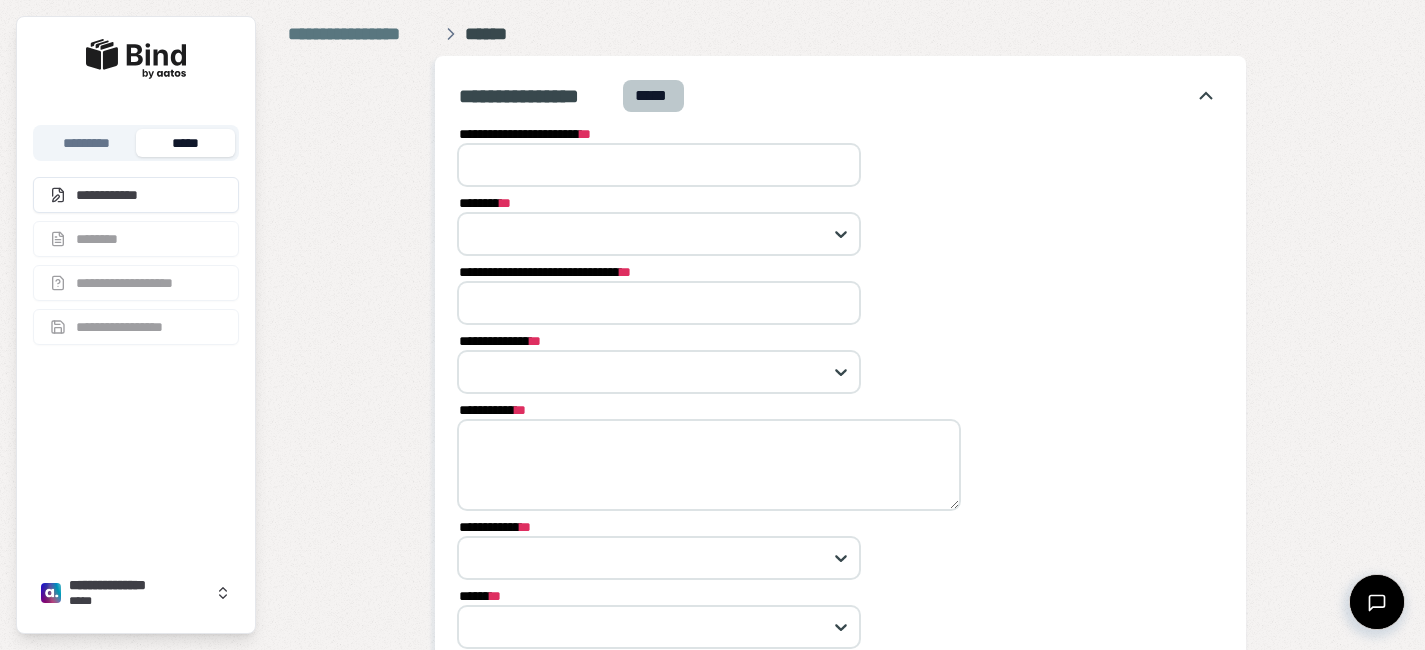 type on "*" 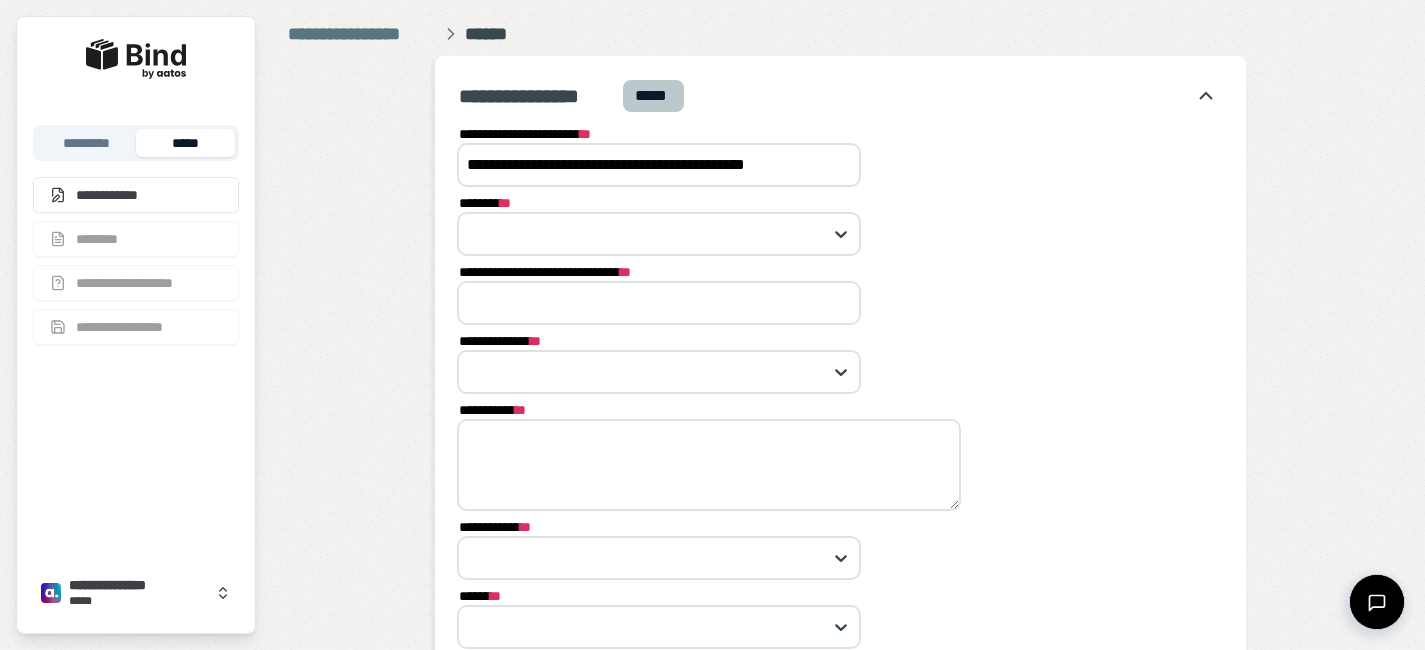 drag, startPoint x: 812, startPoint y: 159, endPoint x: 419, endPoint y: 127, distance: 394.30066 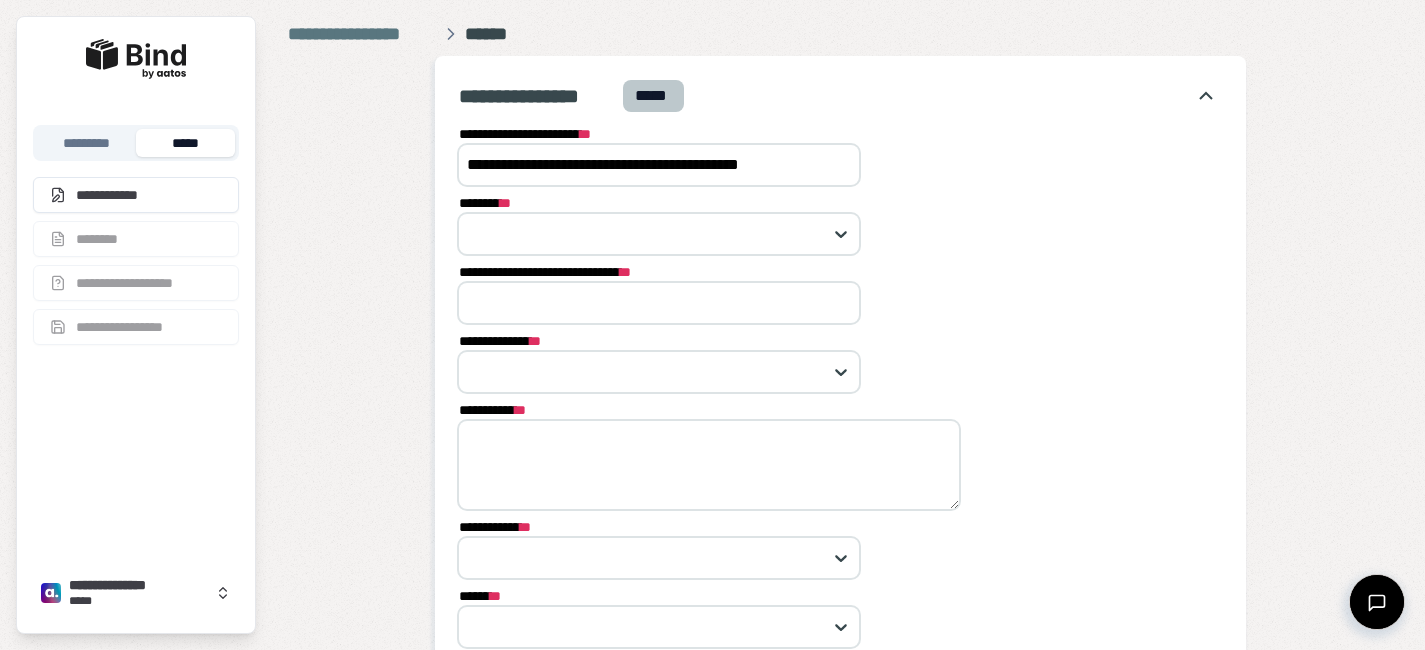 click on "**********" at bounding box center (659, 303) 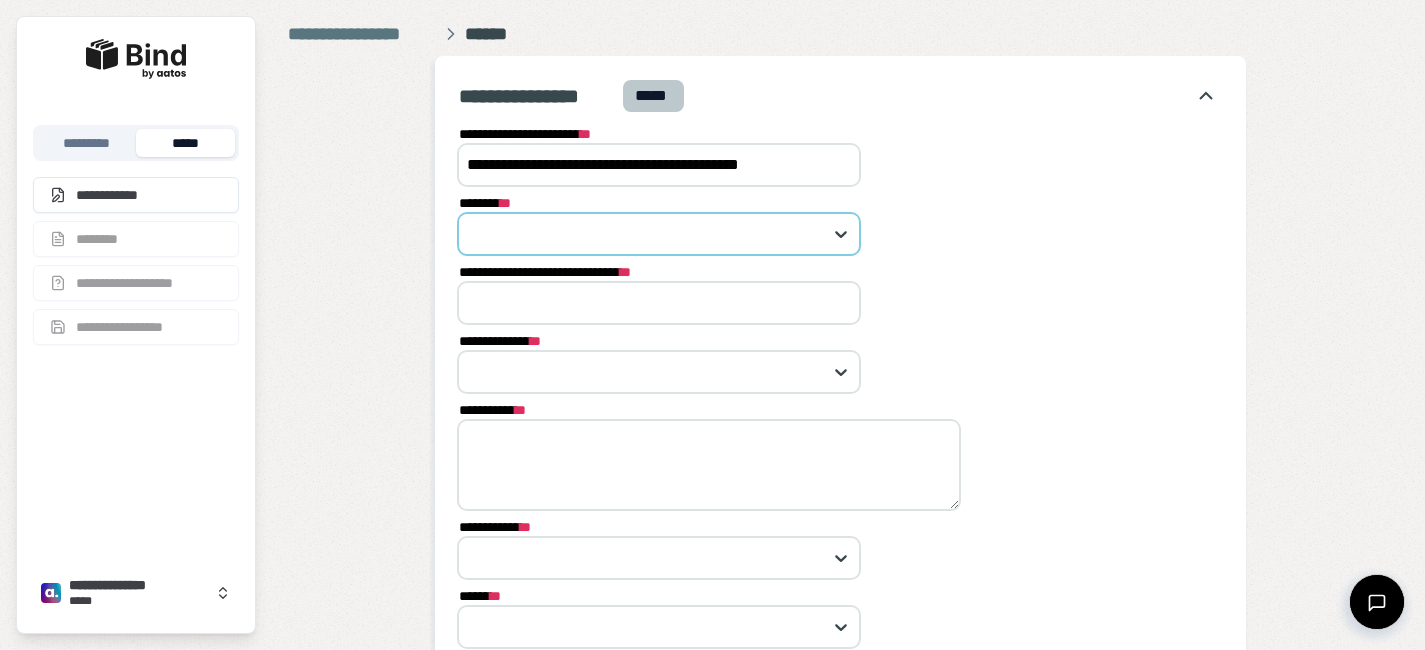 paste on "**********" 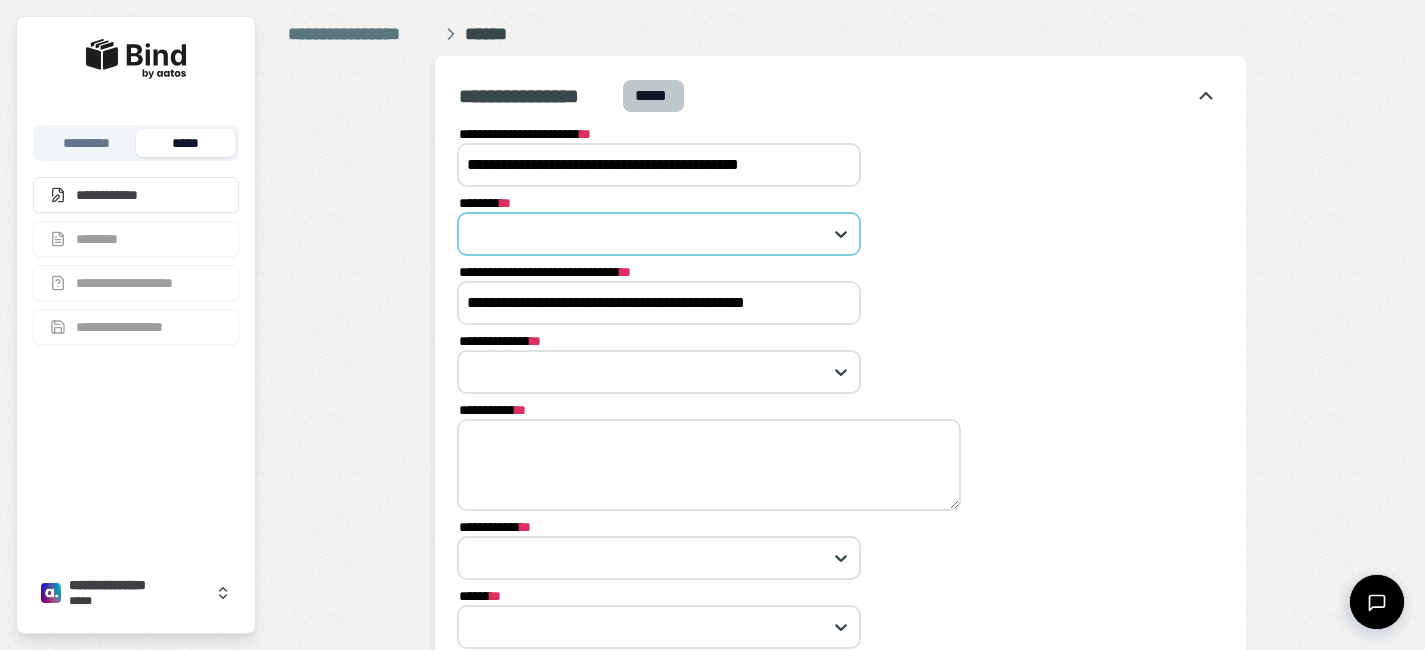 type on "**********" 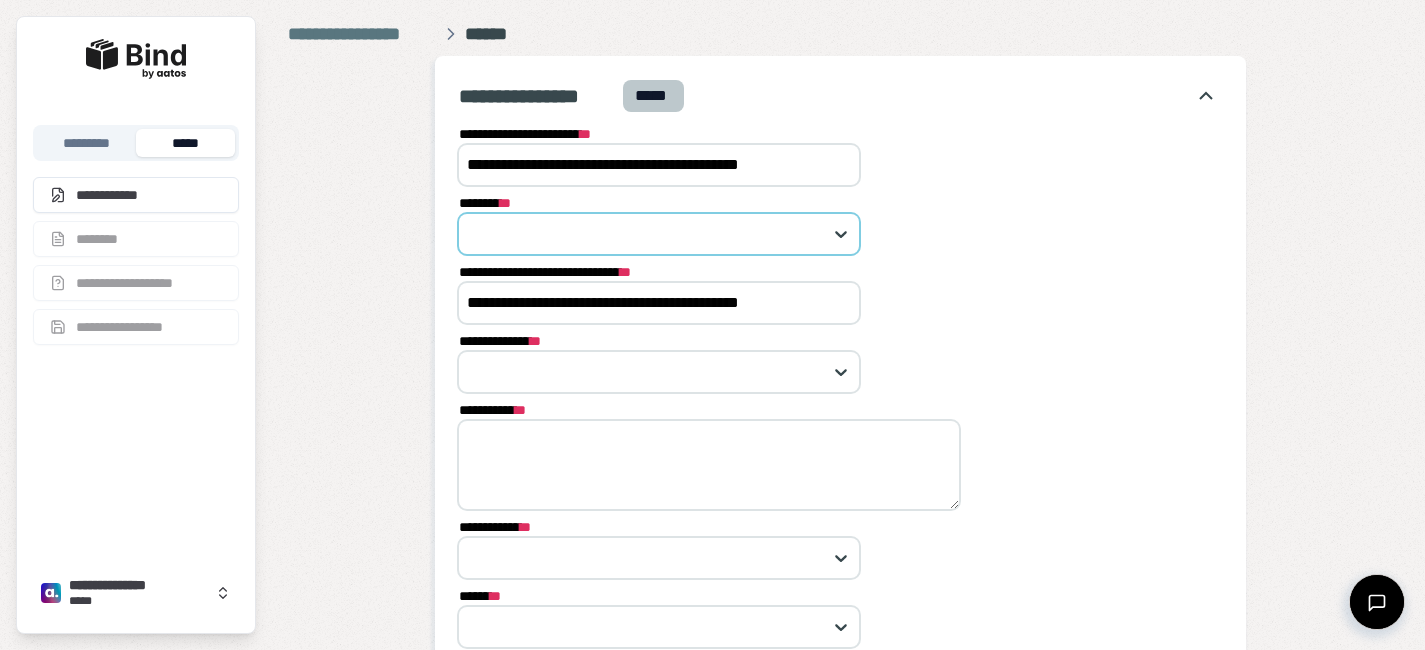 click at bounding box center (648, 234) 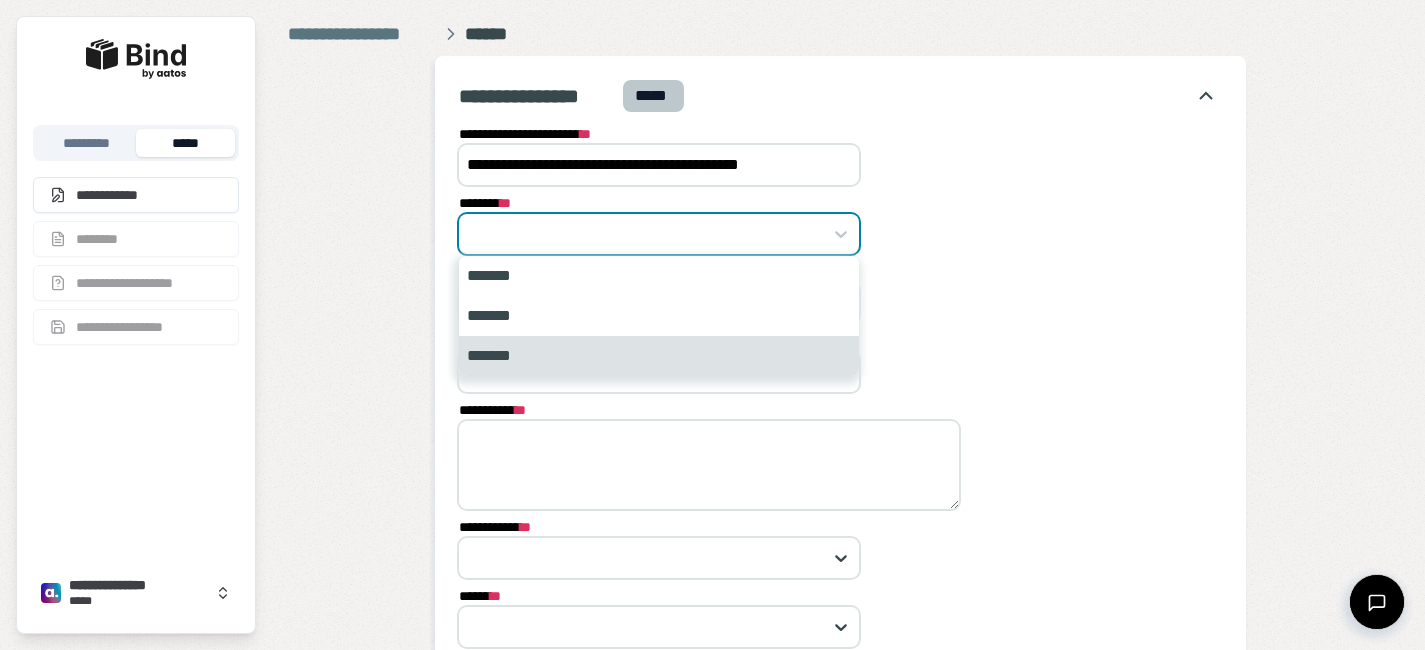click on "*******" at bounding box center (659, 356) 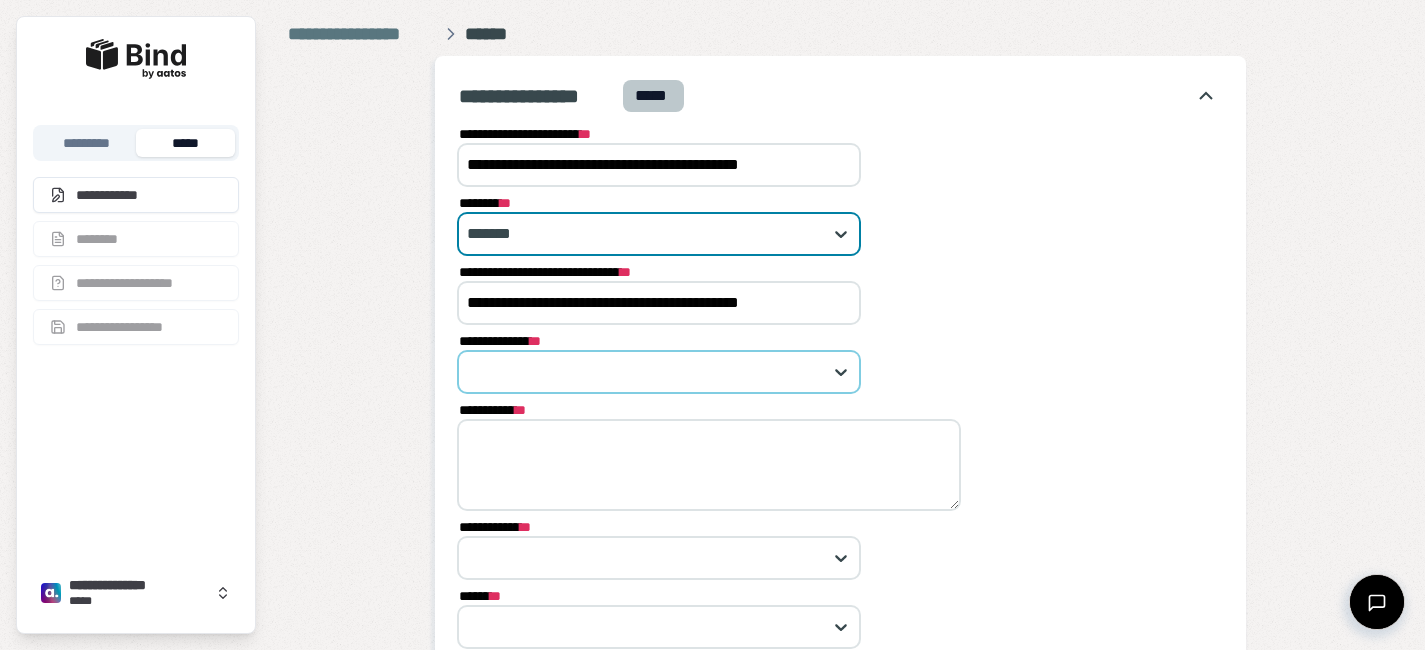 click at bounding box center [648, 372] 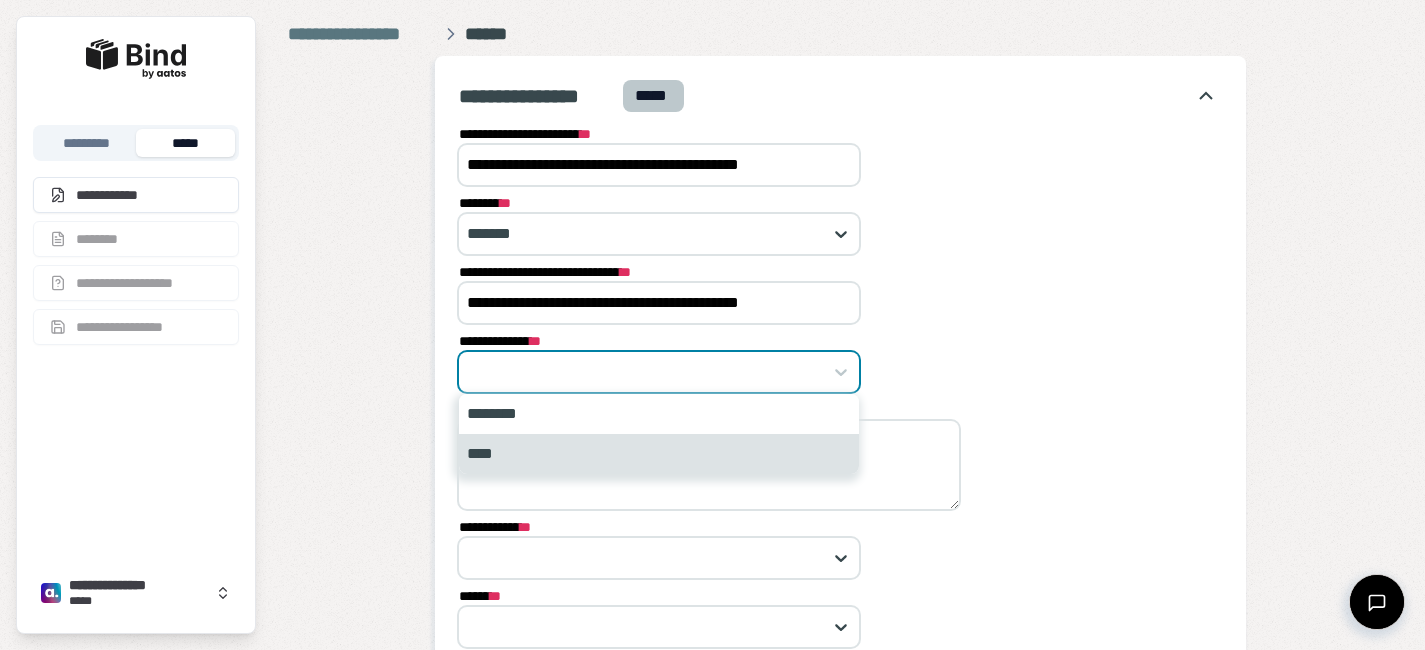 click on "****" at bounding box center [659, 454] 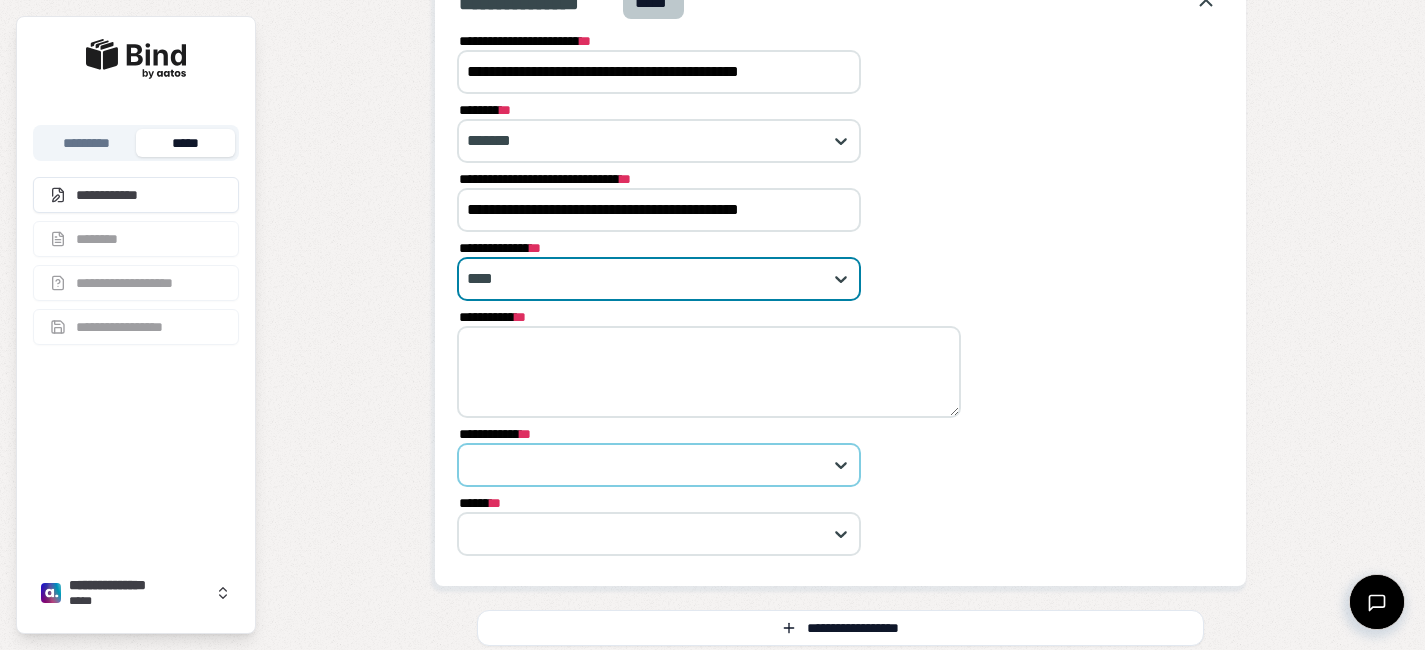 scroll, scrollTop: 101, scrollLeft: 0, axis: vertical 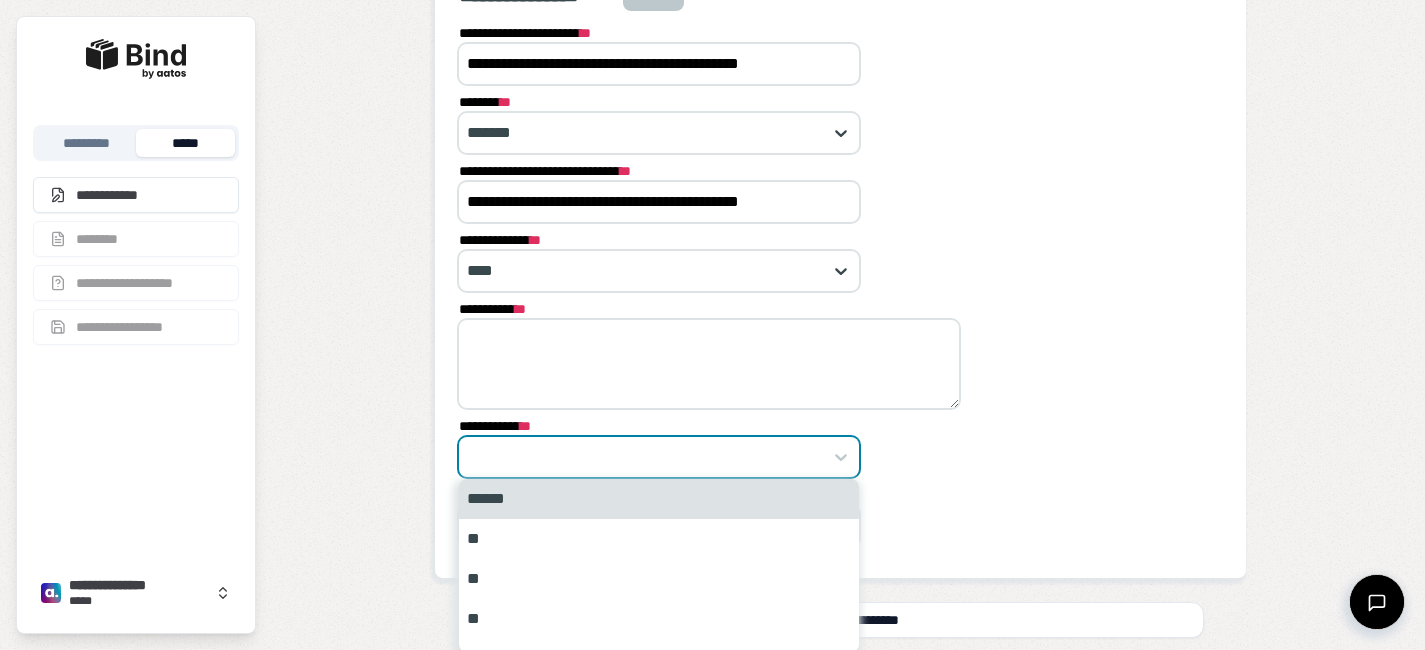 click at bounding box center [648, 457] 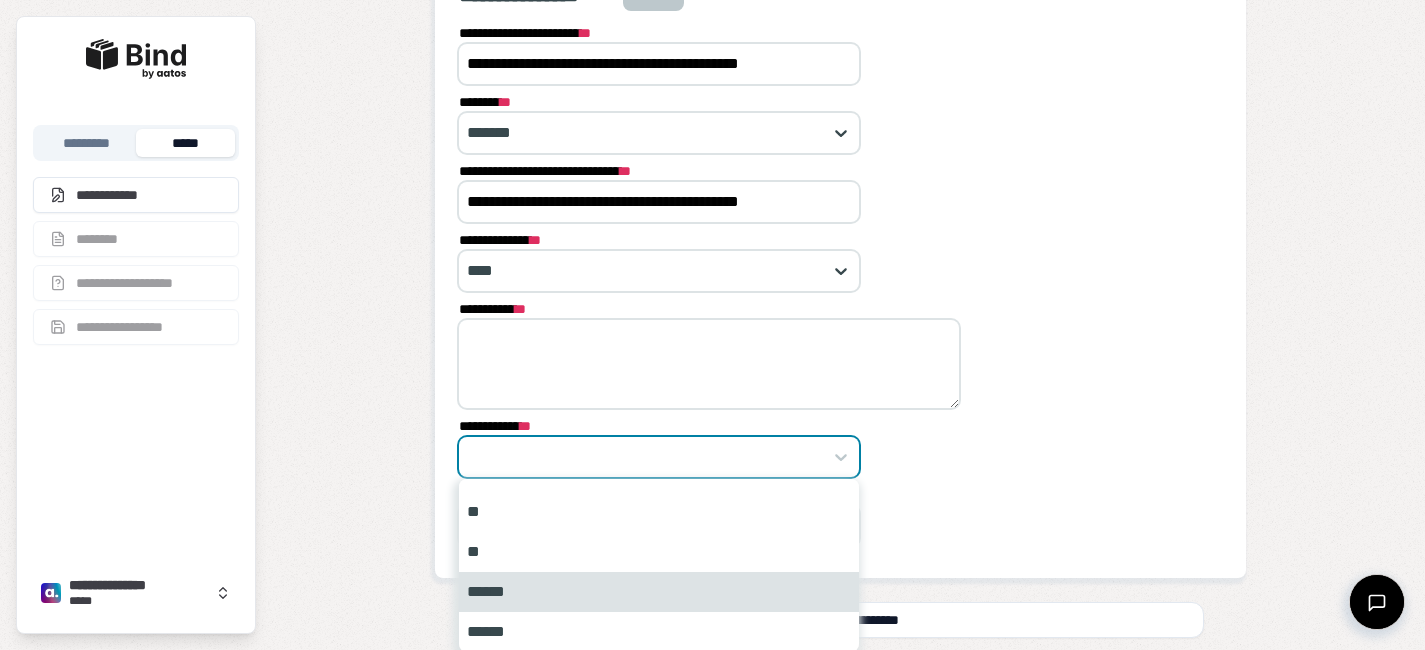 click on "******" at bounding box center (659, 592) 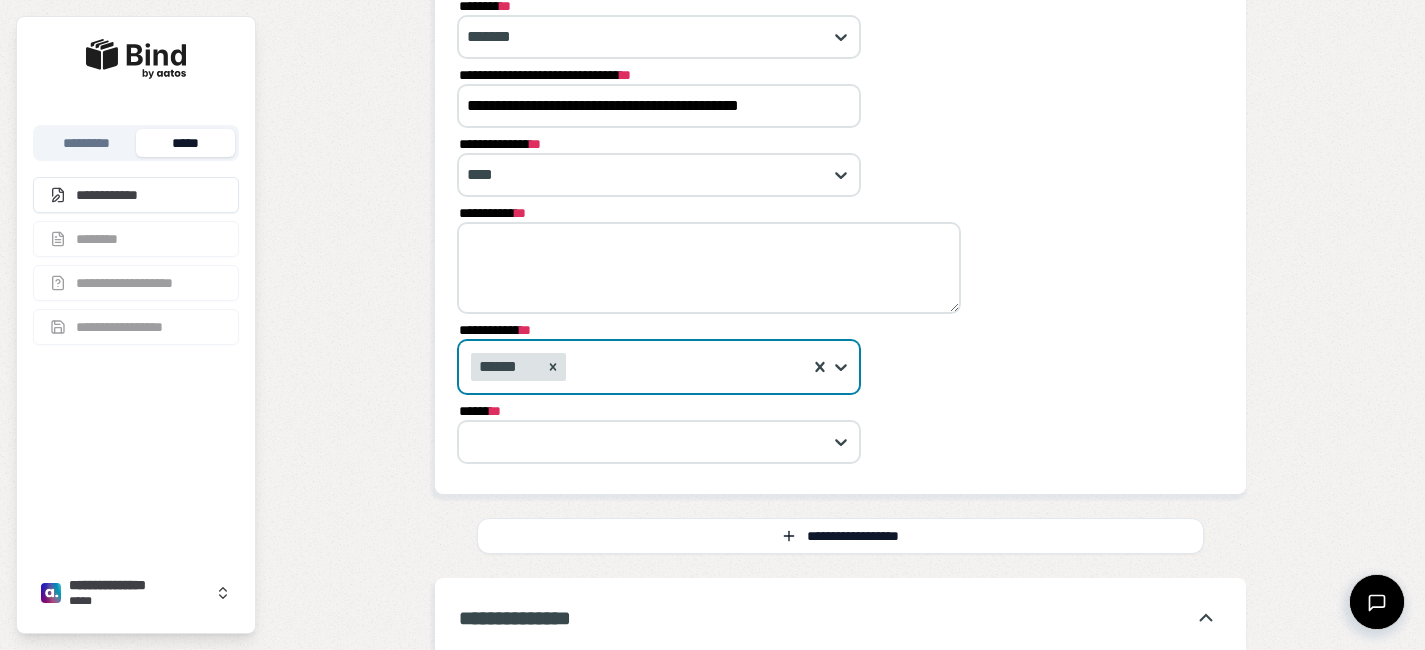 scroll, scrollTop: 229, scrollLeft: 0, axis: vertical 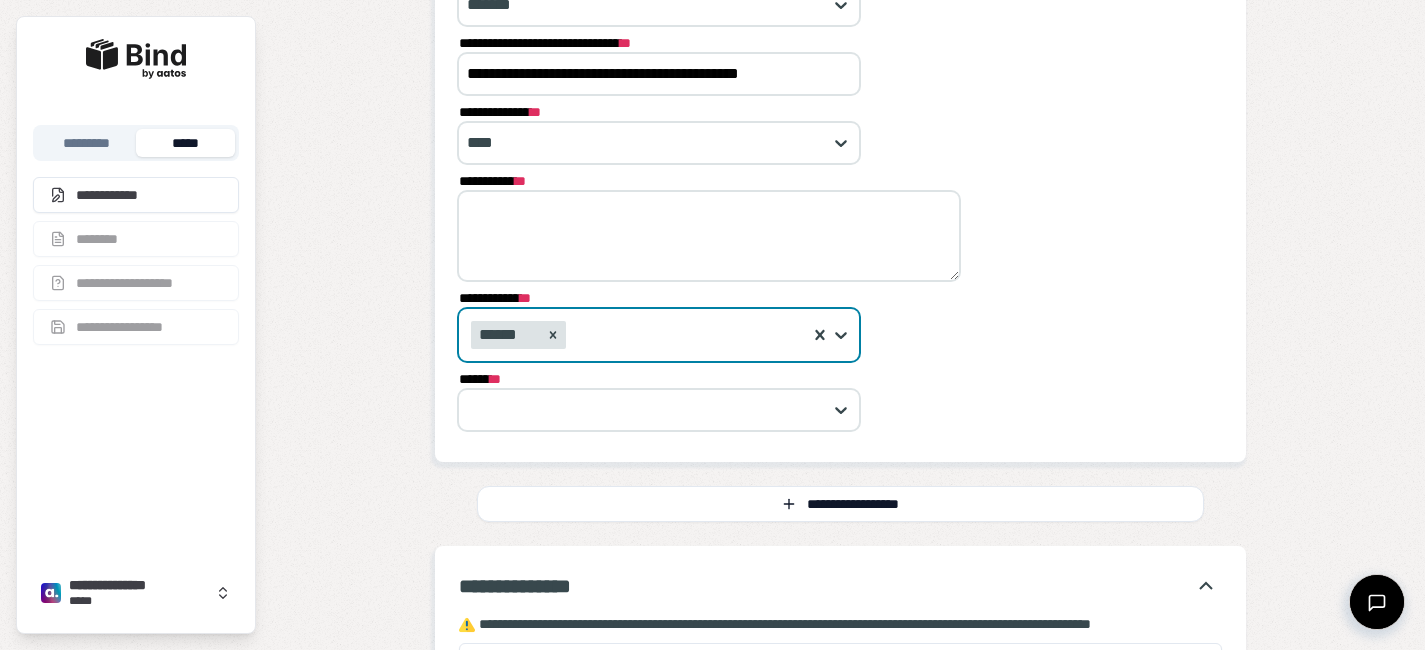 click at bounding box center [690, 335] 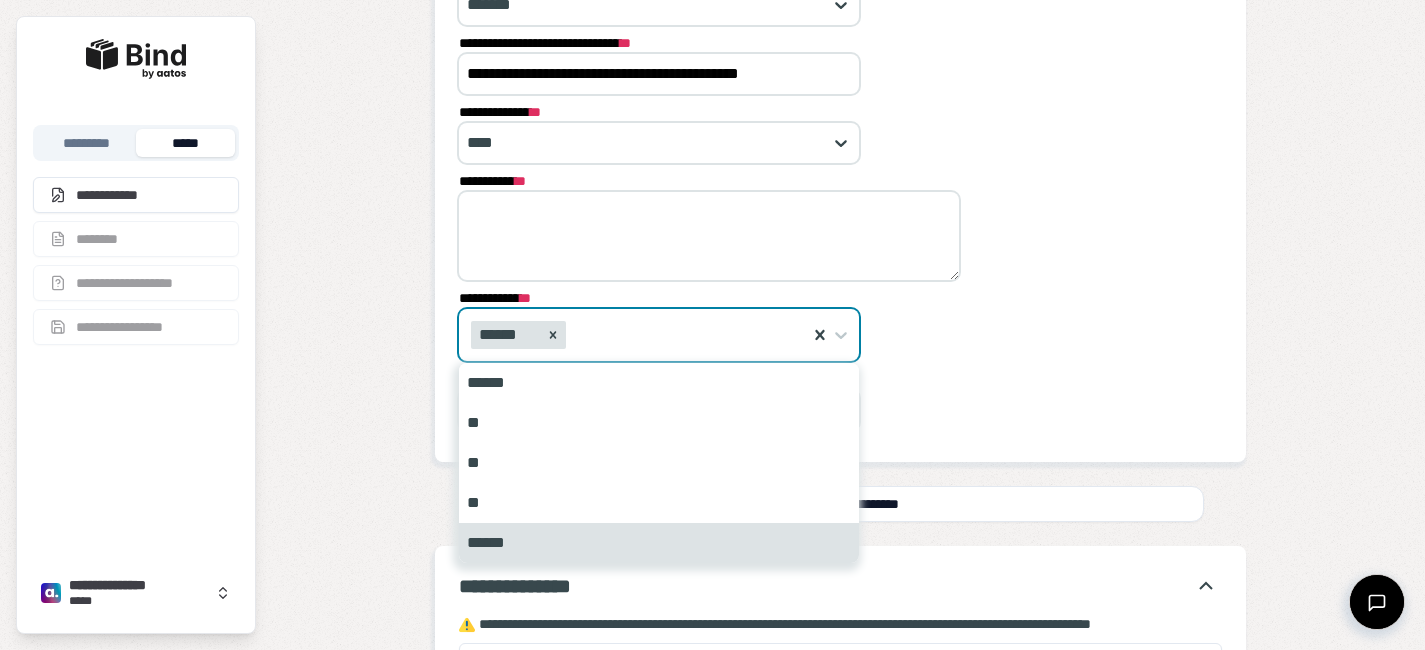 click on "******" at bounding box center (659, 543) 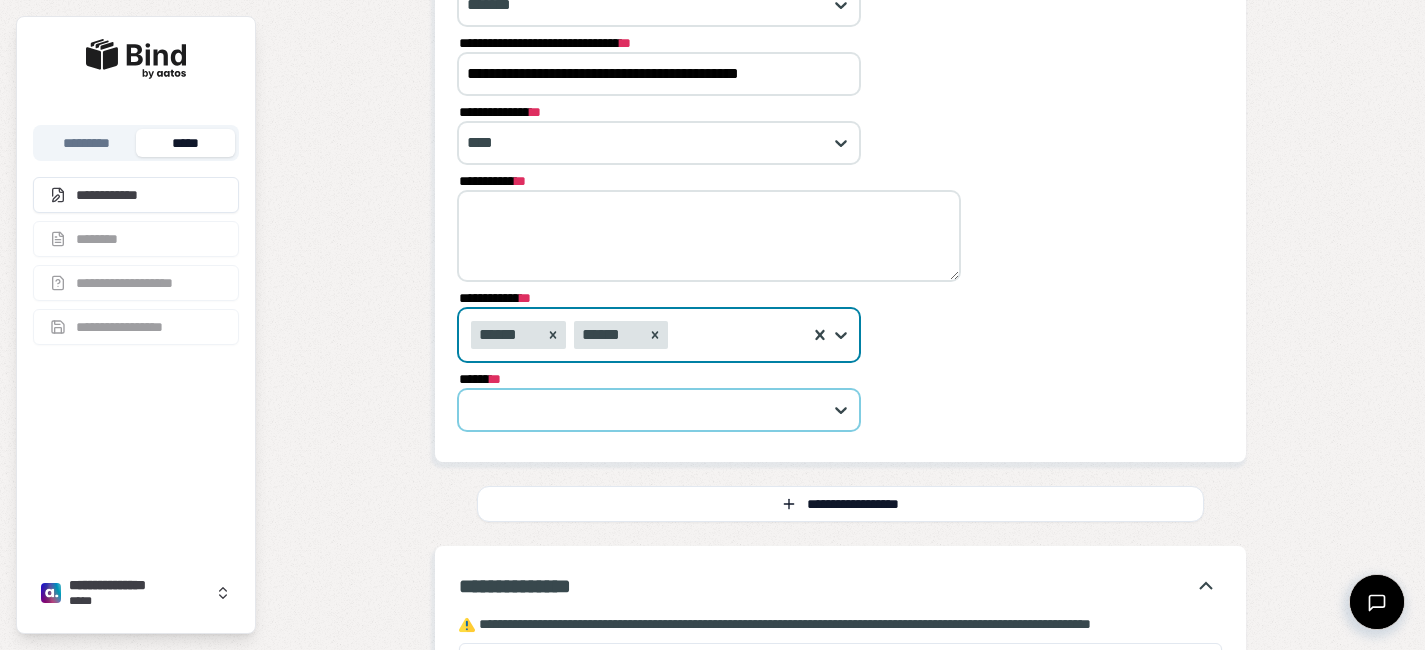click at bounding box center [648, 410] 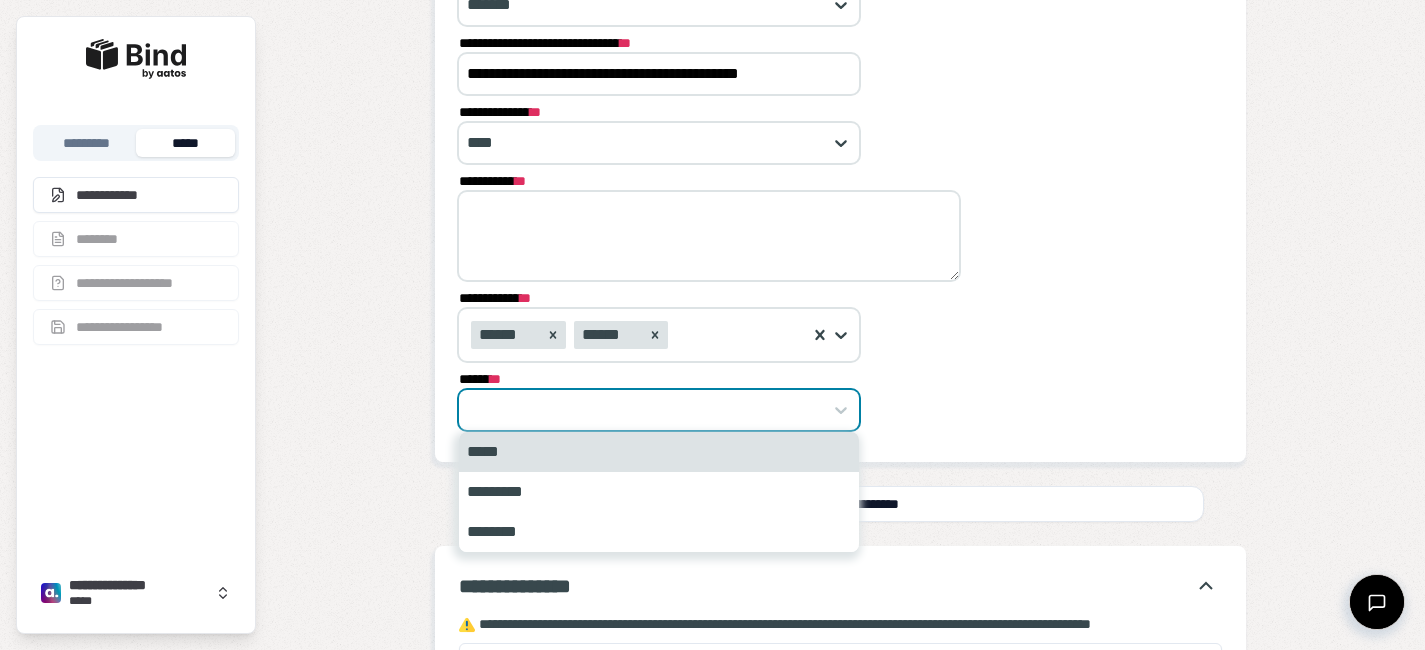 click on "*****" at bounding box center (659, 452) 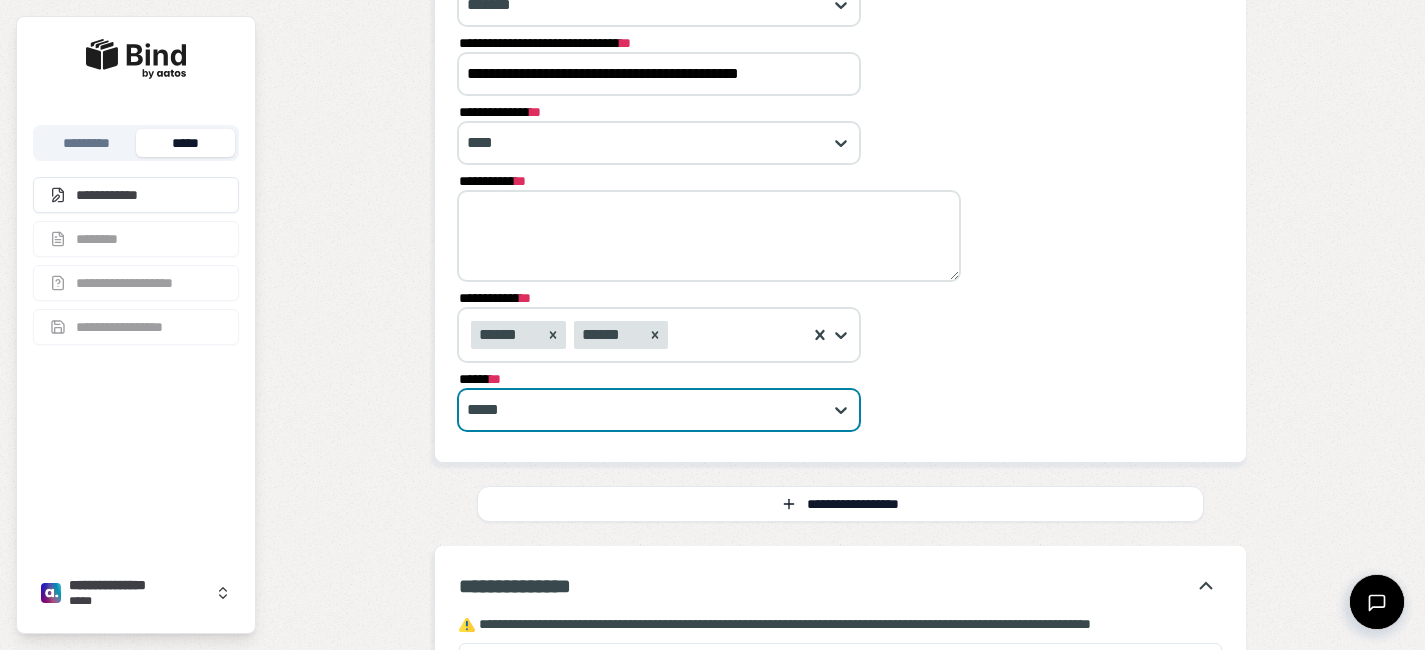 scroll, scrollTop: 44, scrollLeft: 0, axis: vertical 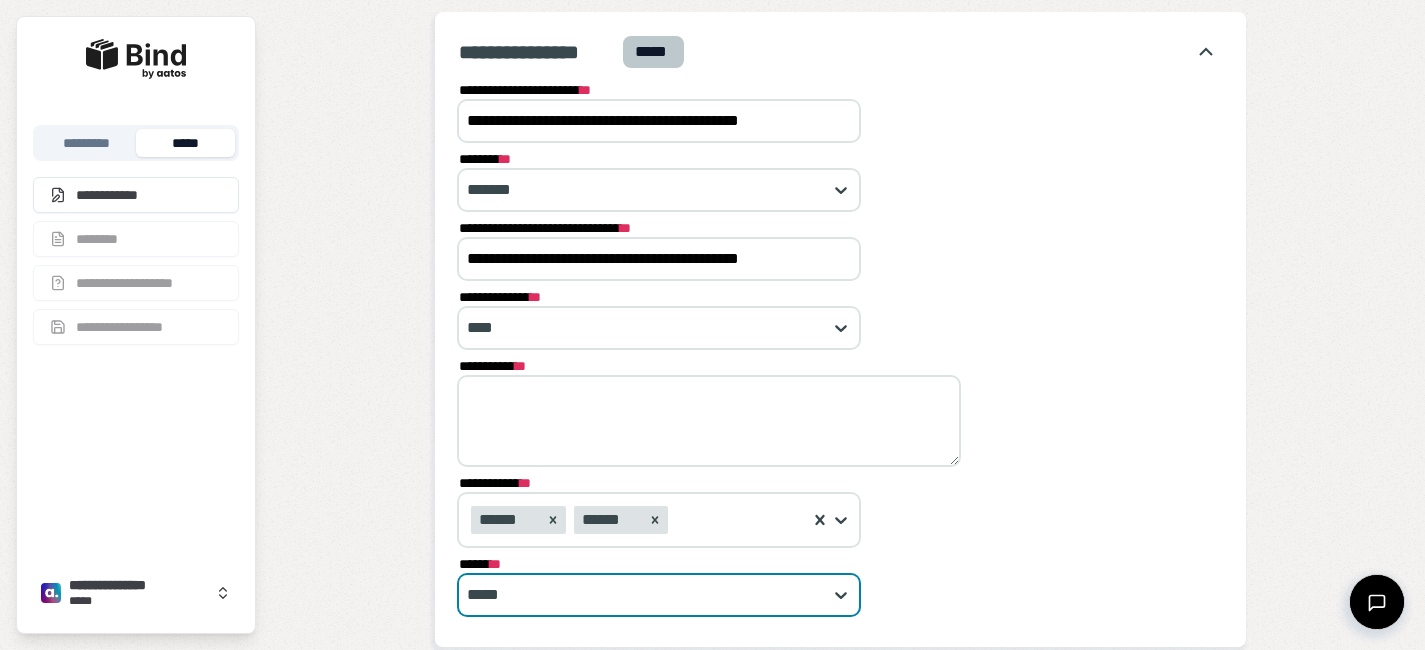 click on "**********" at bounding box center (709, 421) 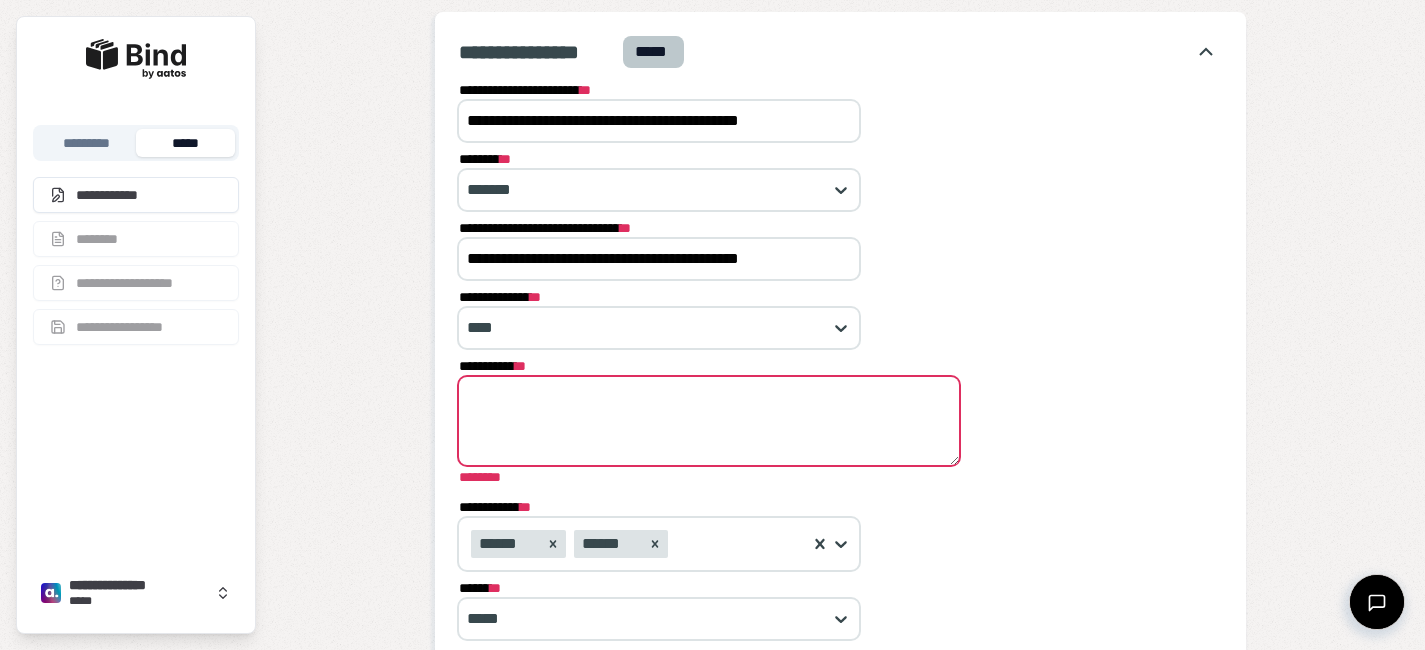 paste on "**********" 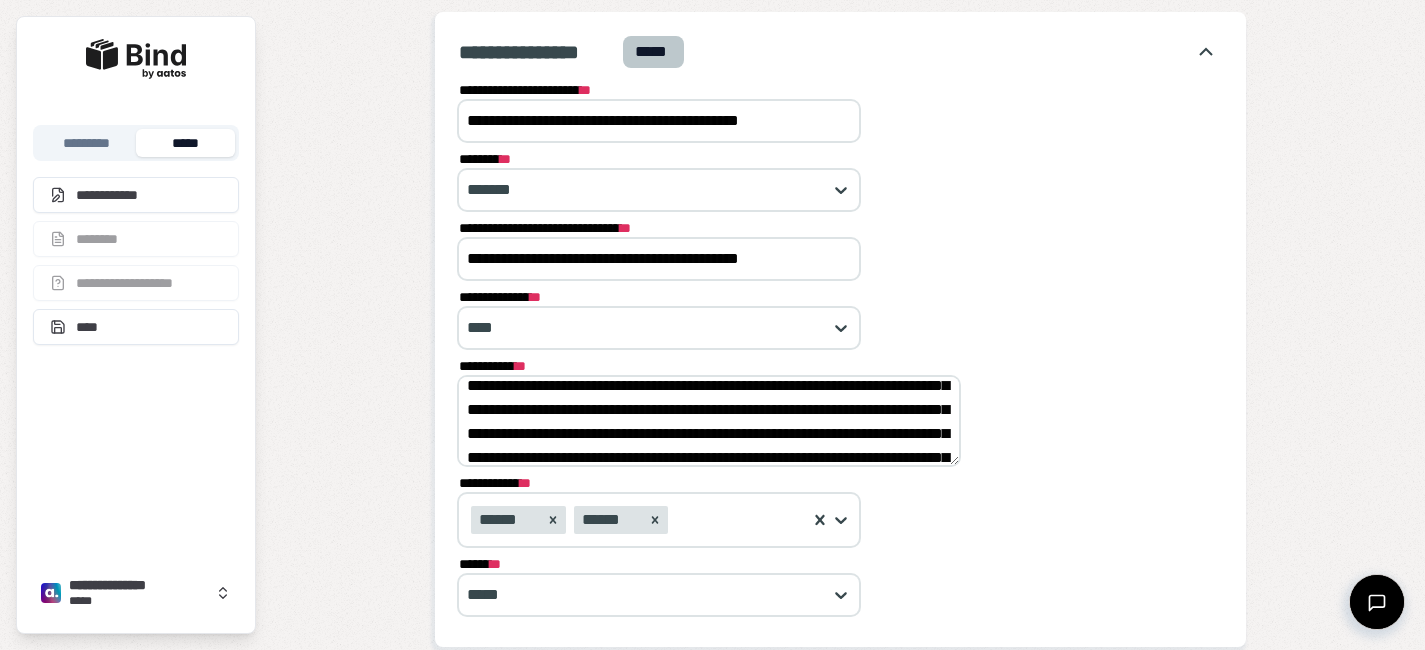 scroll, scrollTop: 82, scrollLeft: 0, axis: vertical 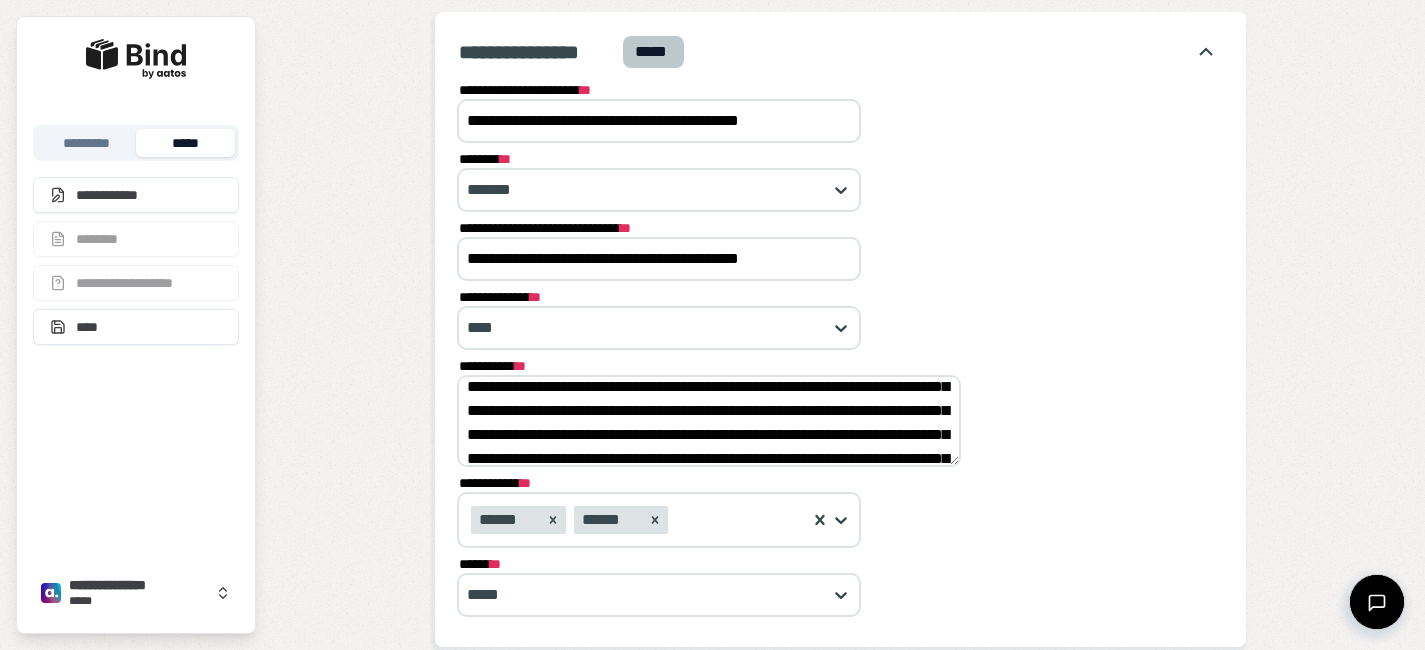 drag, startPoint x: 674, startPoint y: 386, endPoint x: 917, endPoint y: 434, distance: 247.69537 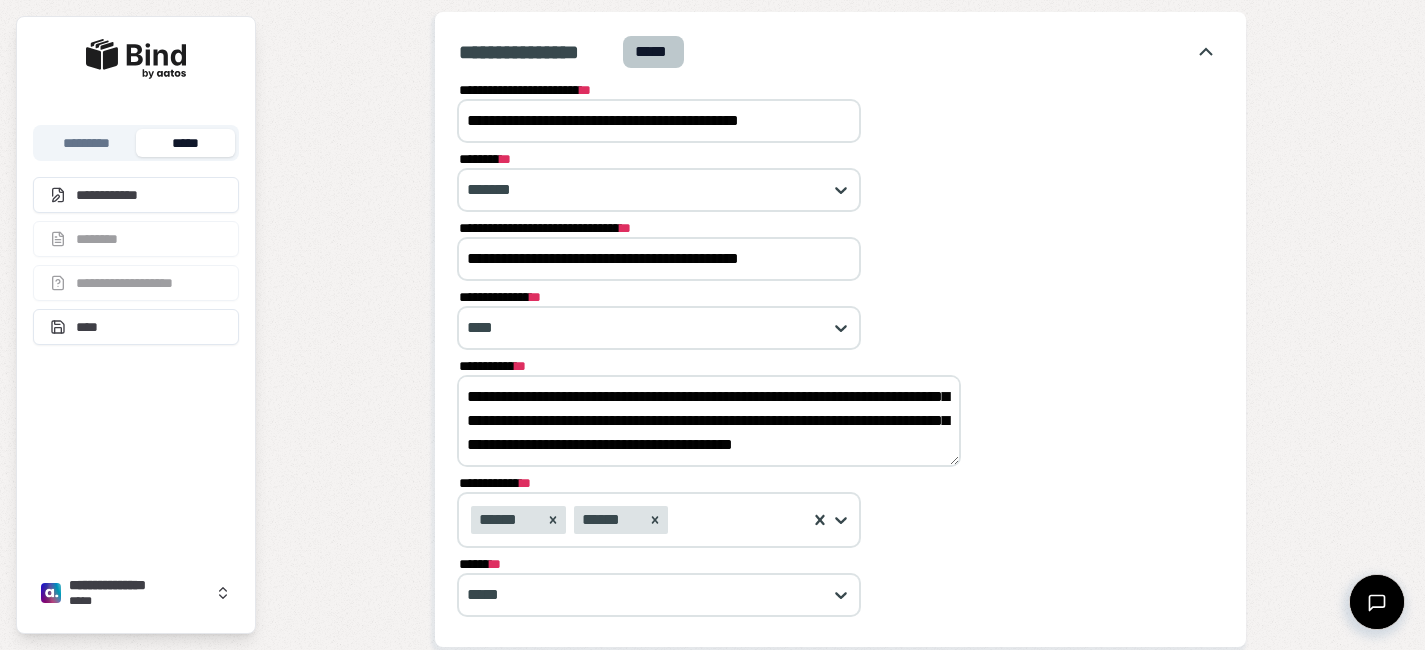 scroll, scrollTop: 96, scrollLeft: 0, axis: vertical 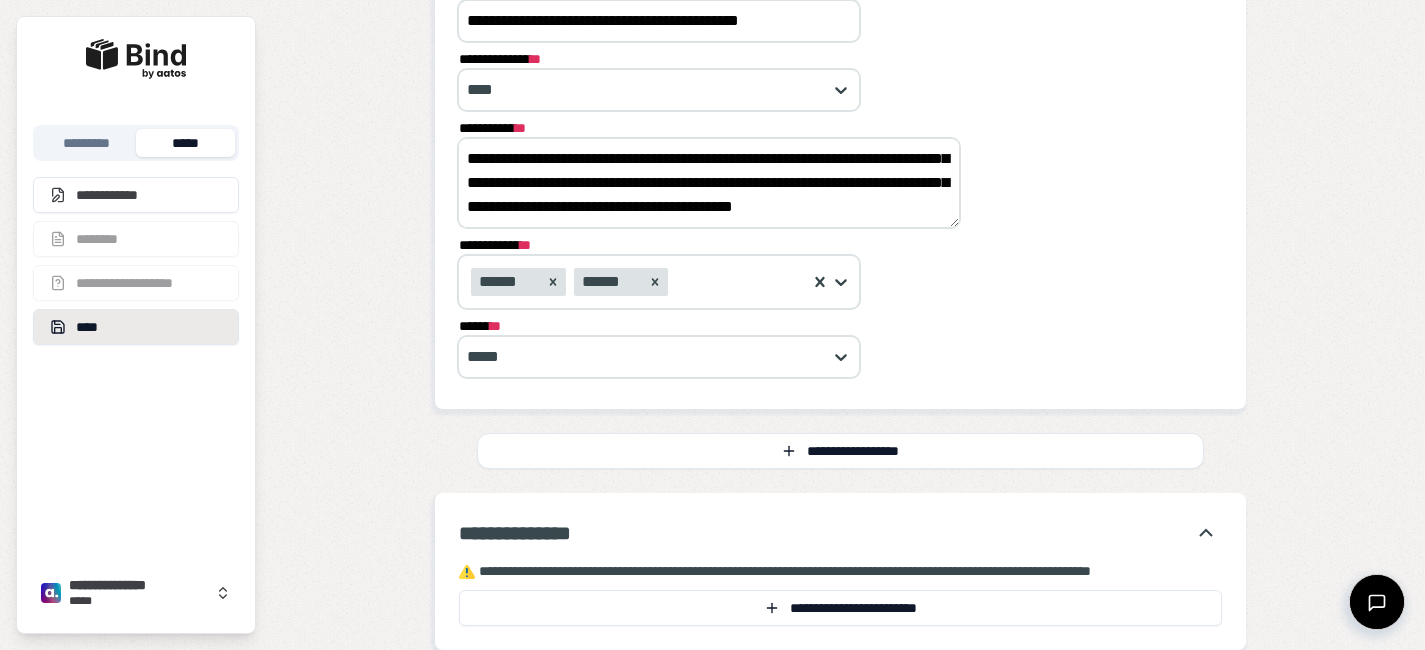 type on "**********" 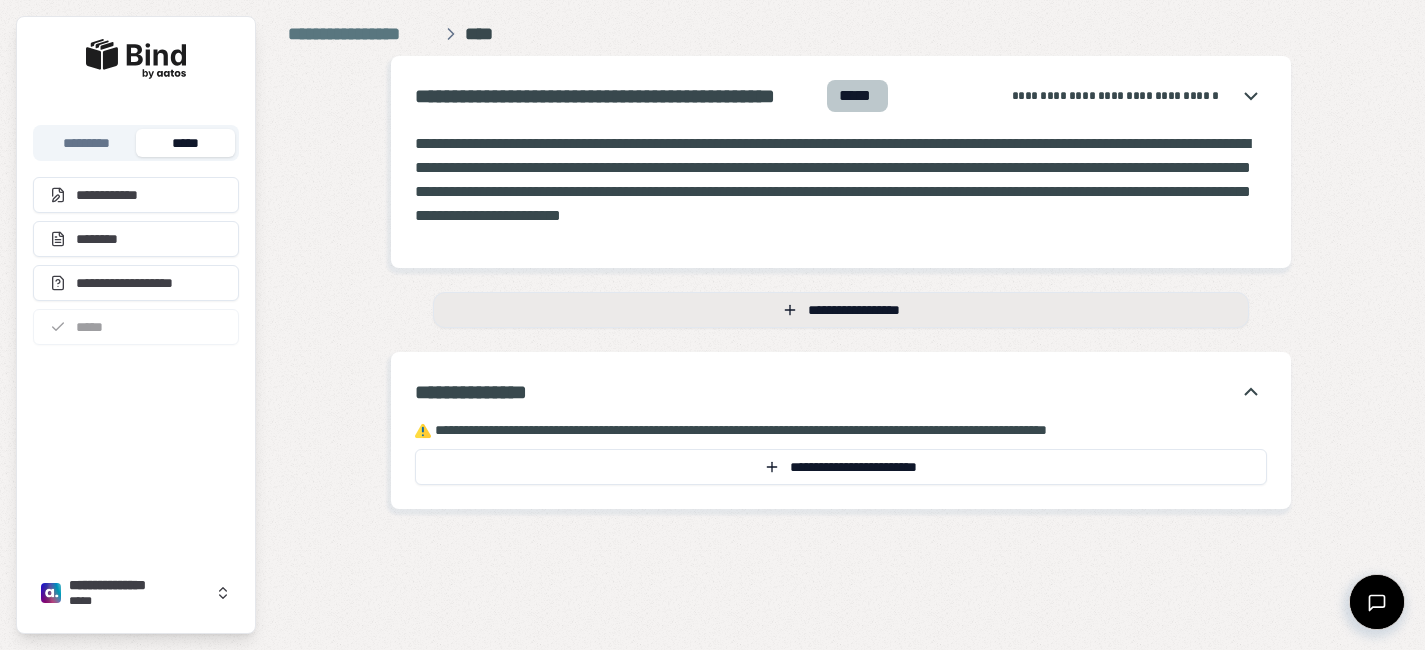 click on "**********" at bounding box center (841, 310) 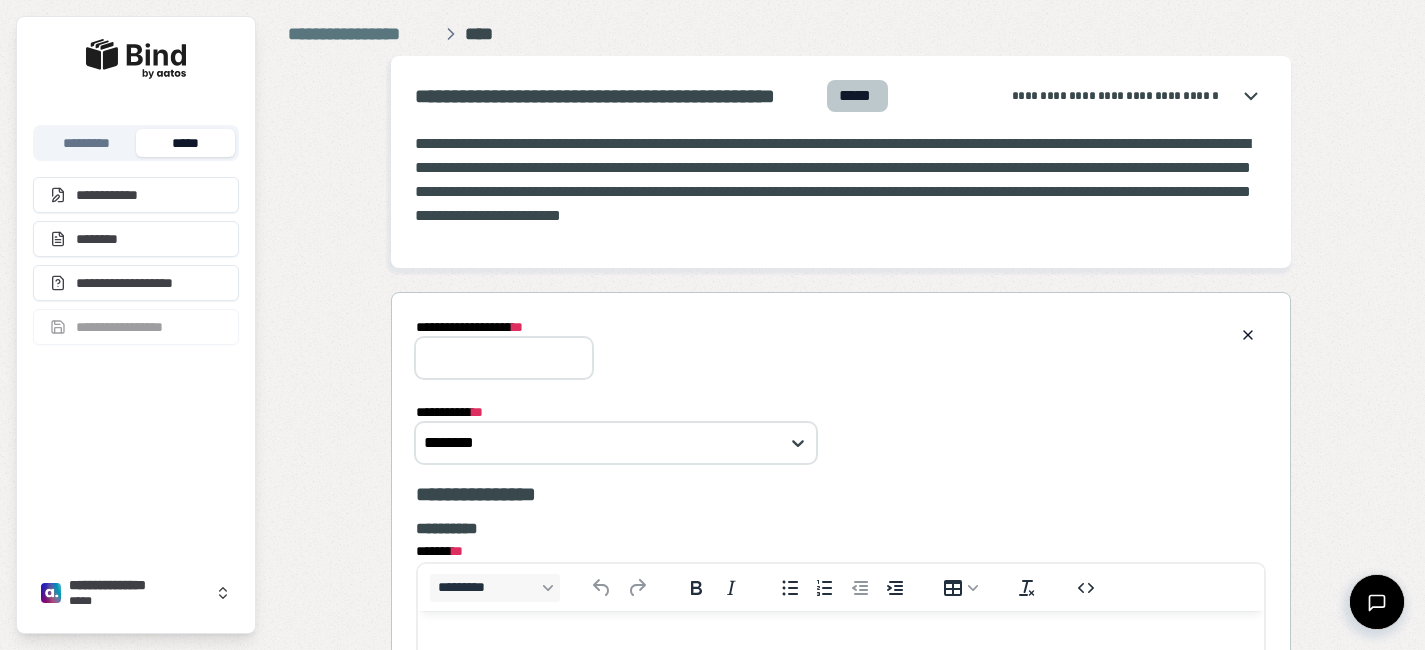 scroll, scrollTop: 0, scrollLeft: 0, axis: both 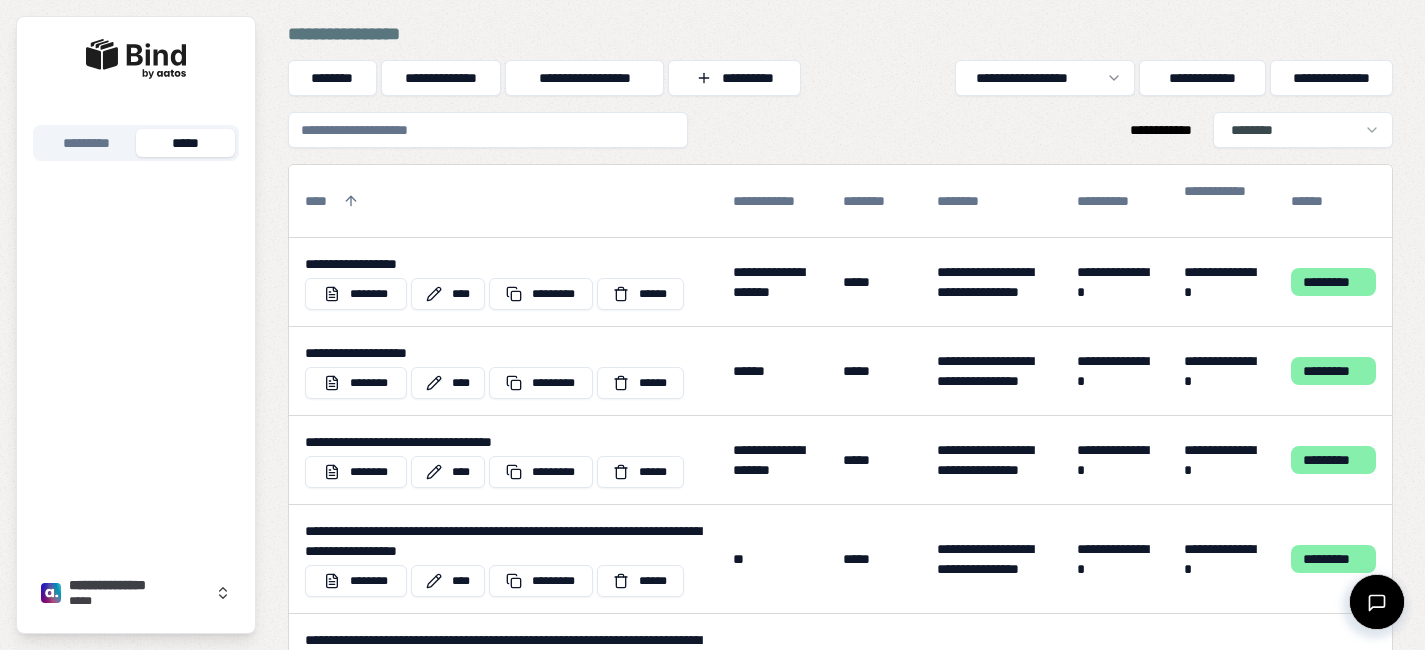 click at bounding box center [488, 130] 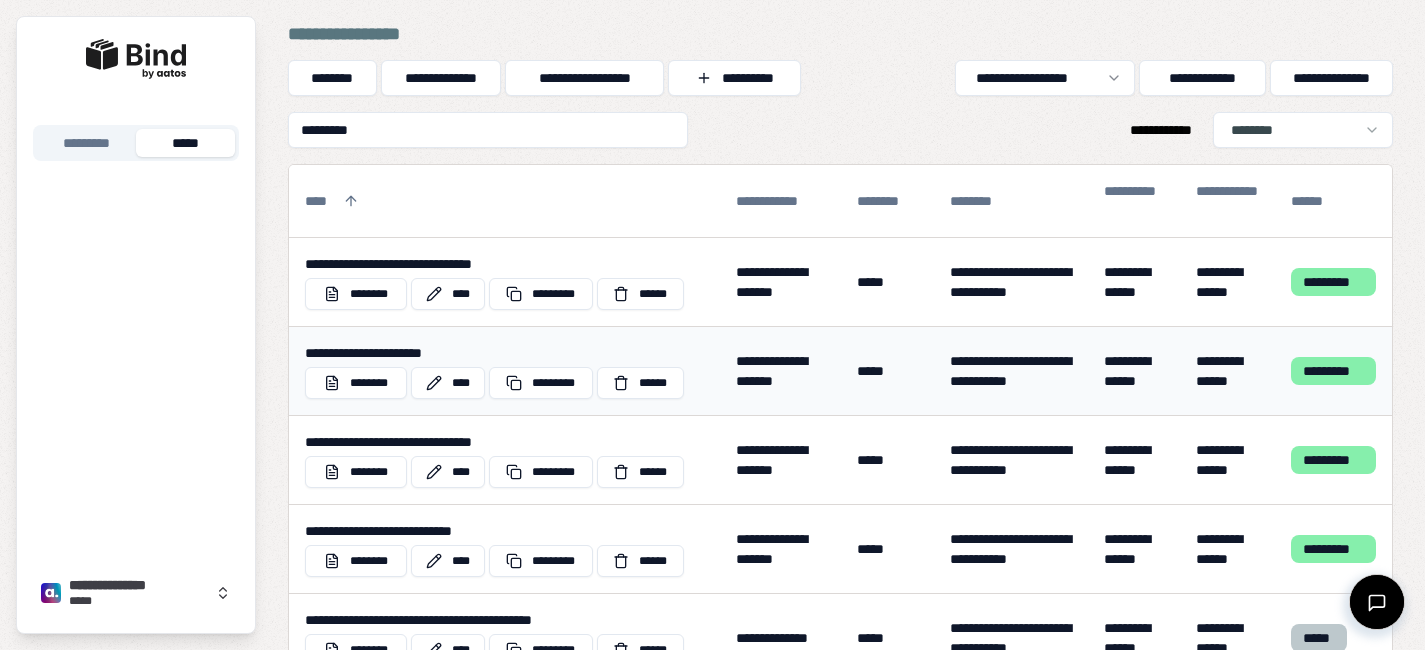 type on "*********" 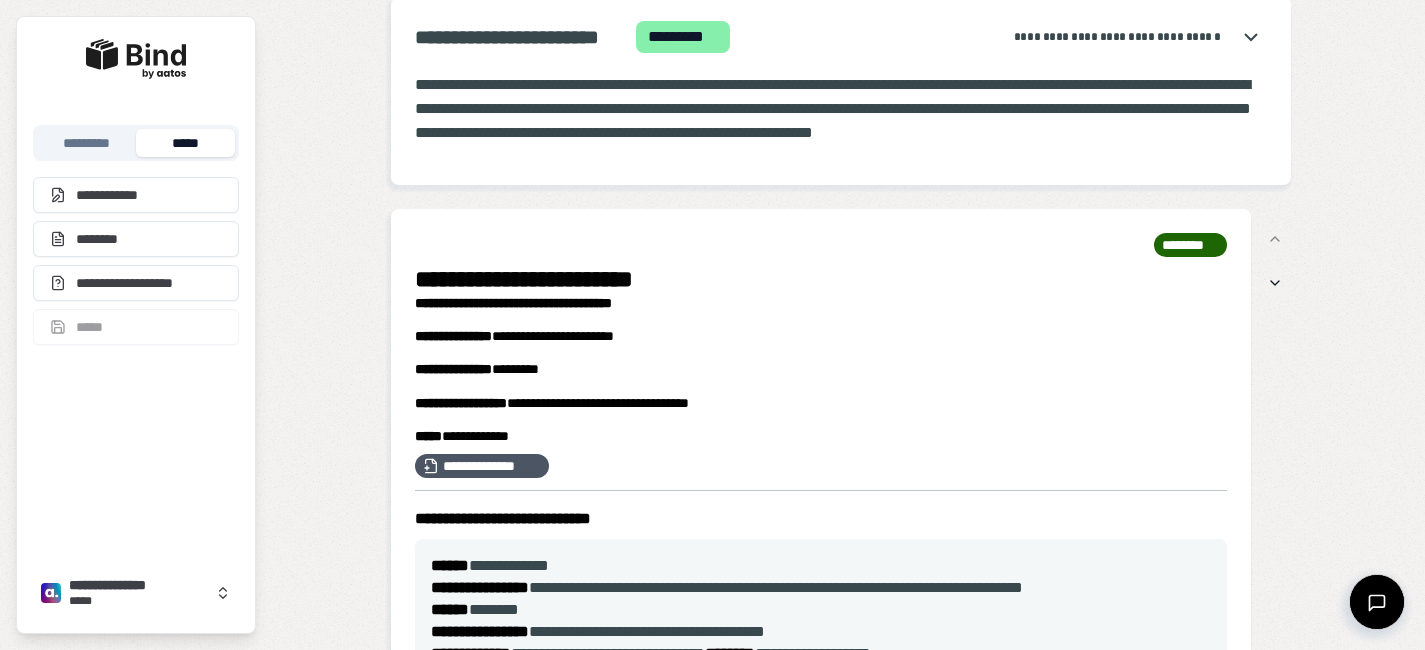 scroll, scrollTop: 0, scrollLeft: 0, axis: both 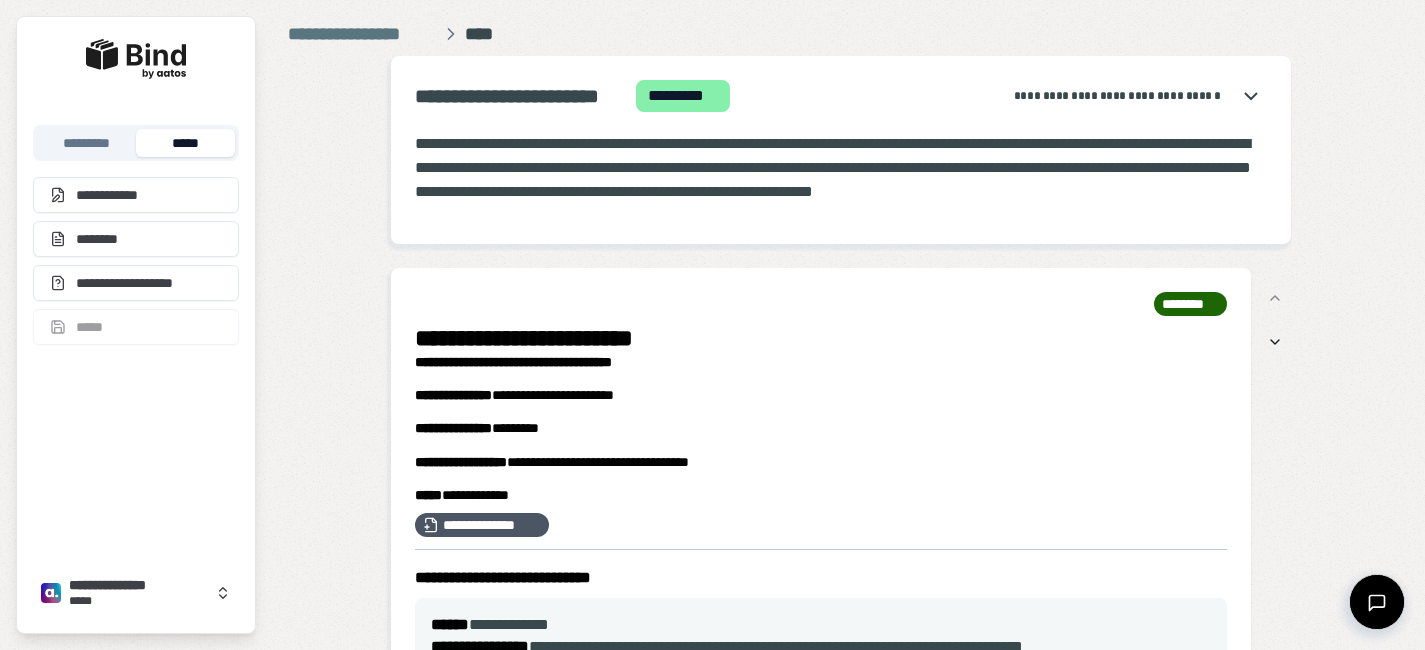 click on "*****" at bounding box center (185, 143) 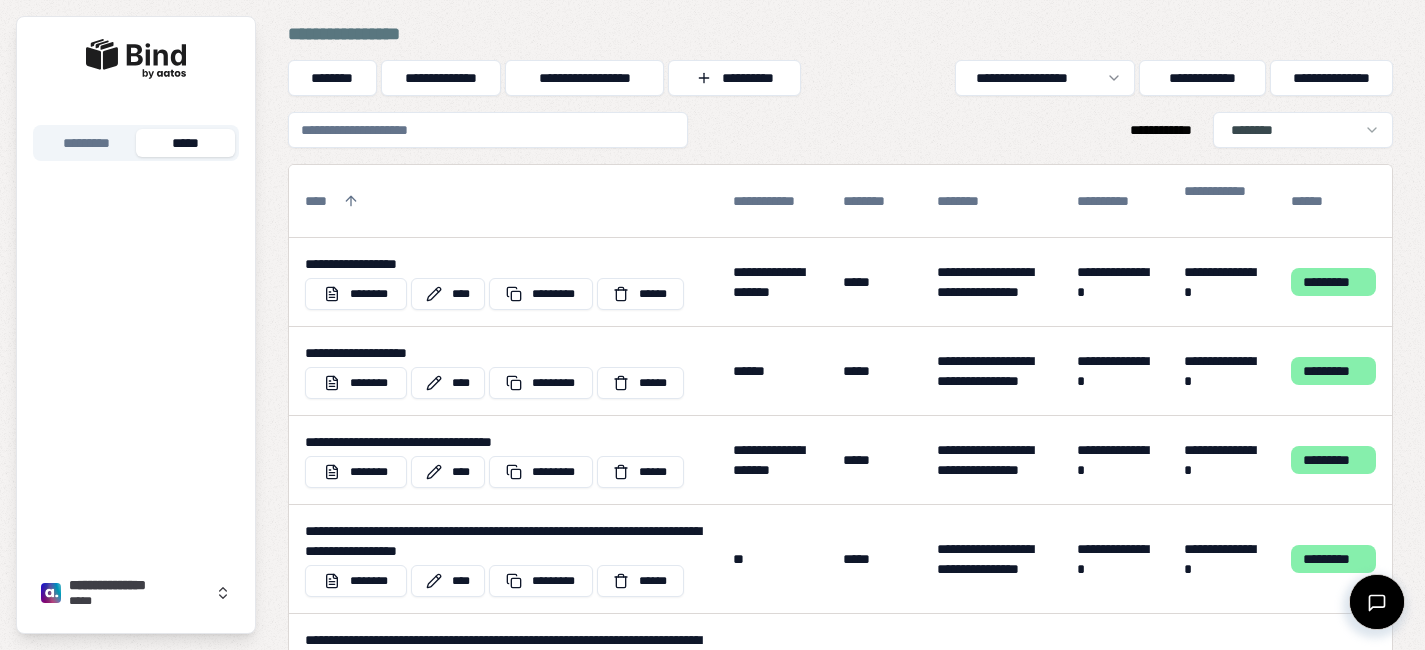 click at bounding box center [488, 130] 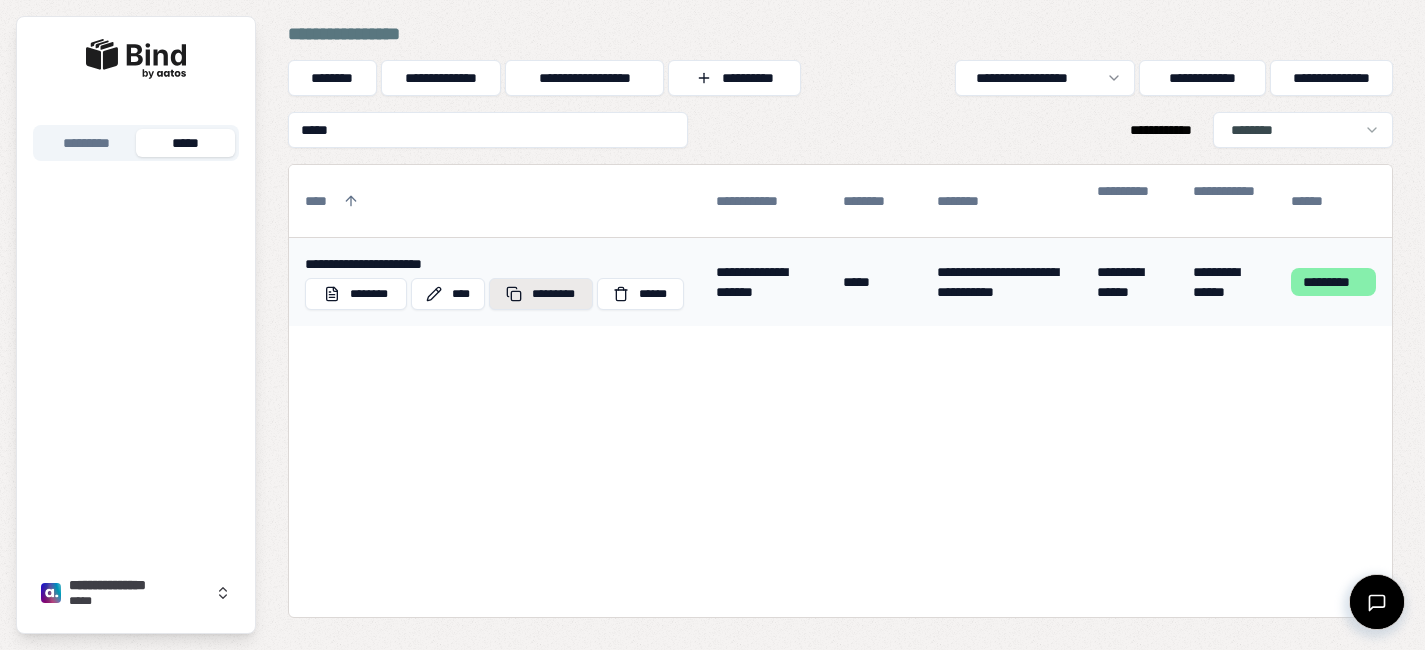 type on "*****" 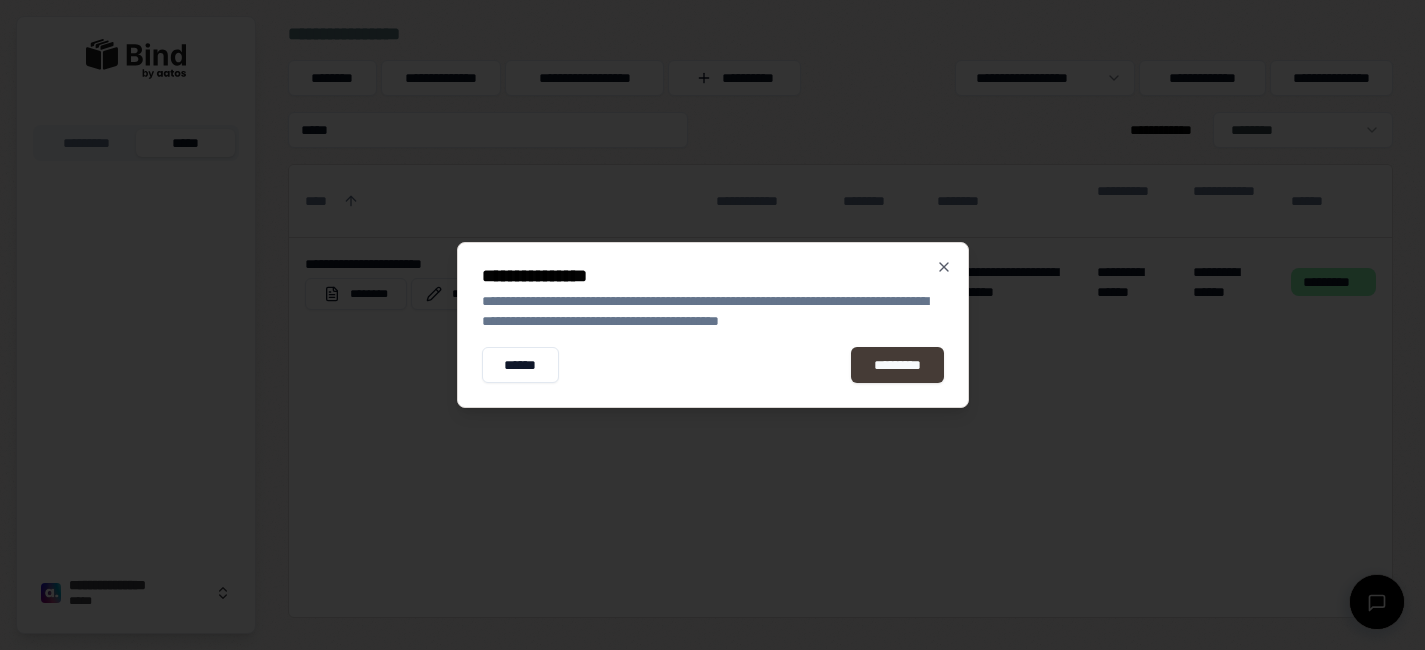 click on "*********" at bounding box center [897, 365] 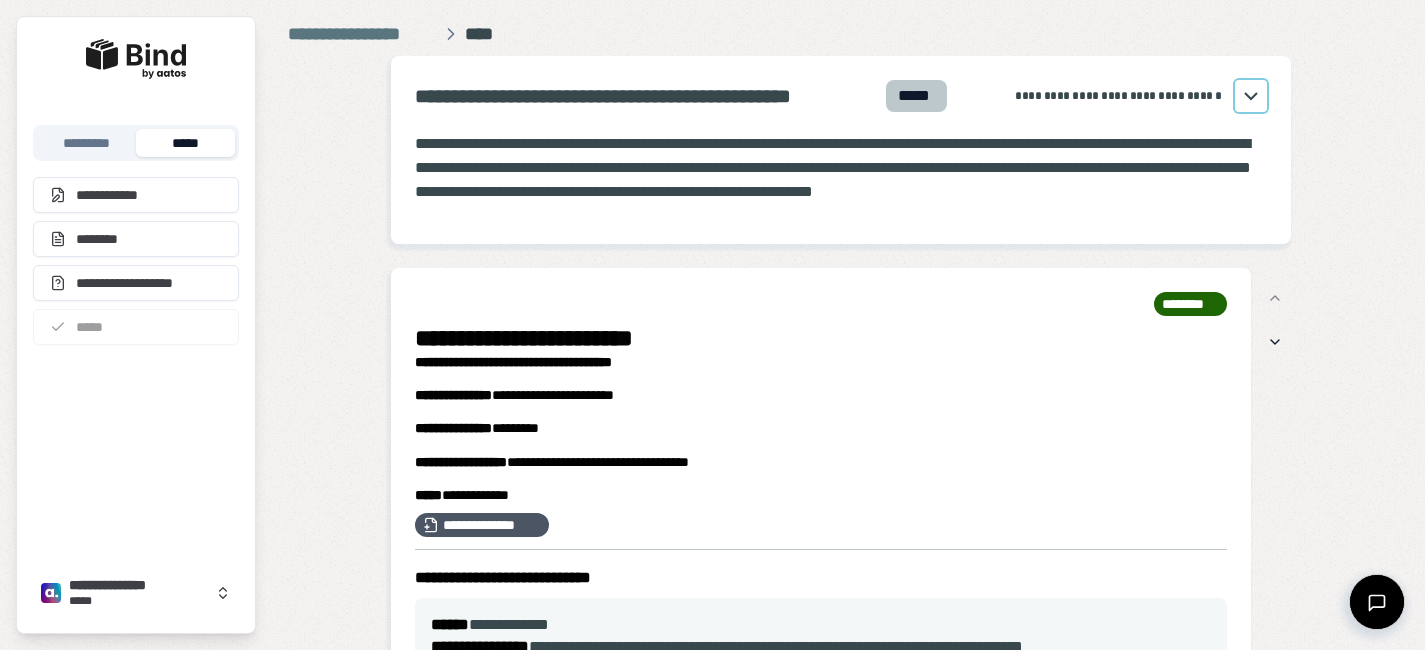 click 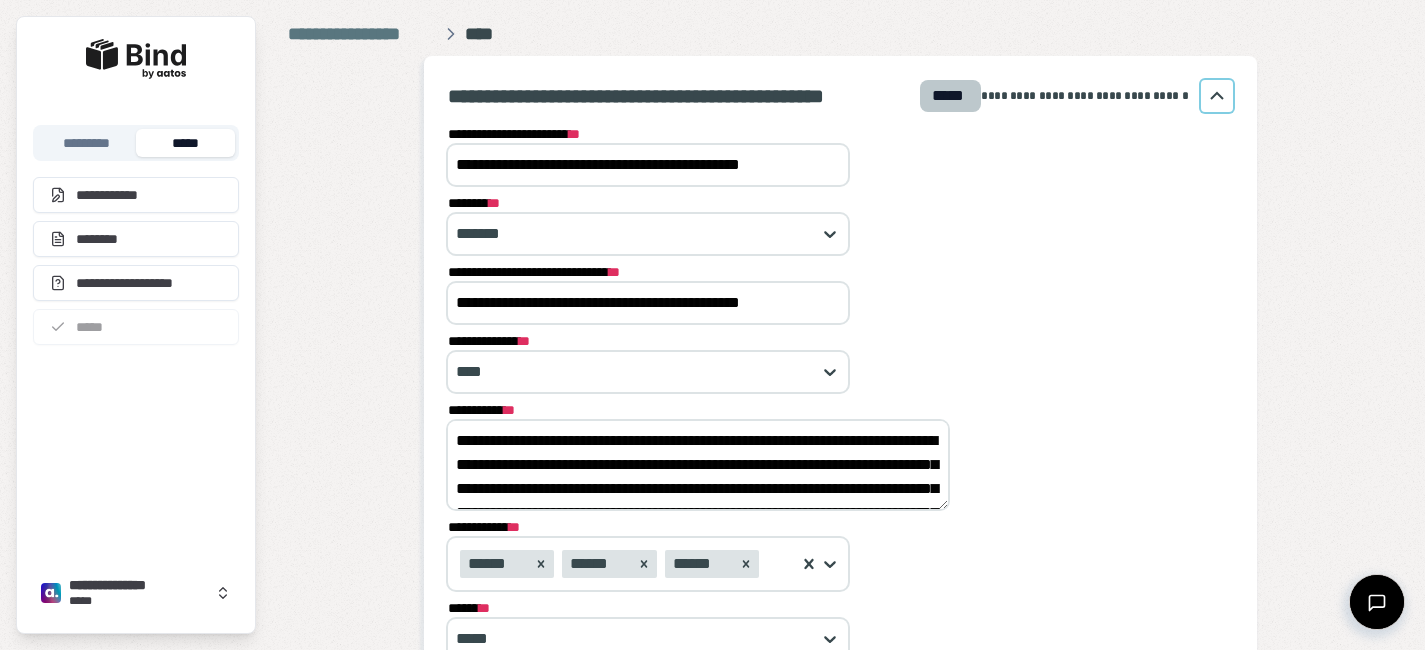 scroll, scrollTop: 64, scrollLeft: 0, axis: vertical 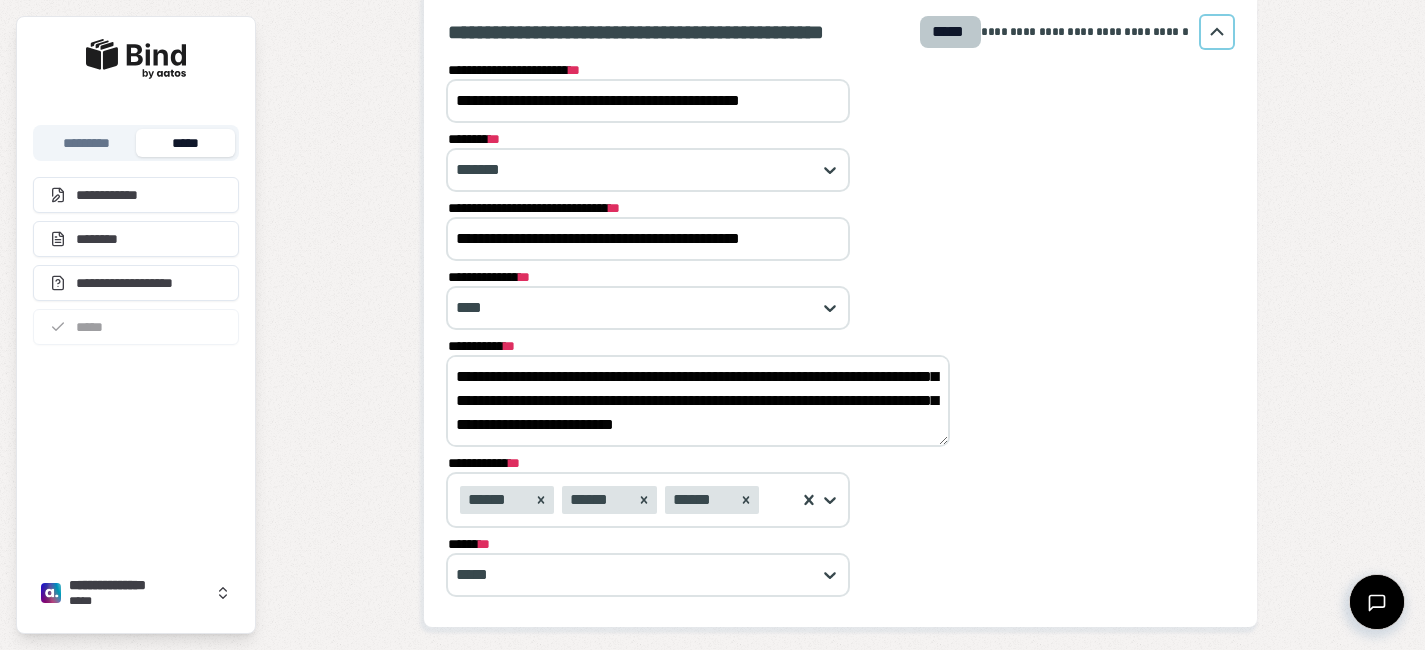 drag, startPoint x: 453, startPoint y: 377, endPoint x: 847, endPoint y: 553, distance: 431.5229 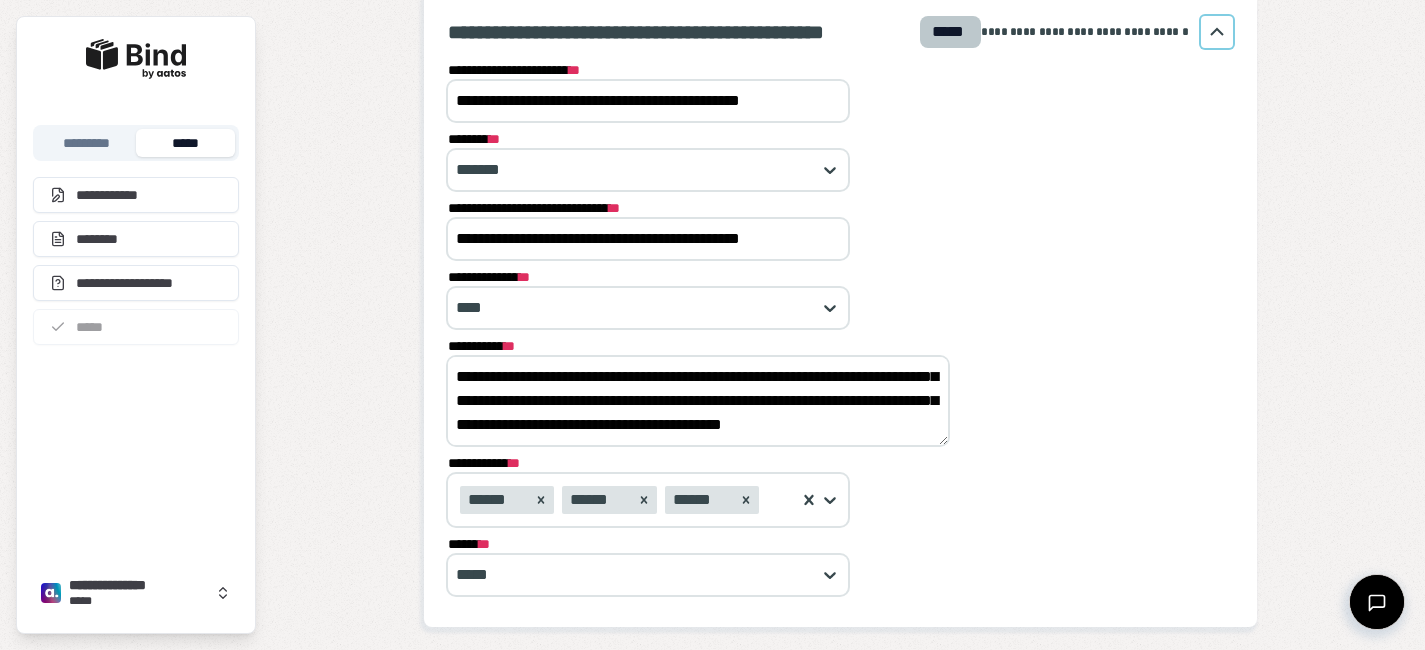 scroll, scrollTop: 85, scrollLeft: 0, axis: vertical 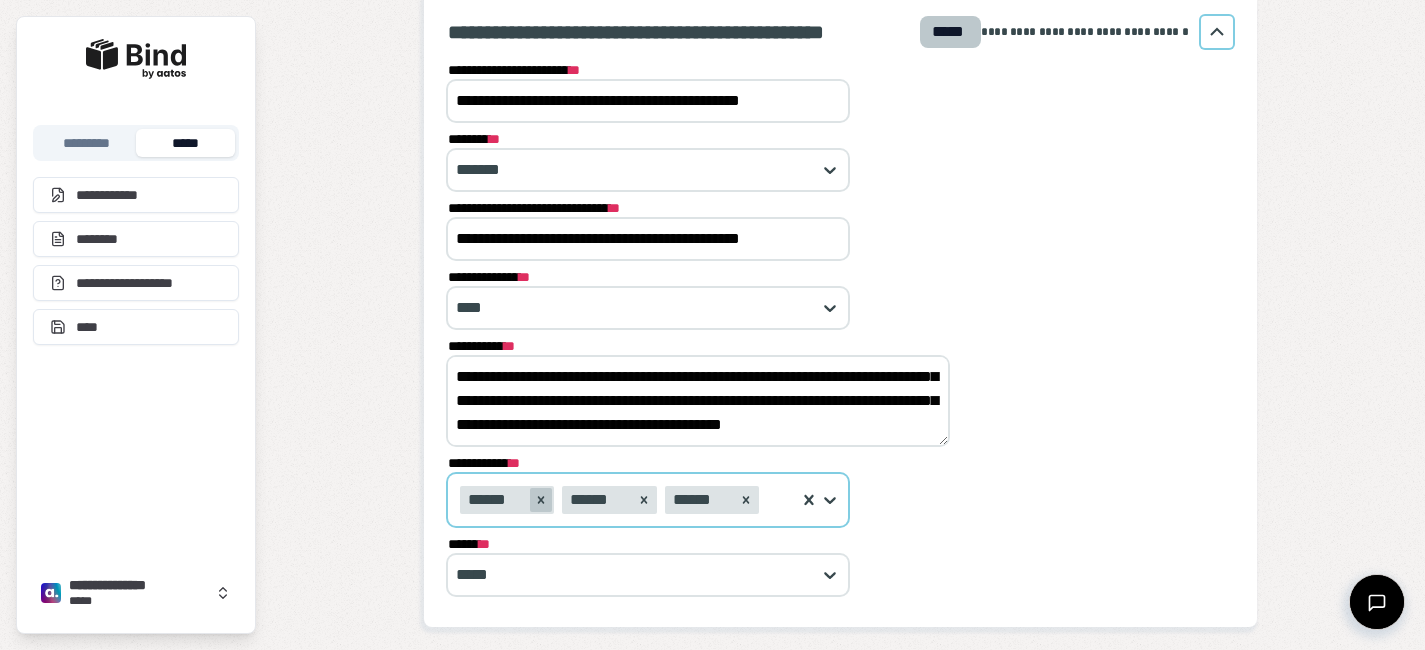 click 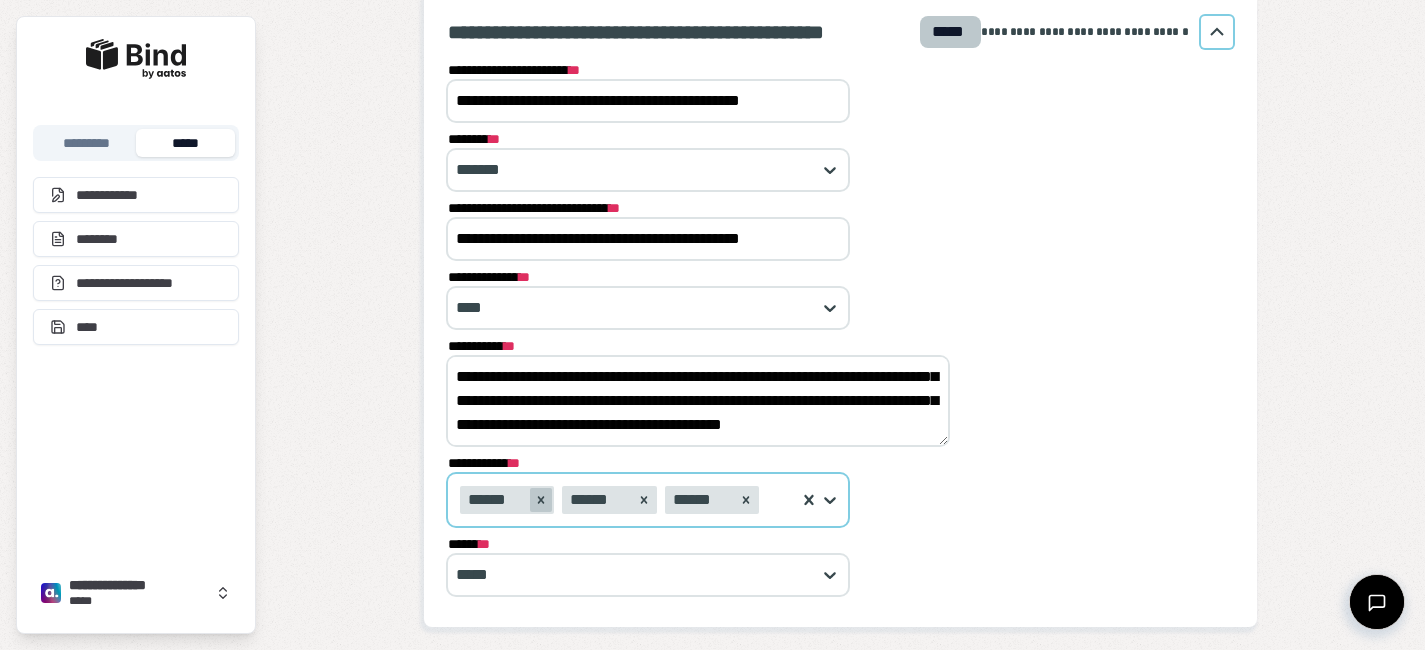 click on "**********" at bounding box center [767, 500] 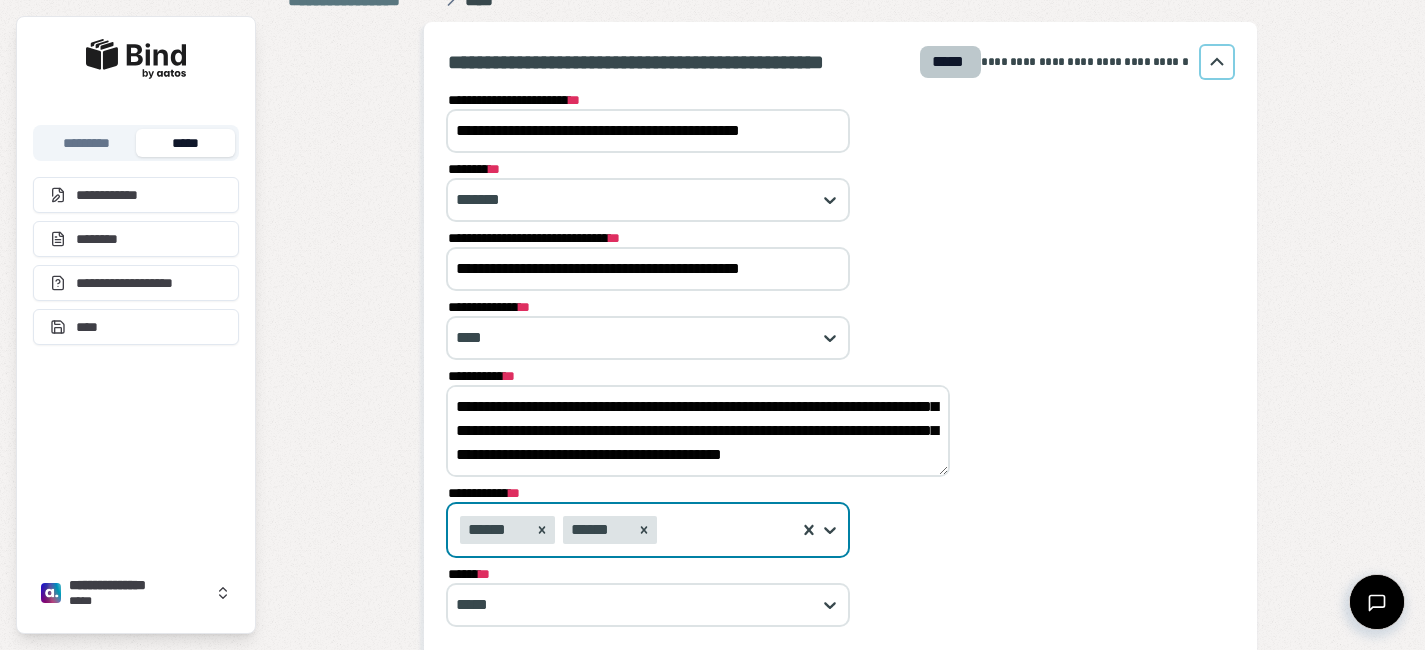 scroll, scrollTop: 30, scrollLeft: 0, axis: vertical 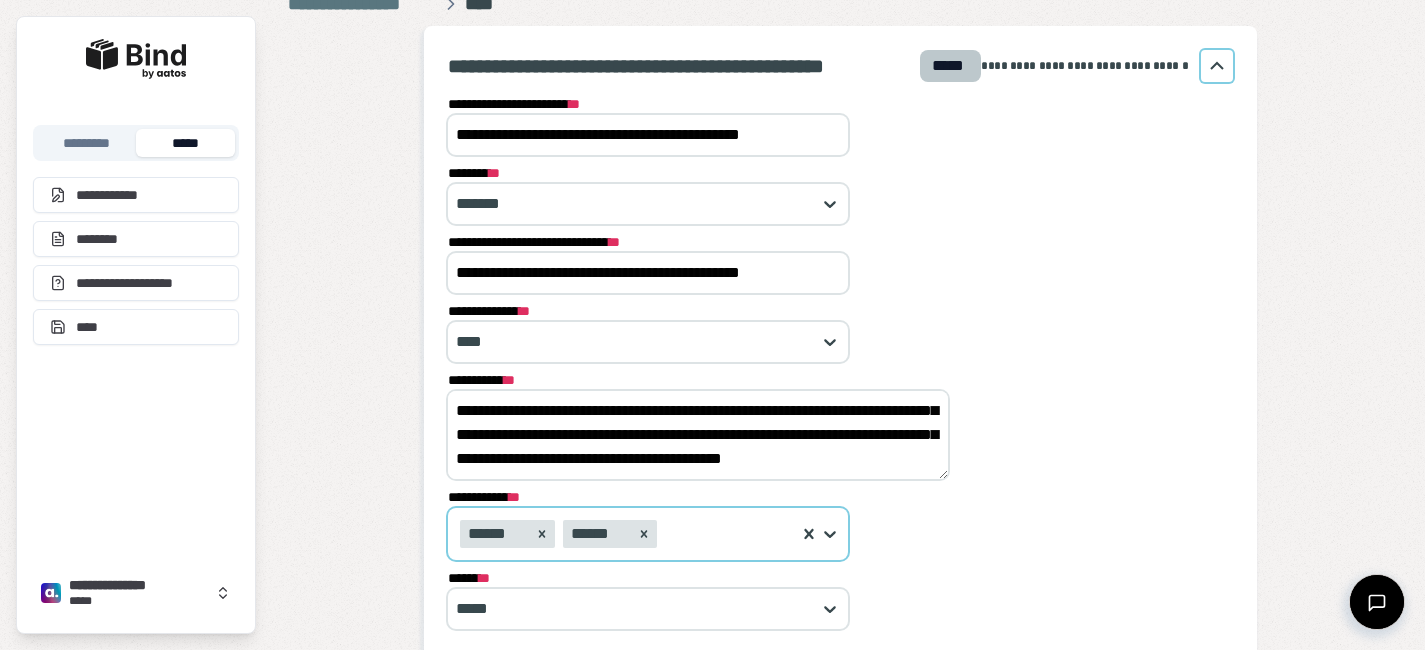 drag, startPoint x: 452, startPoint y: 134, endPoint x: 995, endPoint y: 154, distance: 543.3682 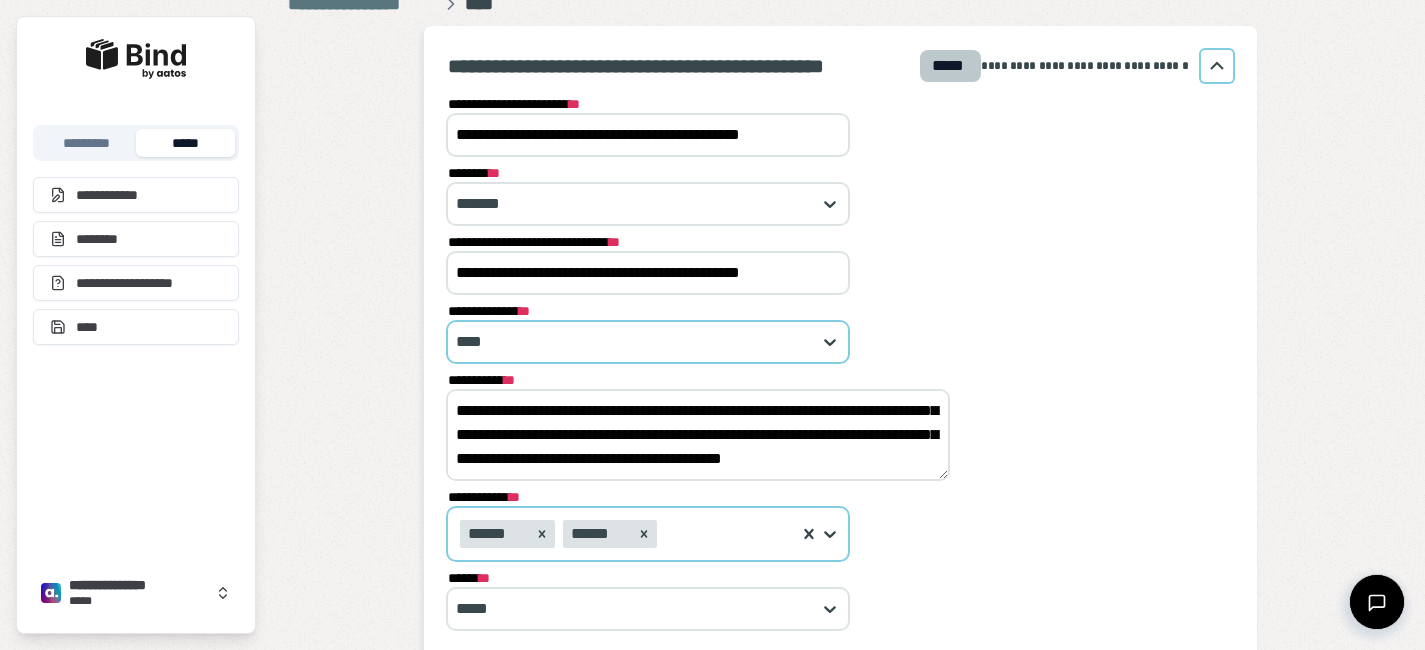 paste 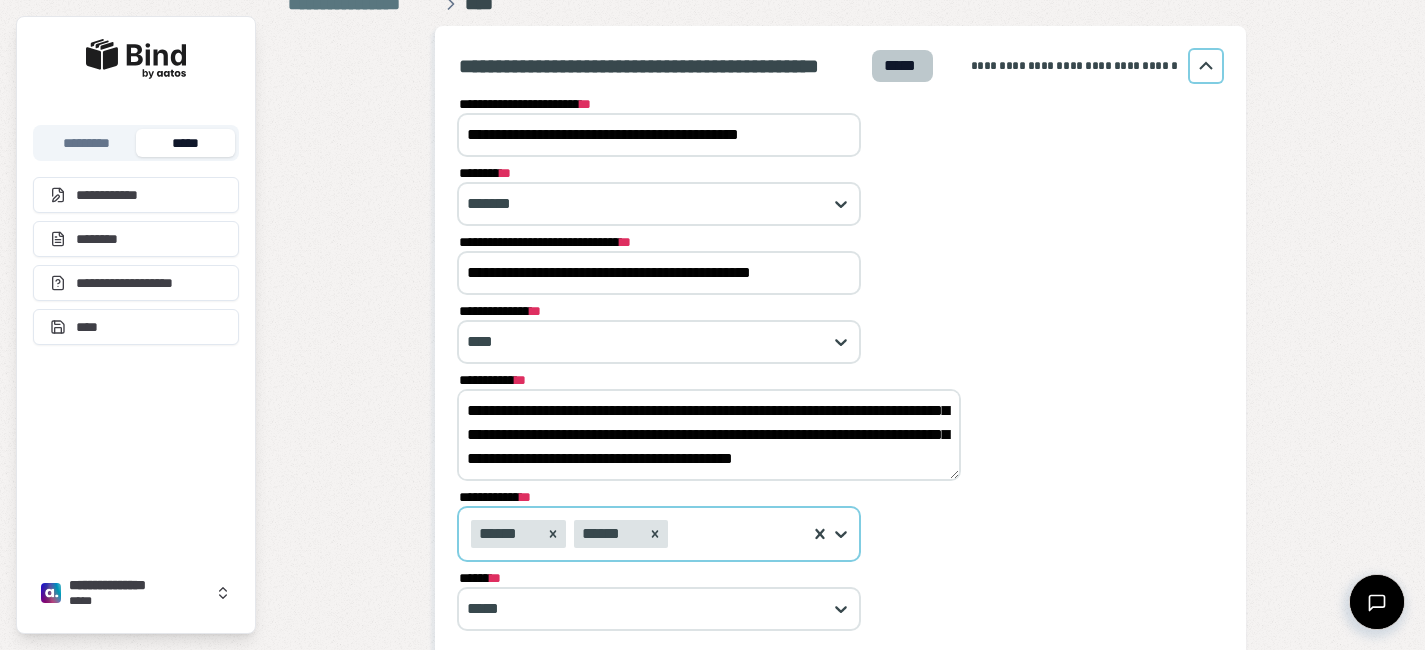 type on "**********" 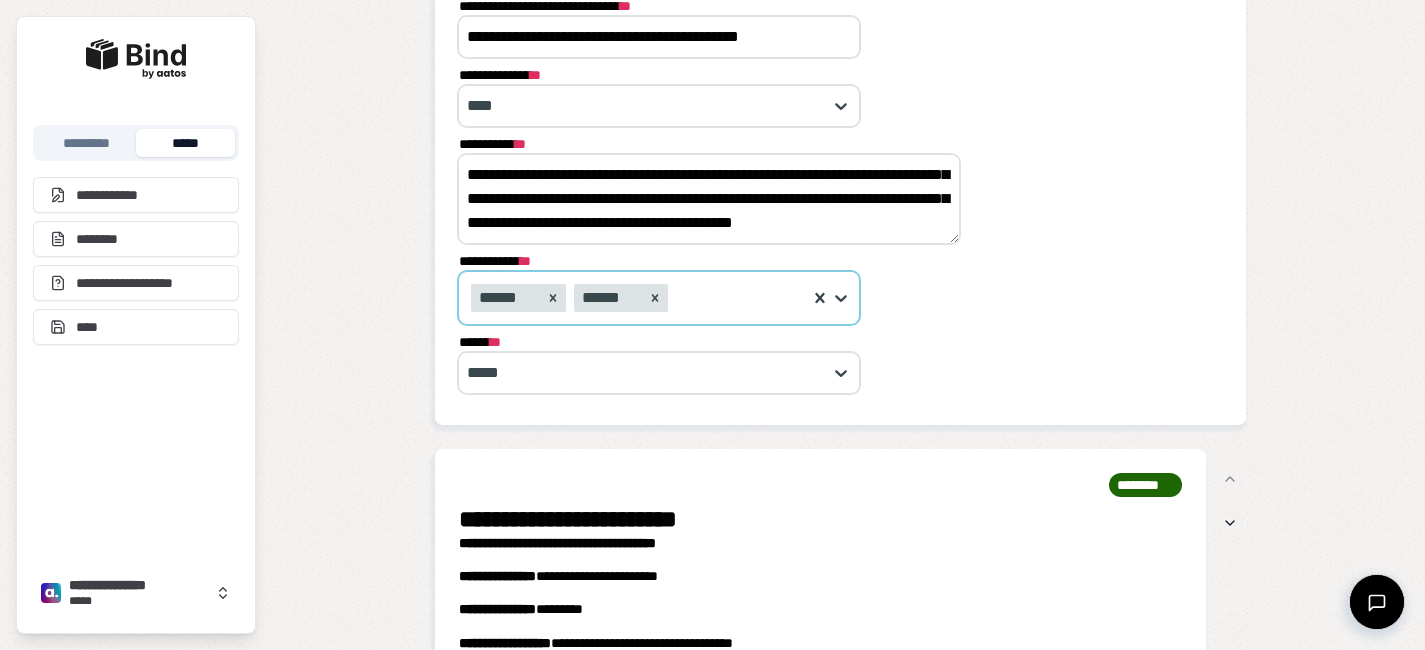 scroll, scrollTop: 268, scrollLeft: 0, axis: vertical 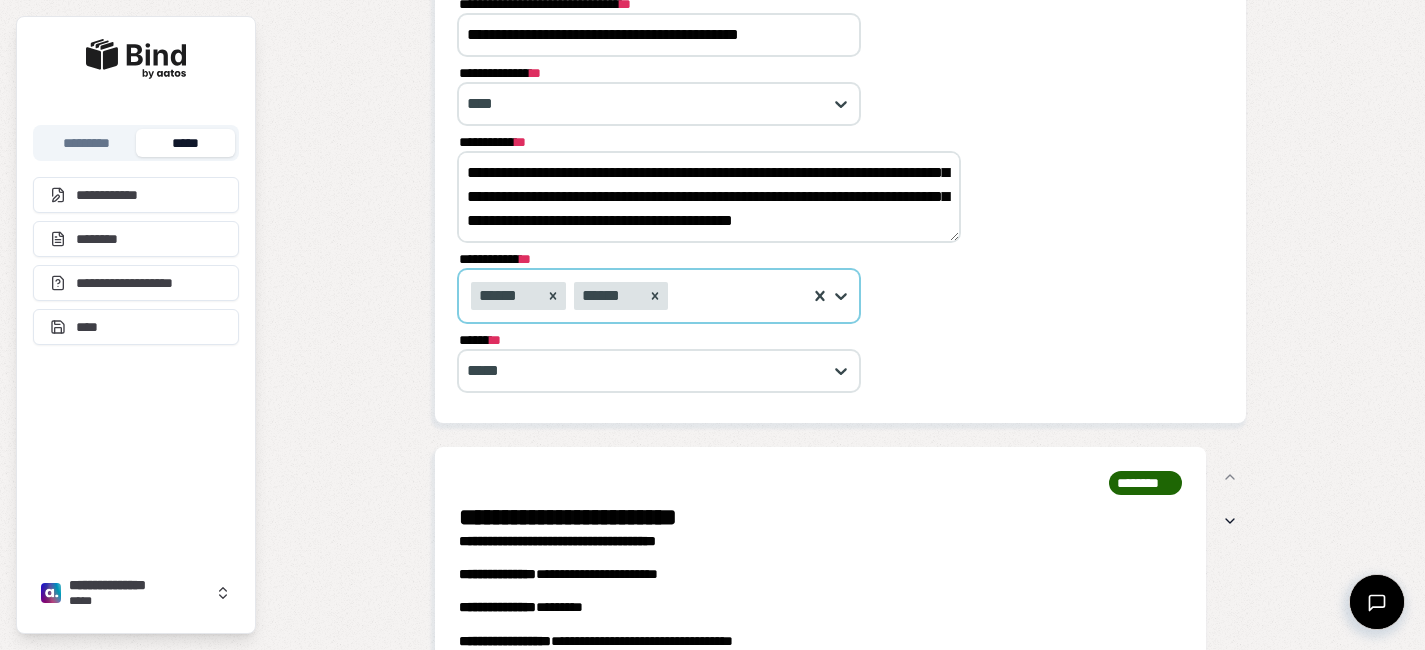 type on "**********" 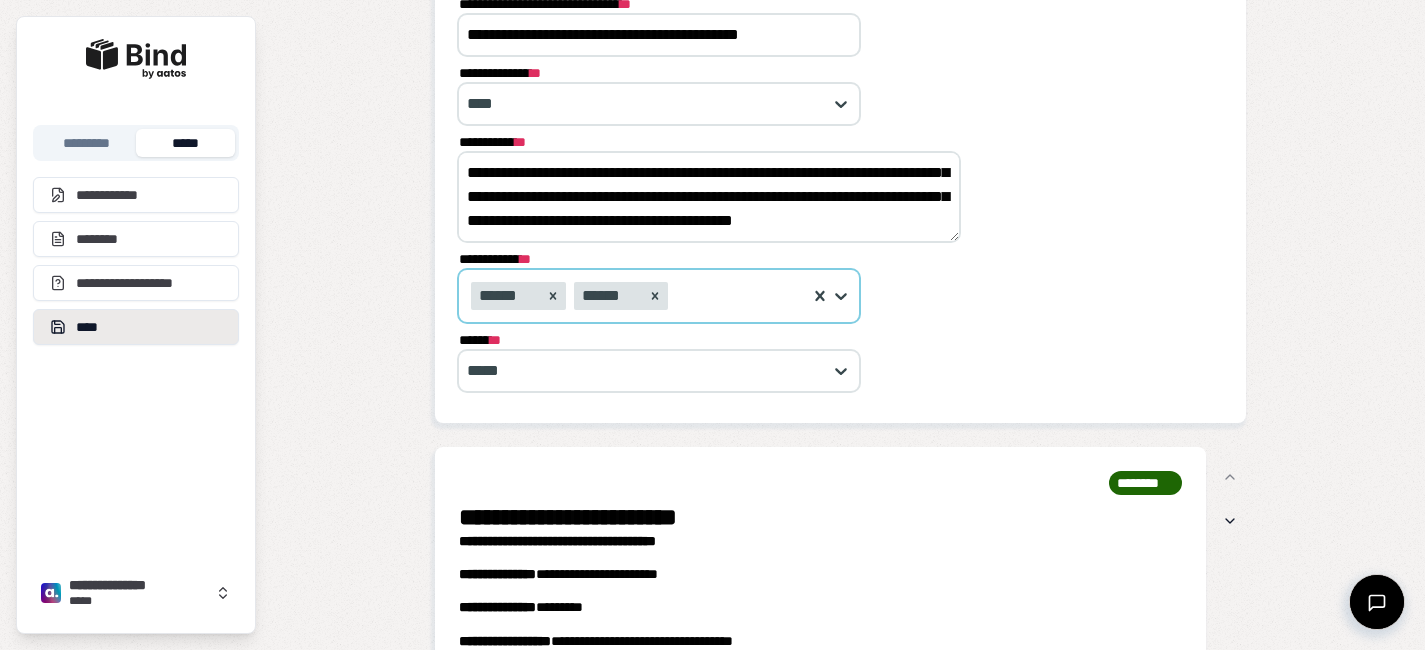 click on "****" at bounding box center (136, 327) 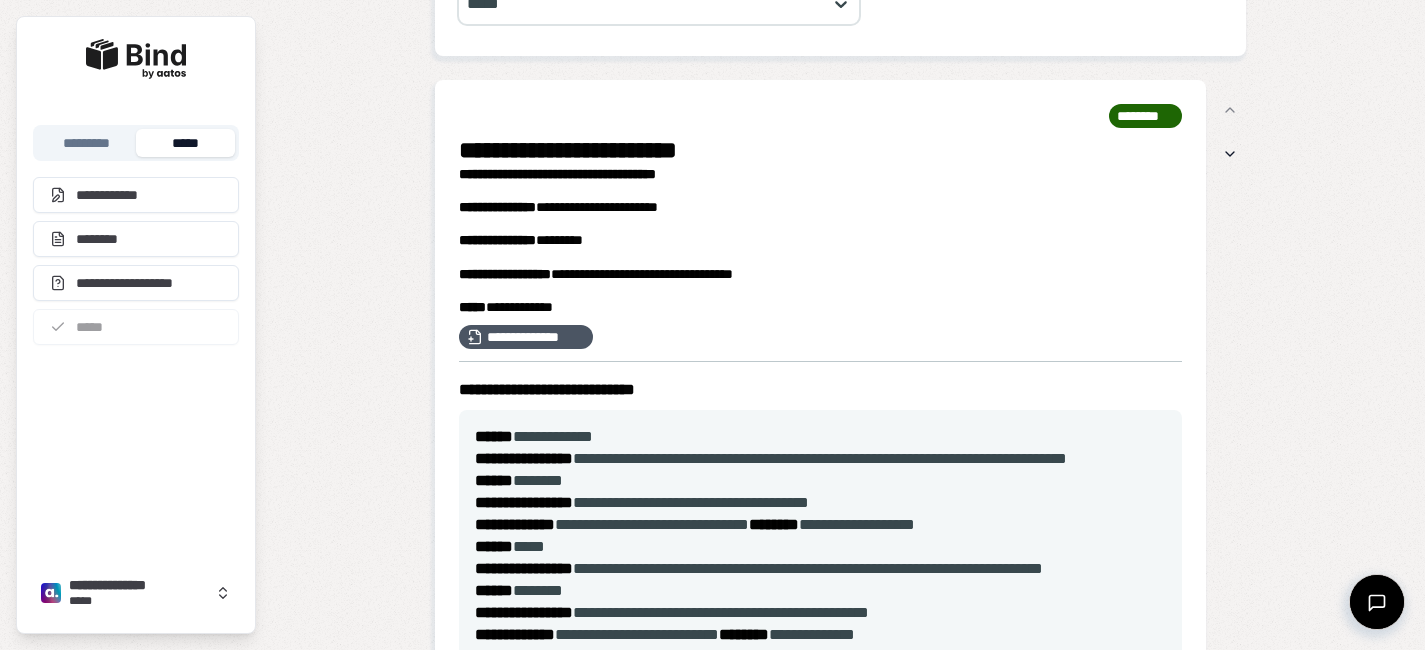 scroll, scrollTop: 567, scrollLeft: 0, axis: vertical 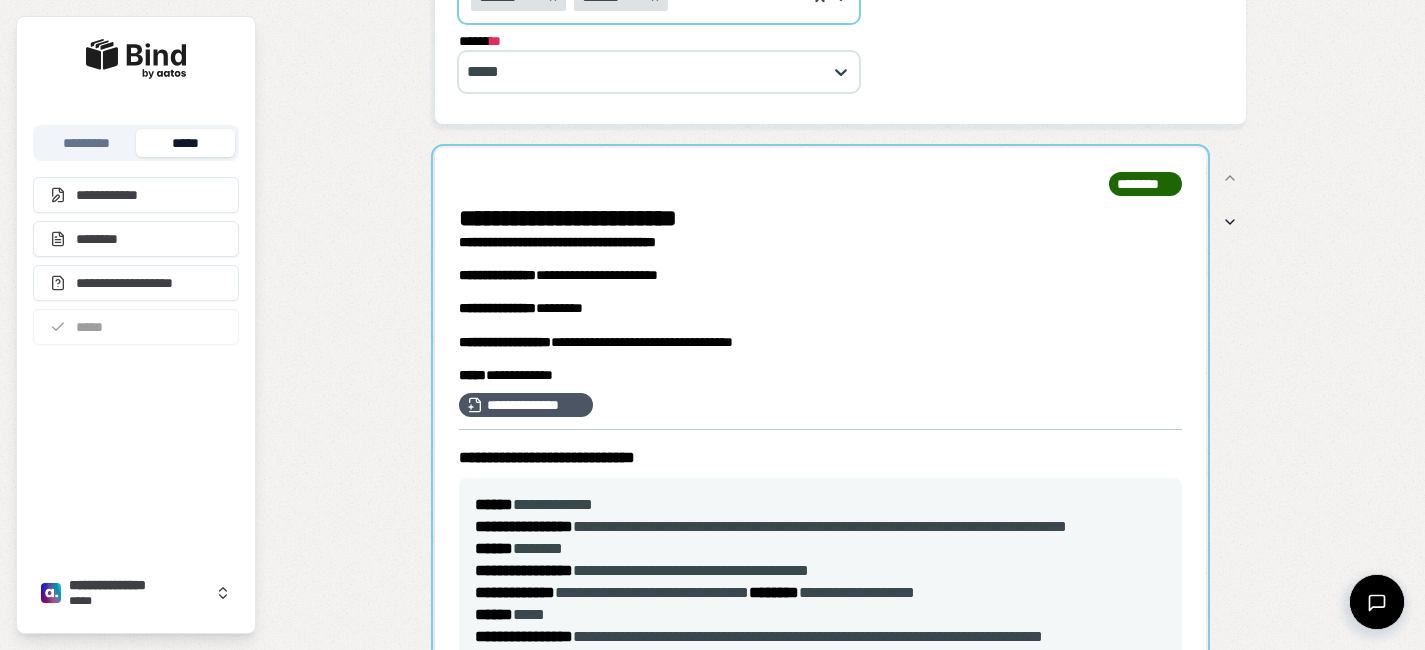click at bounding box center [820, 572] 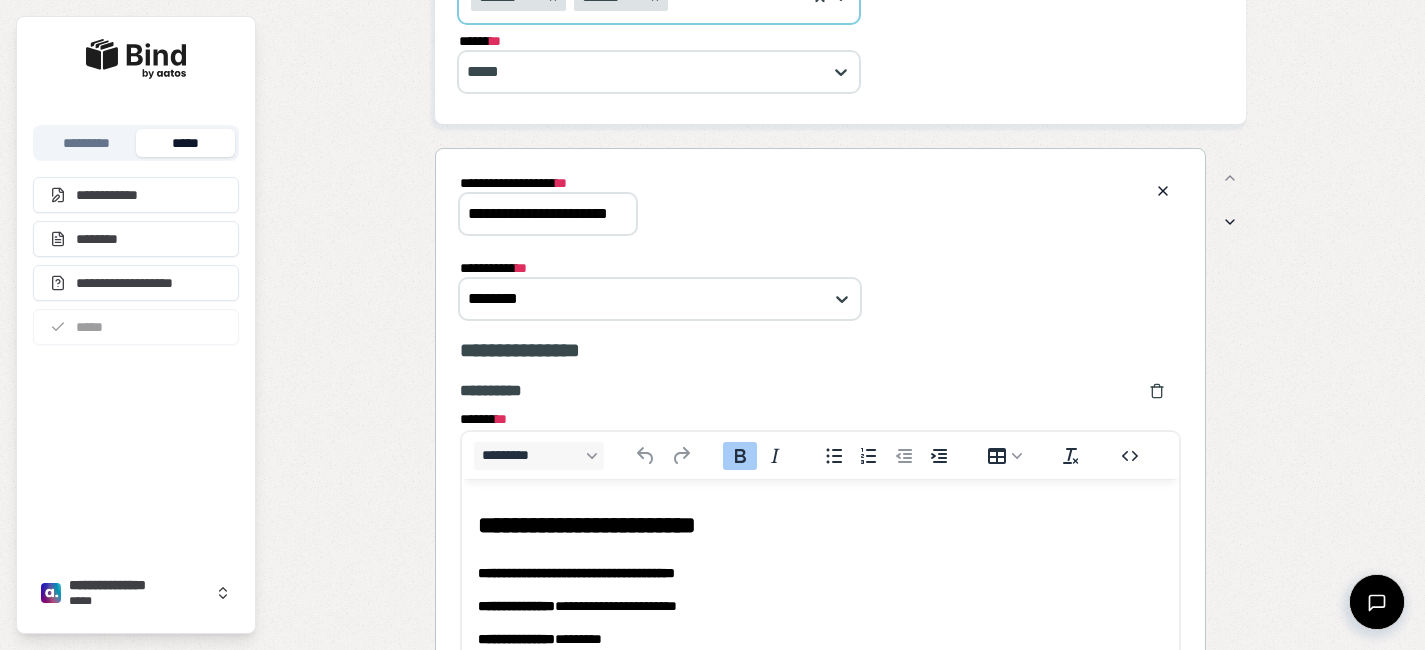 scroll, scrollTop: 0, scrollLeft: 0, axis: both 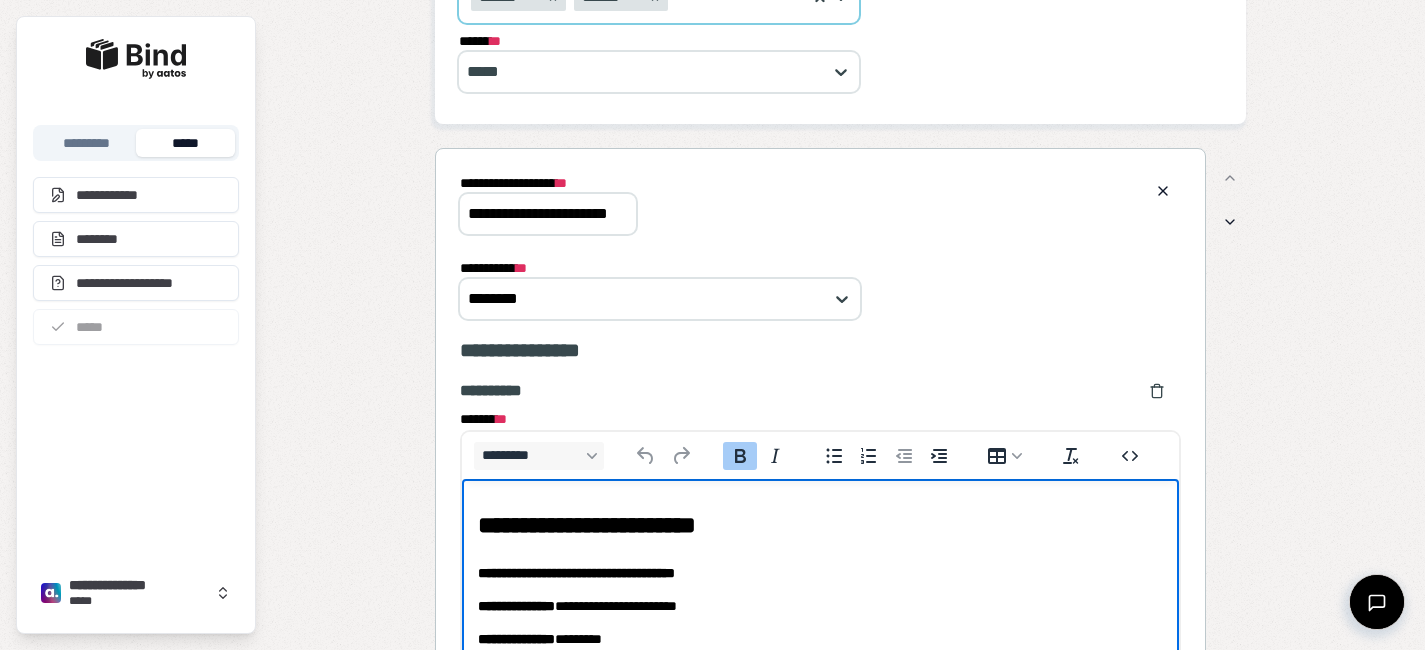 click on "**********" at bounding box center (587, 525) 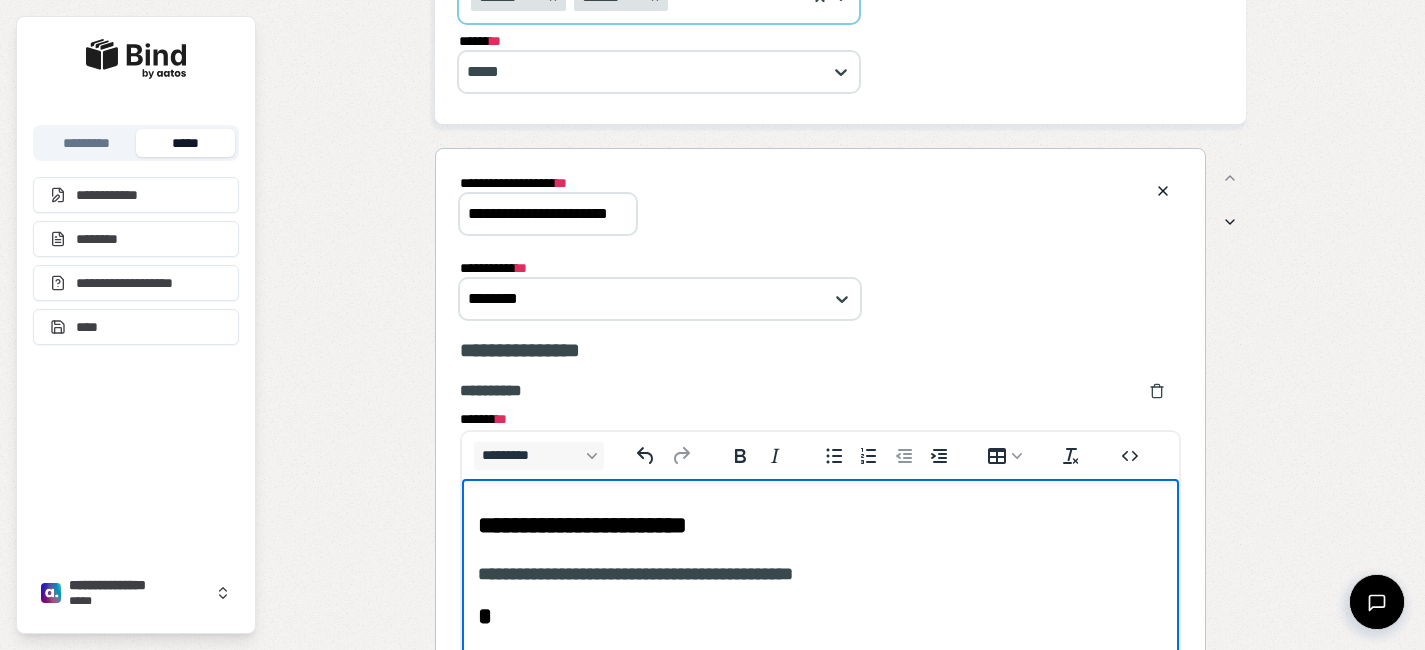 click on "**********" at bounding box center [582, 525] 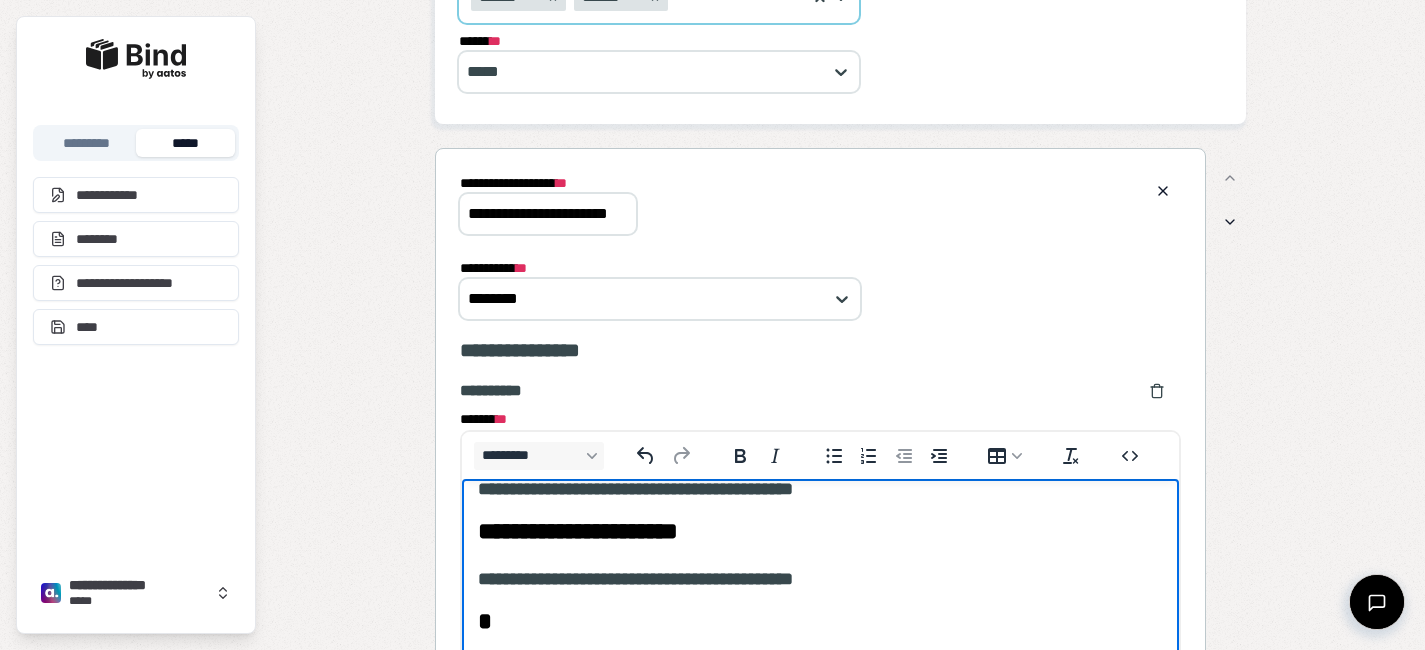 scroll, scrollTop: 0, scrollLeft: 0, axis: both 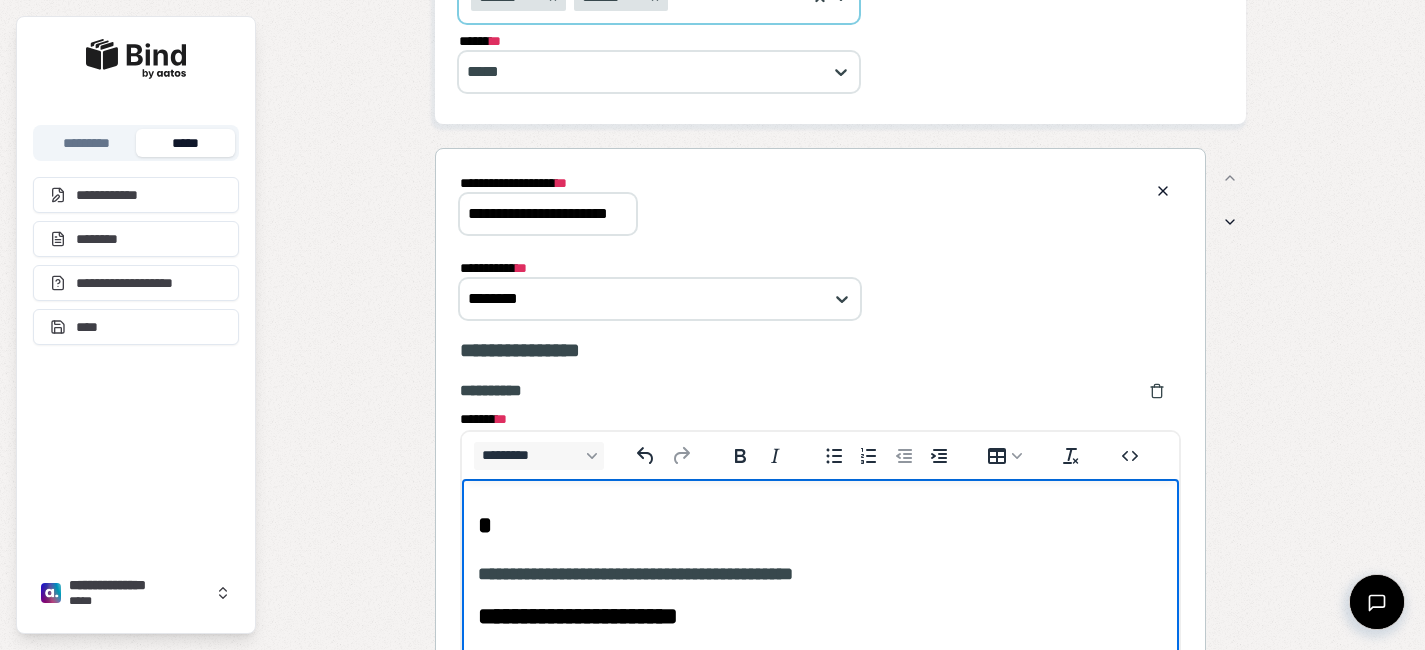 click on "**********" at bounding box center (820, 575) 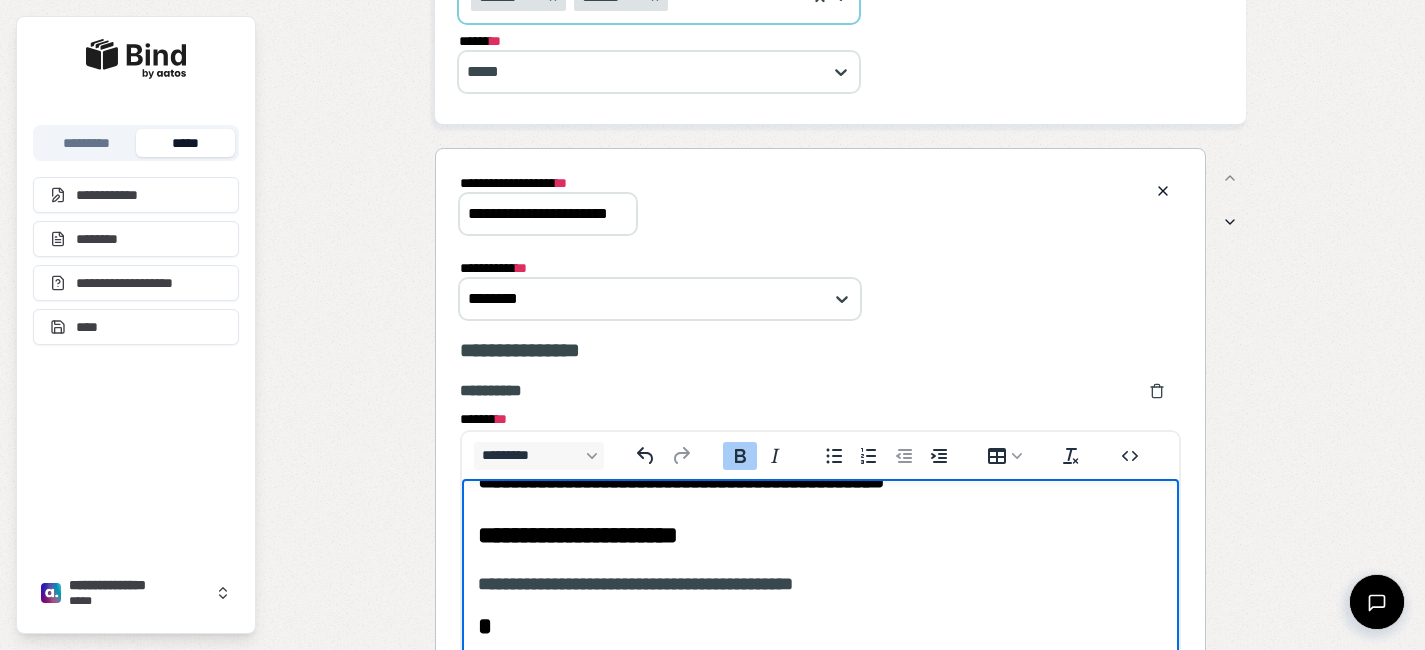 scroll, scrollTop: 49, scrollLeft: 0, axis: vertical 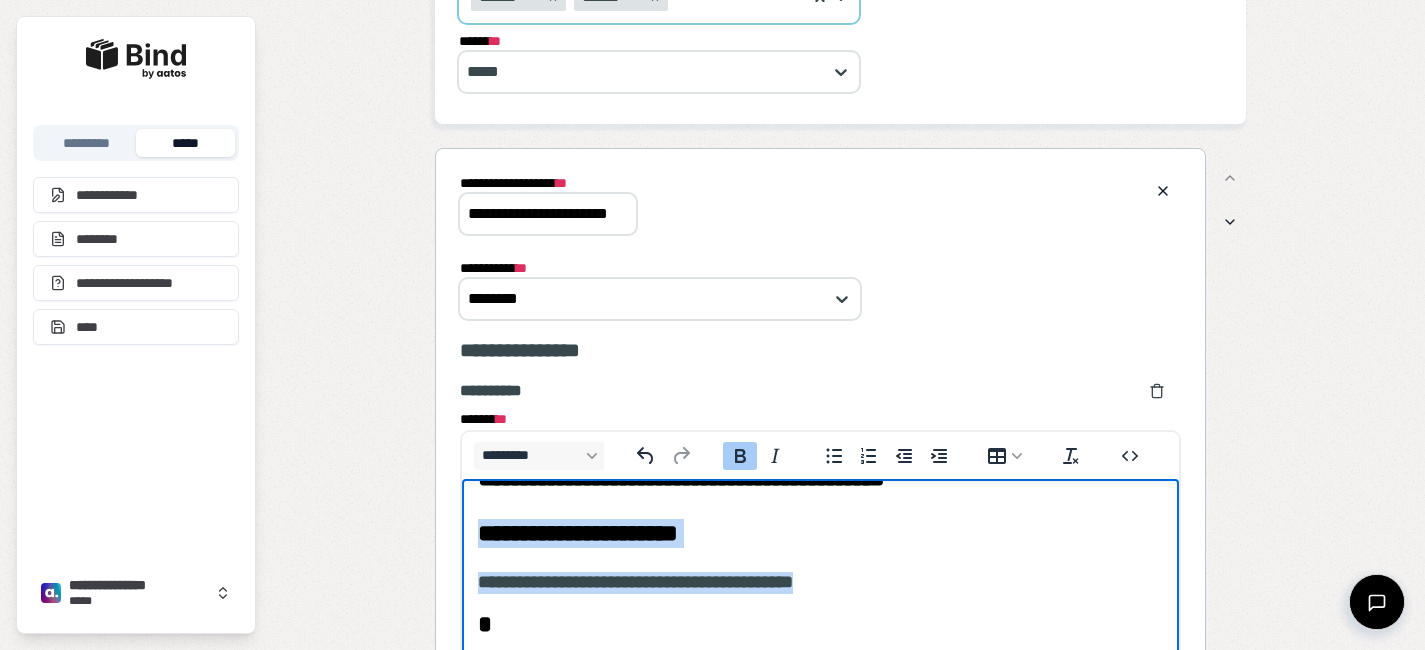 drag, startPoint x: 883, startPoint y: 580, endPoint x: 447, endPoint y: 509, distance: 441.74313 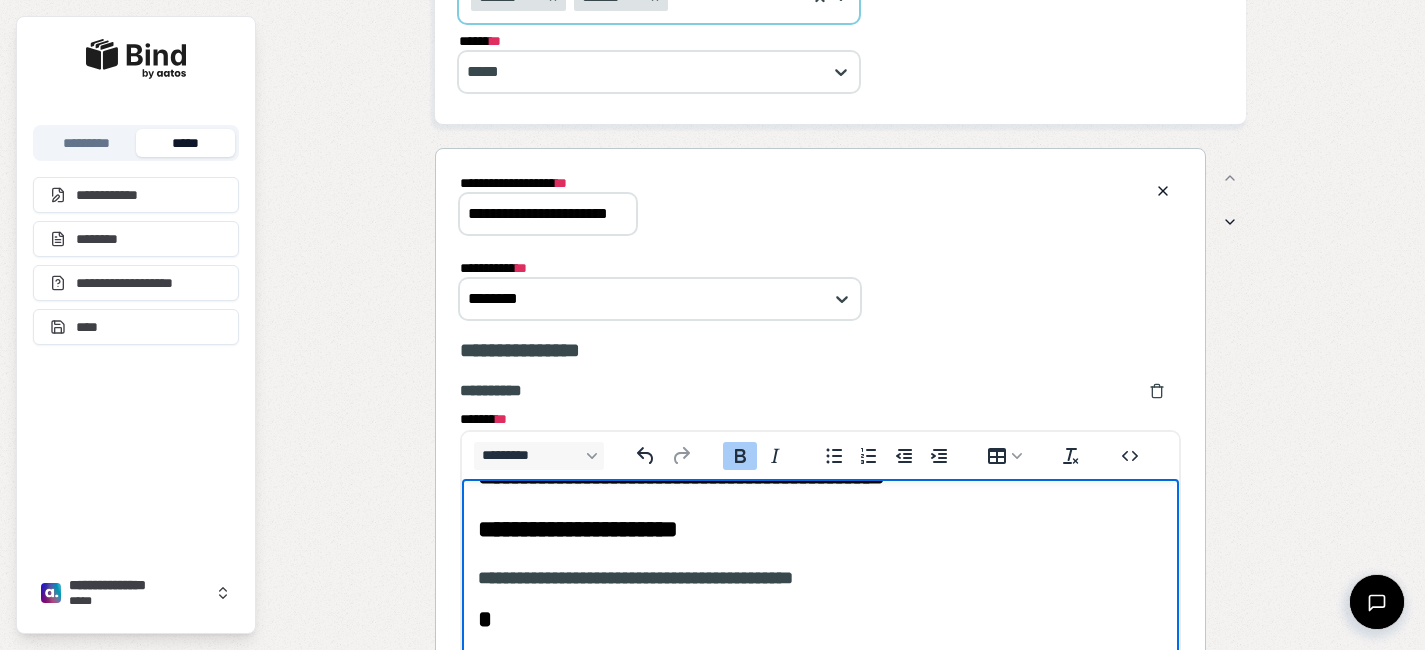 scroll, scrollTop: 0, scrollLeft: 0, axis: both 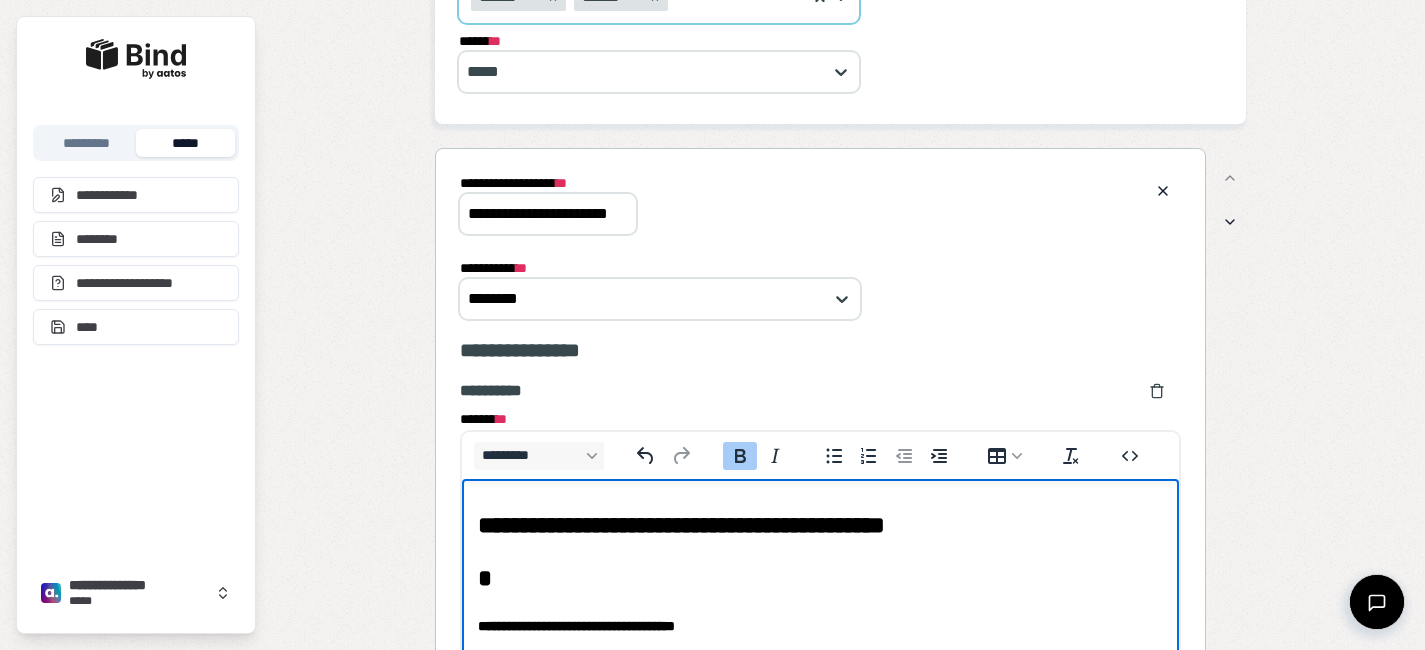 click on "*" at bounding box center [485, 578] 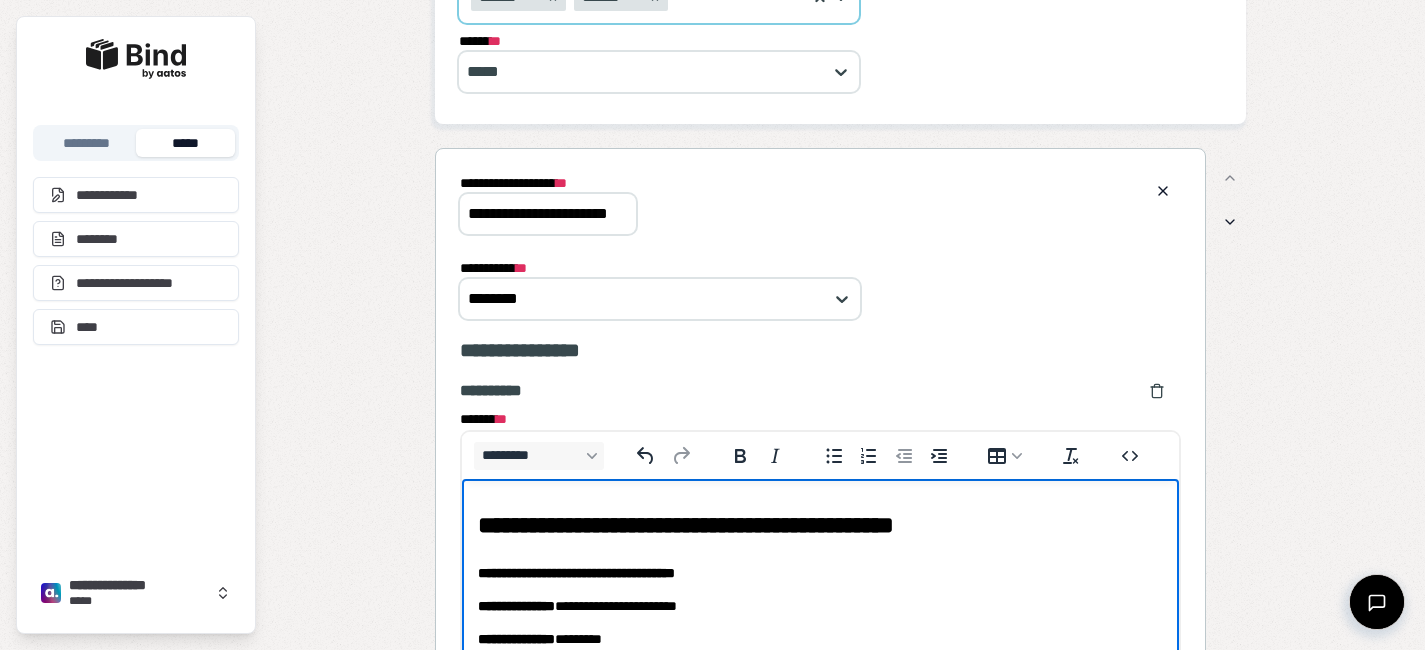 type 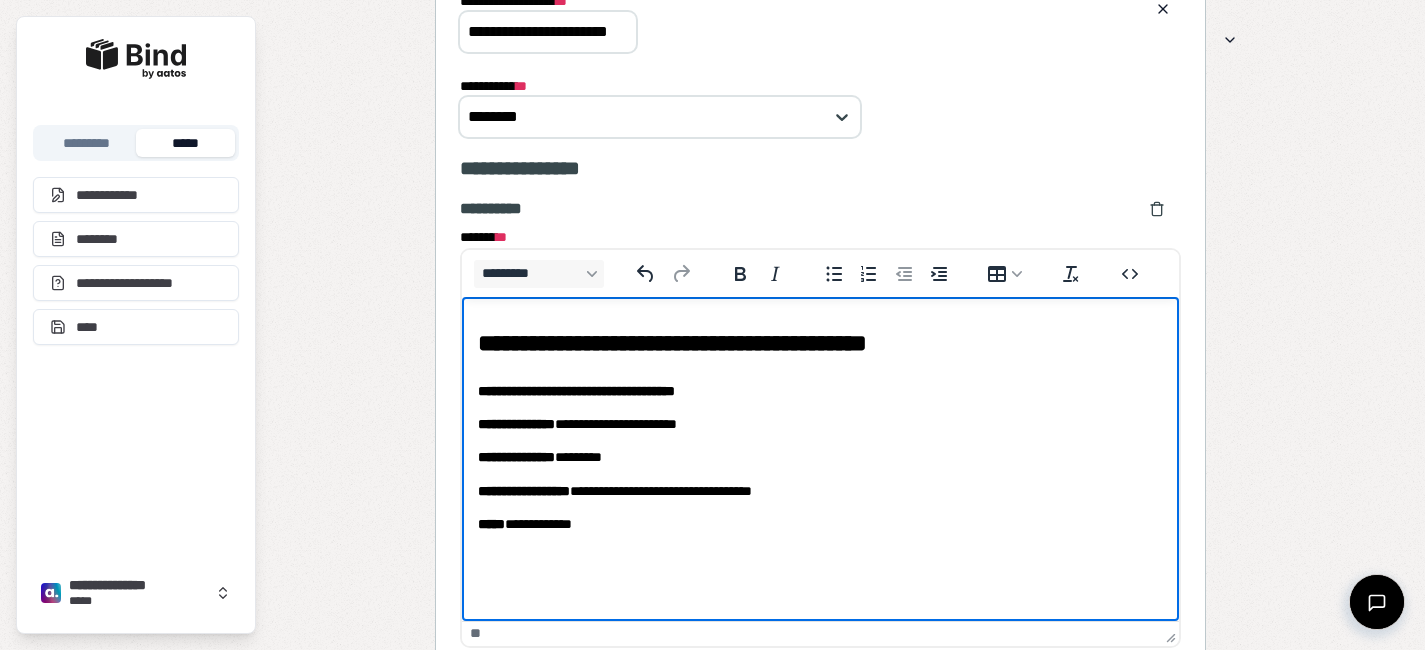 scroll, scrollTop: 780, scrollLeft: 0, axis: vertical 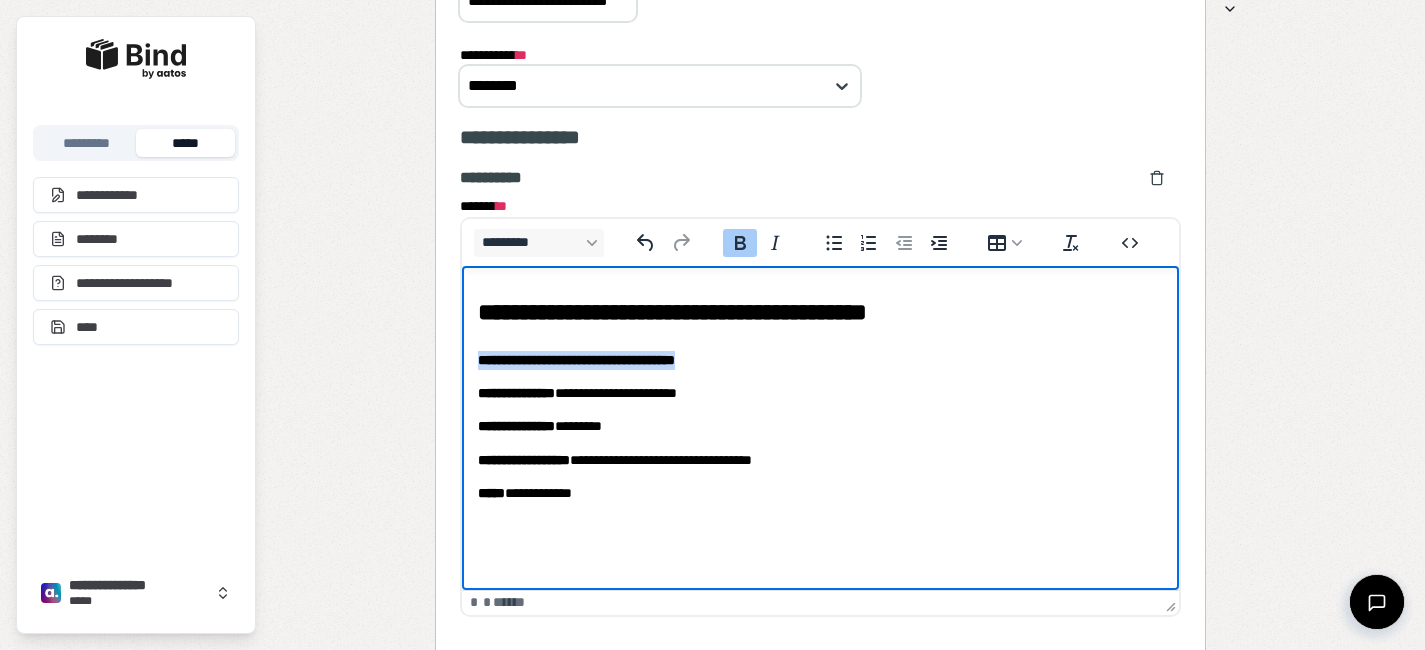drag, startPoint x: 743, startPoint y: 358, endPoint x: 476, endPoint y: 347, distance: 267.2265 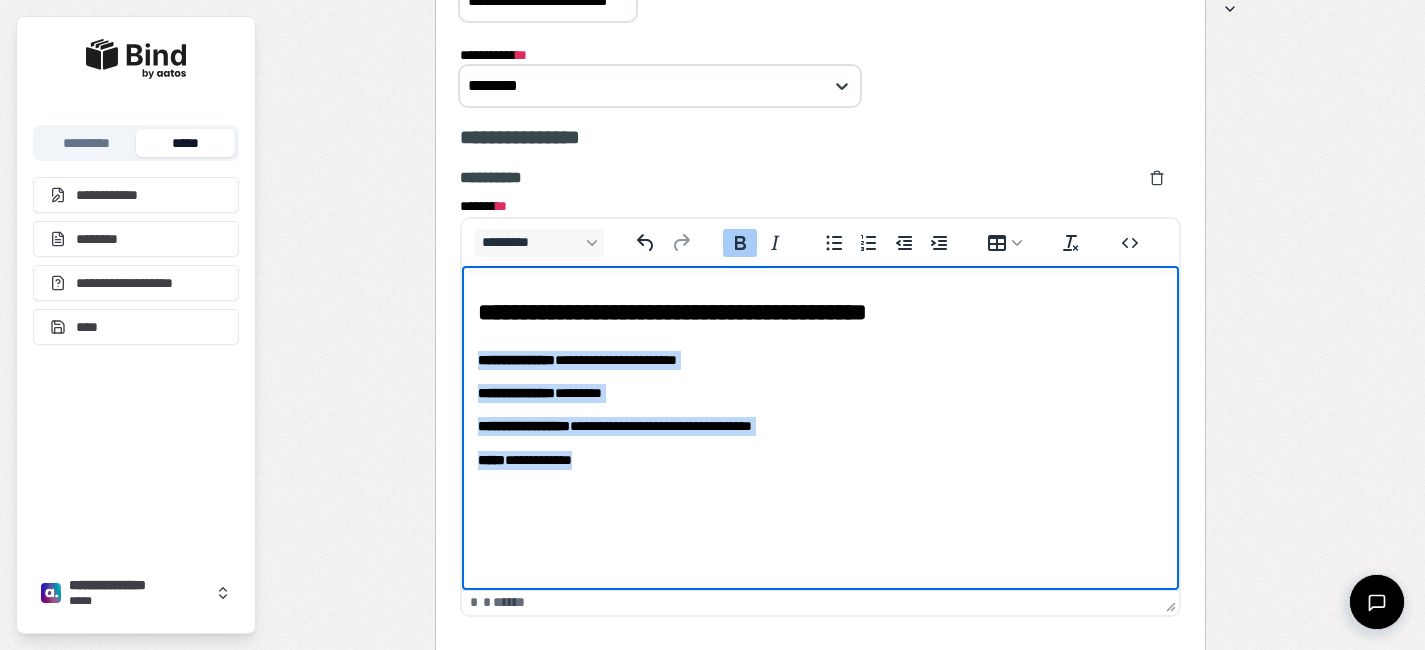 drag, startPoint x: 642, startPoint y: 469, endPoint x: 456, endPoint y: 361, distance: 215.08138 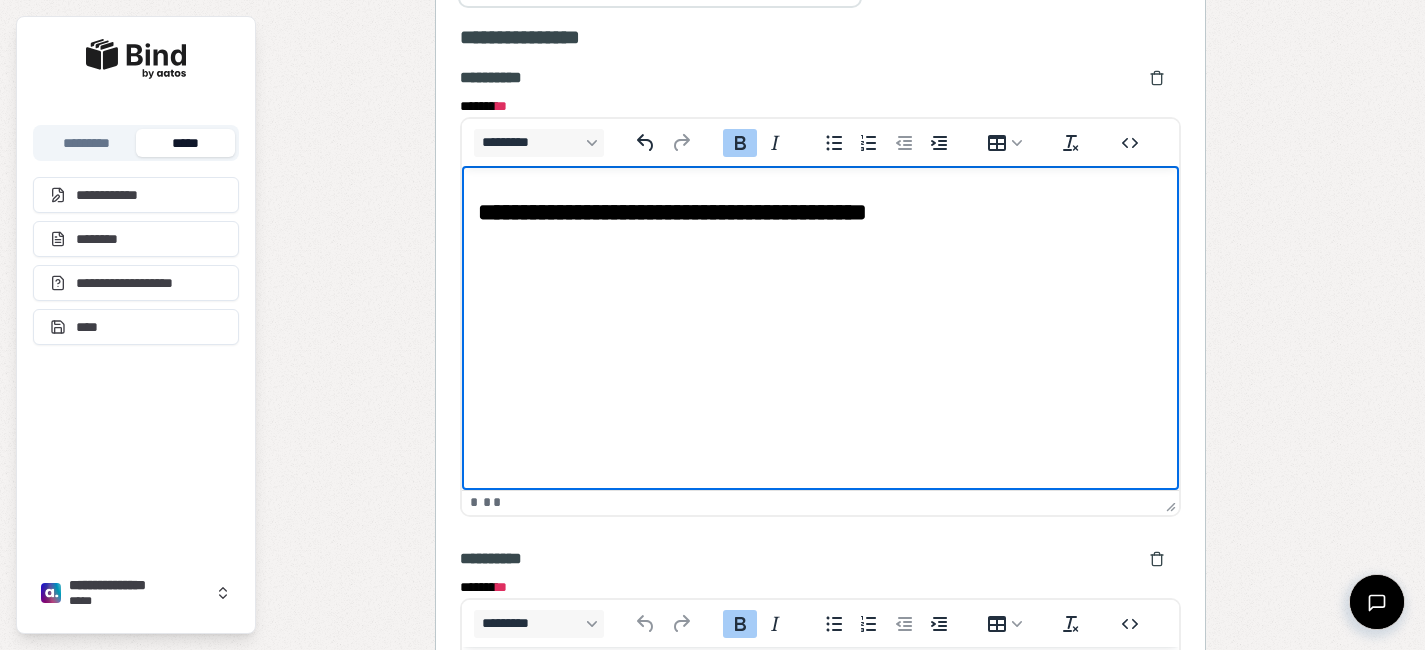 scroll, scrollTop: 861, scrollLeft: 0, axis: vertical 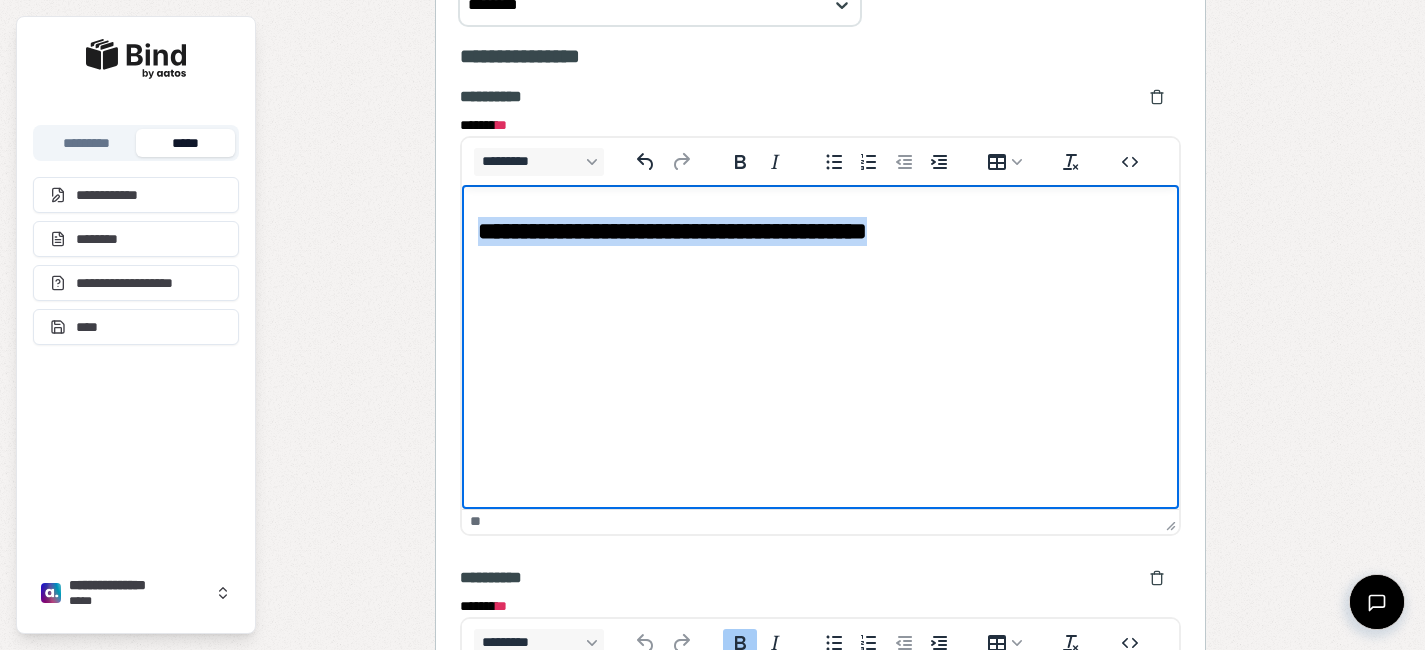 drag, startPoint x: 1010, startPoint y: 223, endPoint x: 495, endPoint y: 179, distance: 516.8762 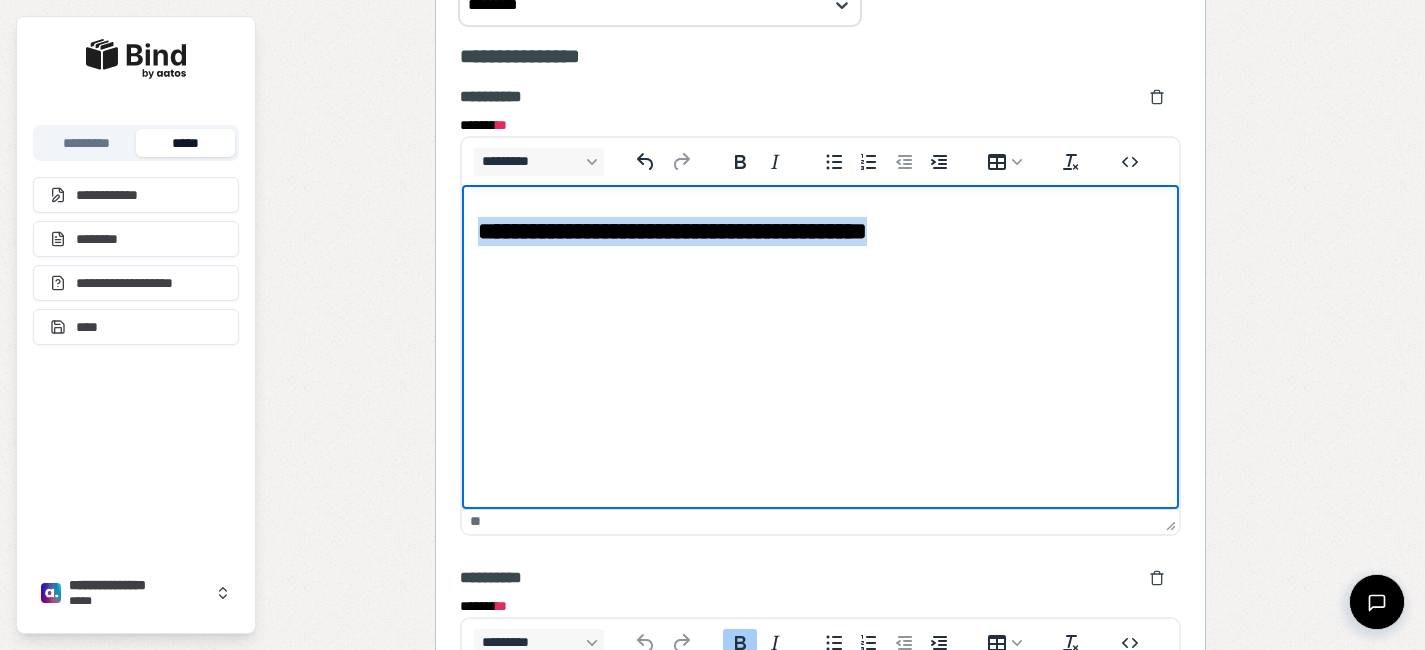 copy on "**********" 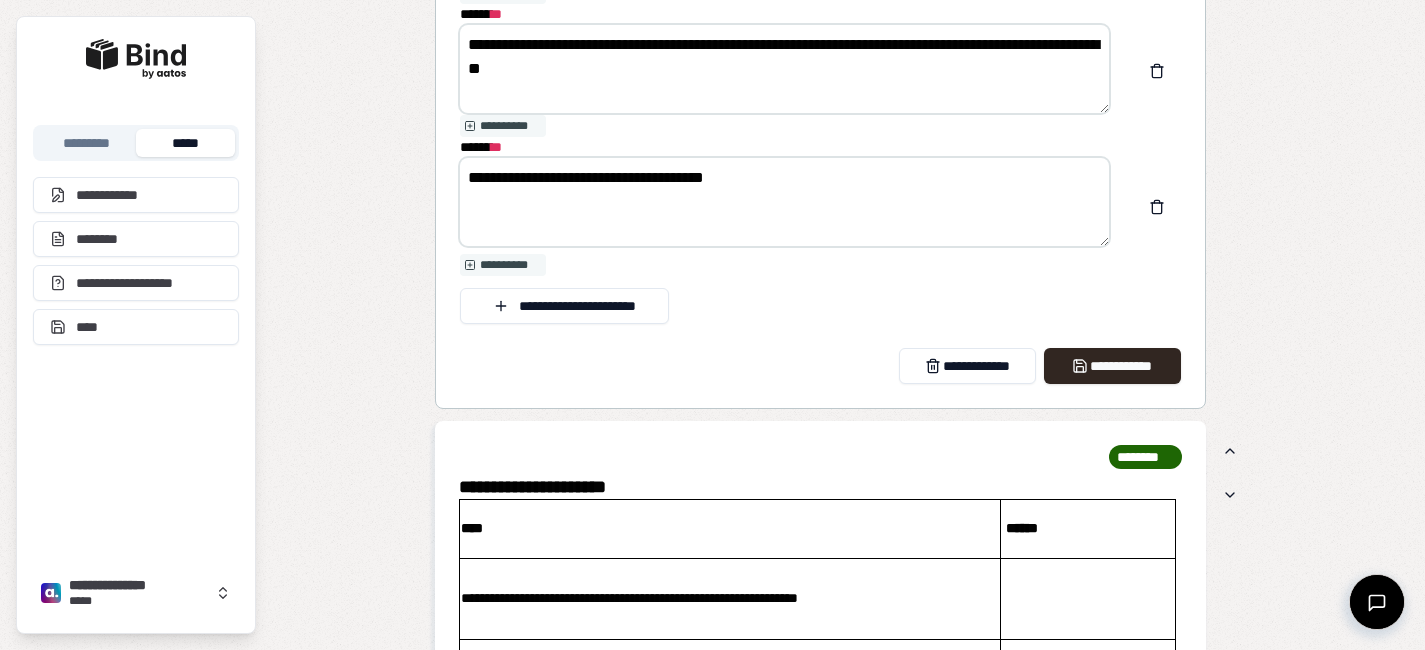 scroll, scrollTop: 2390, scrollLeft: 0, axis: vertical 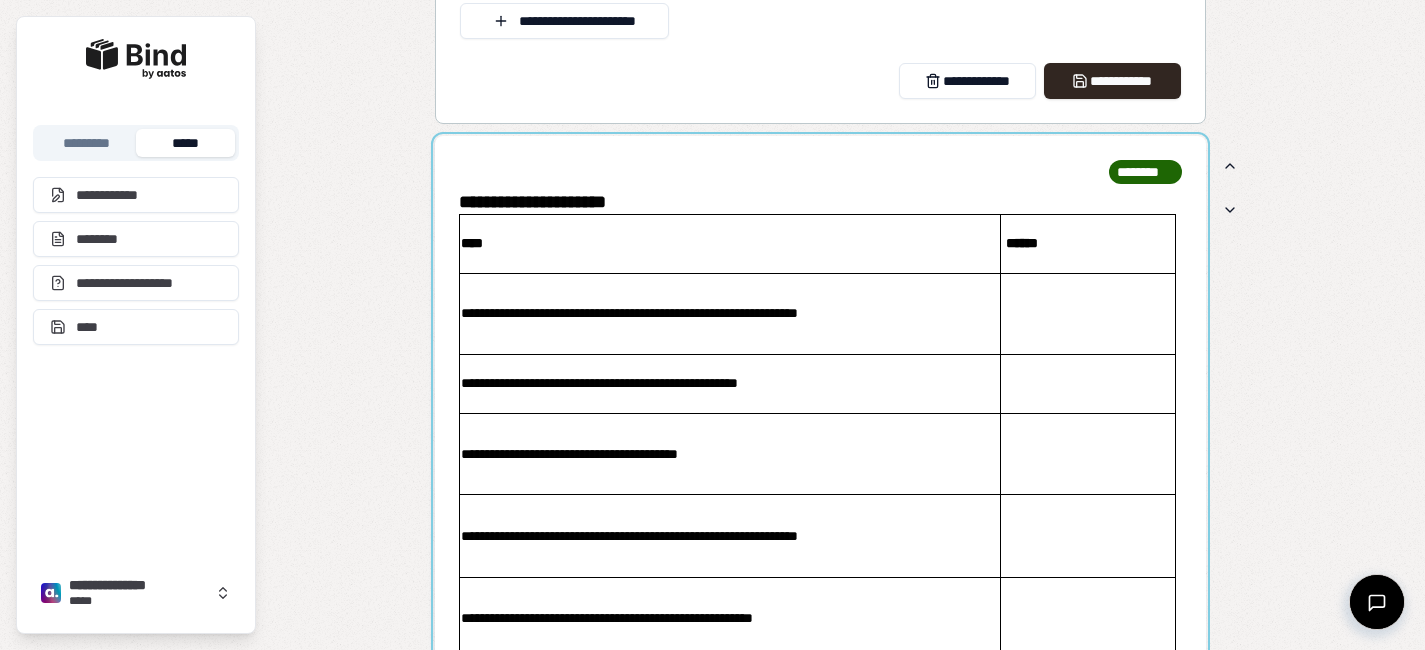 click at bounding box center [820, 468] 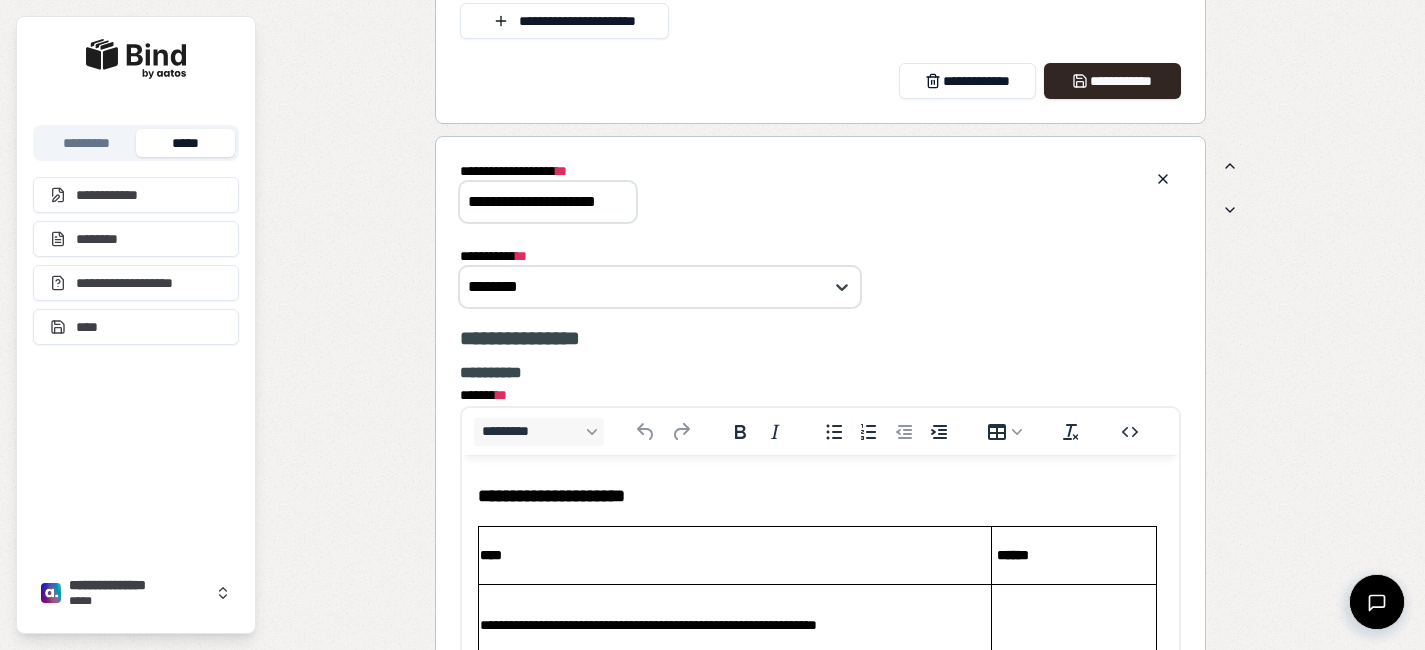 scroll, scrollTop: 0, scrollLeft: 0, axis: both 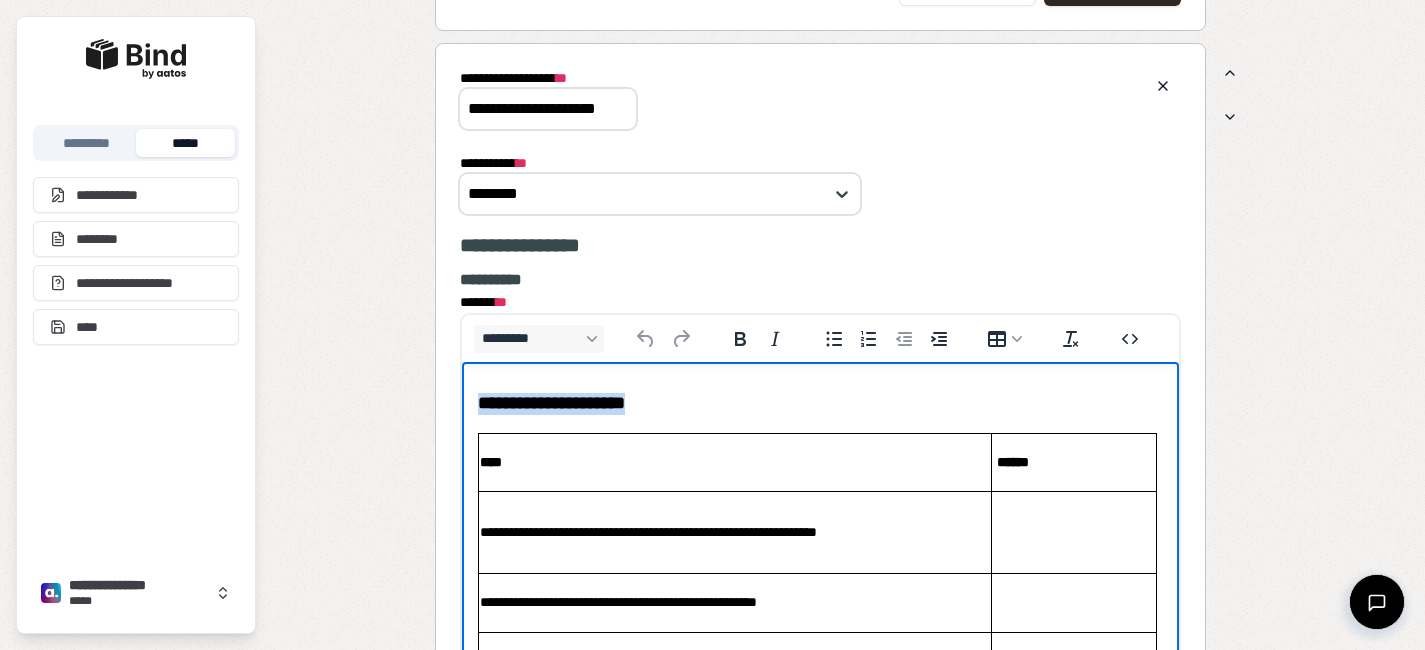 drag, startPoint x: 717, startPoint y: 394, endPoint x: 396, endPoint y: 391, distance: 321.014 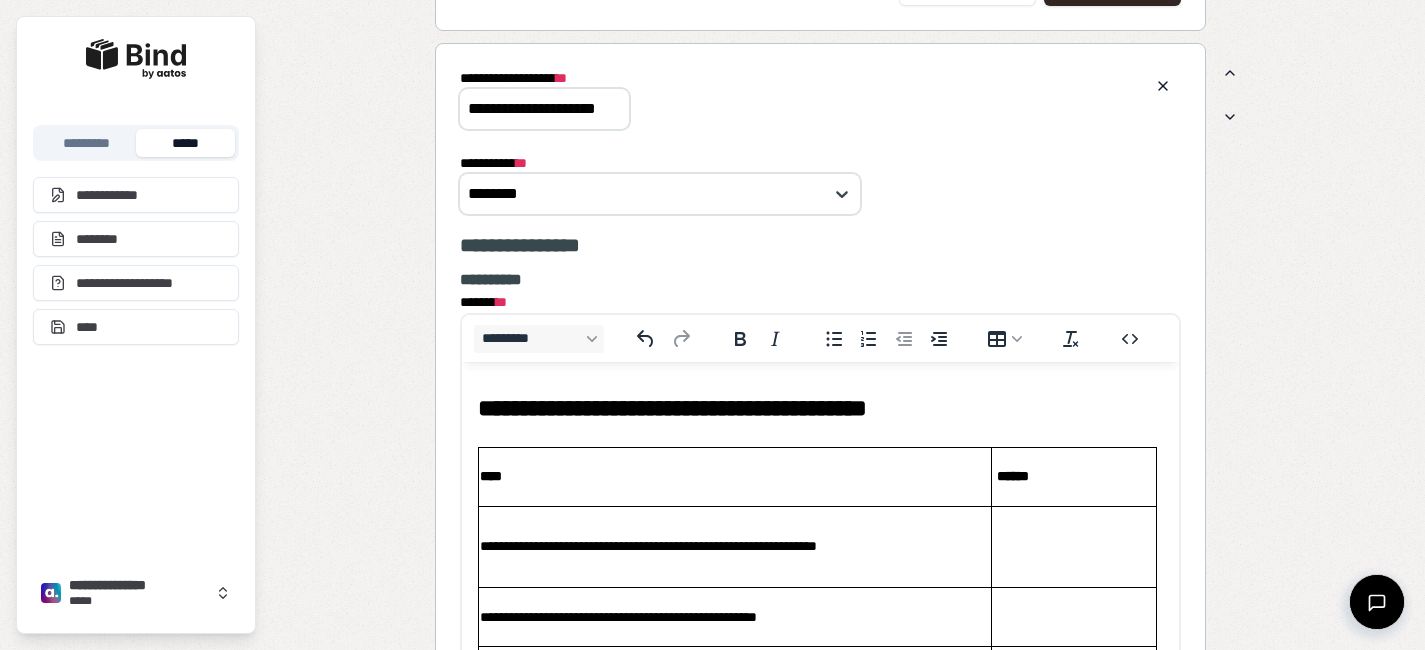 drag, startPoint x: 466, startPoint y: 110, endPoint x: 794, endPoint y: 110, distance: 328 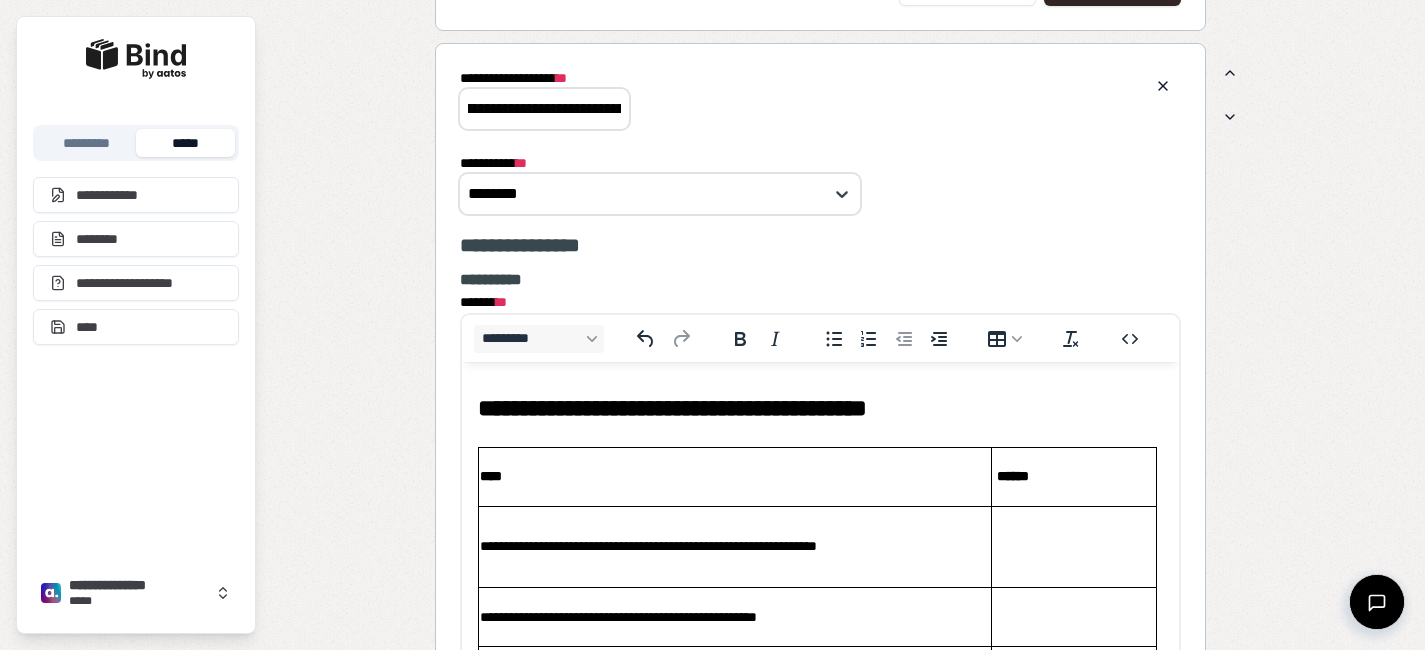scroll, scrollTop: 0, scrollLeft: 138, axis: horizontal 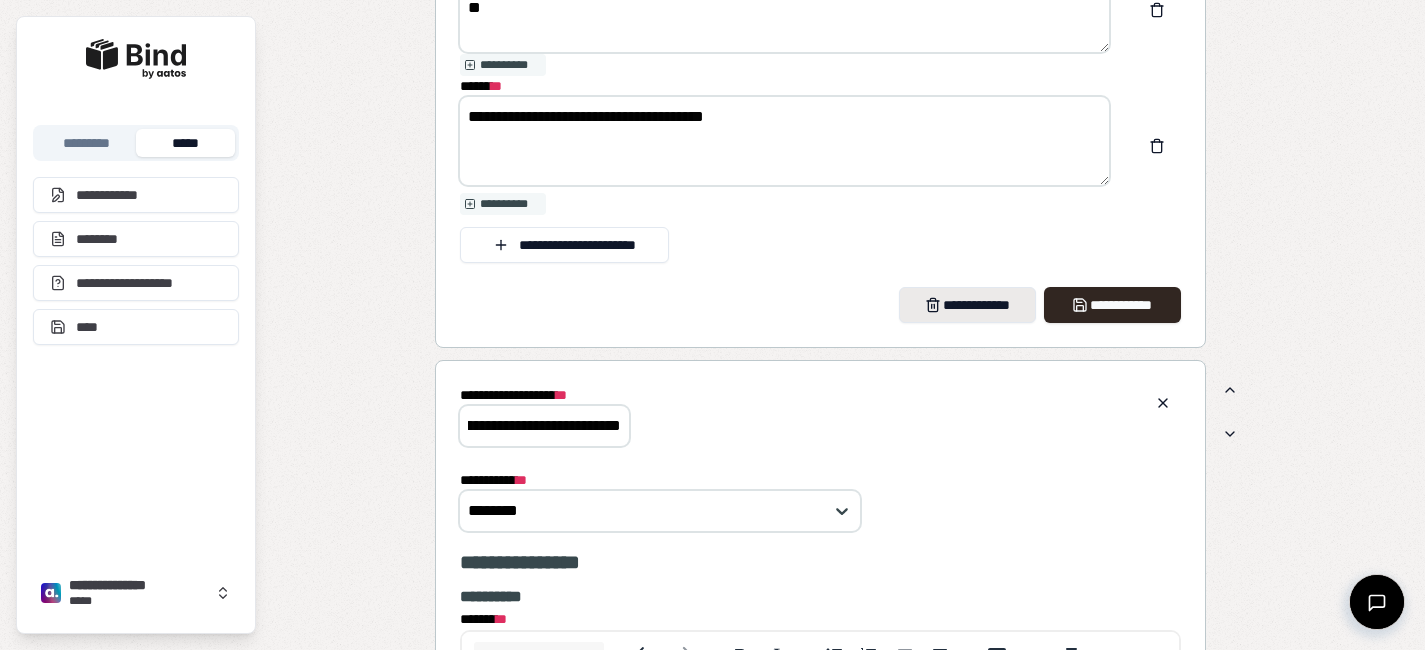 type on "**********" 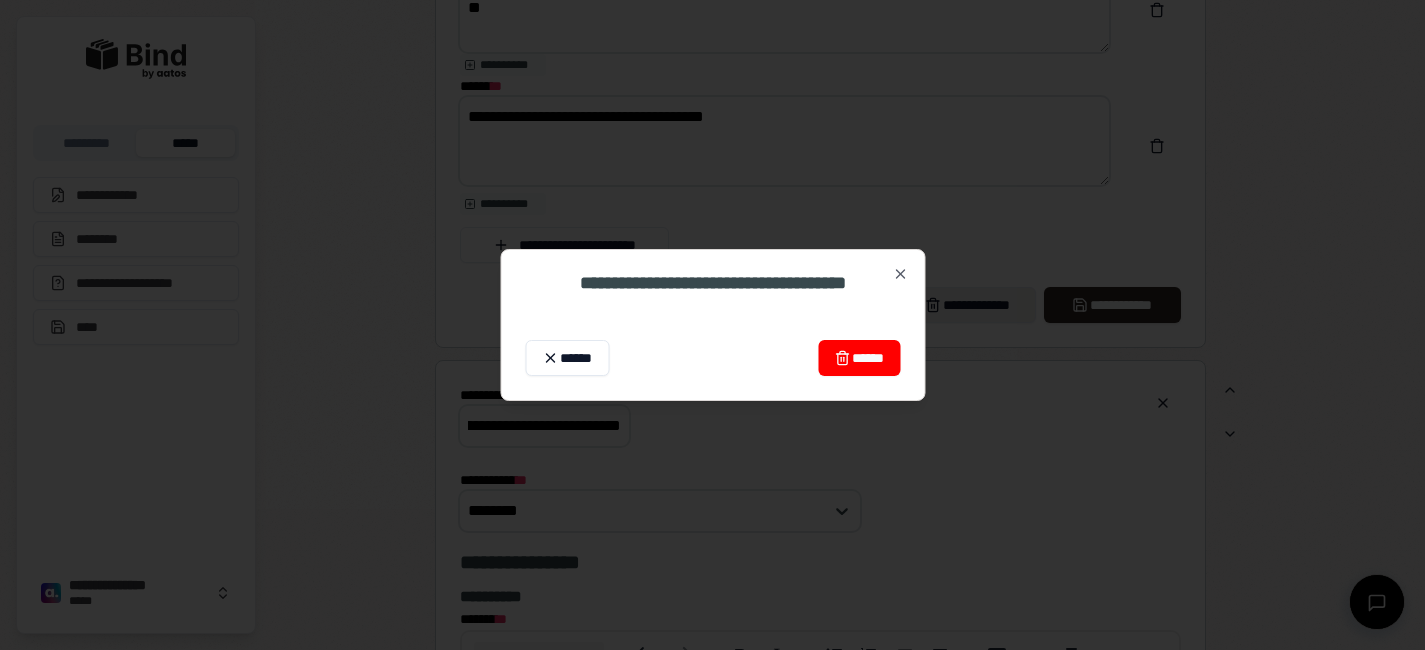 scroll, scrollTop: 0, scrollLeft: 0, axis: both 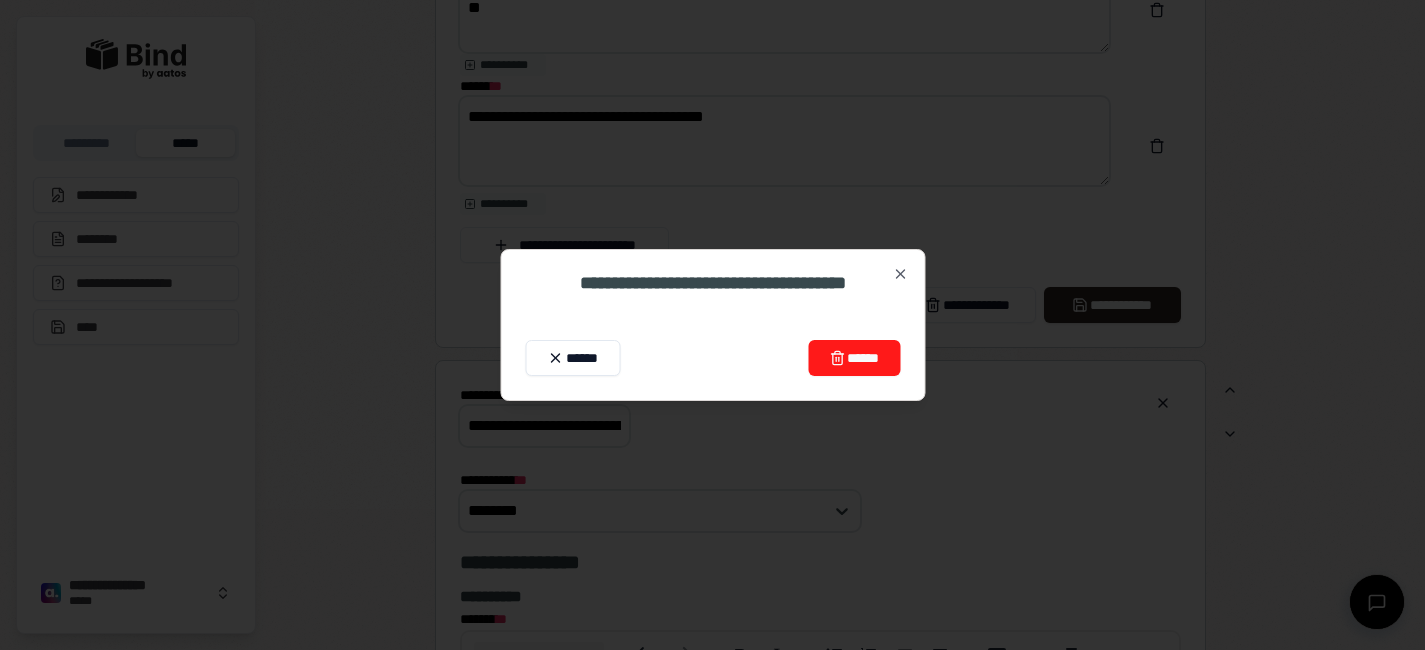 click on "******" at bounding box center [854, 358] 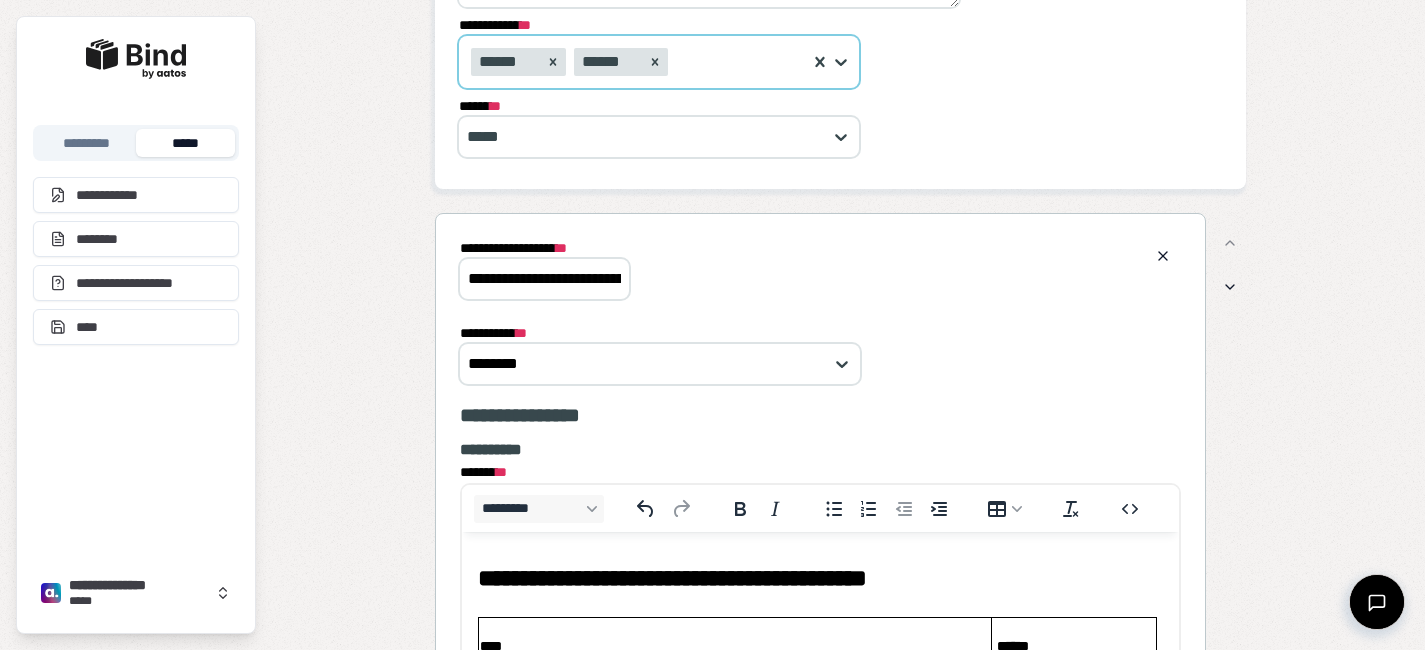 scroll, scrollTop: 717, scrollLeft: 0, axis: vertical 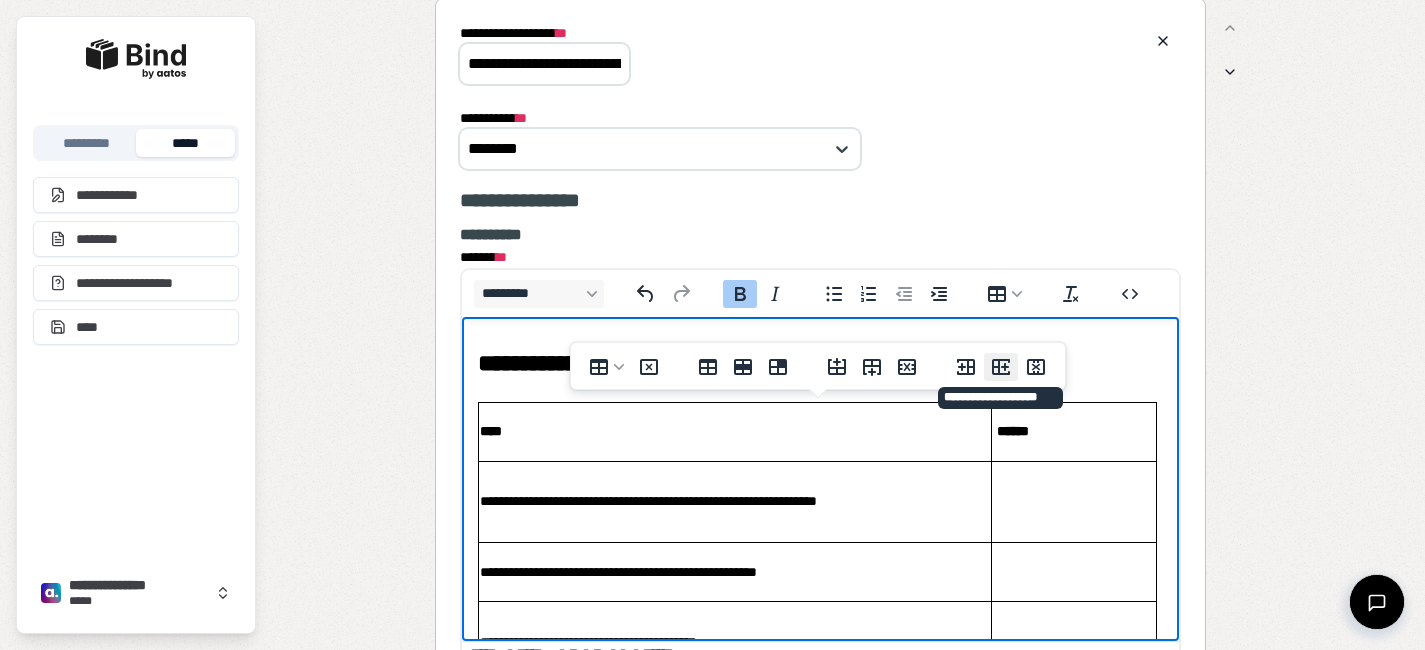 click 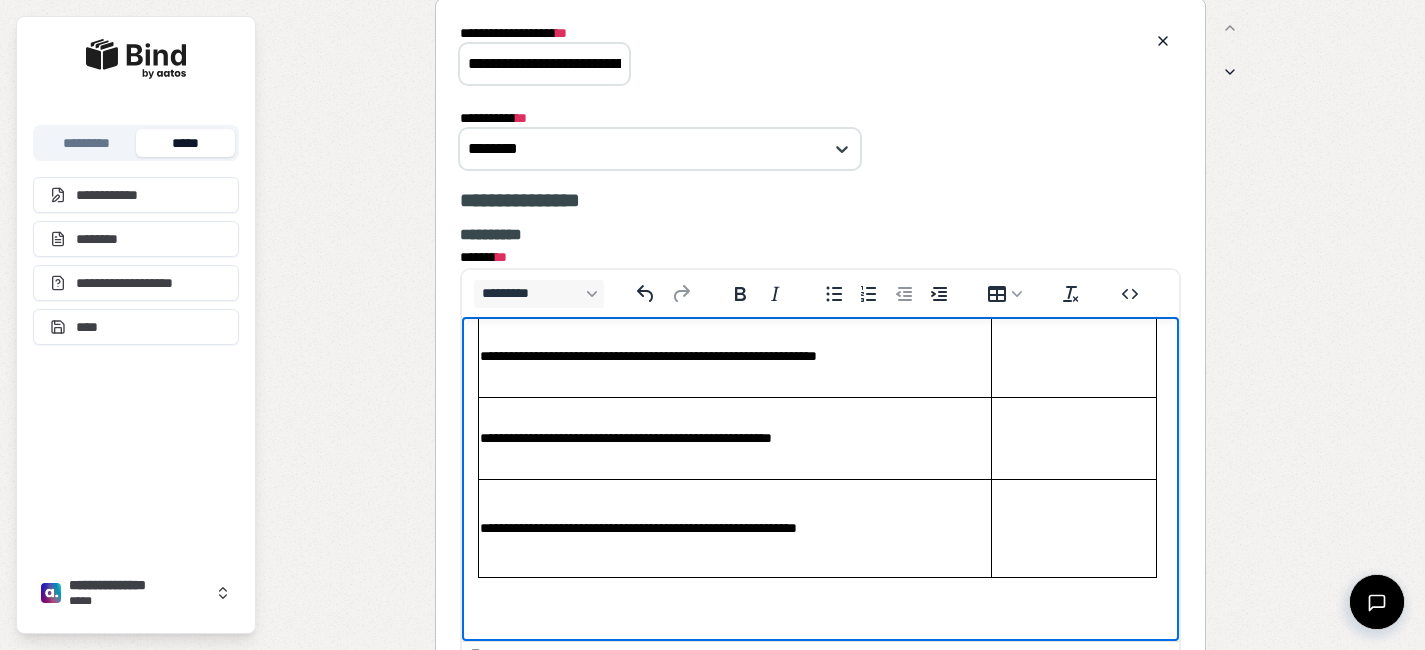scroll, scrollTop: 0, scrollLeft: 0, axis: both 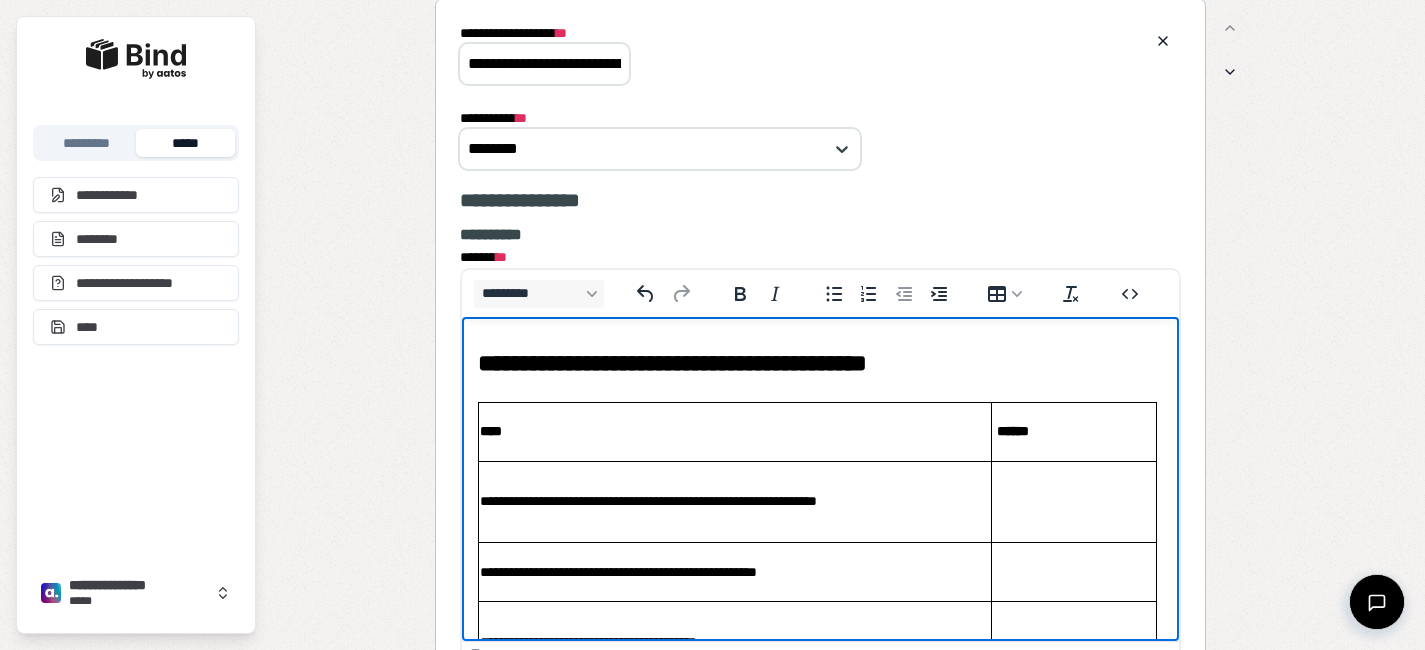 click on "****" at bounding box center (735, 431) 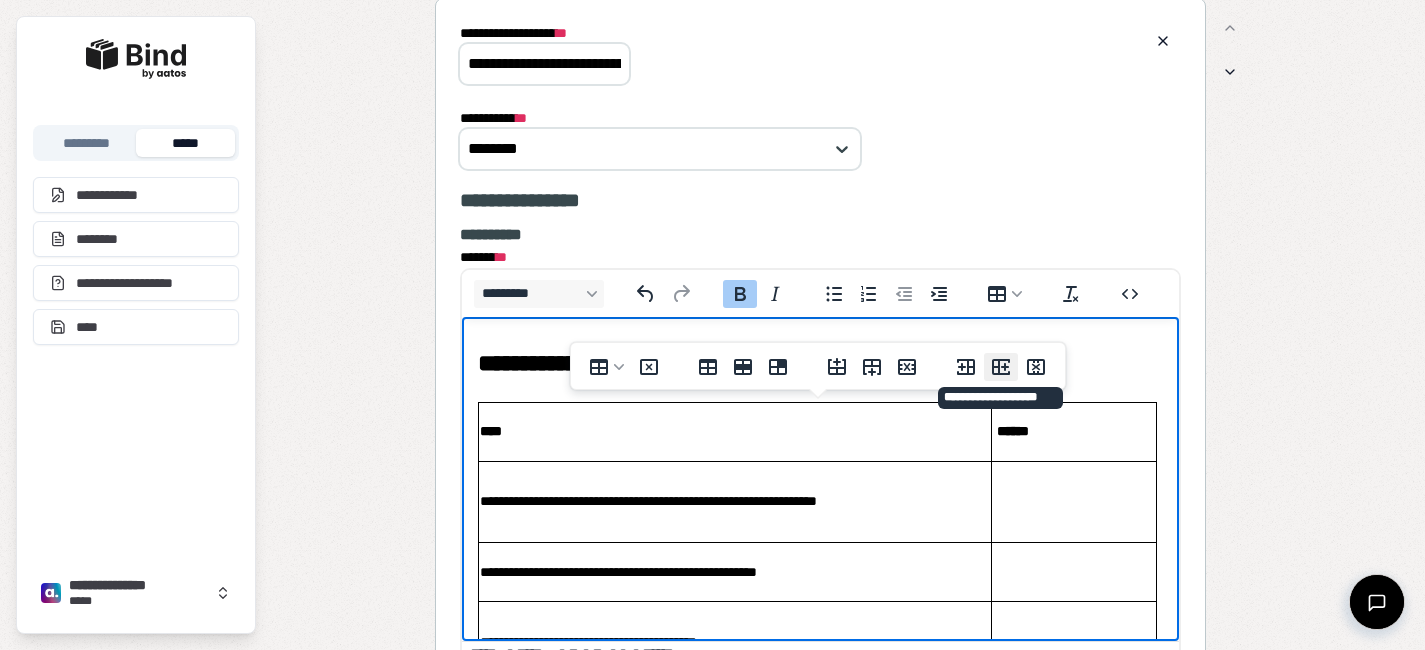 click 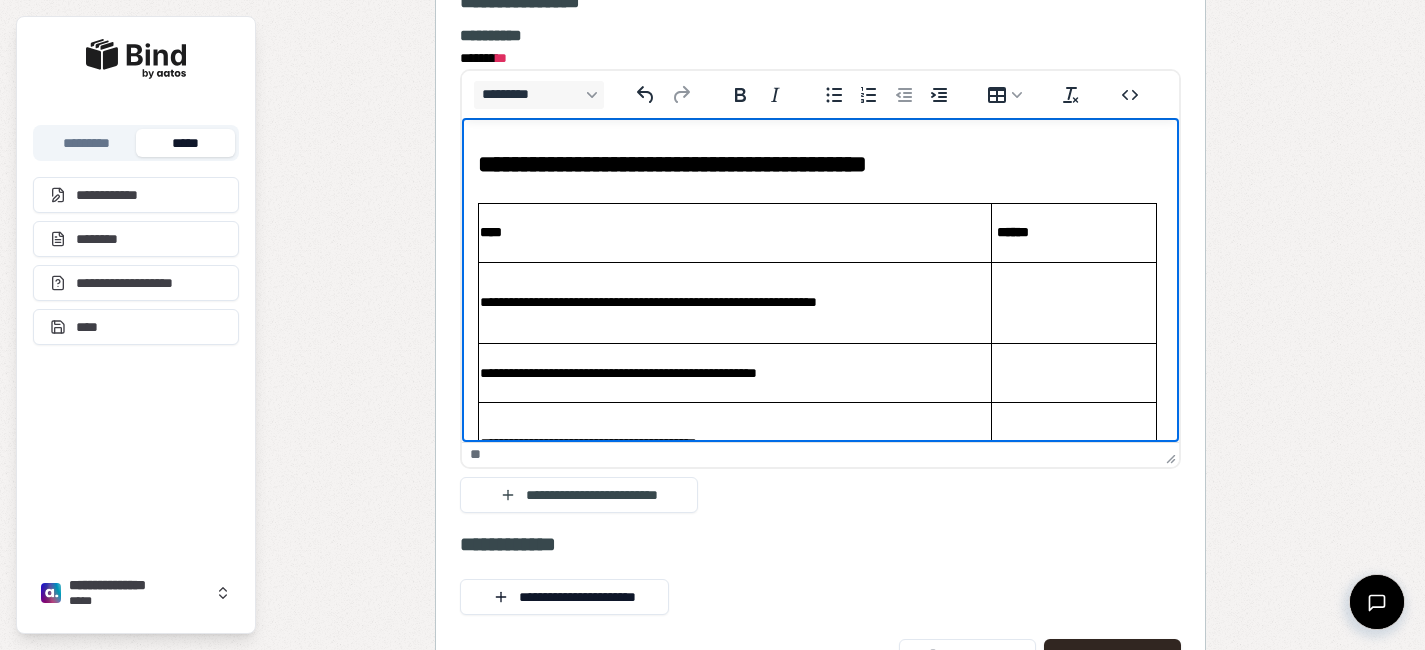 scroll, scrollTop: 903, scrollLeft: 0, axis: vertical 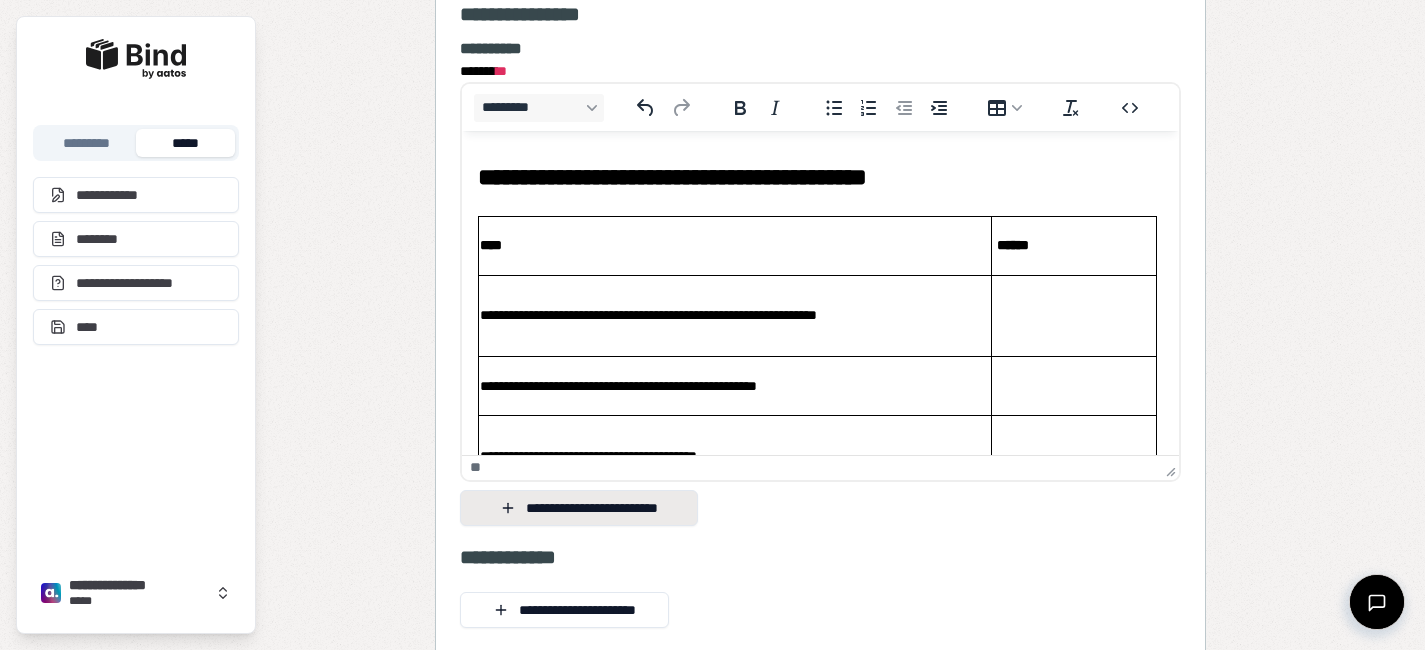 click on "**********" at bounding box center [579, 508] 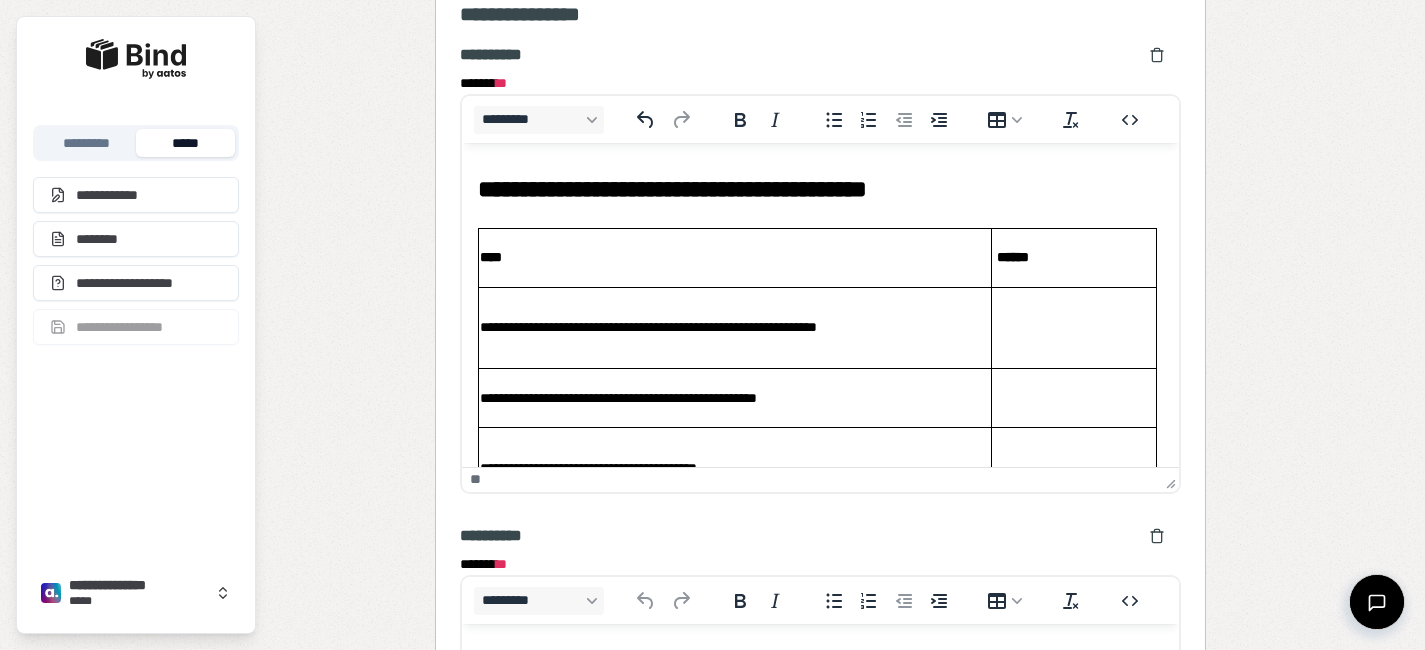 scroll, scrollTop: 0, scrollLeft: 0, axis: both 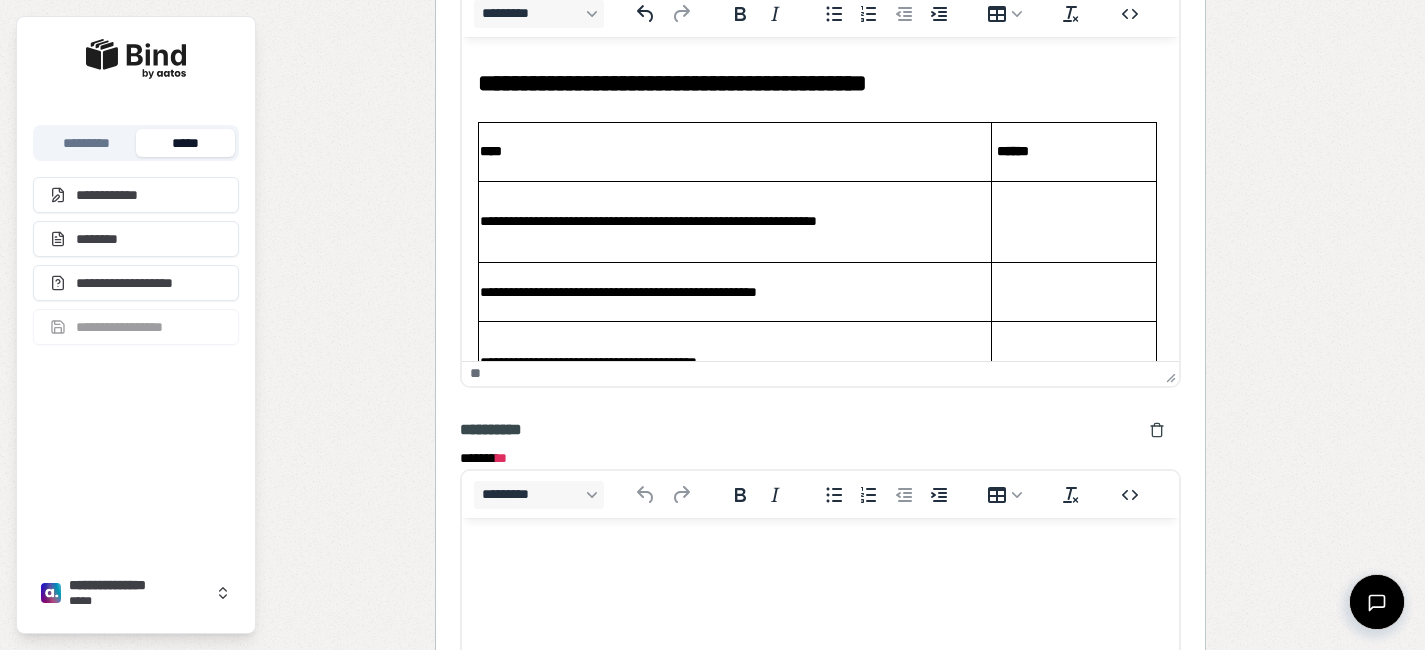 click at bounding box center (820, 557) 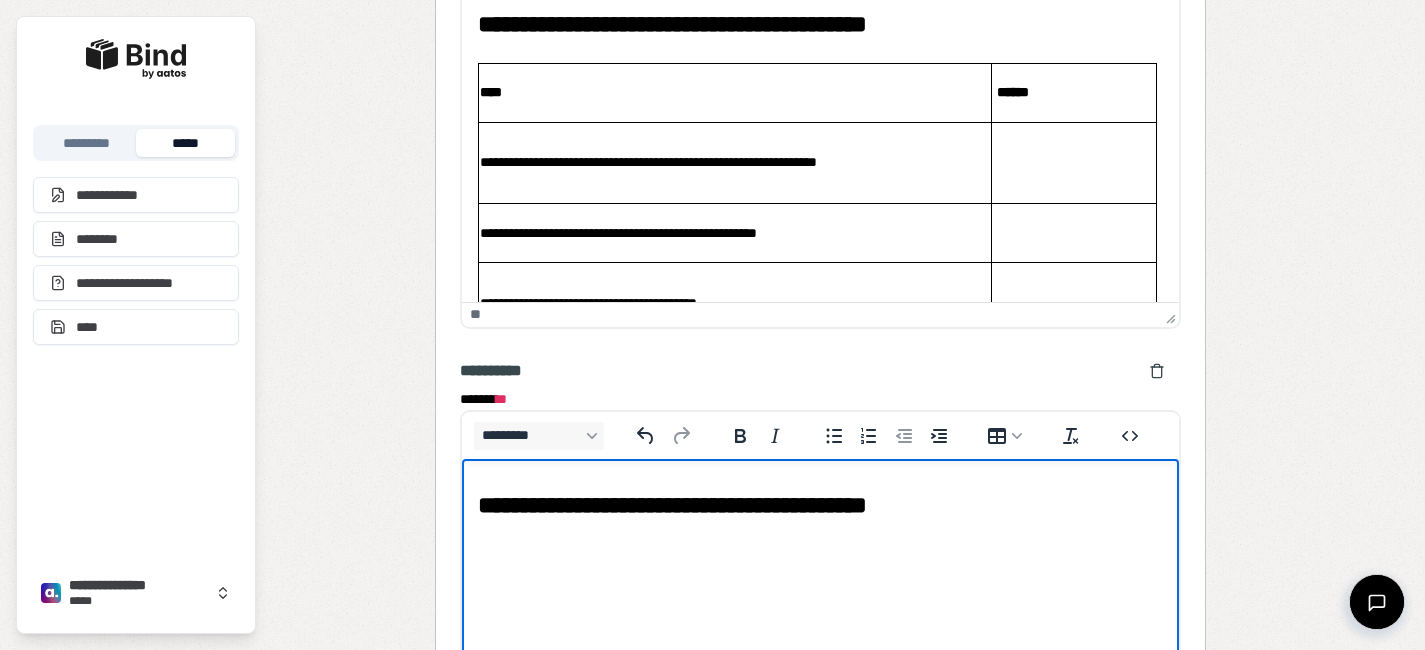 scroll, scrollTop: 916, scrollLeft: 0, axis: vertical 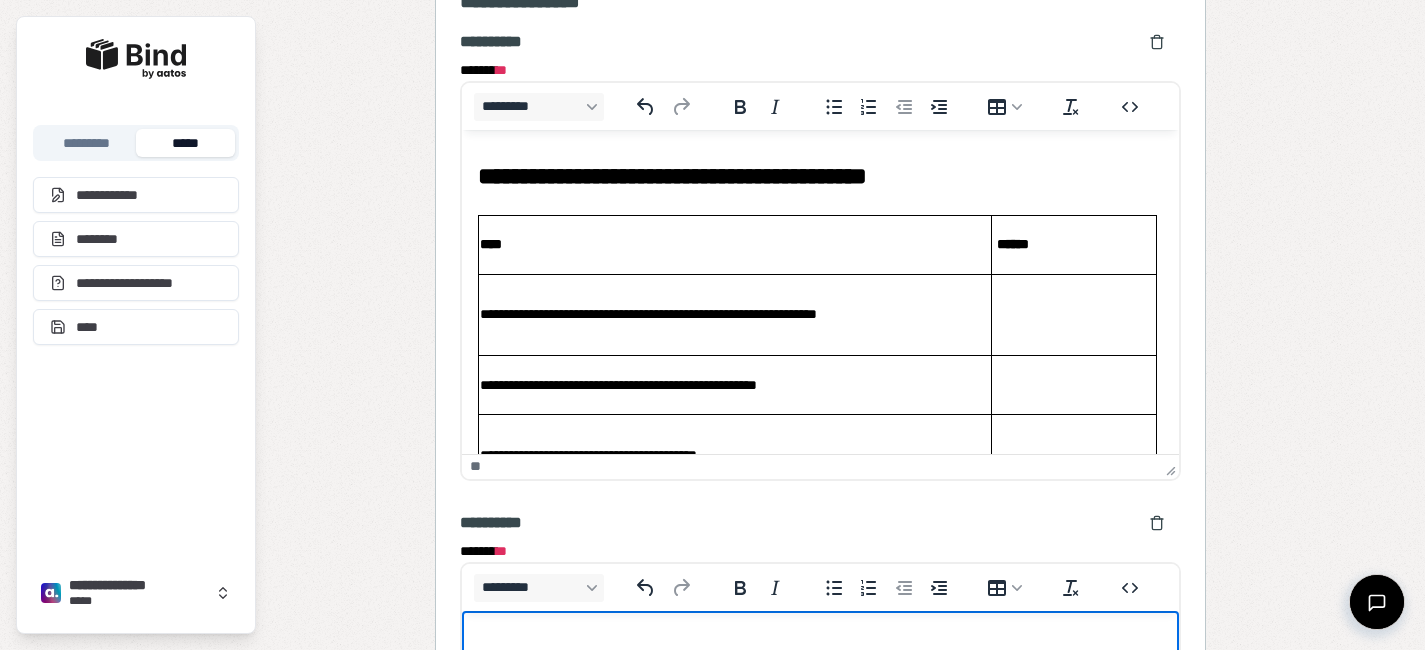 click on "**********" at bounding box center [735, 314] 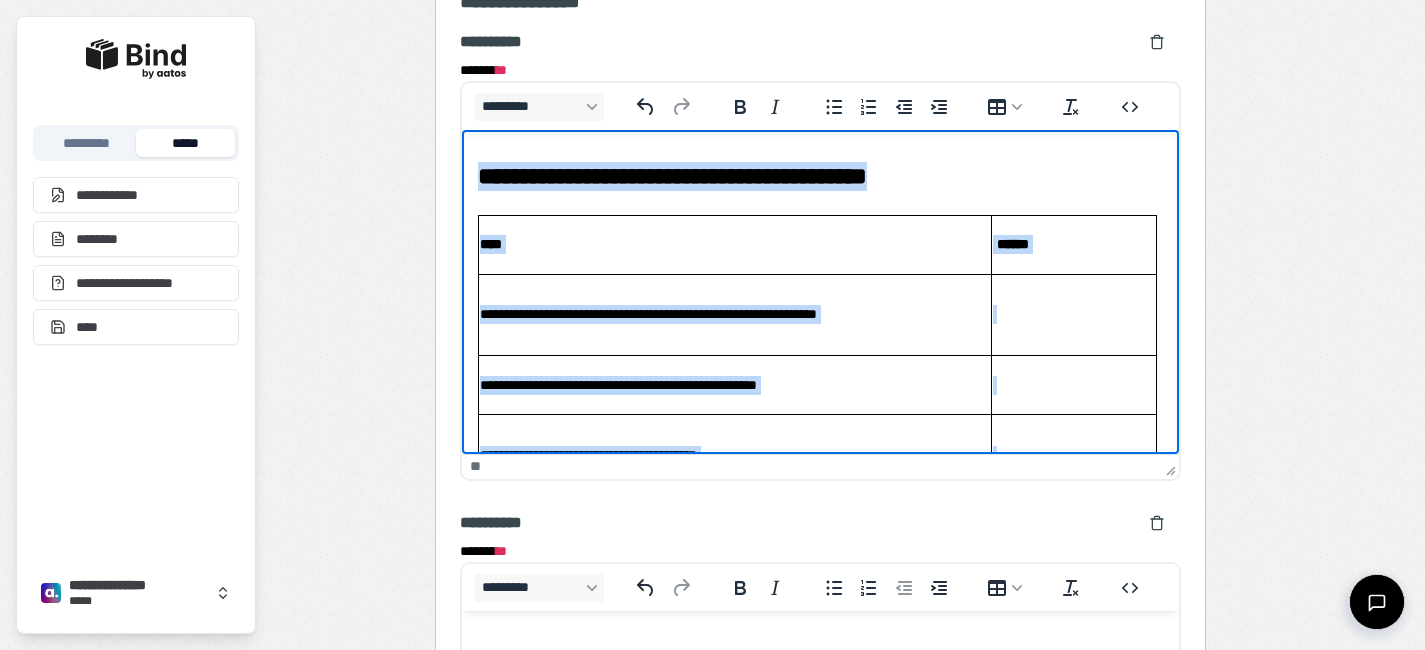 copy on "**********" 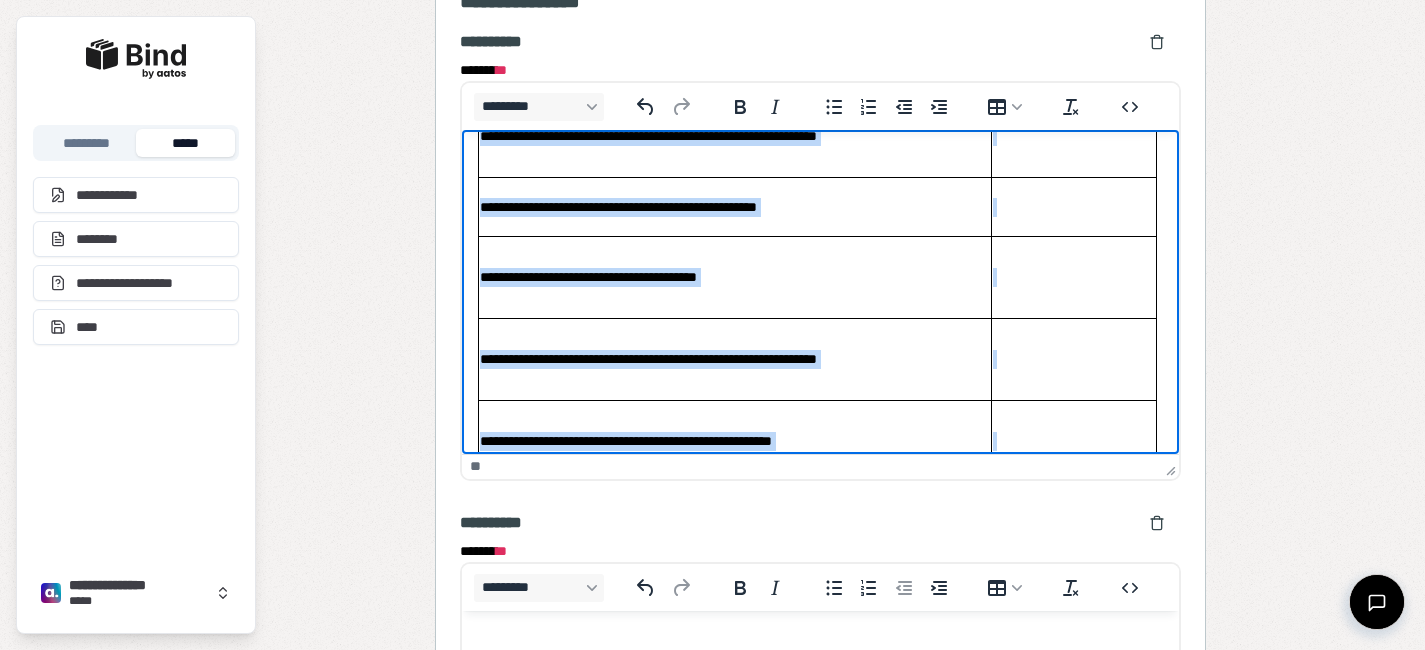 scroll, scrollTop: 187, scrollLeft: 0, axis: vertical 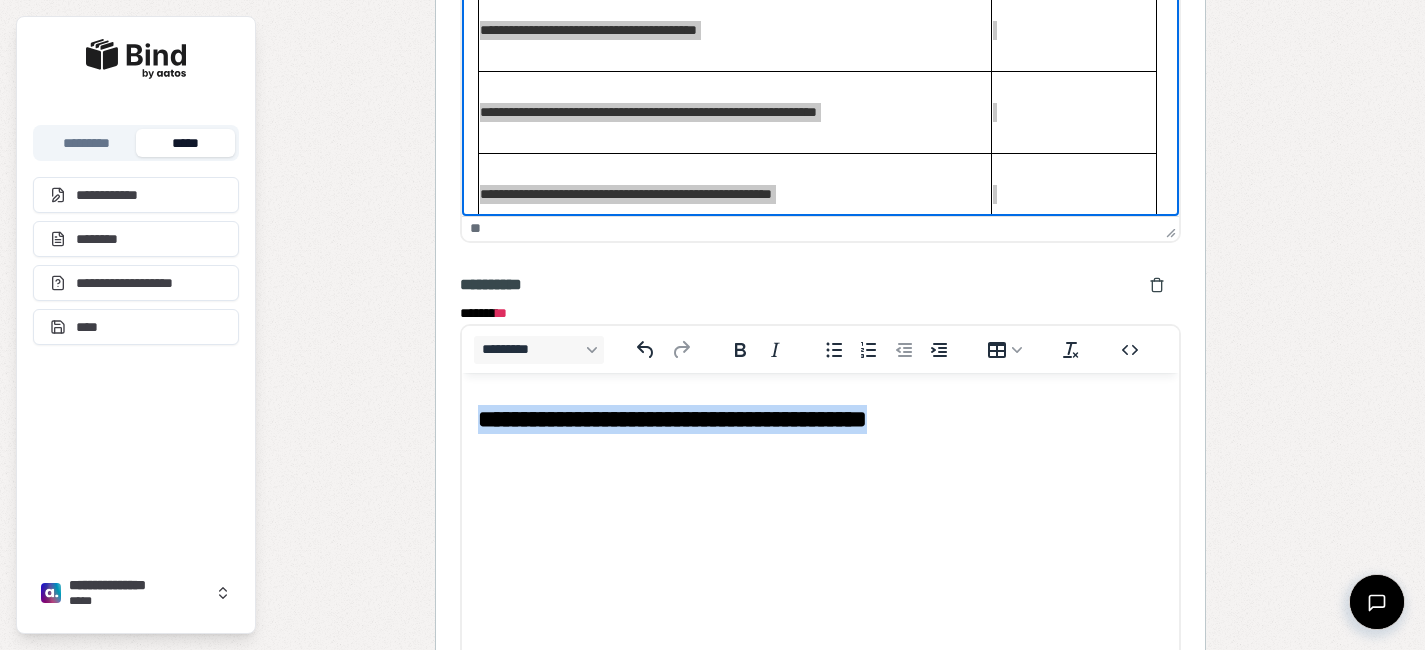 drag, startPoint x: 1035, startPoint y: 423, endPoint x: 516, endPoint y: 362, distance: 522.5725 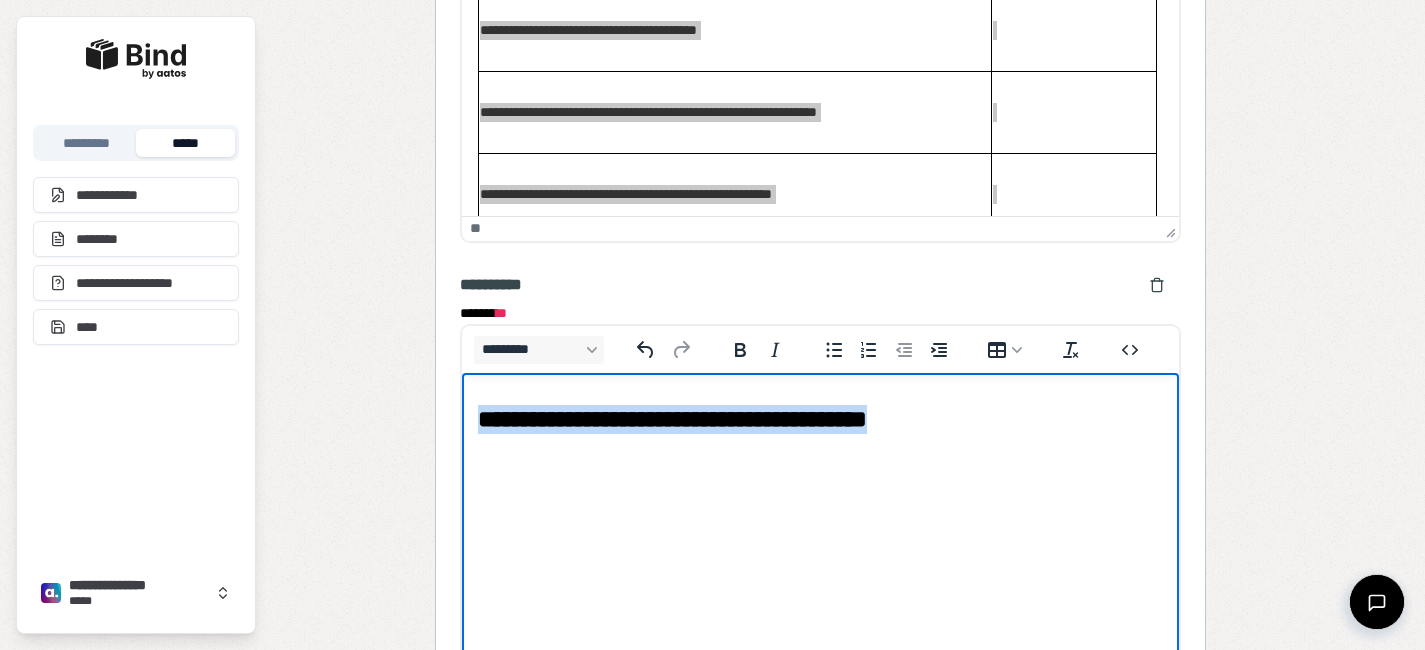 type 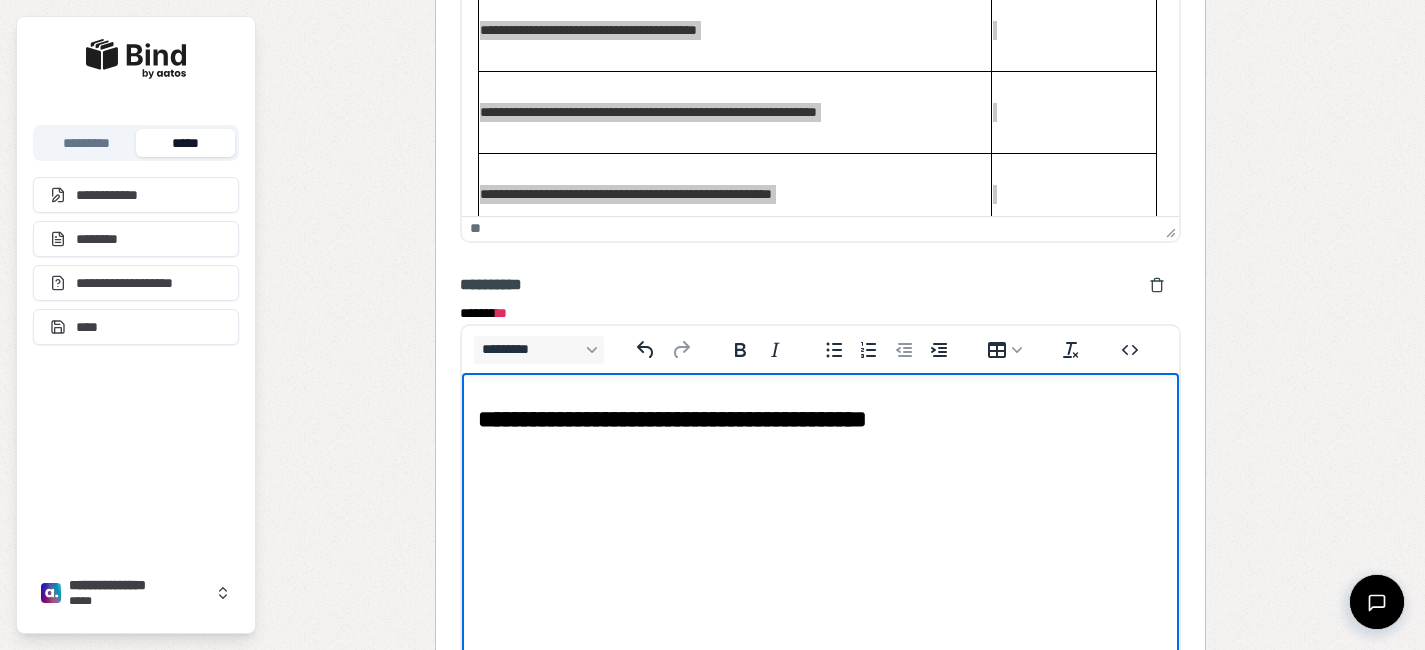 scroll, scrollTop: 1201, scrollLeft: 0, axis: vertical 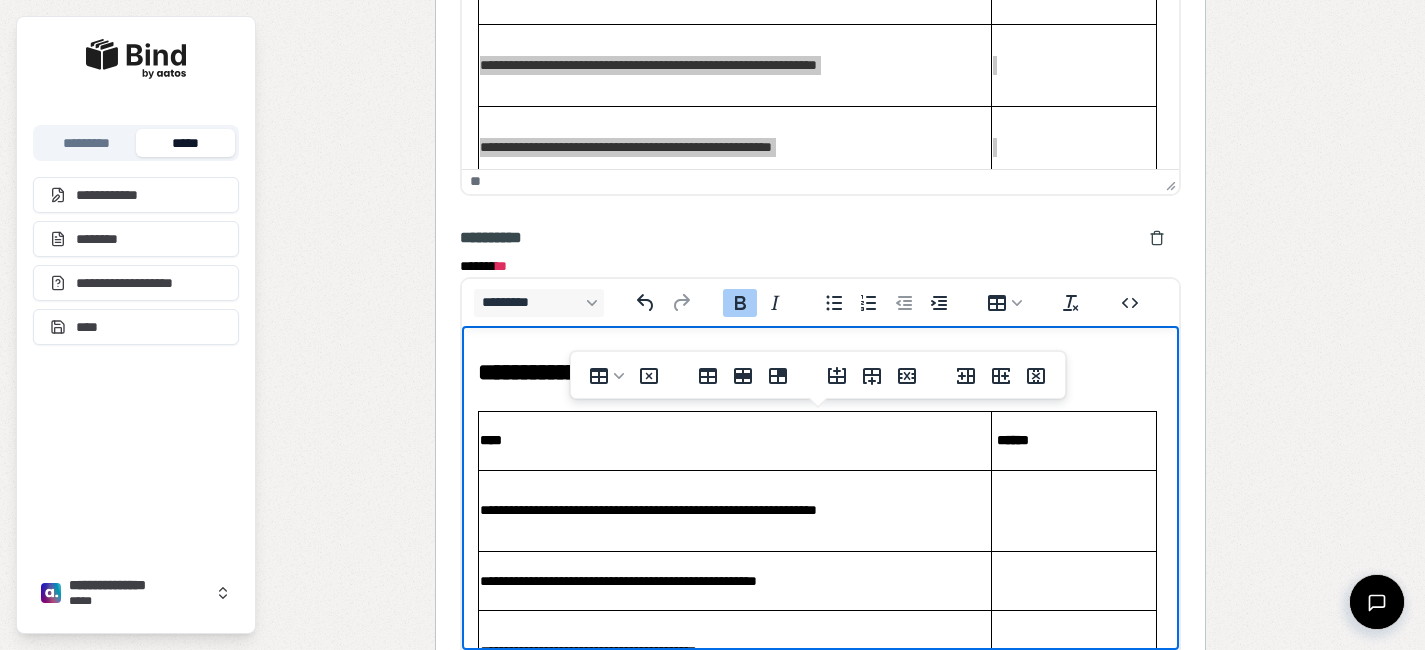 click on "****" at bounding box center (735, 440) 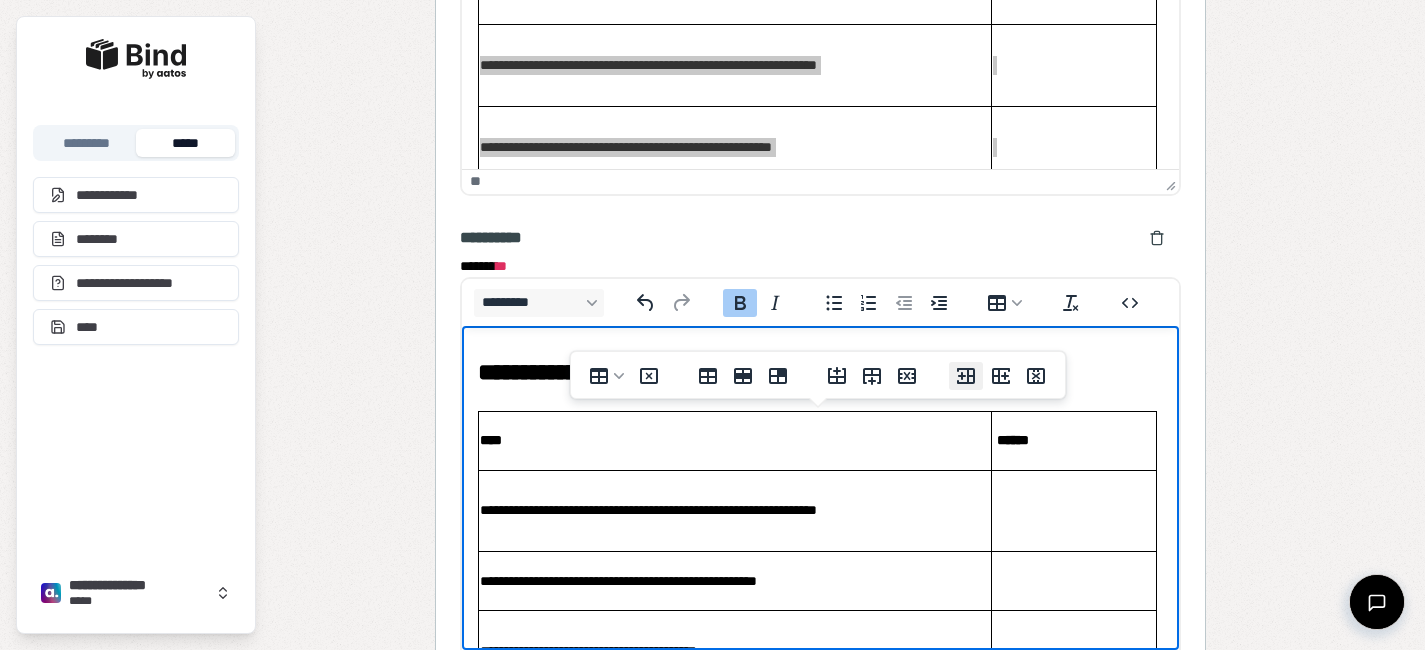 click 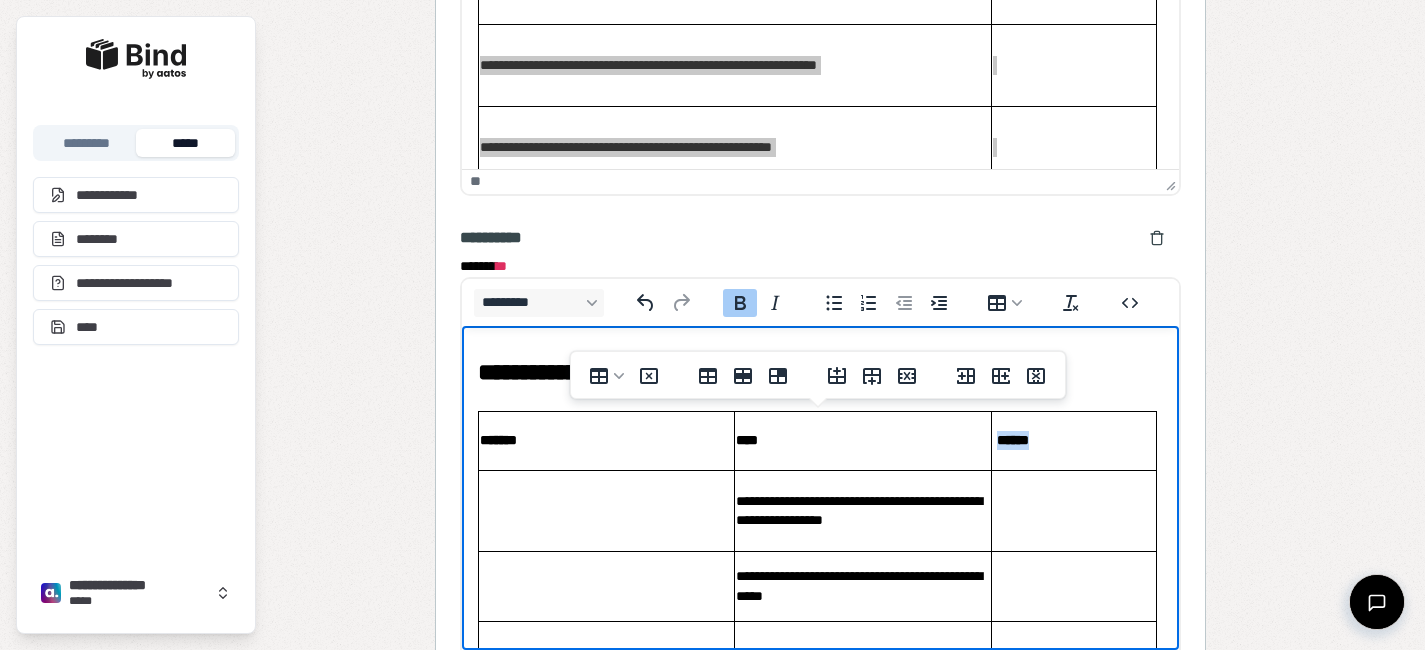 drag, startPoint x: 1044, startPoint y: 447, endPoint x: 999, endPoint y: 440, distance: 45.54119 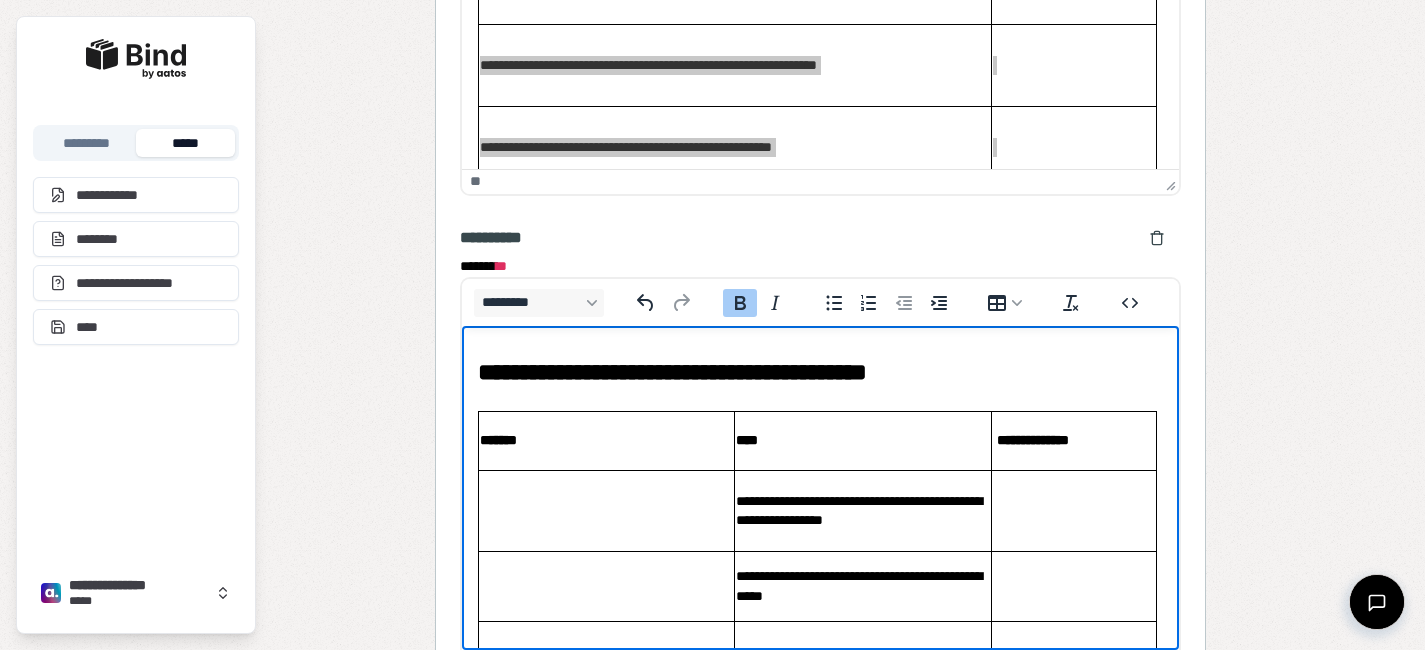 drag, startPoint x: 734, startPoint y: 484, endPoint x: 622, endPoint y: 484, distance: 112 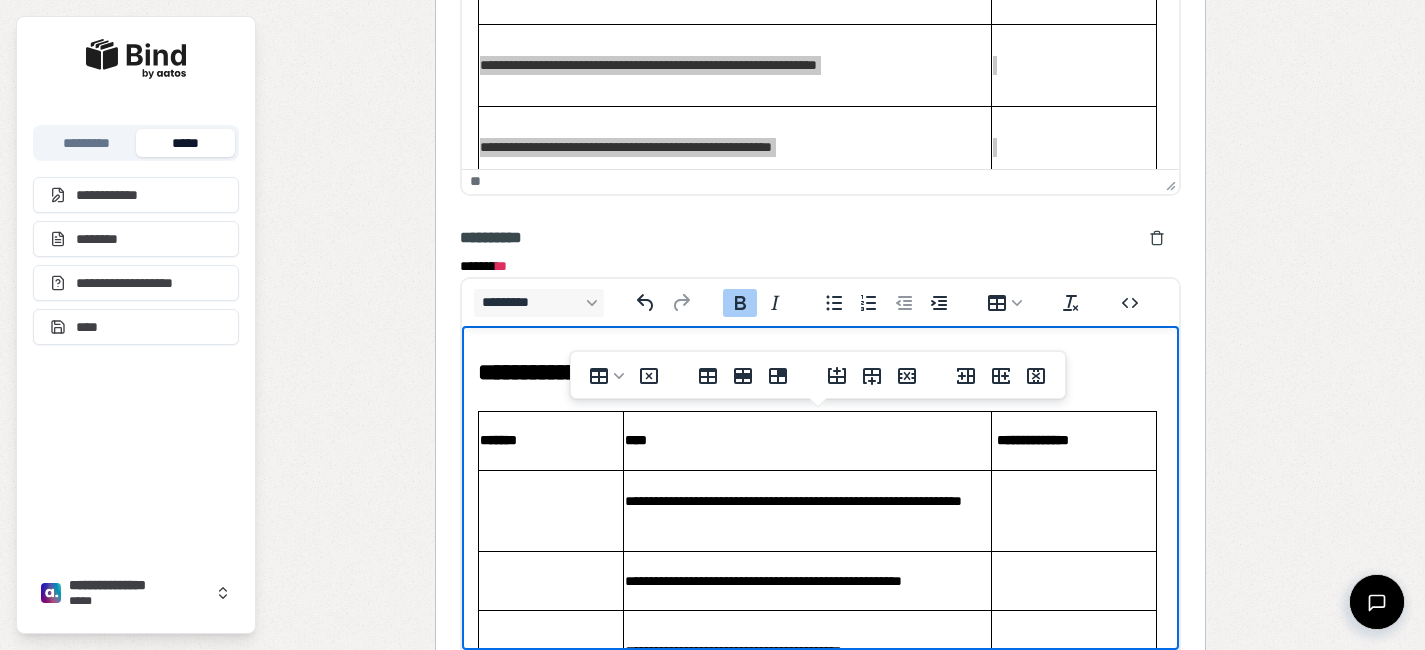 click at bounding box center (551, 510) 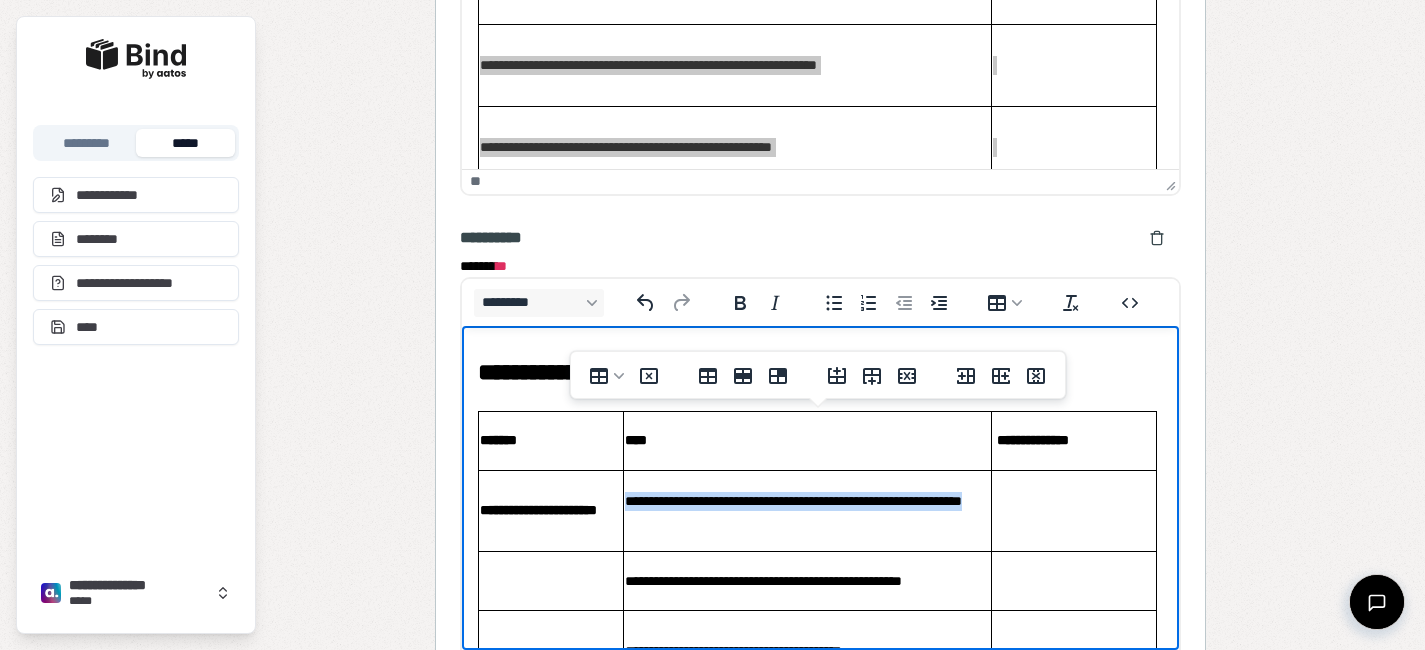 drag, startPoint x: 695, startPoint y: 527, endPoint x: 627, endPoint y: 498, distance: 73.92564 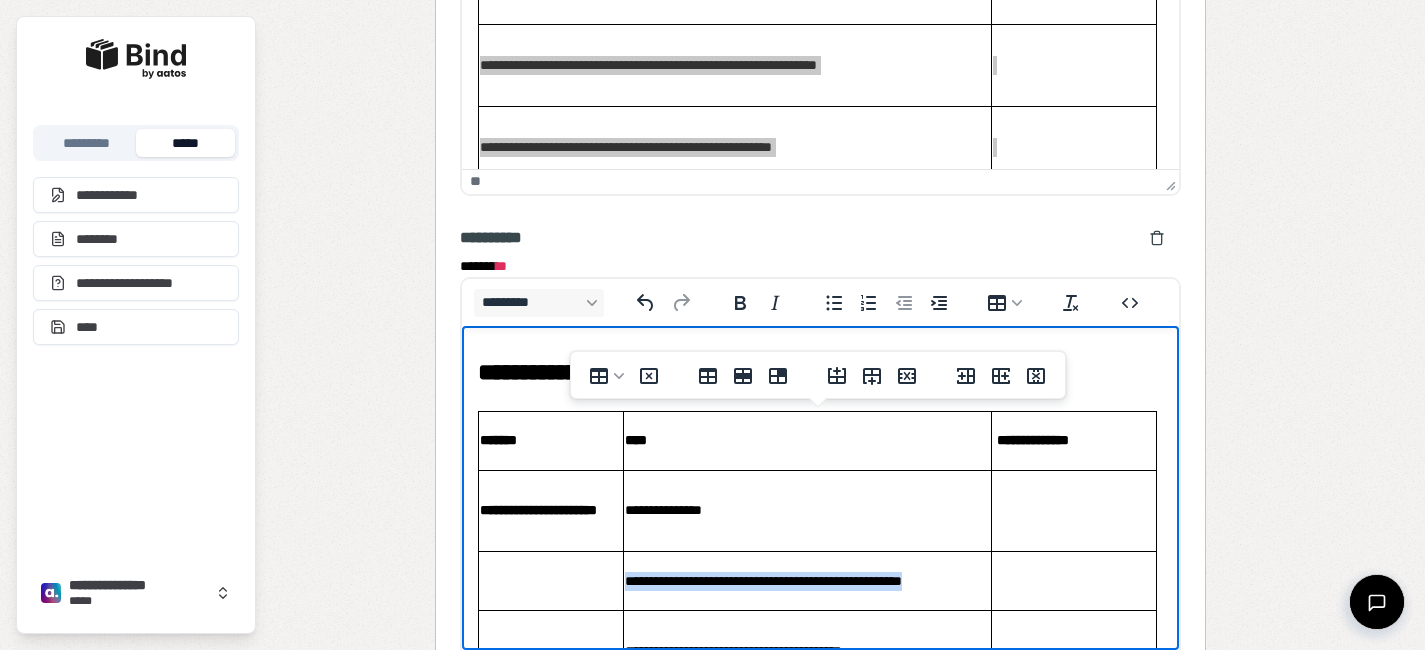 drag, startPoint x: 977, startPoint y: 585, endPoint x: 625, endPoint y: 576, distance: 352.11505 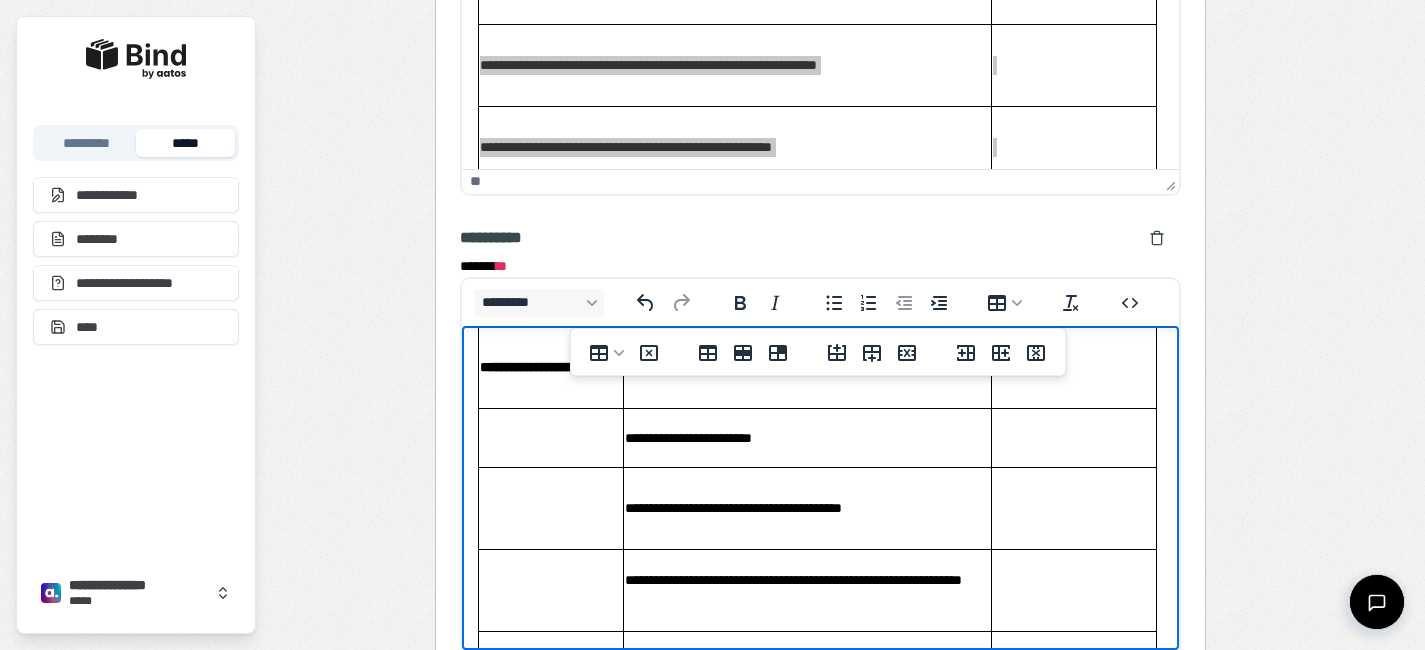 scroll, scrollTop: 144, scrollLeft: 0, axis: vertical 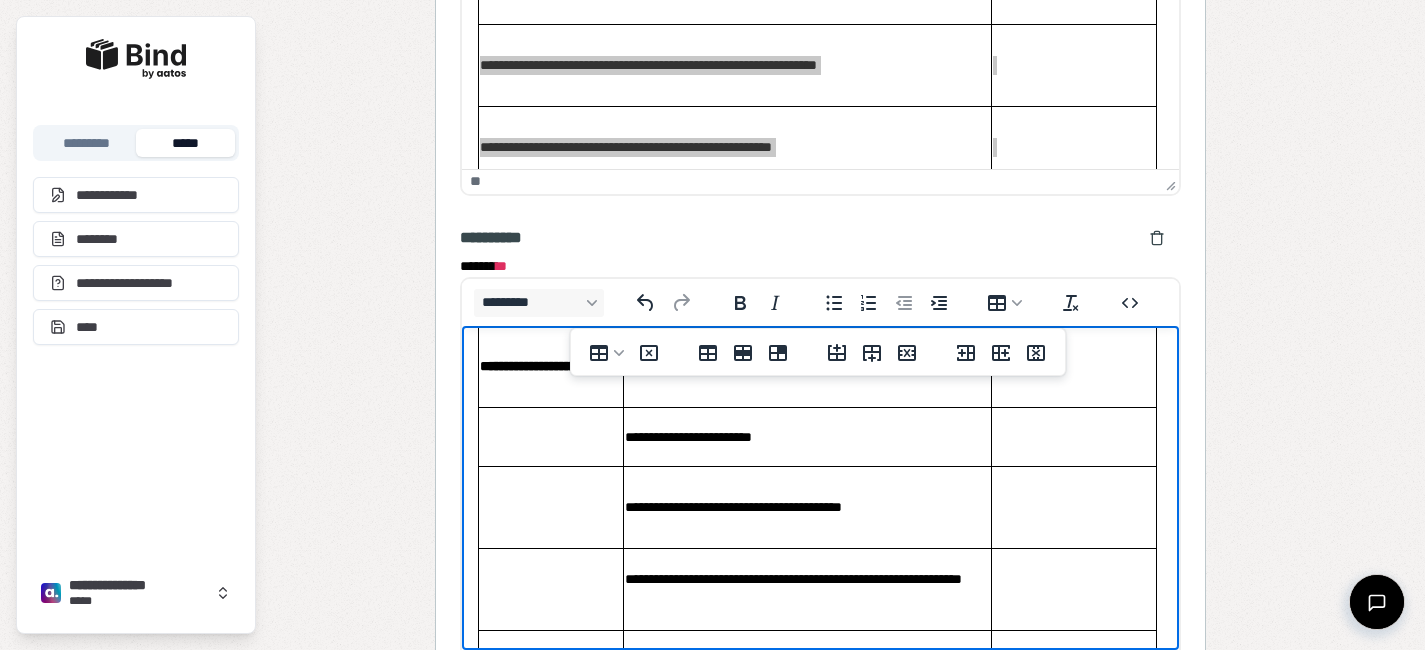 drag, startPoint x: 899, startPoint y: 508, endPoint x: 625, endPoint y: 509, distance: 274.00183 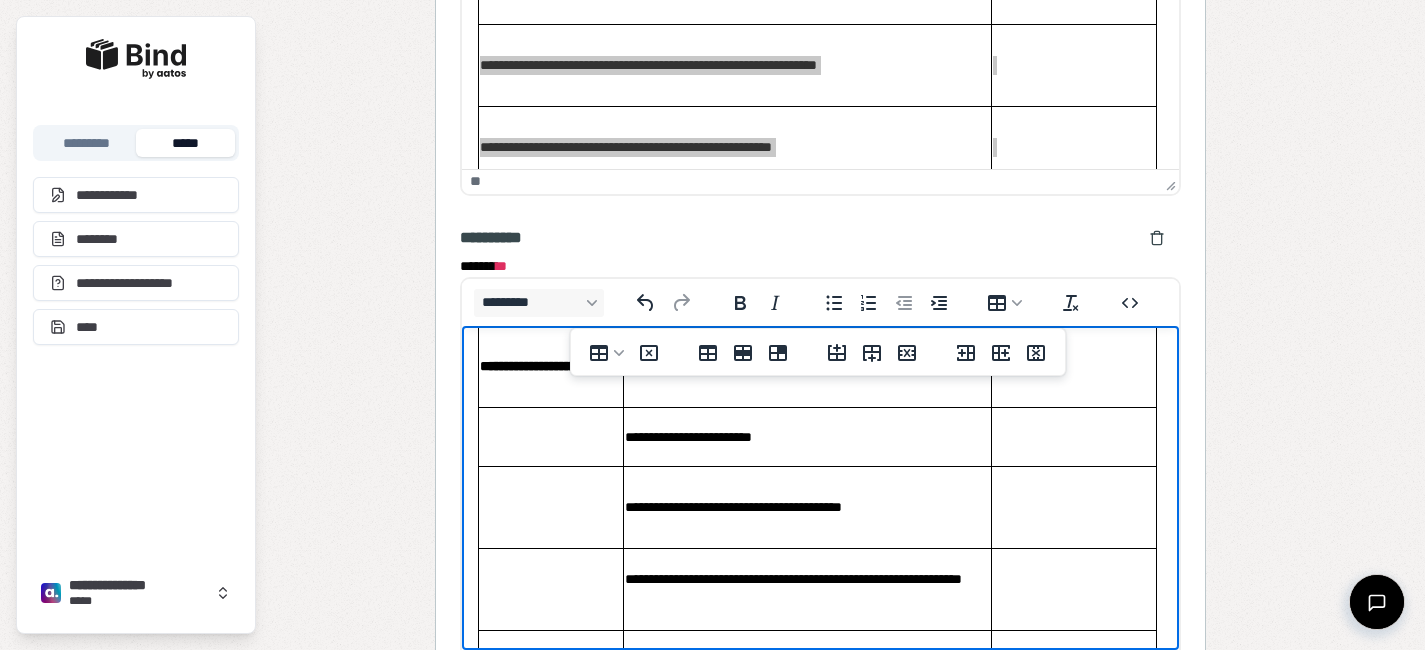 click on "**********" at bounding box center (807, 507) 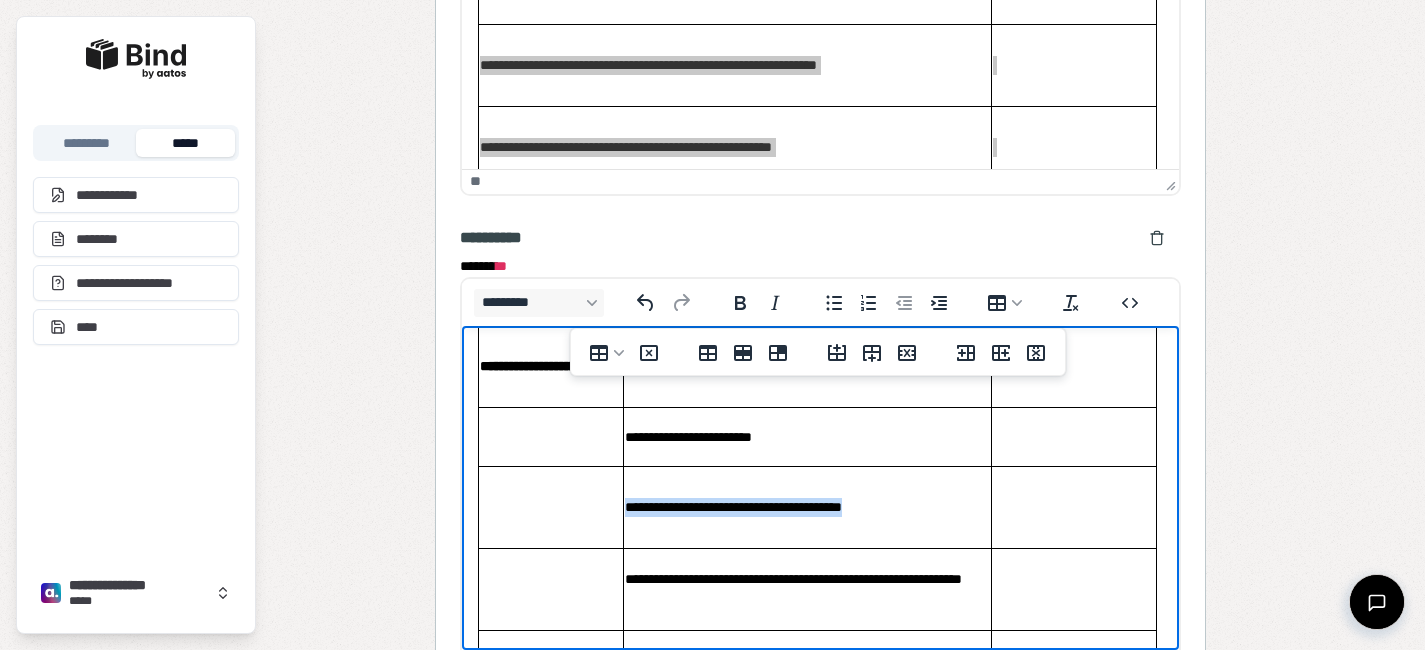 drag, startPoint x: 892, startPoint y: 510, endPoint x: 624, endPoint y: 504, distance: 268.06717 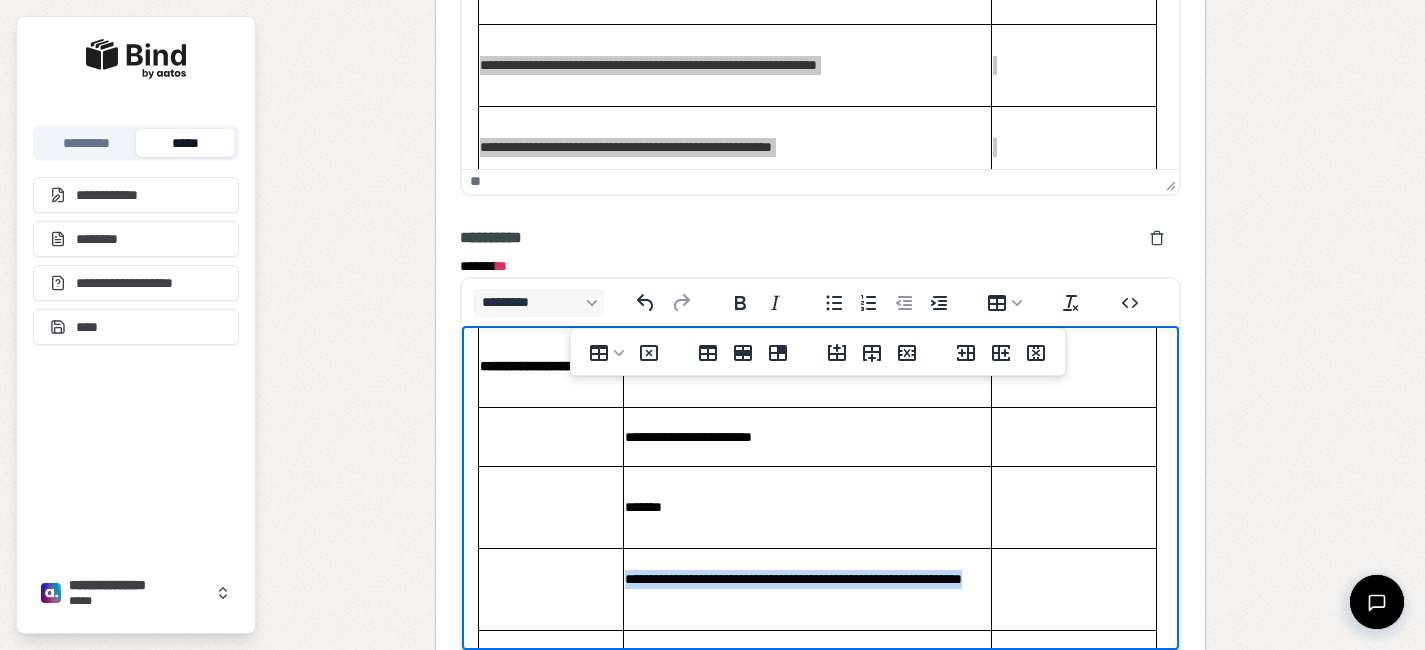 drag, startPoint x: 693, startPoint y: 599, endPoint x: 624, endPoint y: 585, distance: 70.40597 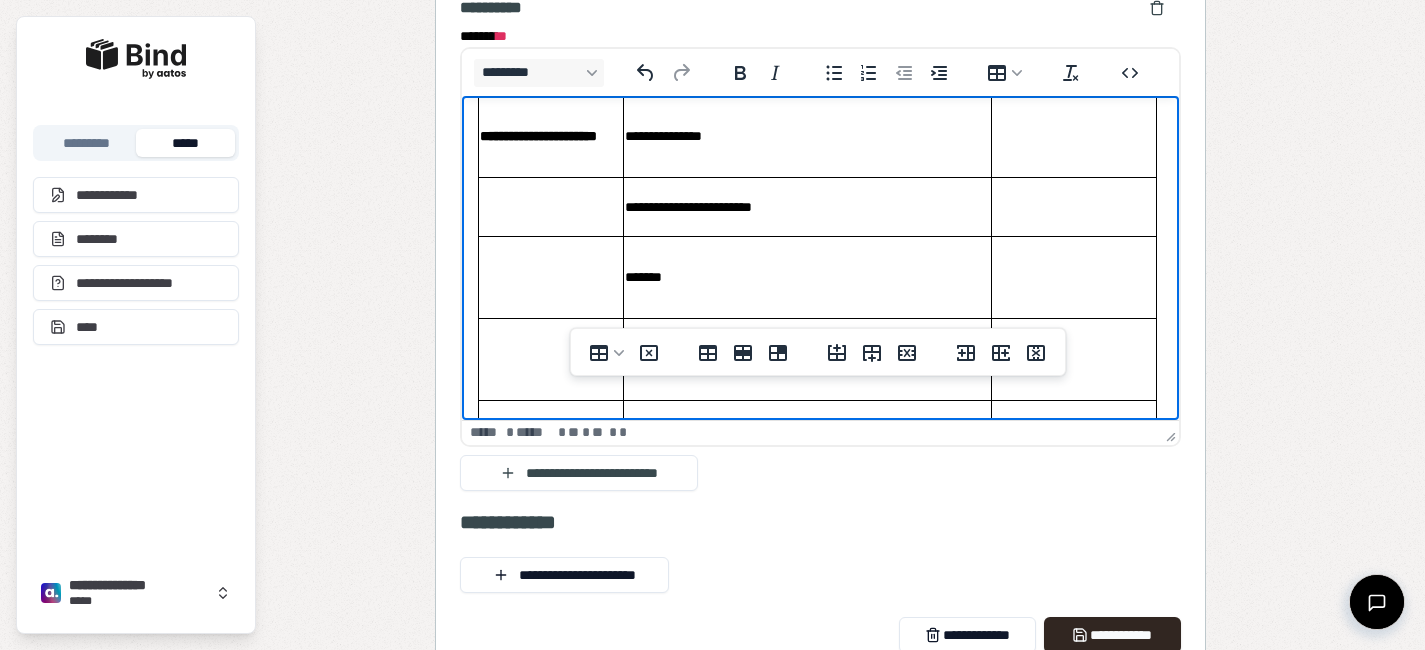 scroll, scrollTop: 1435, scrollLeft: 0, axis: vertical 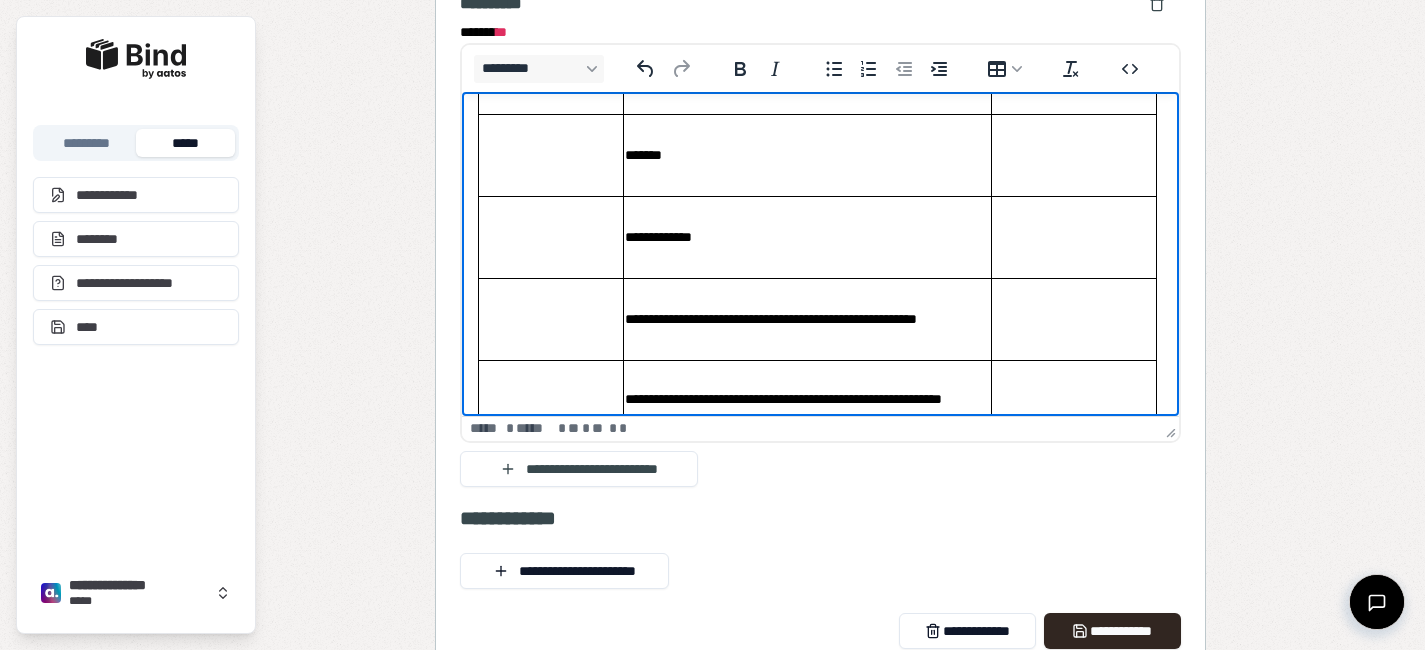 click at bounding box center [551, 319] 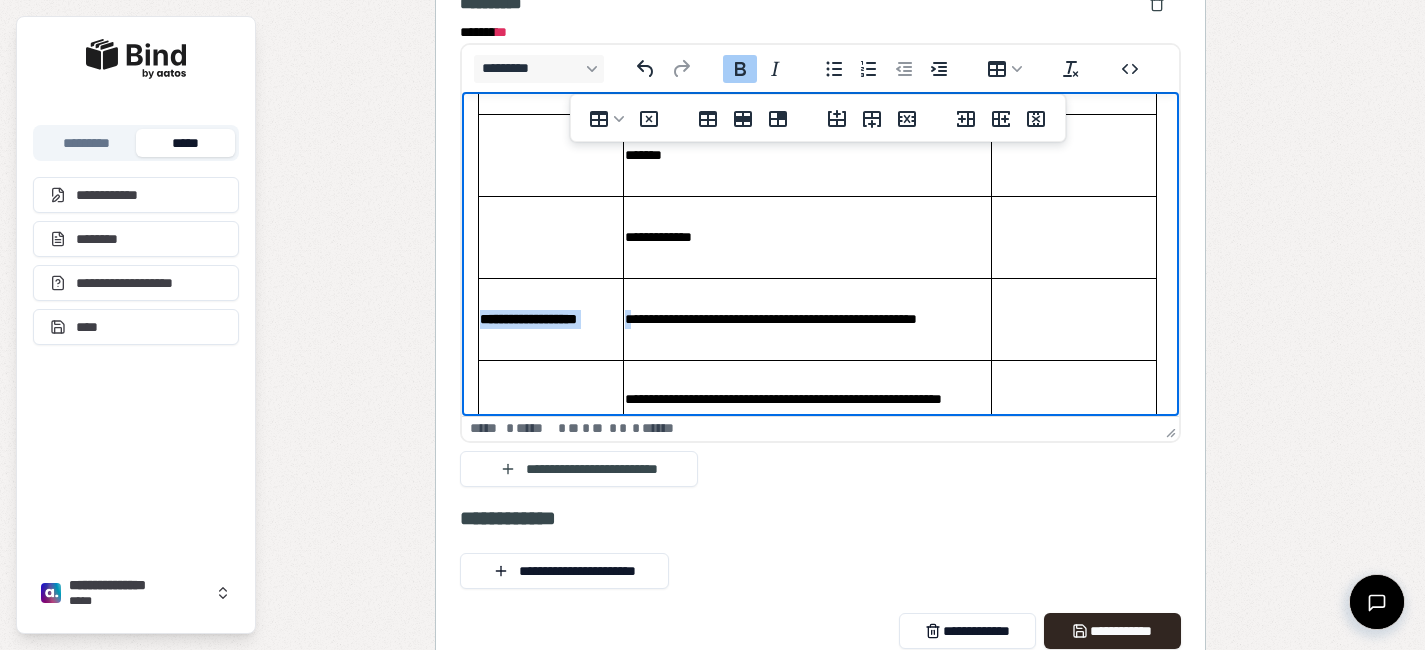 drag, startPoint x: 985, startPoint y: 321, endPoint x: 637, endPoint y: 317, distance: 348.02298 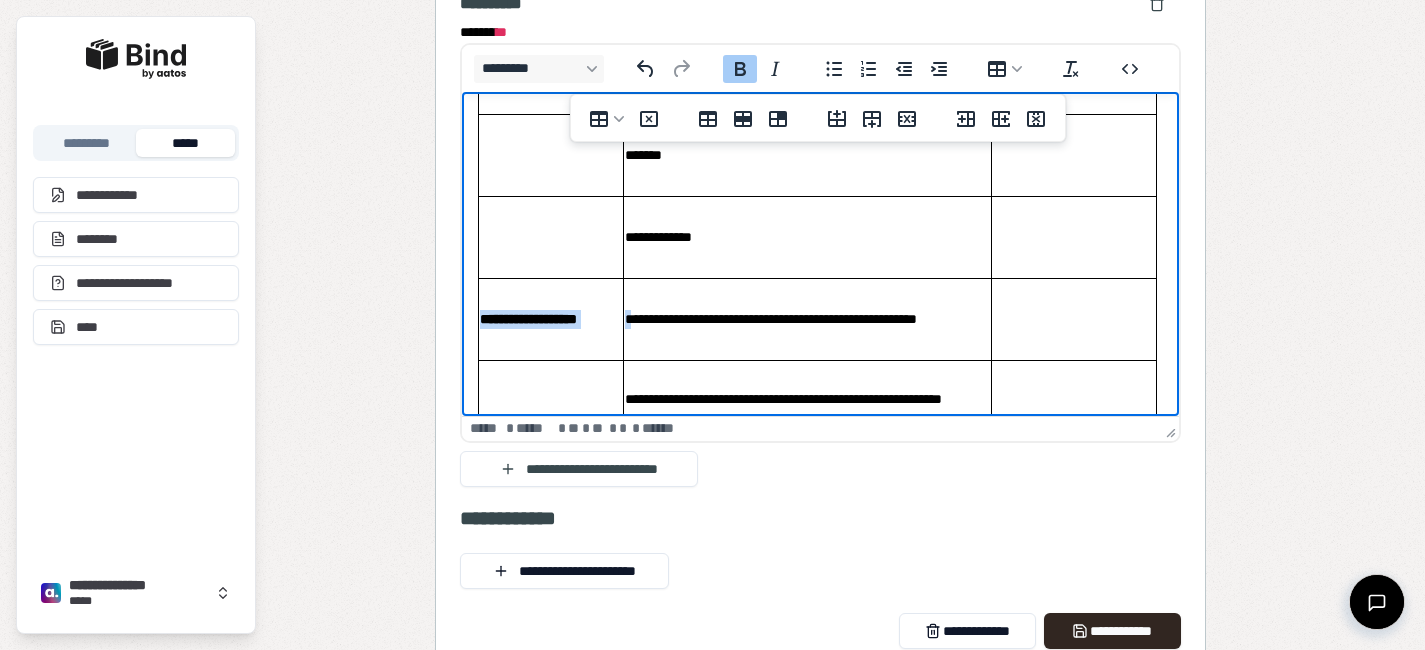 click on "**********" at bounding box center (807, 319) 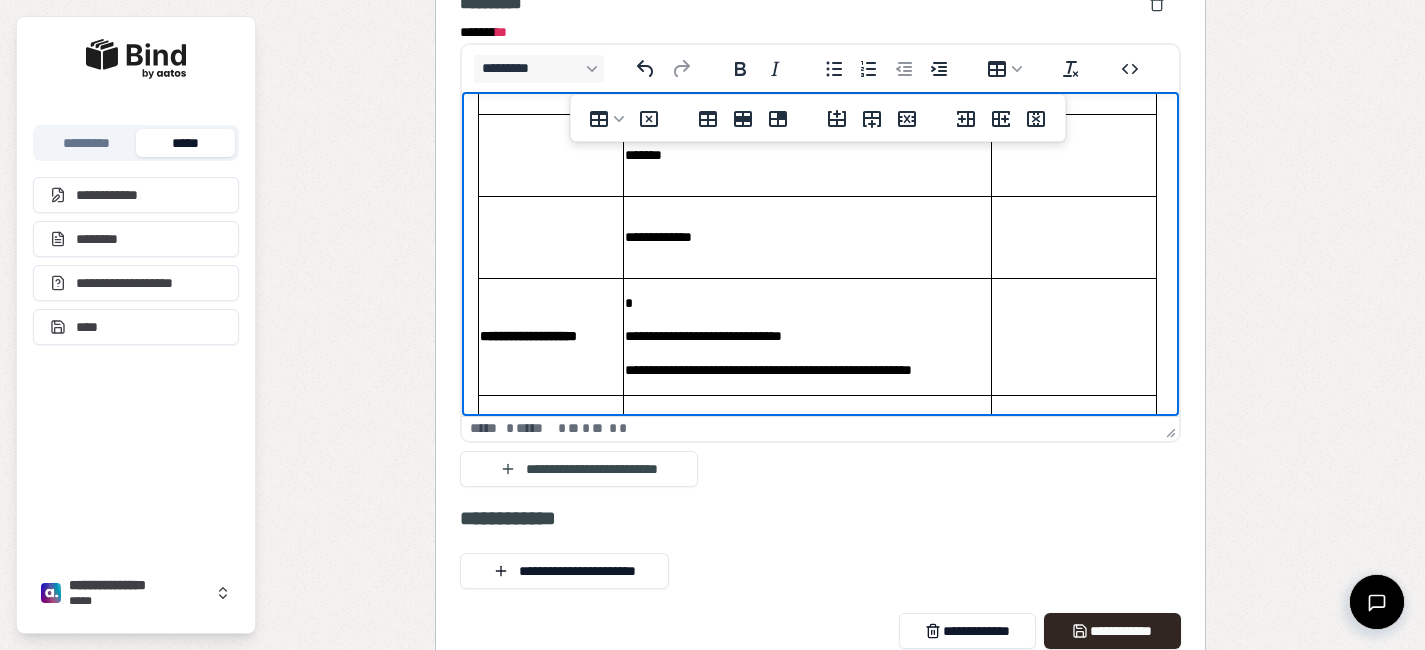 click on "*" at bounding box center [807, 303] 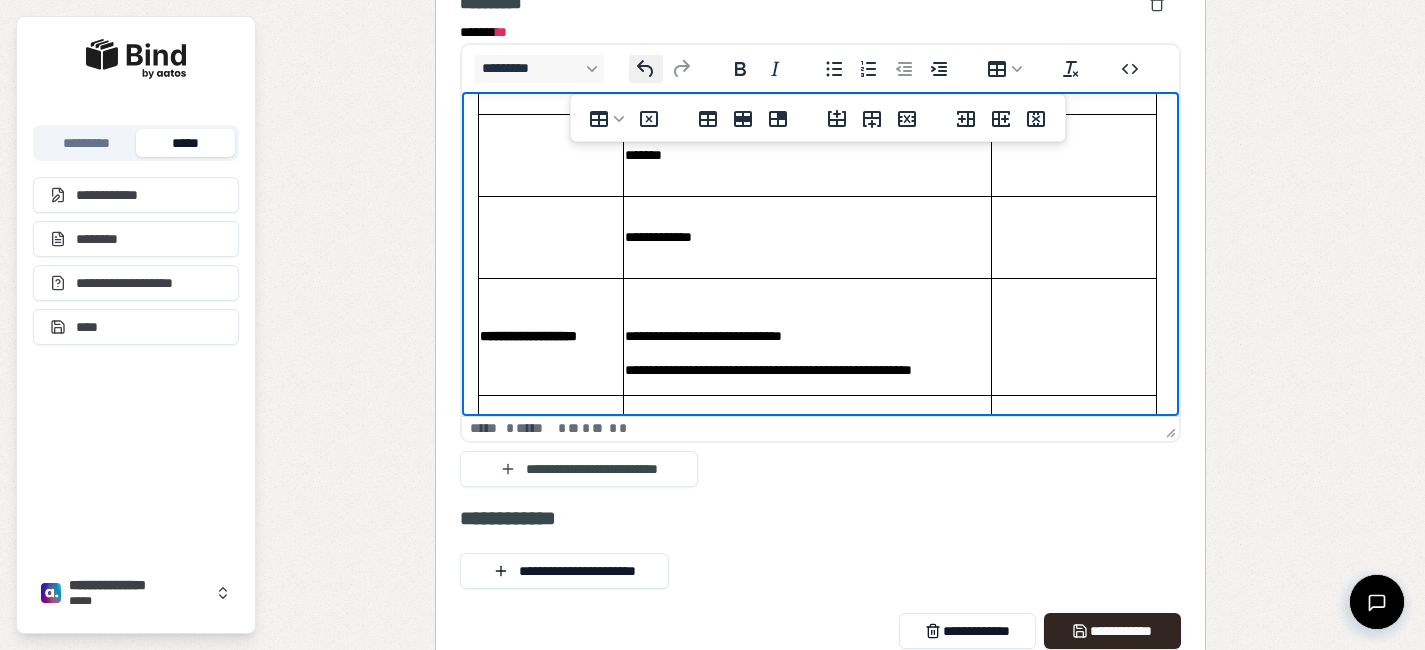 click 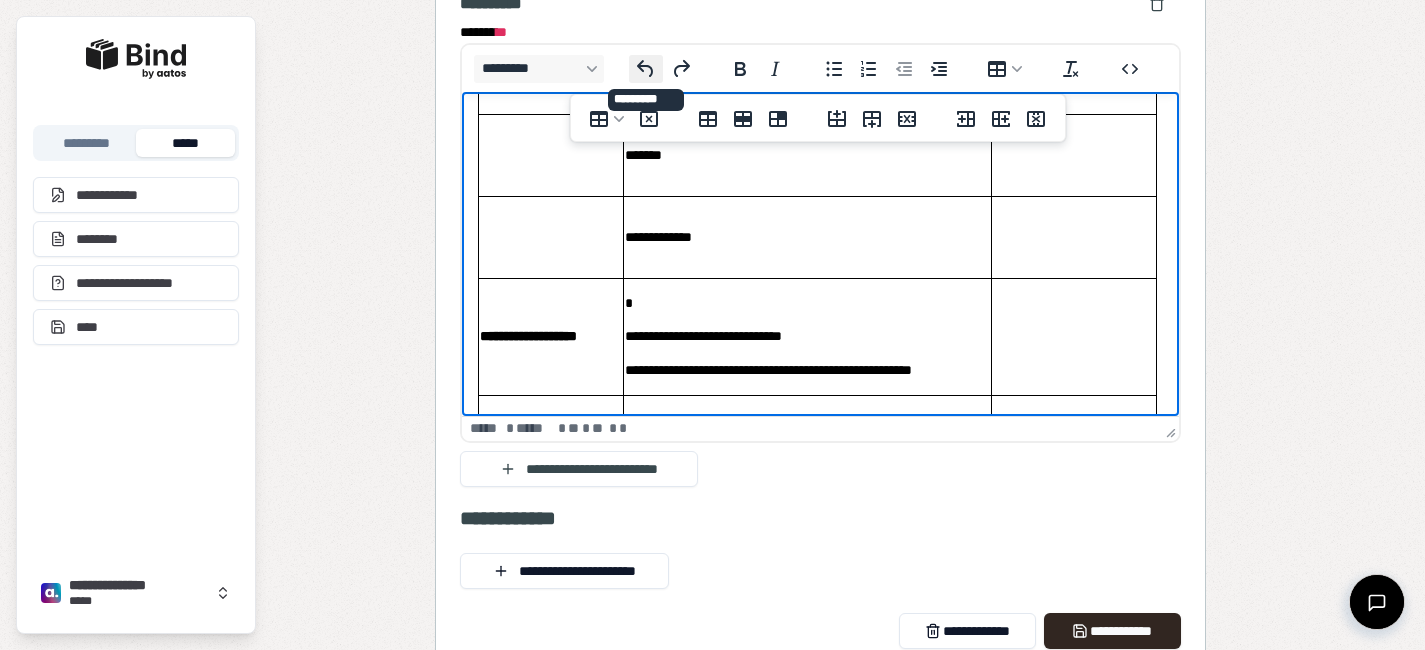 click 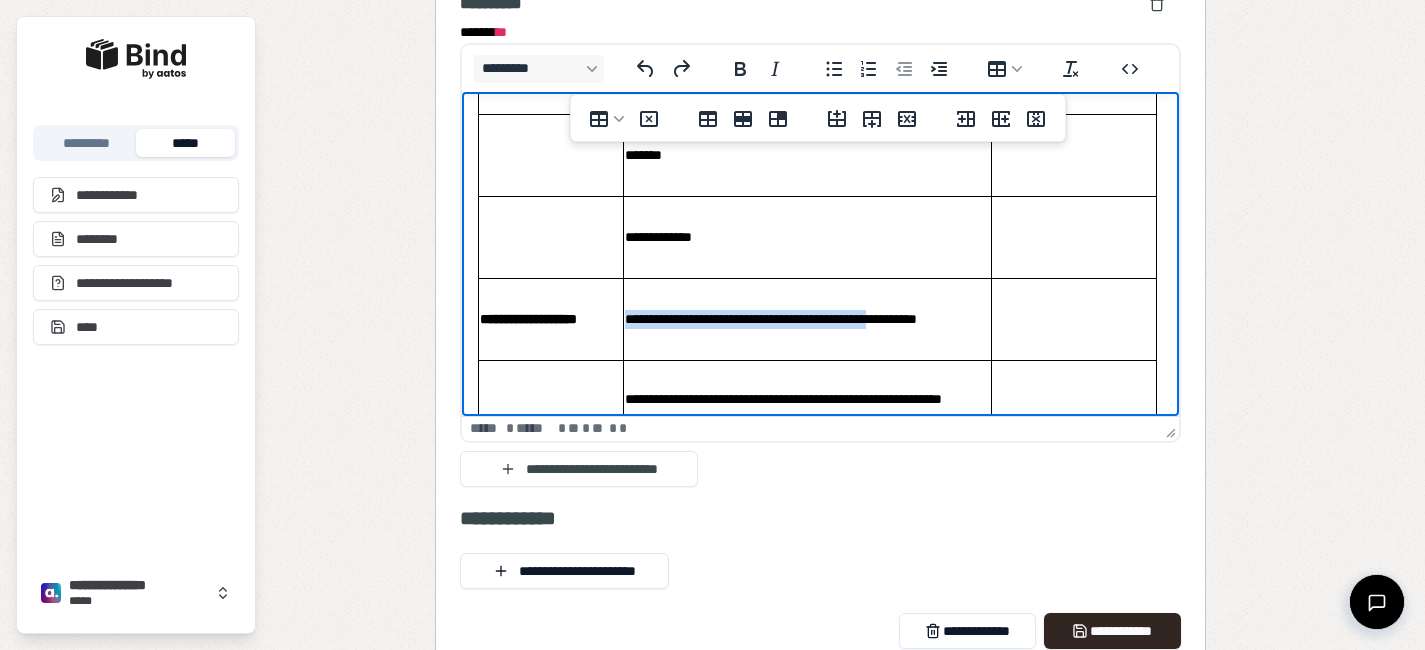 drag, startPoint x: 907, startPoint y: 318, endPoint x: 627, endPoint y: 316, distance: 280.00714 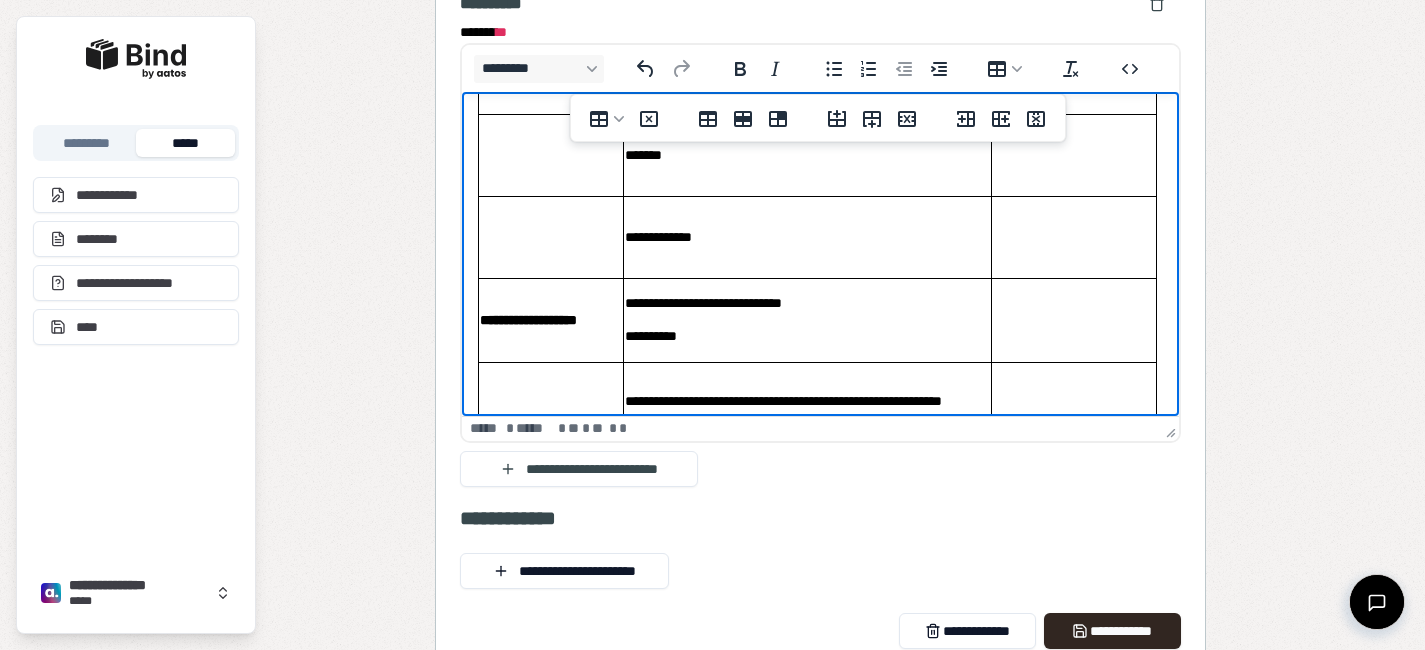 click on "**********" at bounding box center (807, 336) 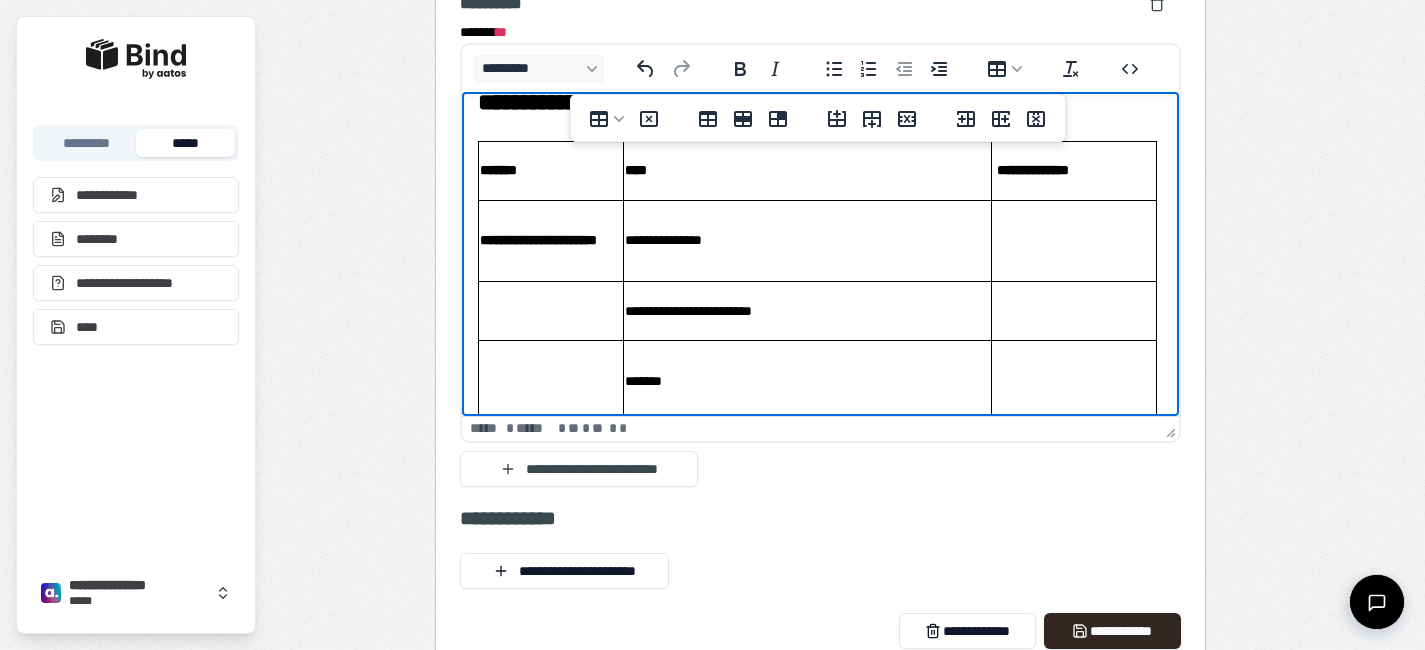 scroll, scrollTop: 34, scrollLeft: 0, axis: vertical 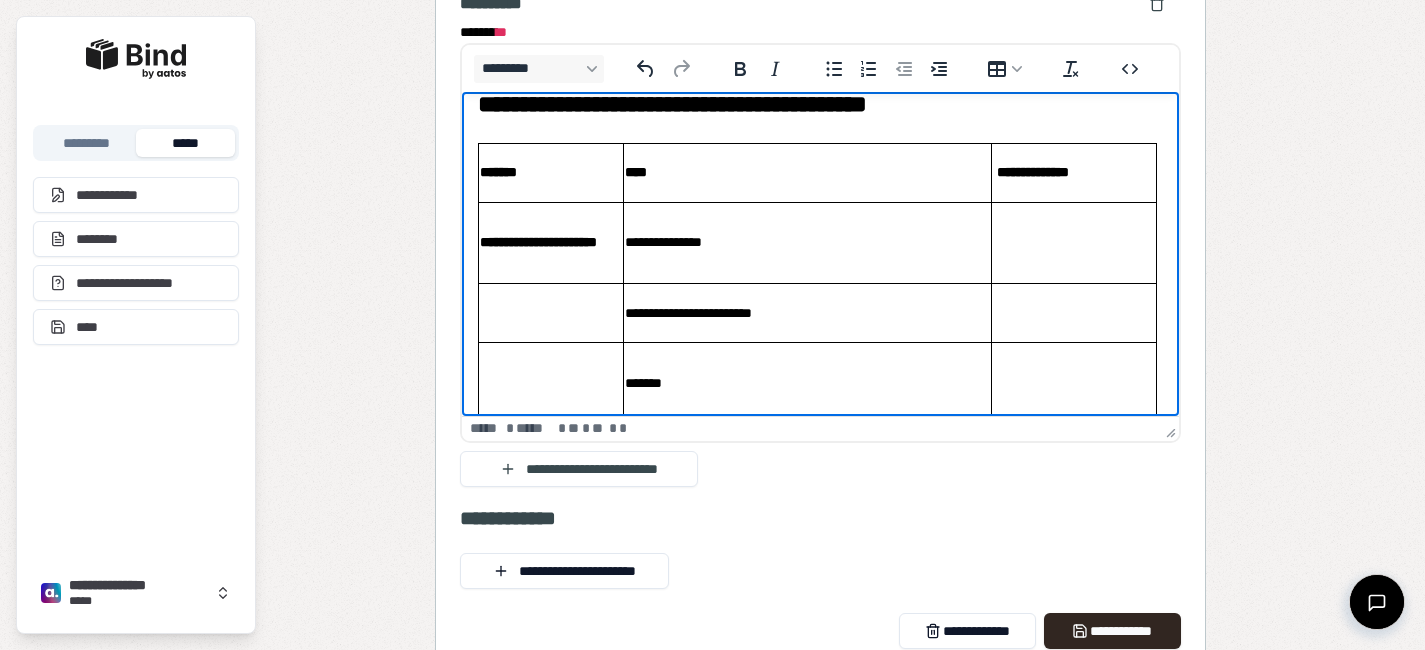 drag, startPoint x: 989, startPoint y: 264, endPoint x: 930, endPoint y: 264, distance: 59 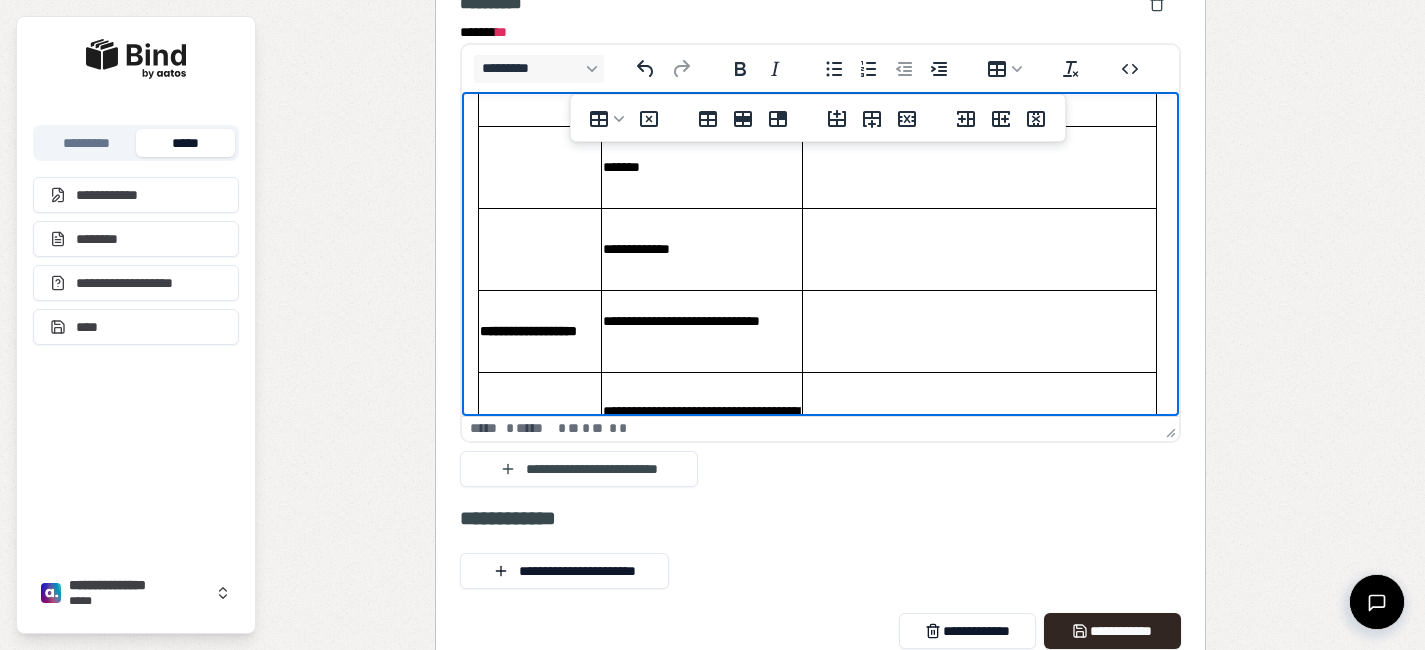 scroll, scrollTop: 352, scrollLeft: 0, axis: vertical 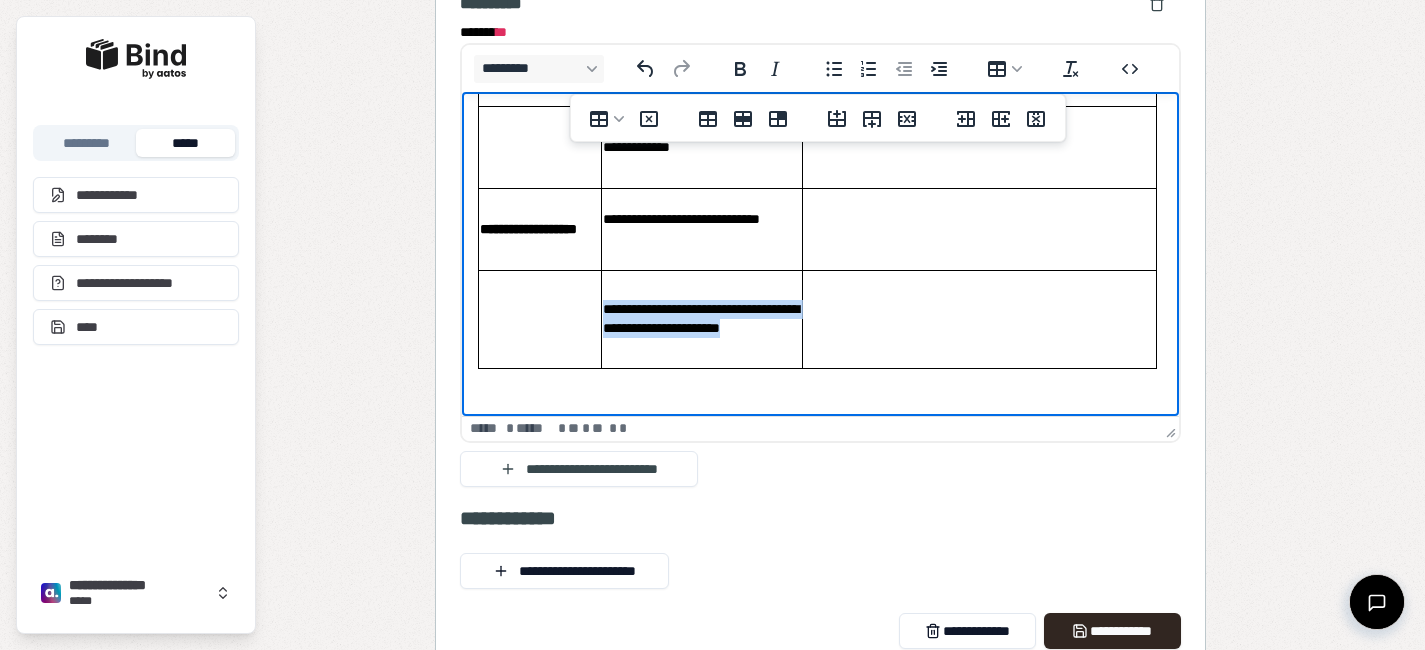 drag, startPoint x: 793, startPoint y: 334, endPoint x: 606, endPoint y: 312, distance: 188.28967 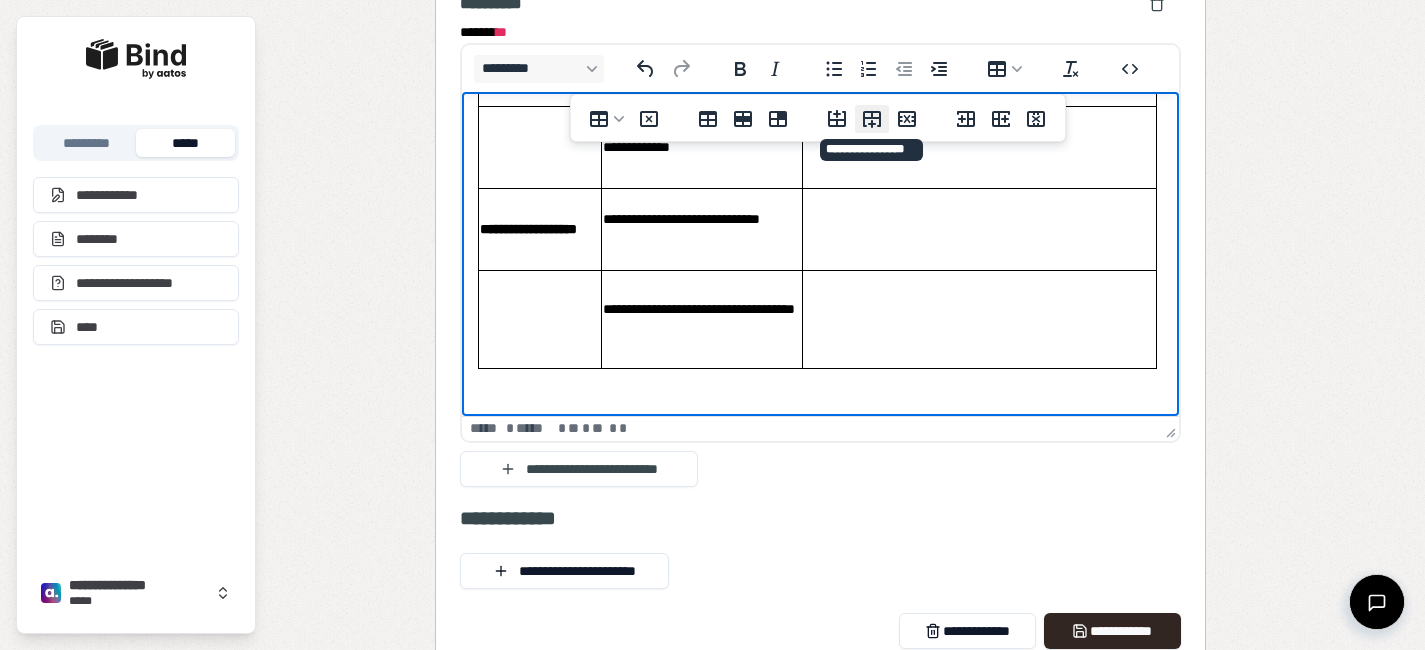 click 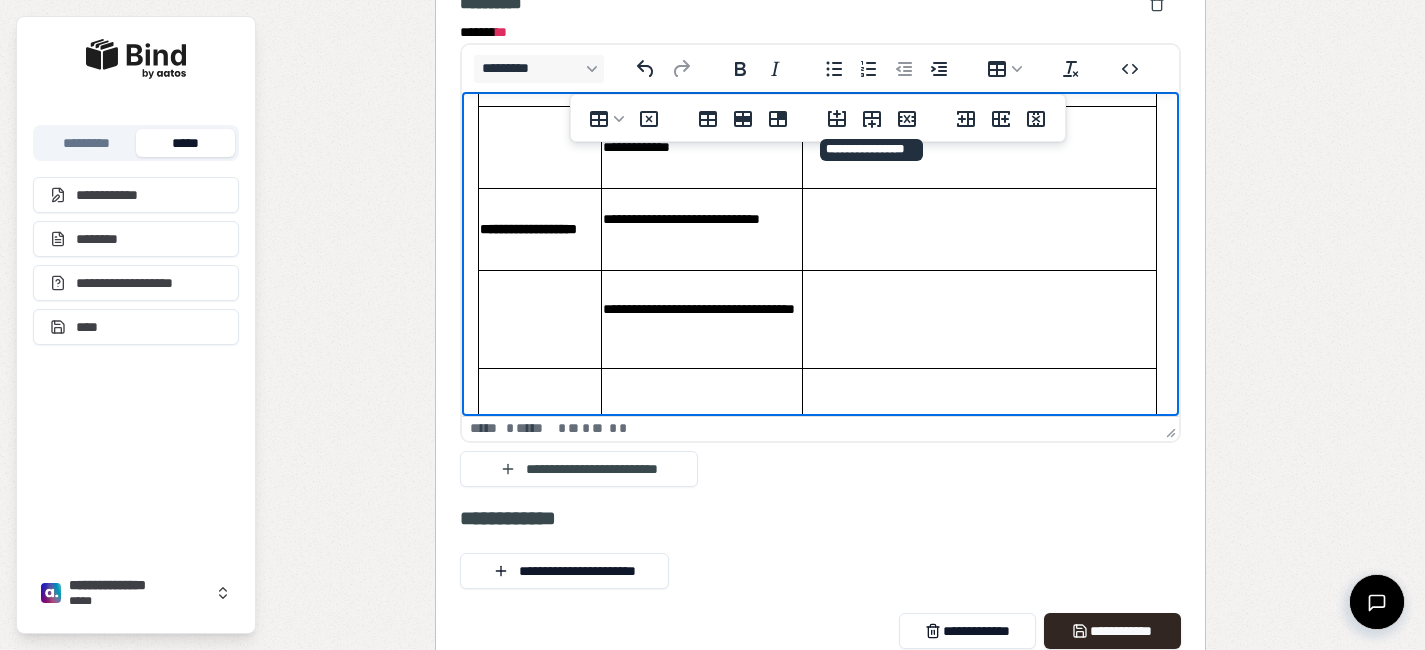 click 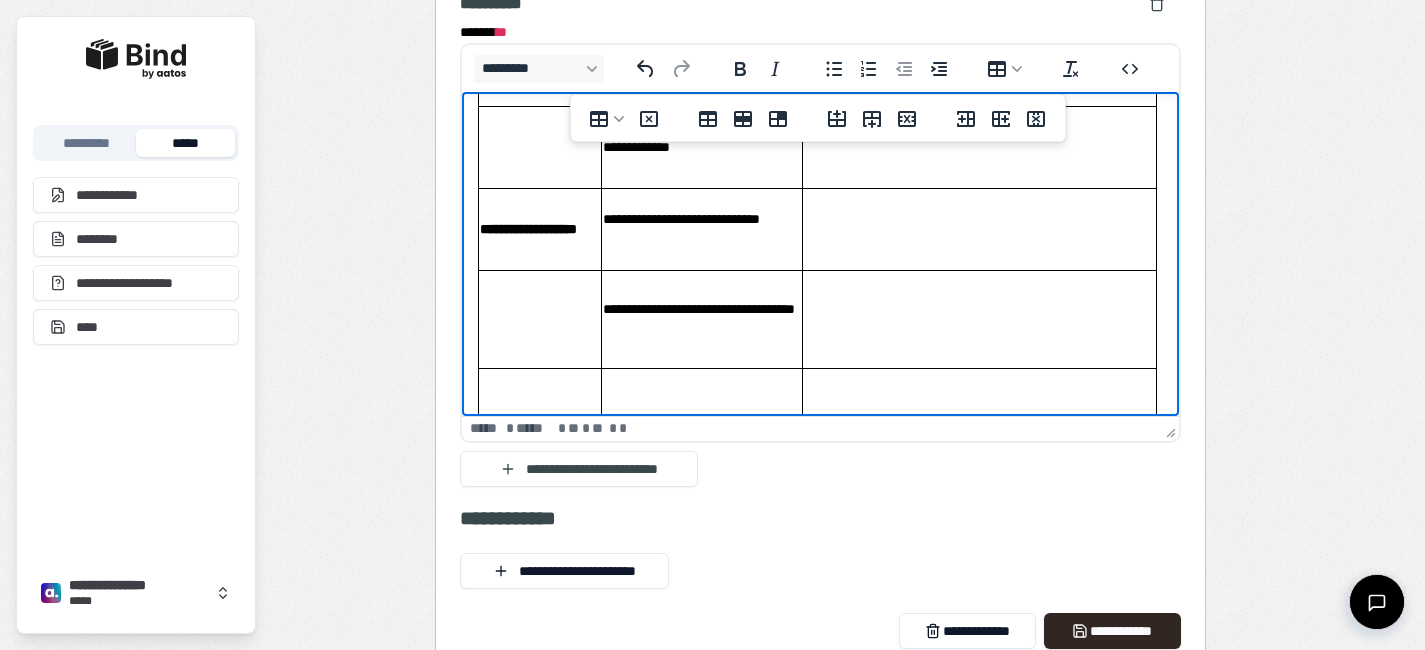 click 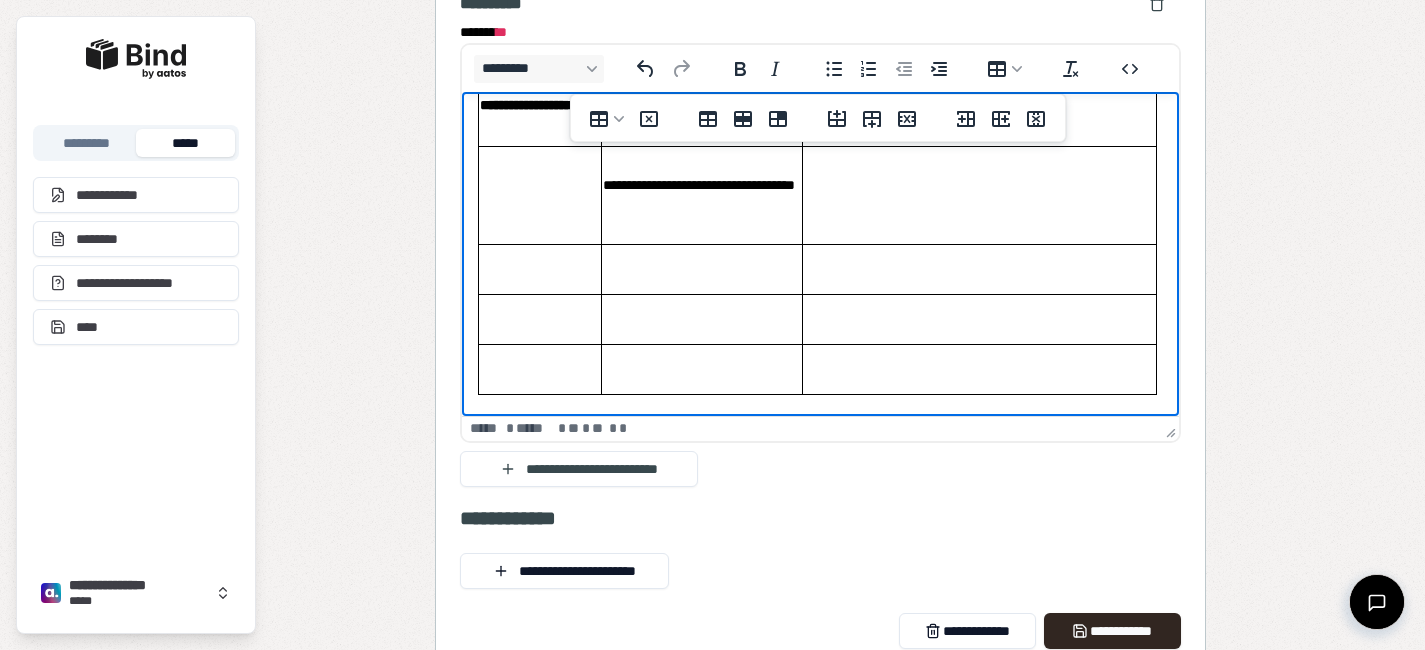 scroll, scrollTop: 477, scrollLeft: 0, axis: vertical 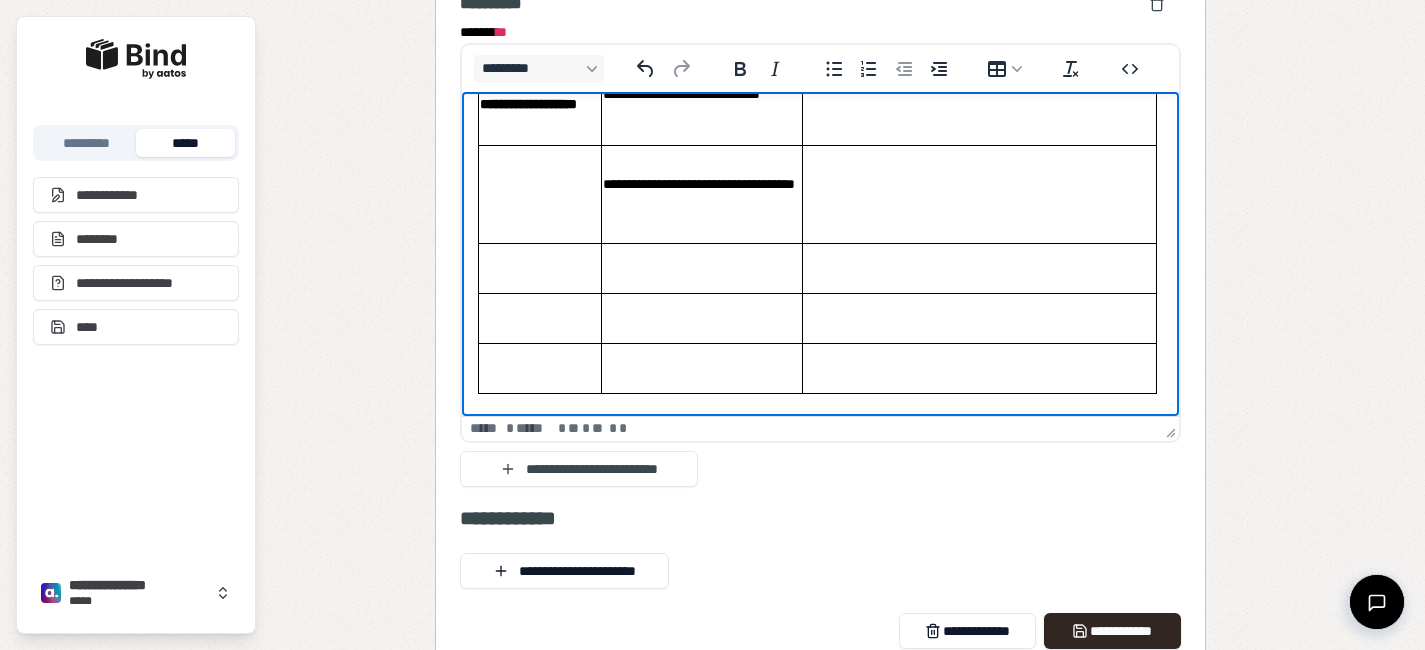 click at bounding box center (702, 268) 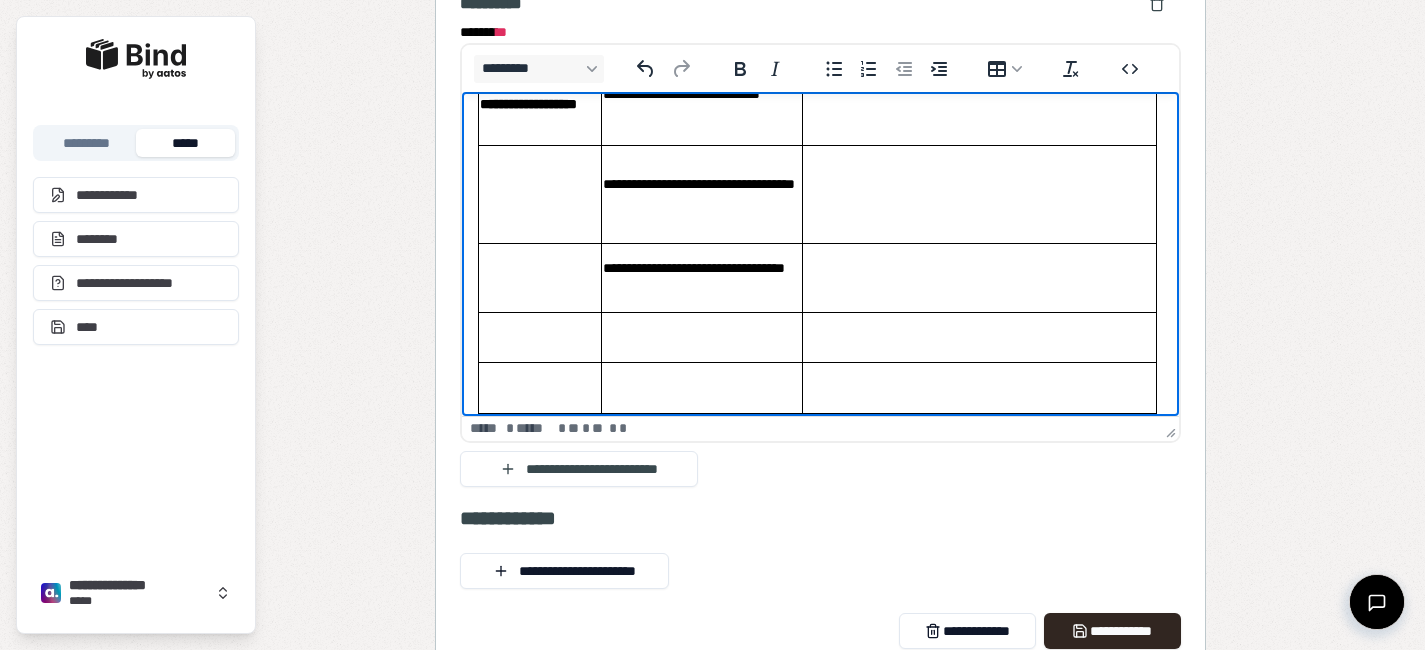 click at bounding box center [702, 337] 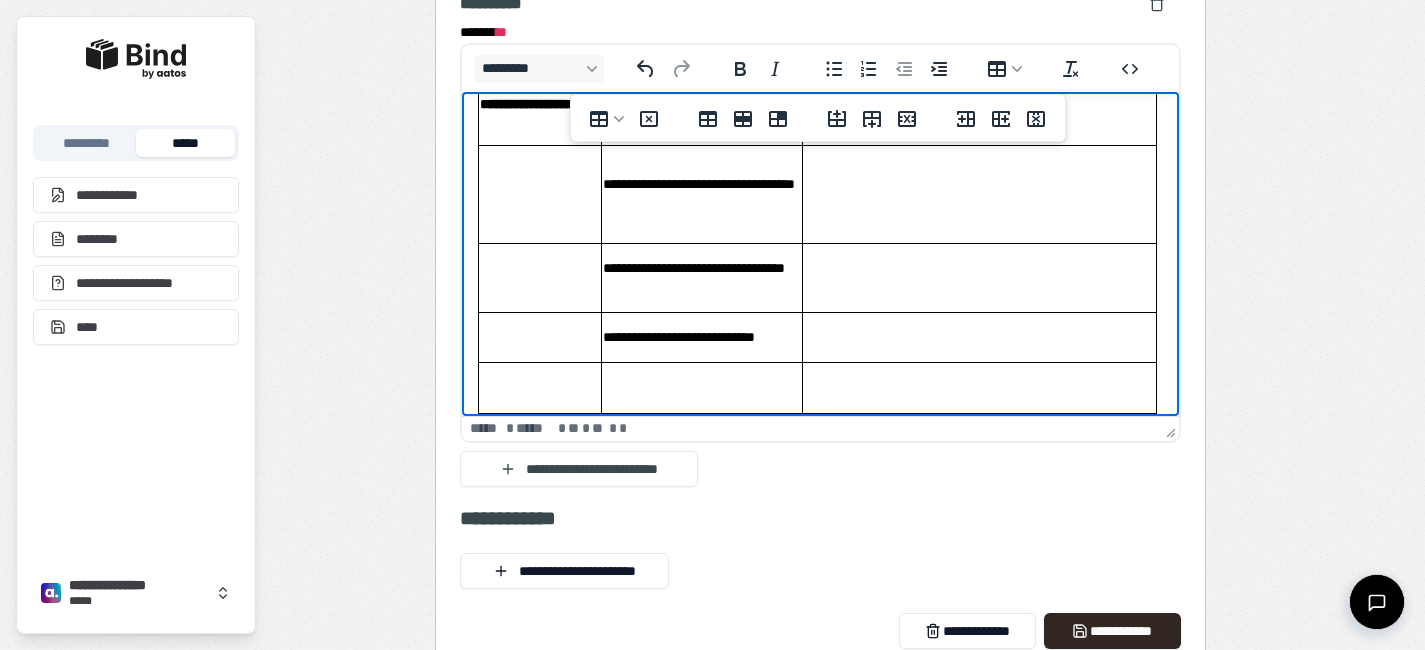 click at bounding box center [702, 388] 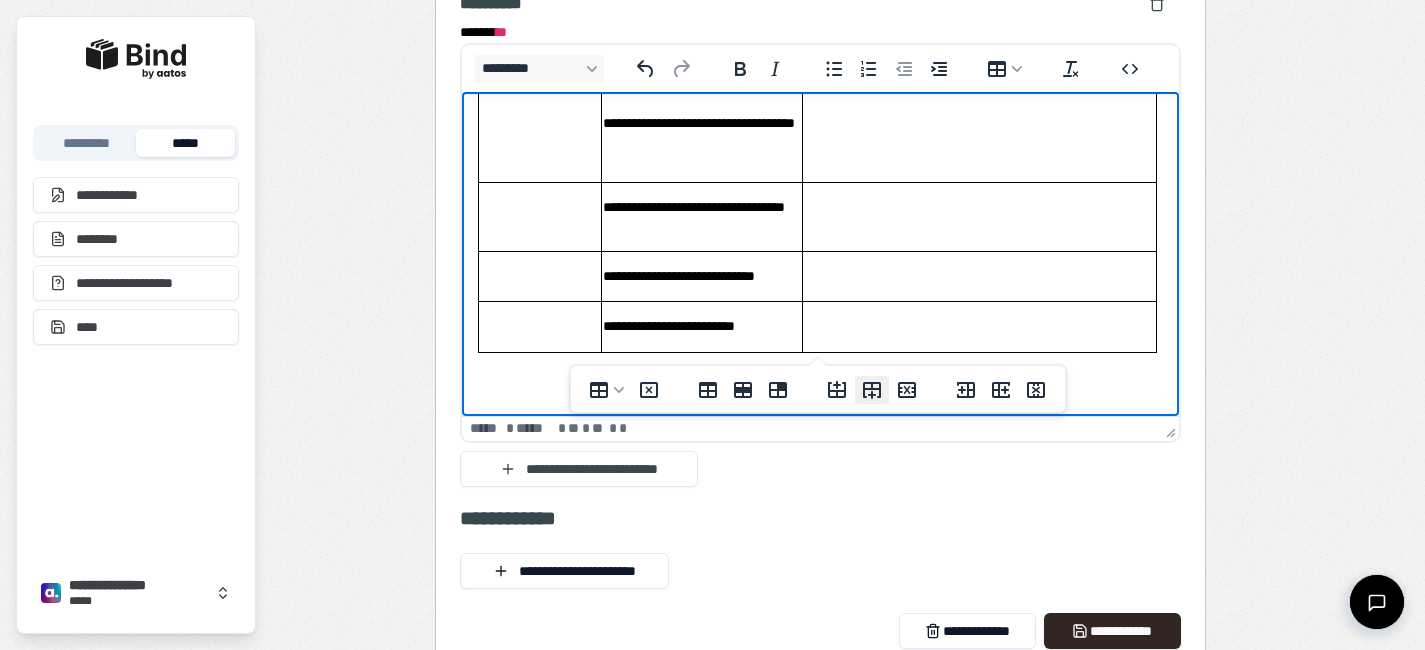click 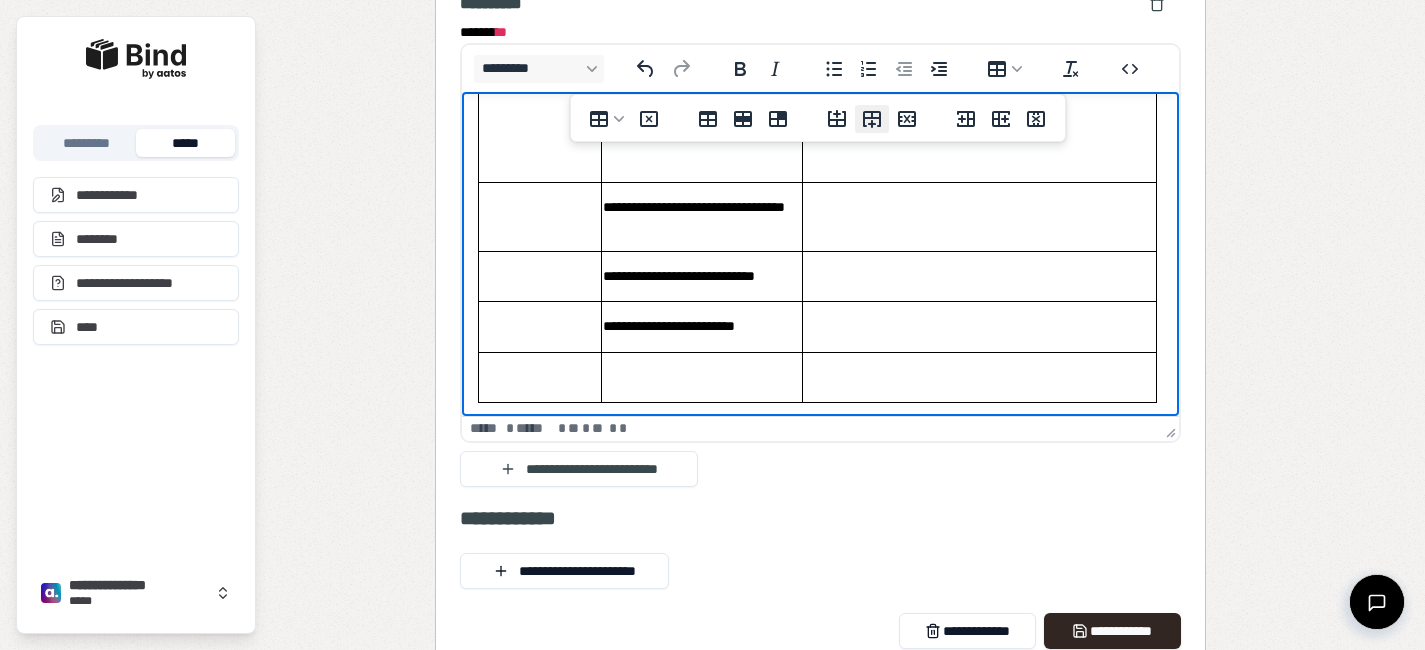 click 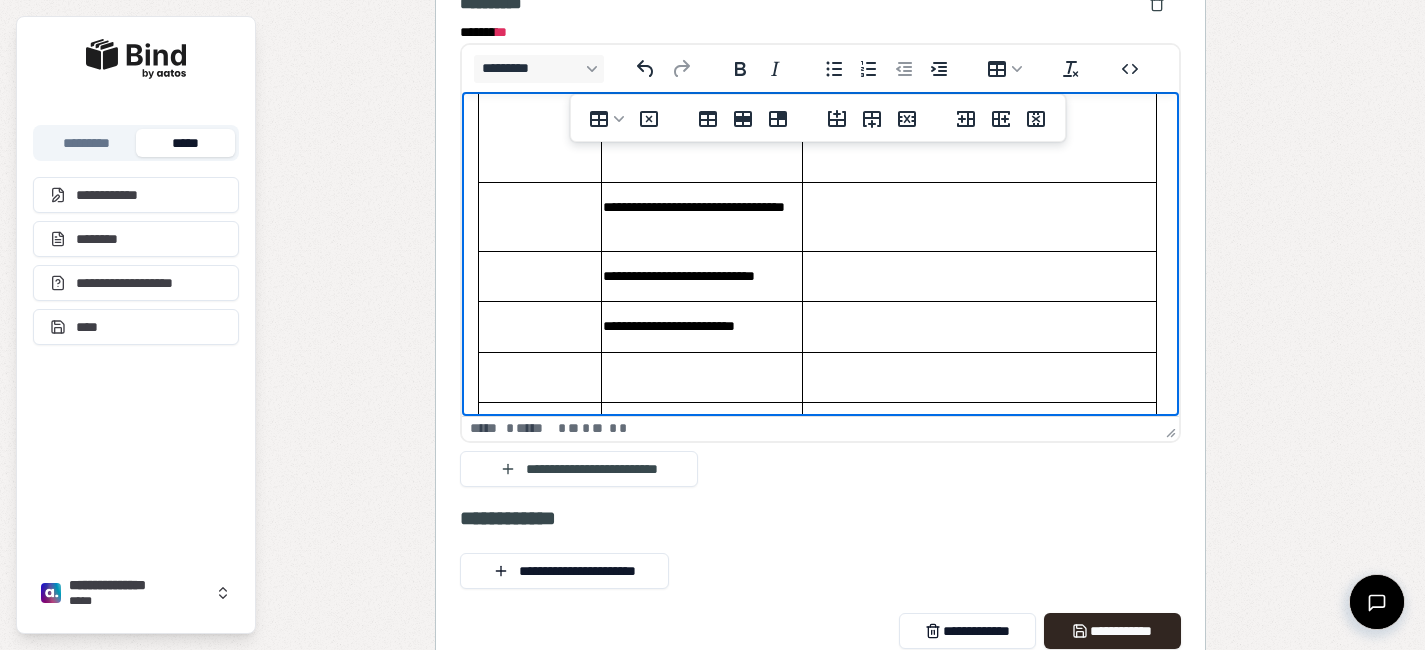 click 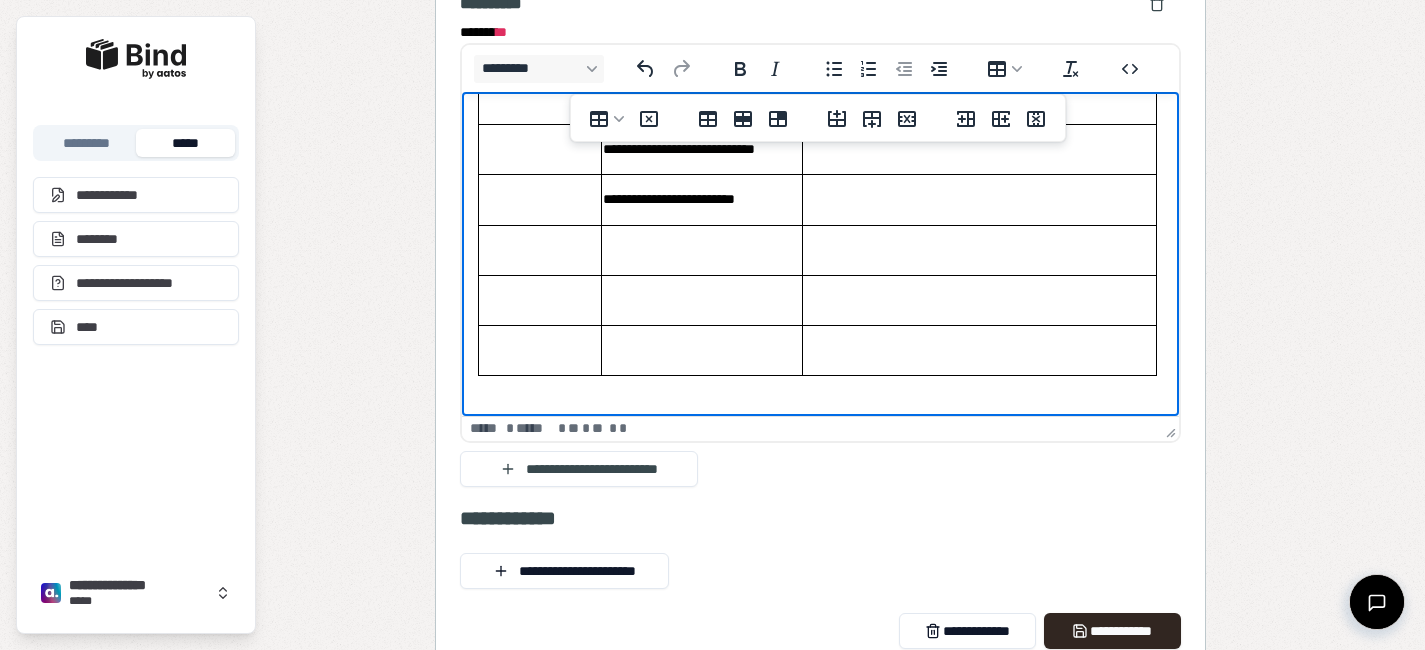 scroll, scrollTop: 666, scrollLeft: 0, axis: vertical 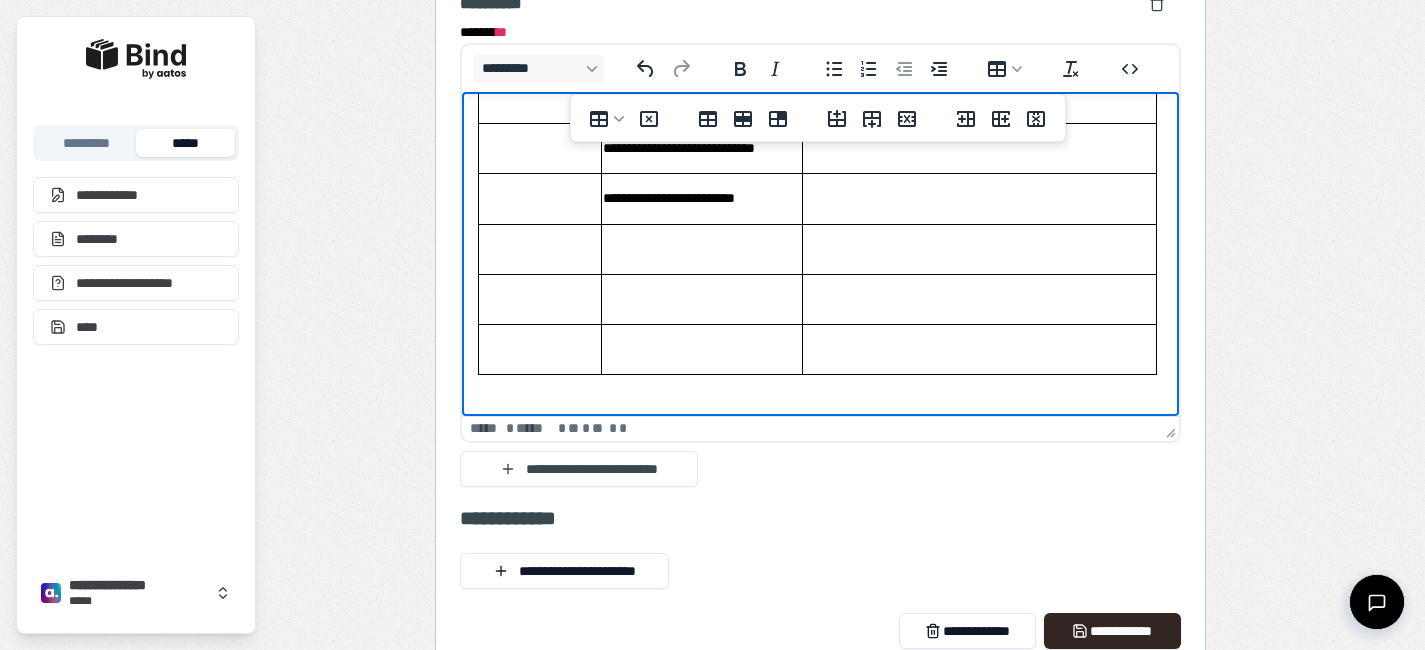 click at bounding box center (702, 249) 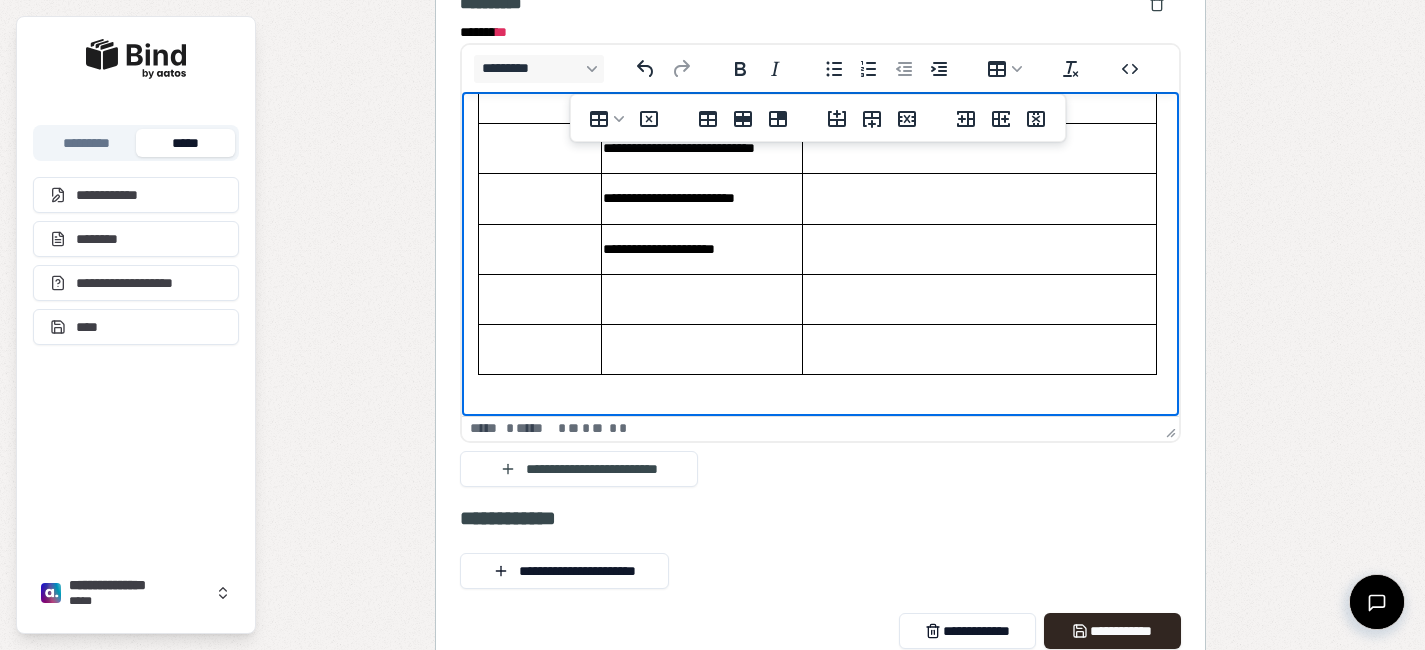 click at bounding box center (702, 299) 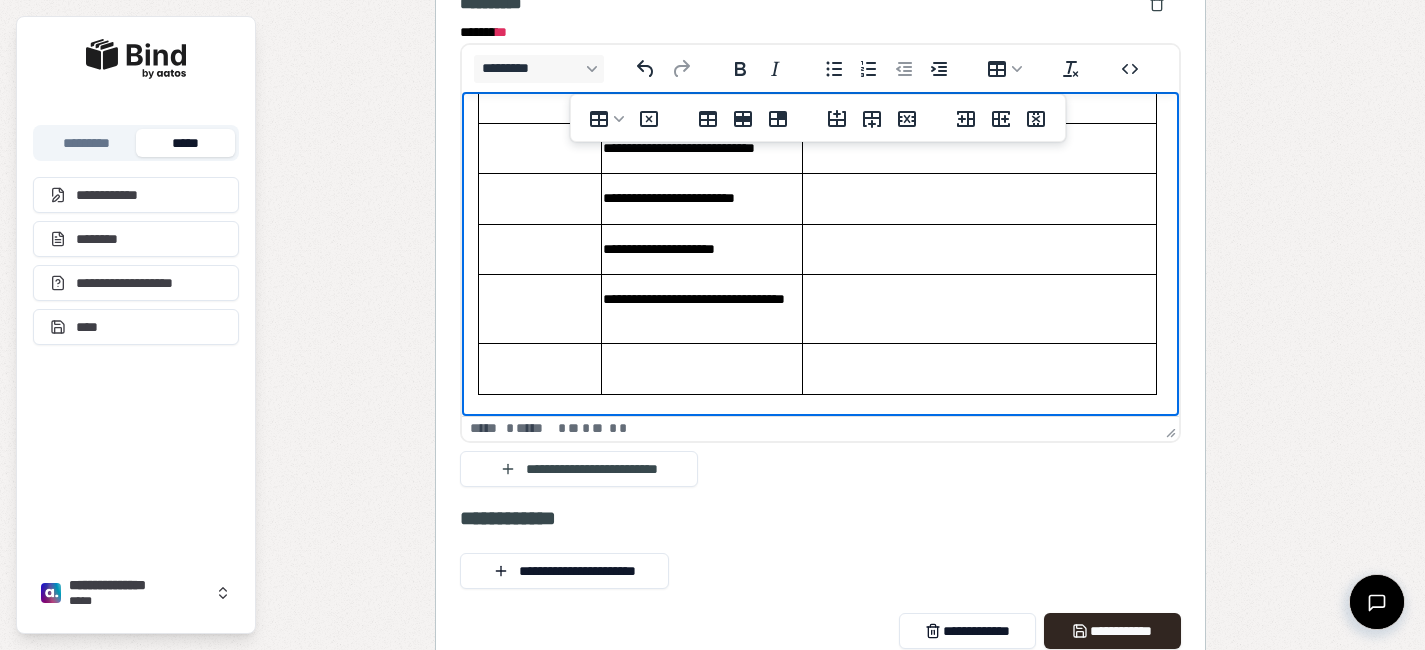click at bounding box center [702, 368] 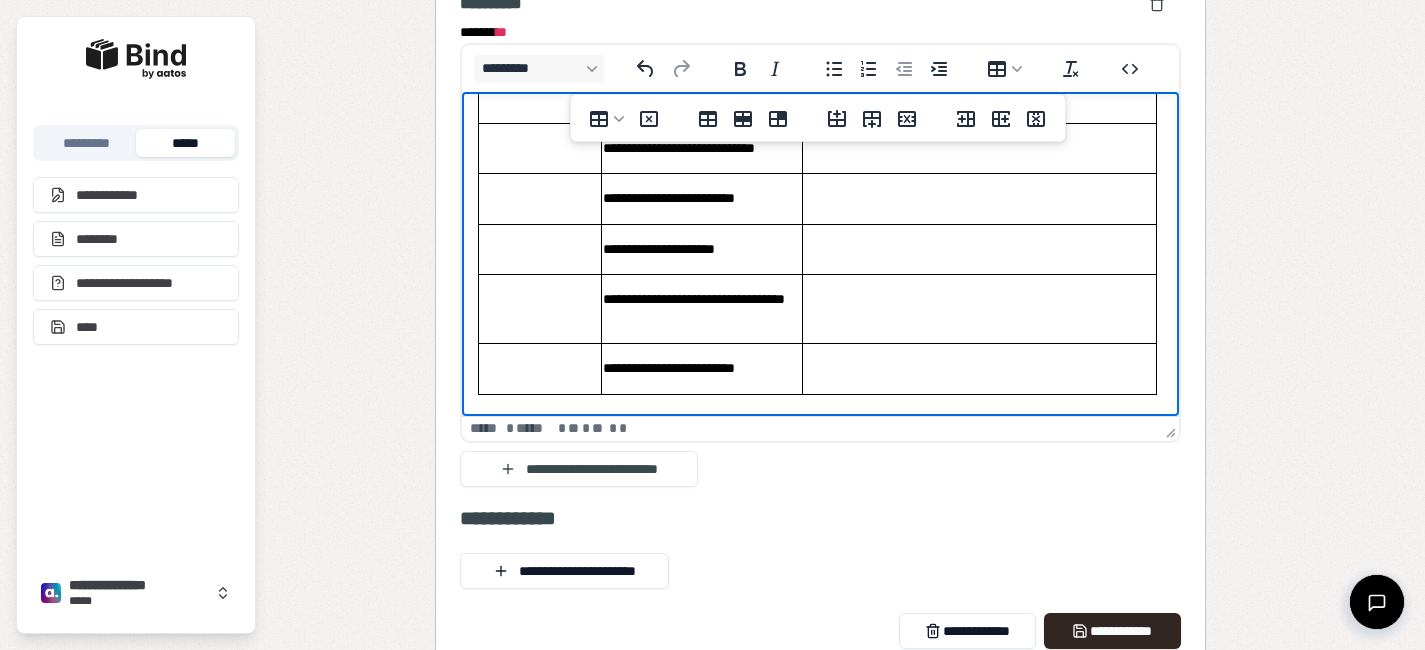 scroll, scrollTop: 708, scrollLeft: 0, axis: vertical 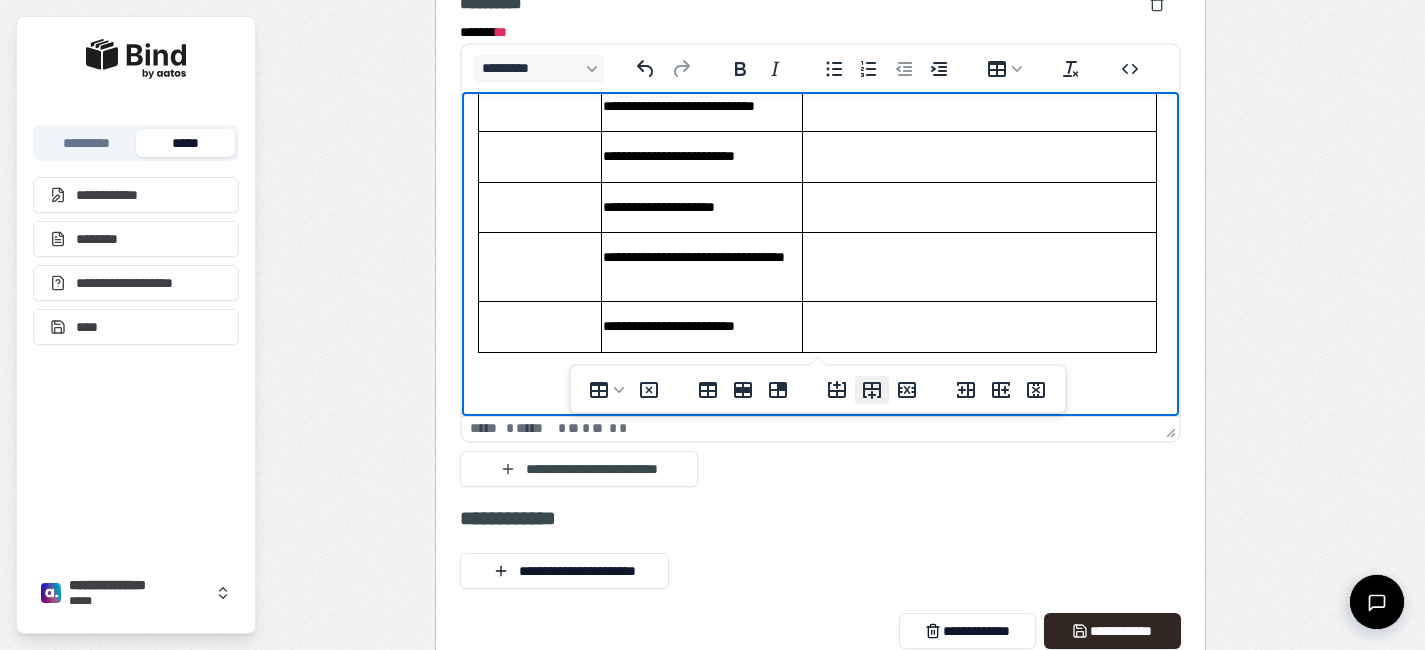 click 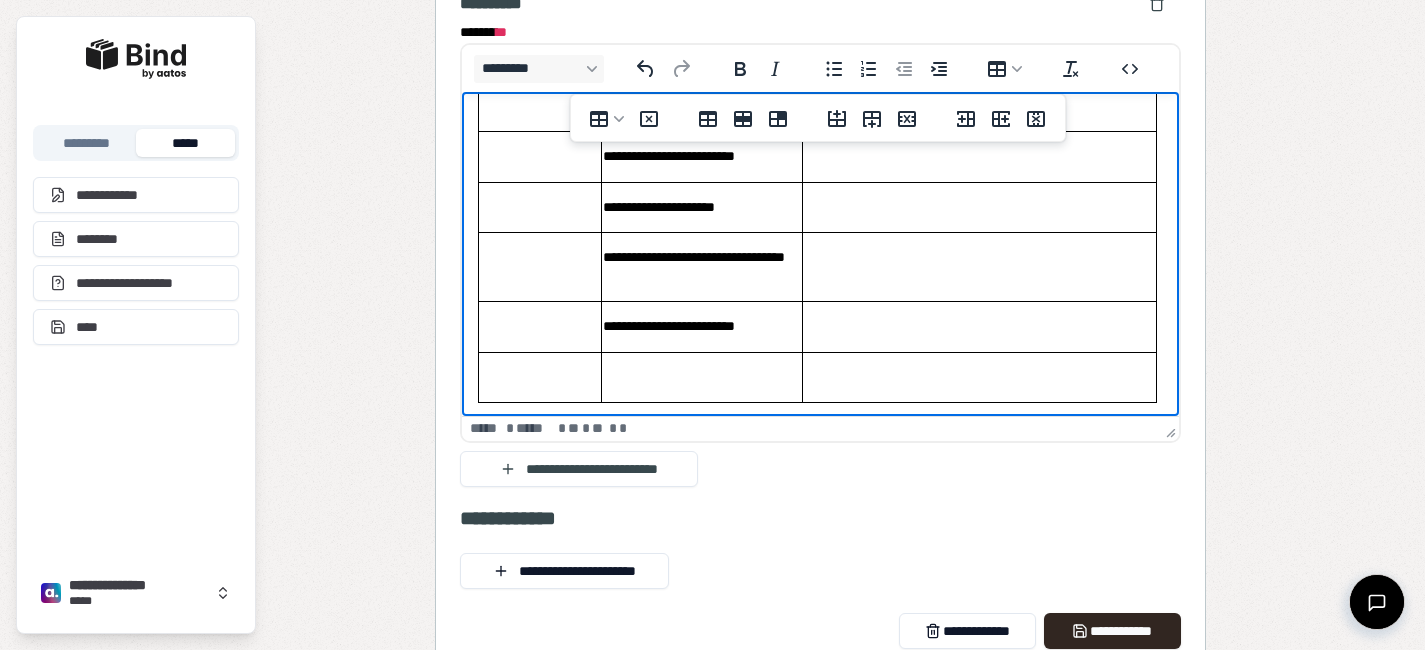 click at bounding box center [980, 377] 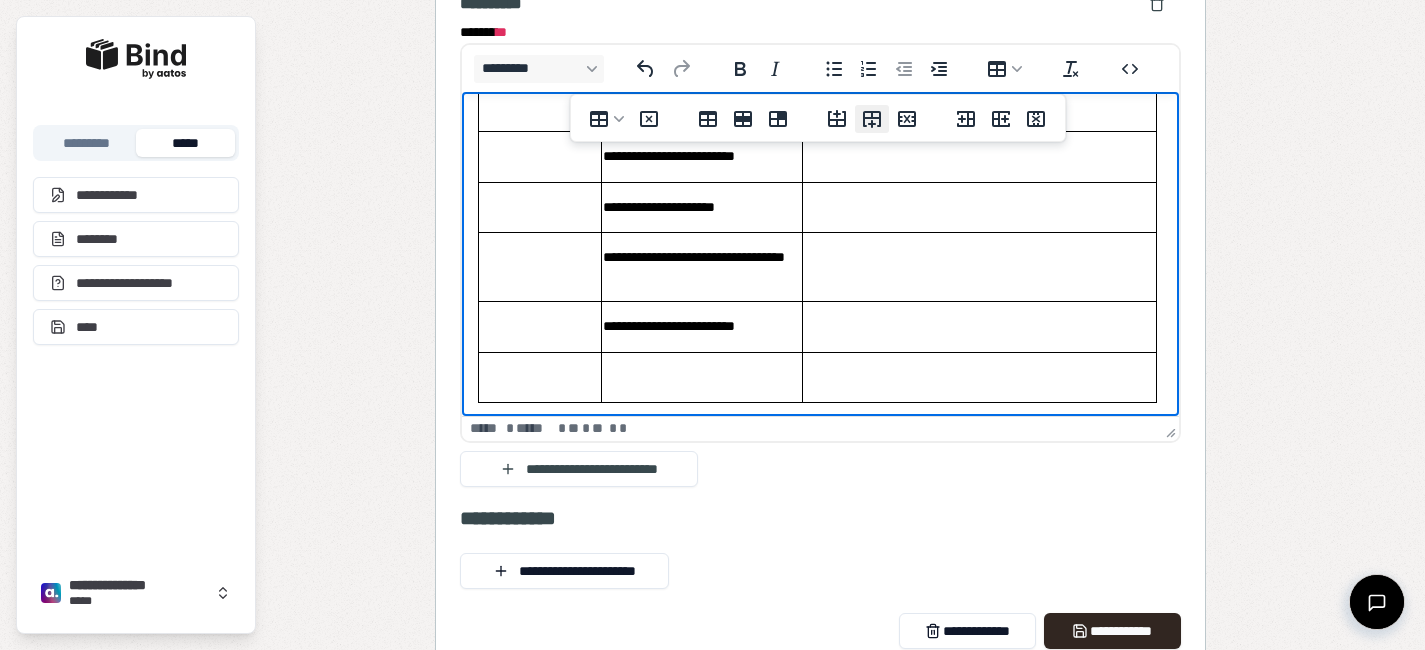 click 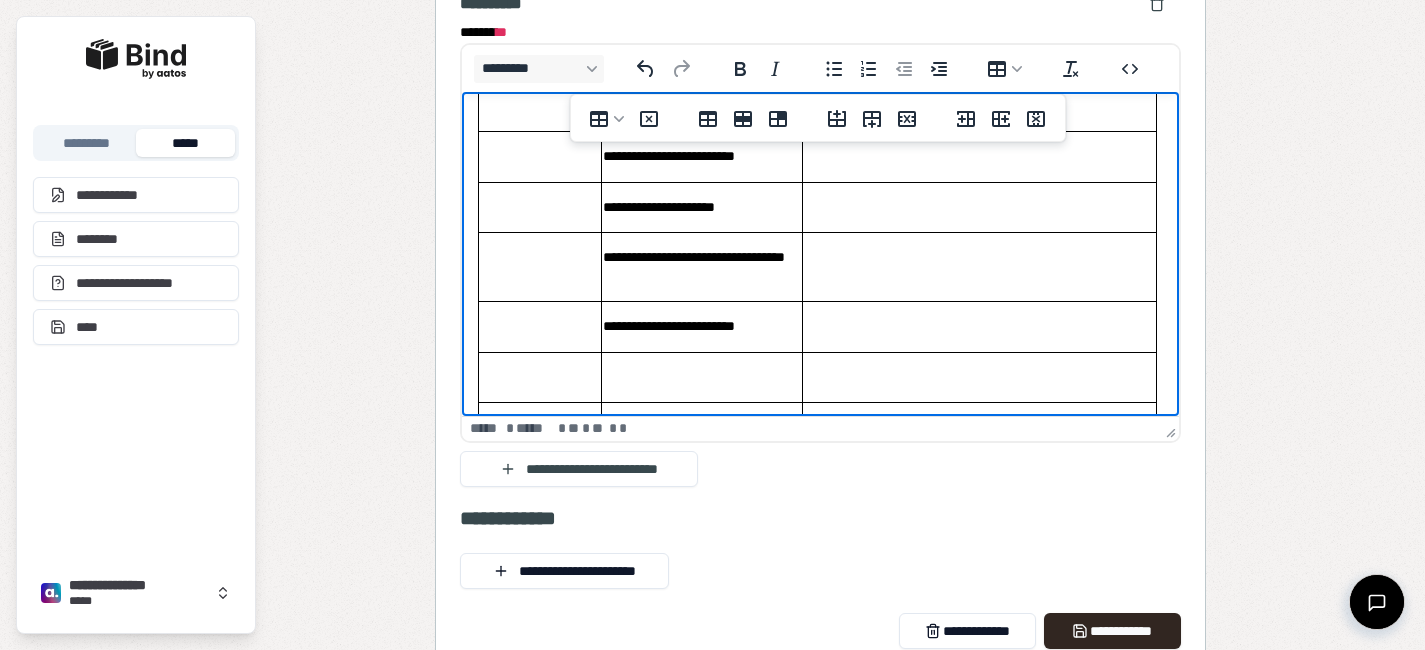 scroll, scrollTop: 808, scrollLeft: 0, axis: vertical 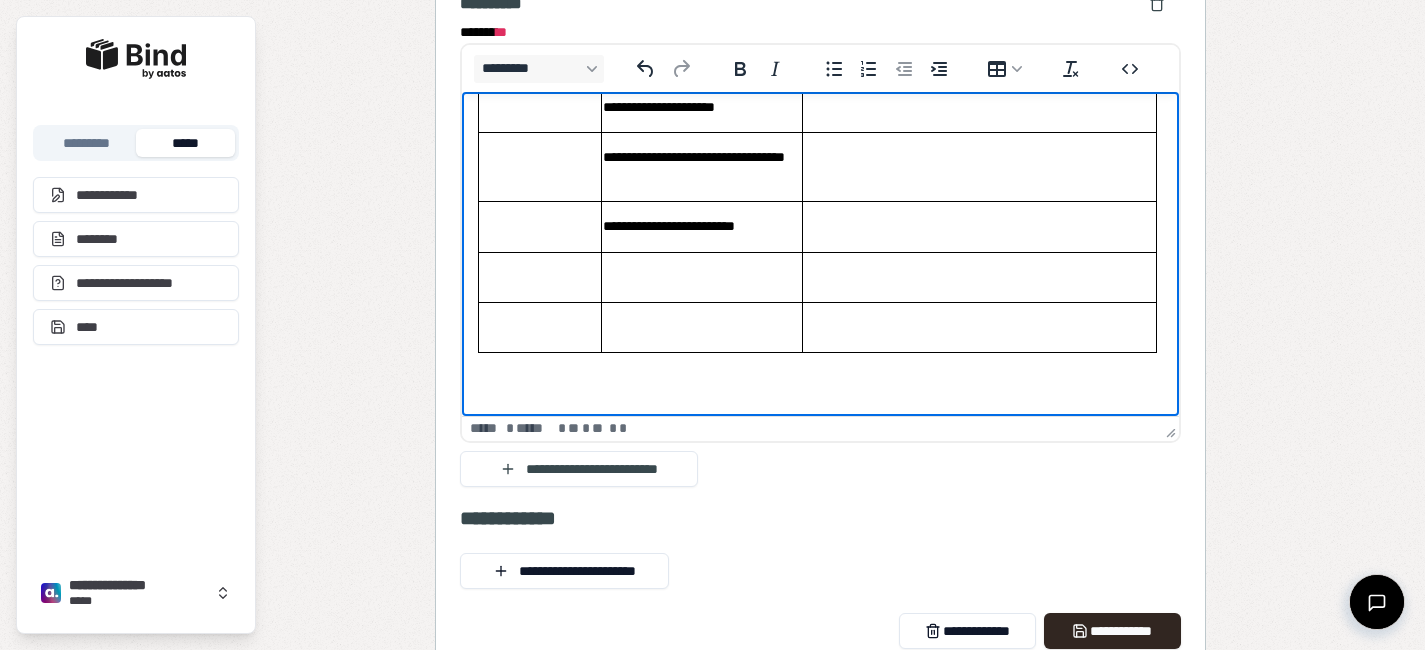 click at bounding box center [540, 277] 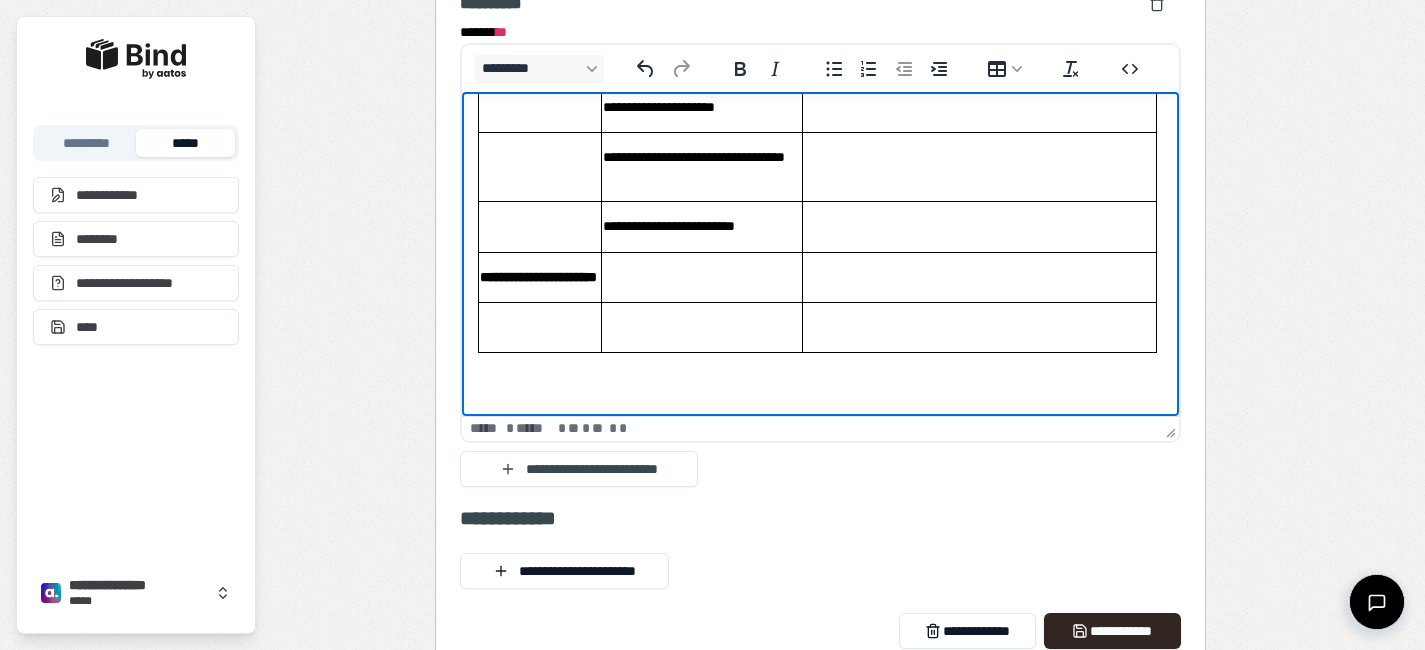 click at bounding box center (702, 277) 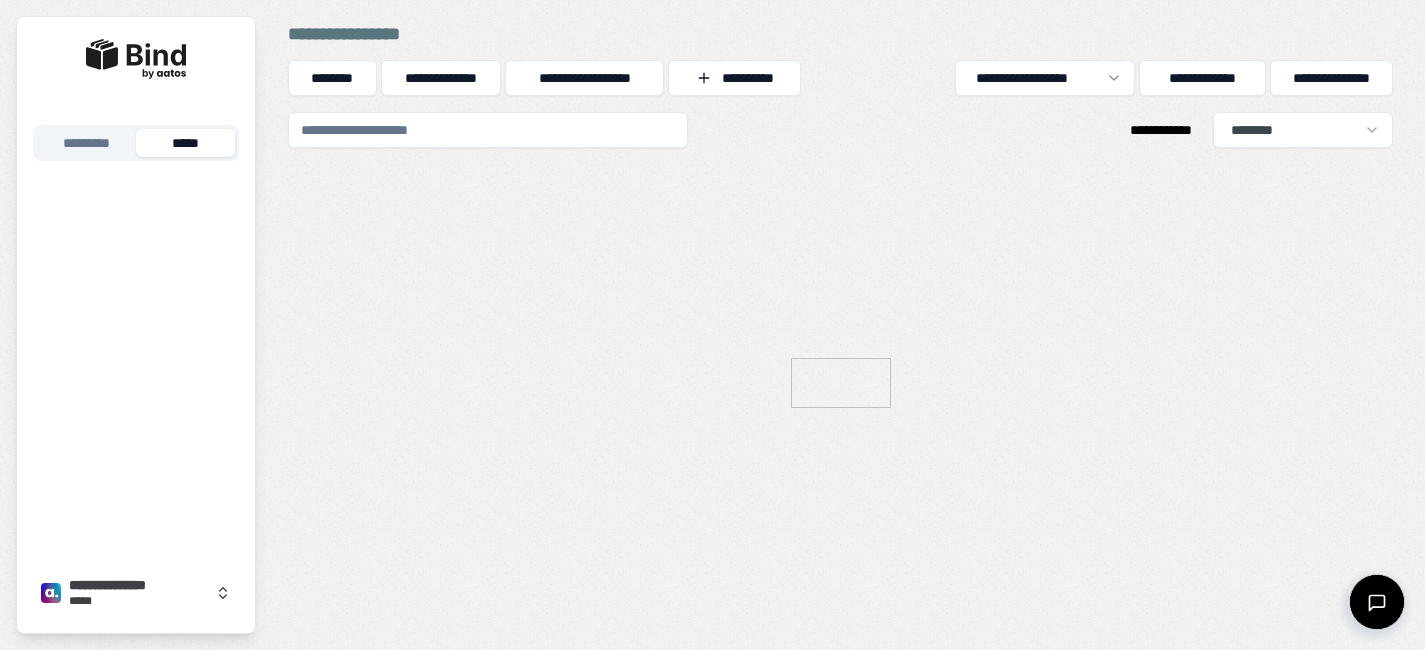scroll, scrollTop: 0, scrollLeft: 0, axis: both 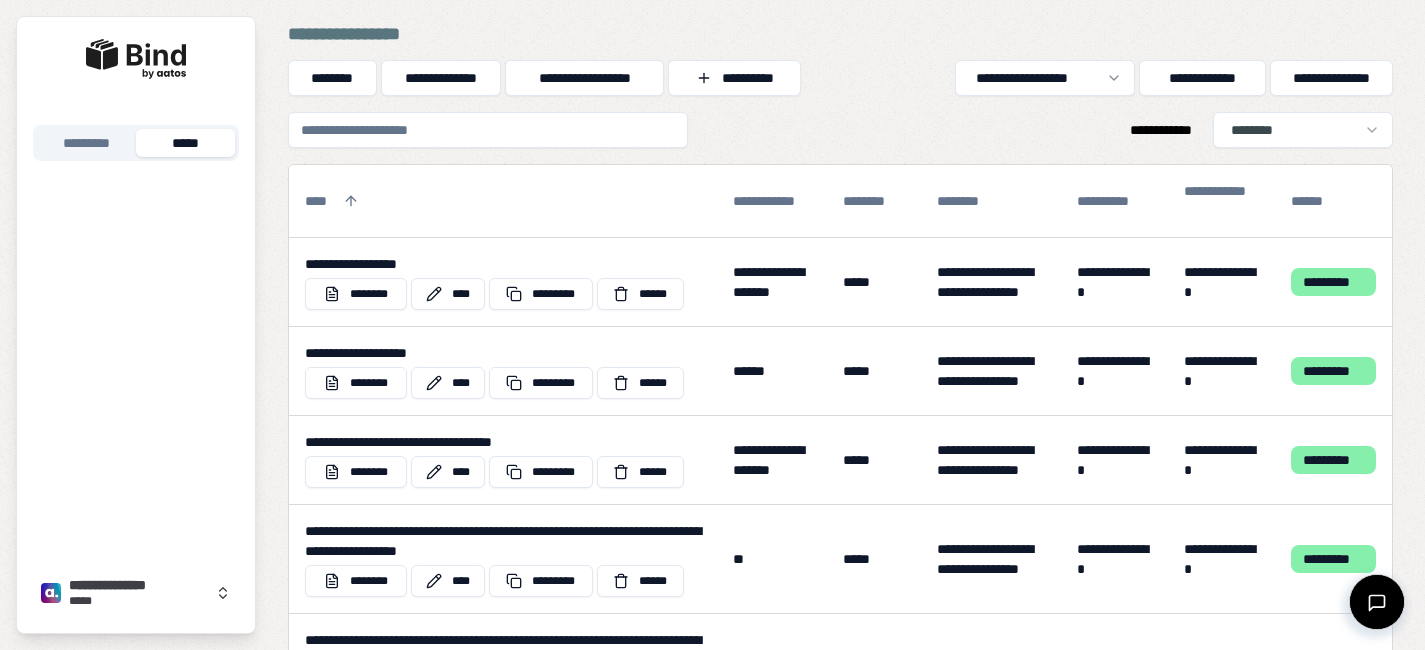 click at bounding box center [488, 130] 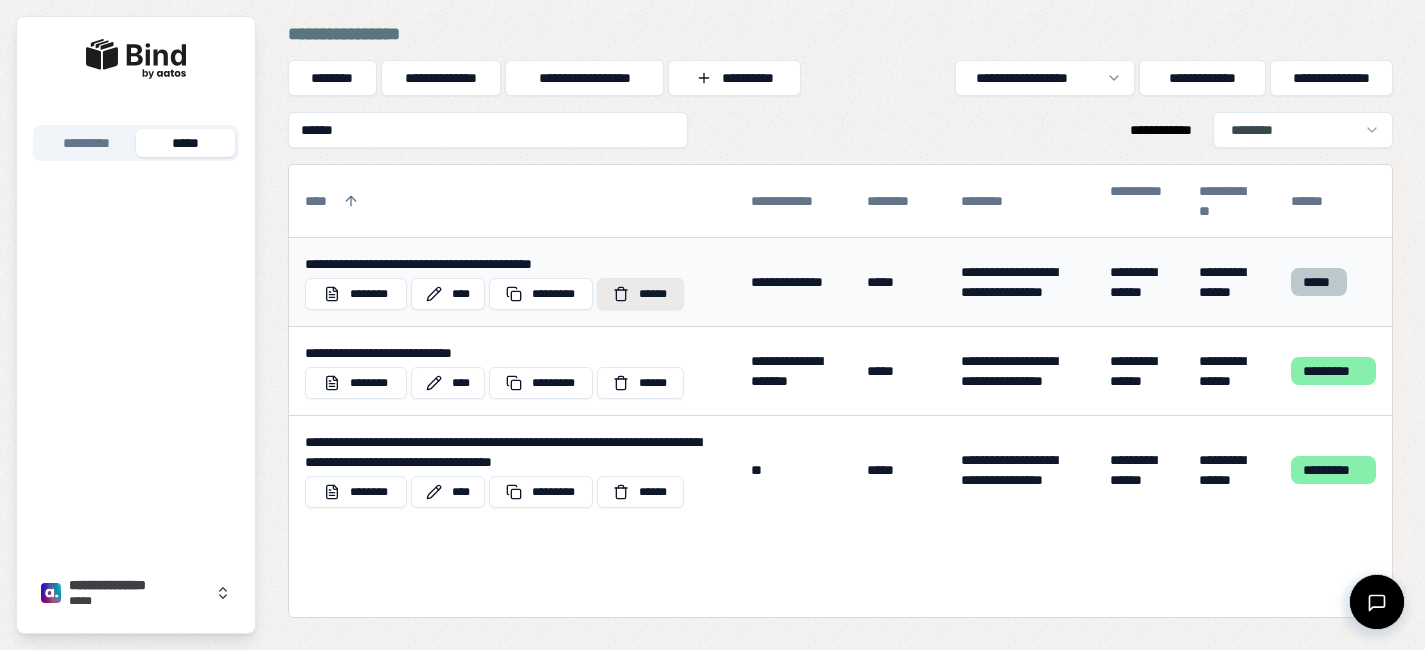 type on "******" 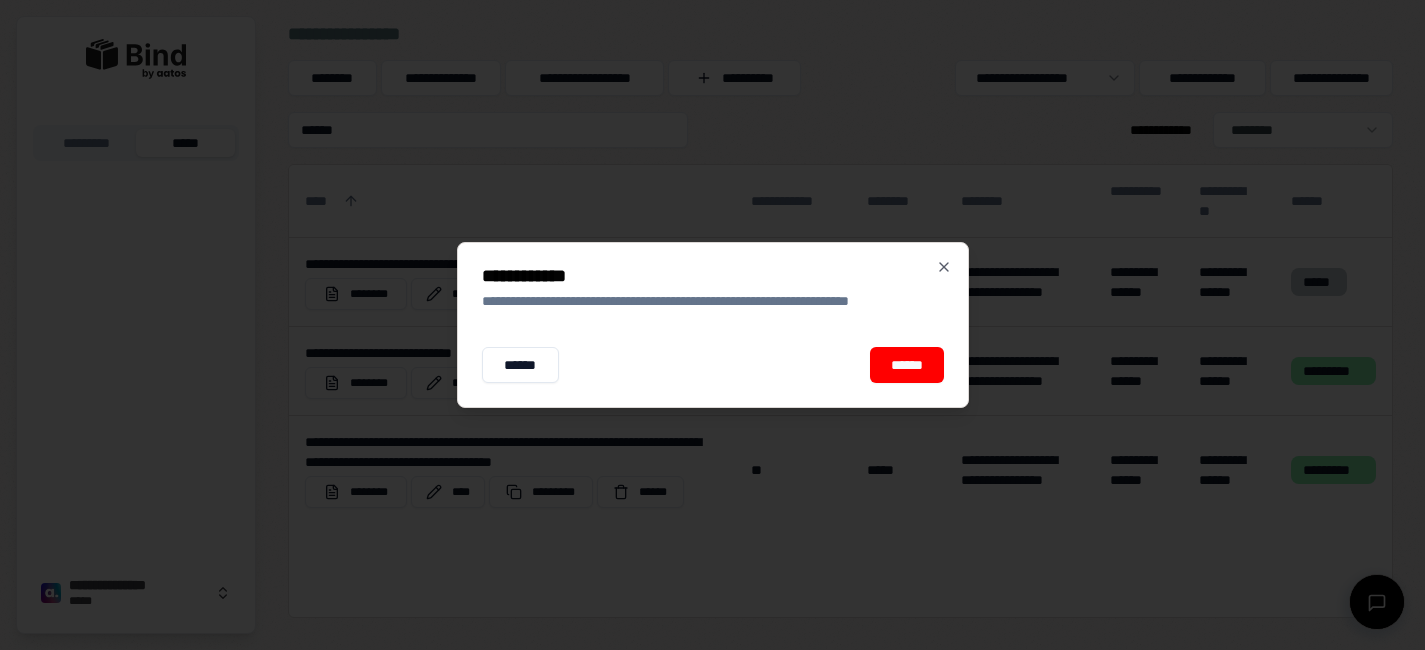 click on "**********" at bounding box center [713, 325] 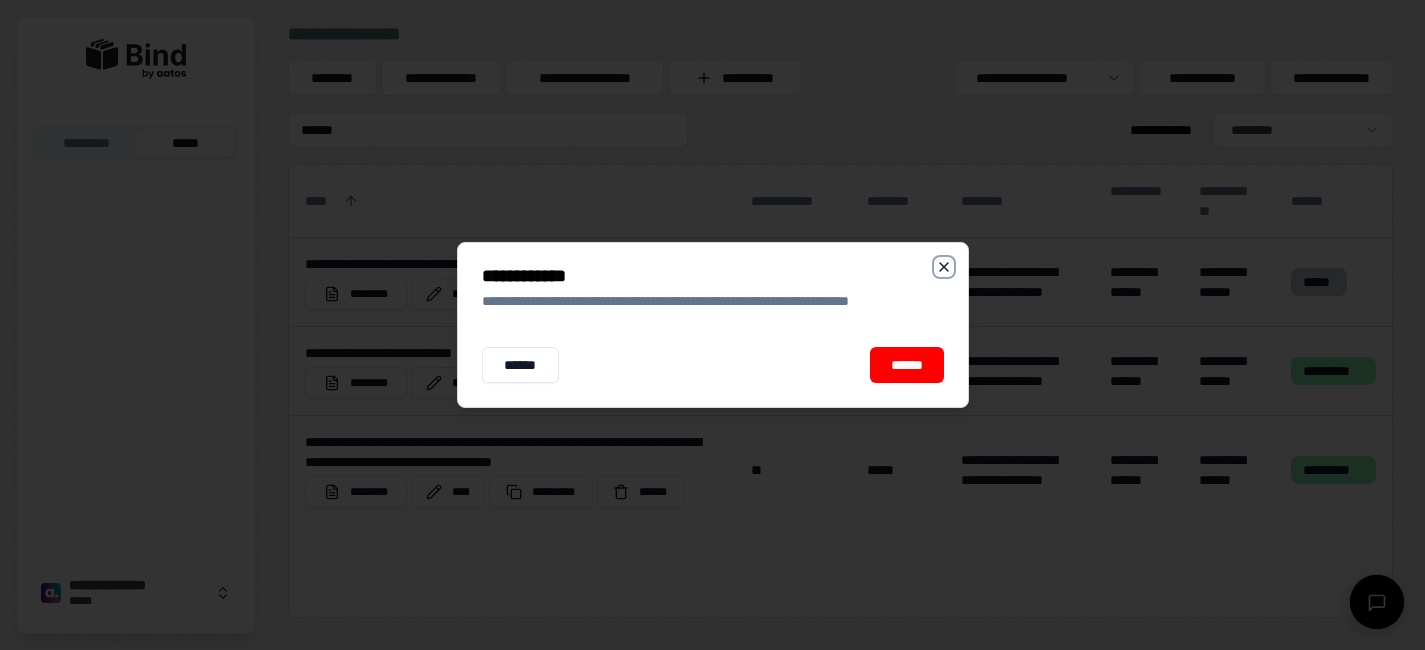 click 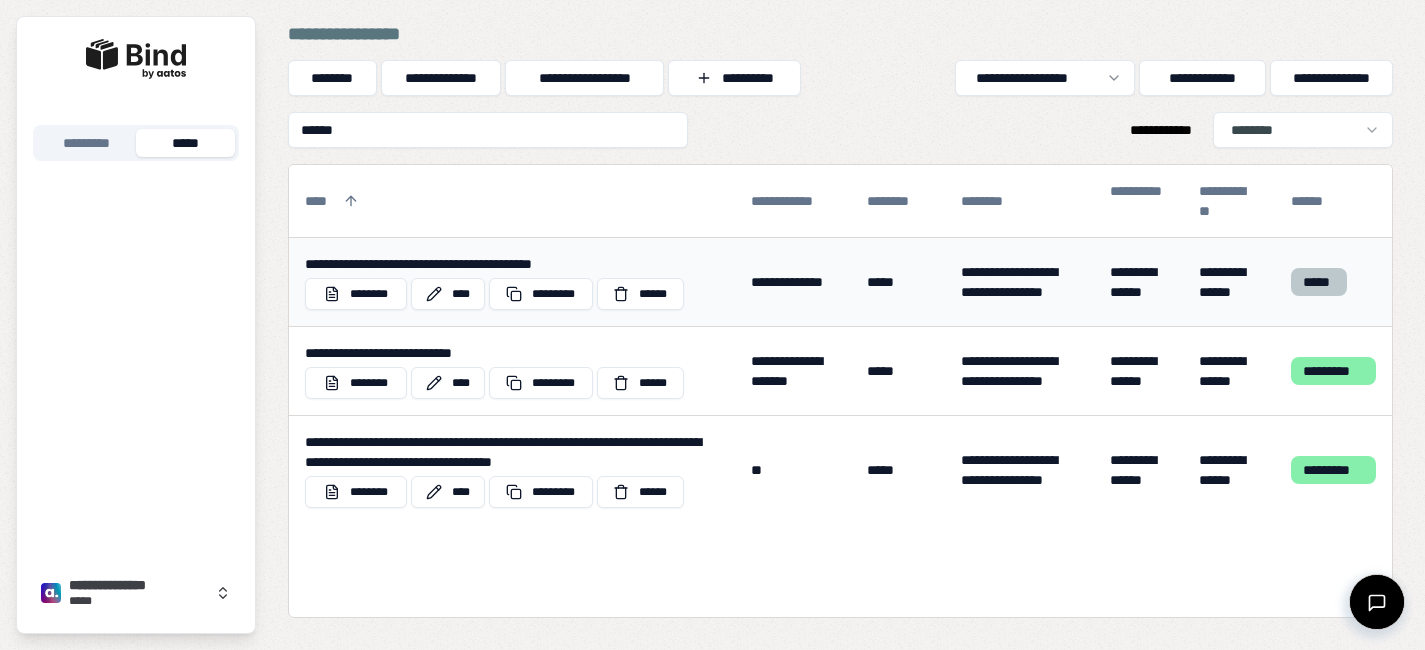 click on "*****" at bounding box center [898, 282] 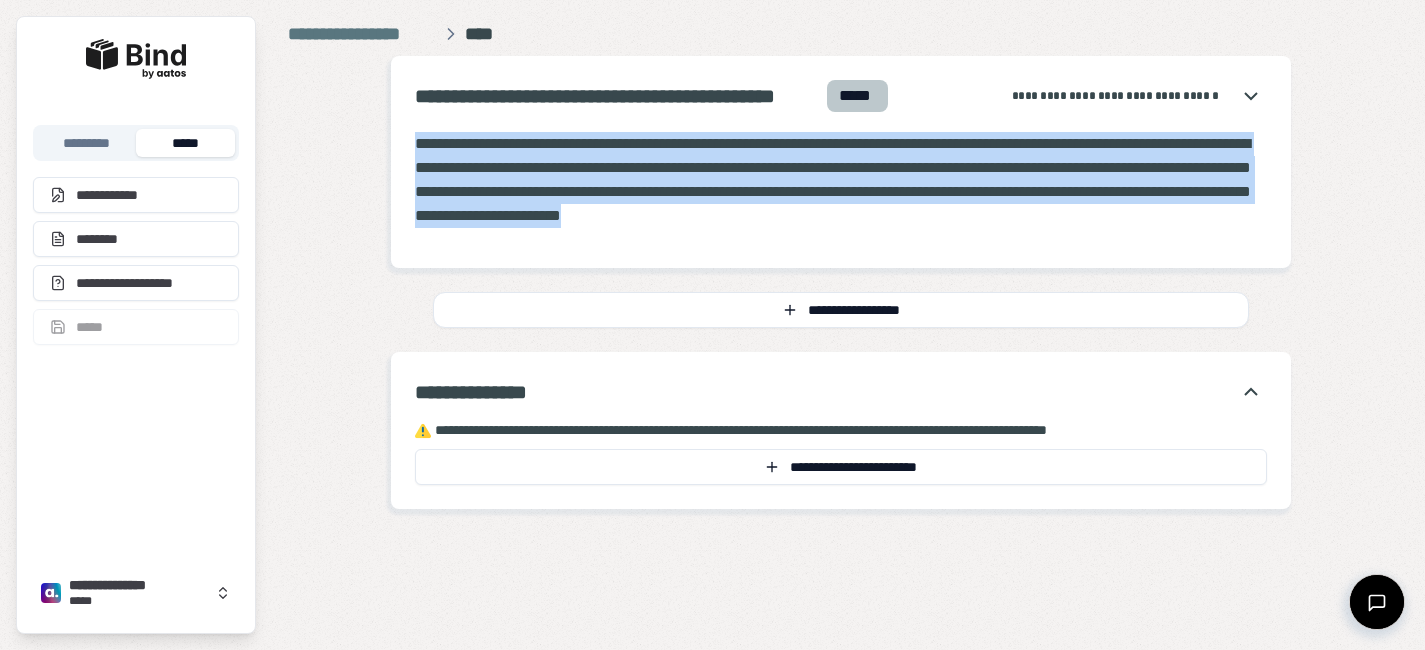 drag, startPoint x: 520, startPoint y: 146, endPoint x: 1133, endPoint y: 215, distance: 616.87115 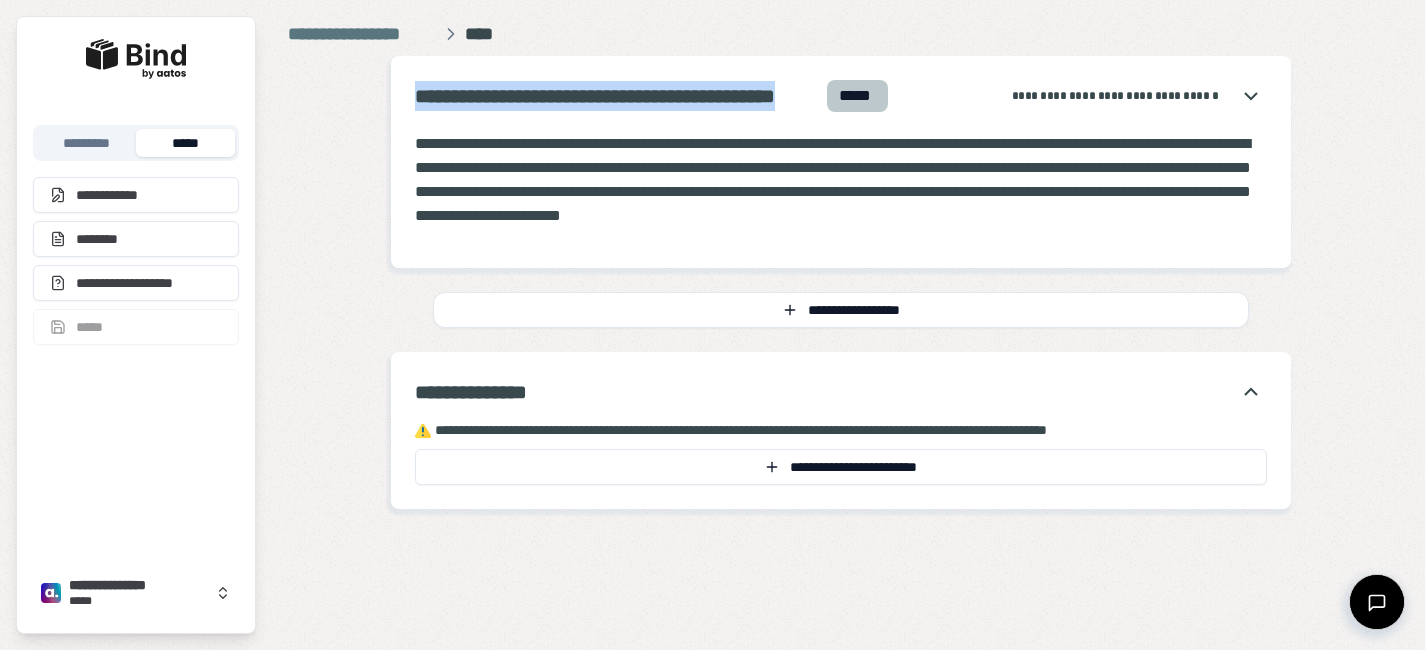 drag, startPoint x: 821, startPoint y: 98, endPoint x: 360, endPoint y: 89, distance: 461.08783 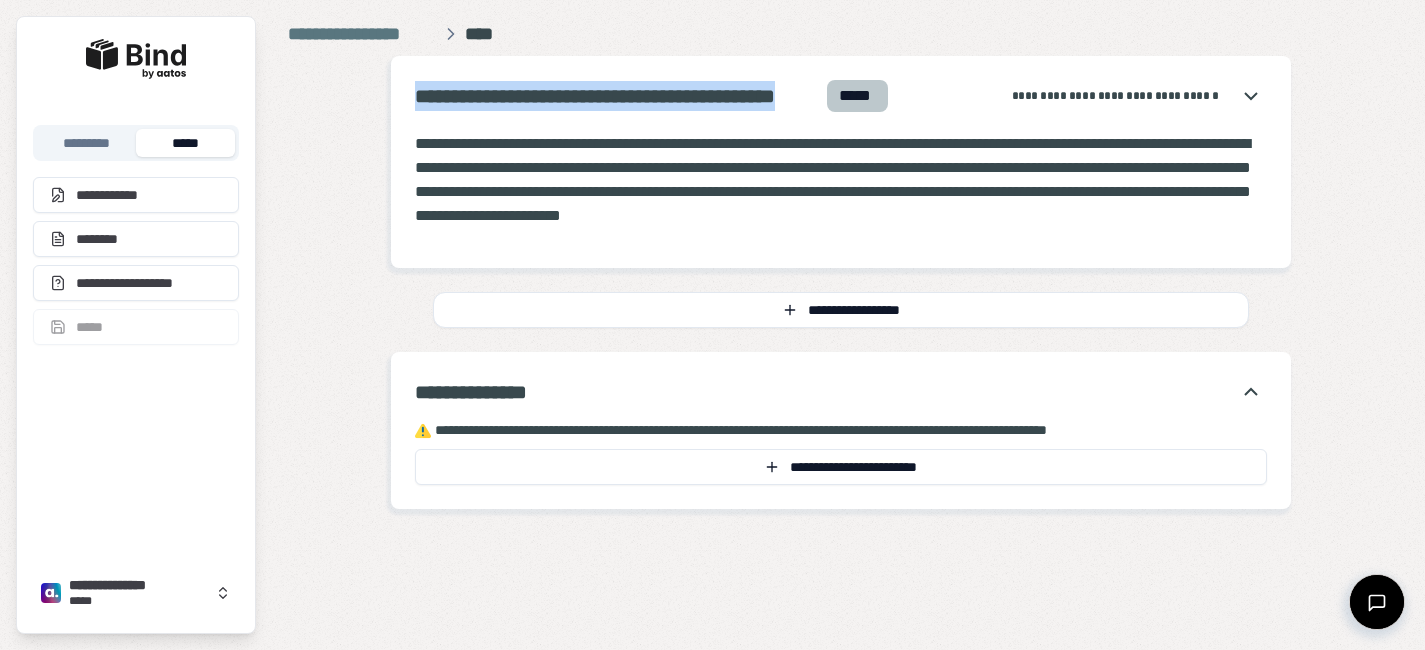 copy on "**********" 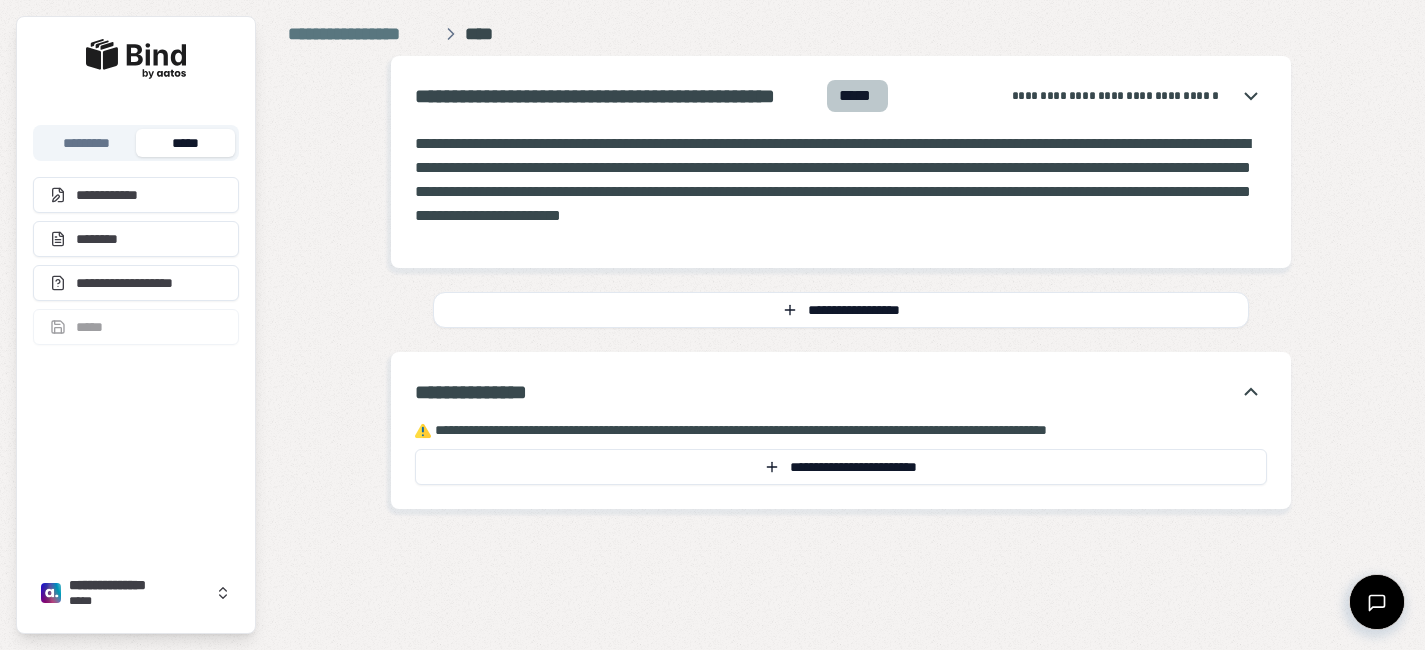 click on "**********" at bounding box center [833, 179] 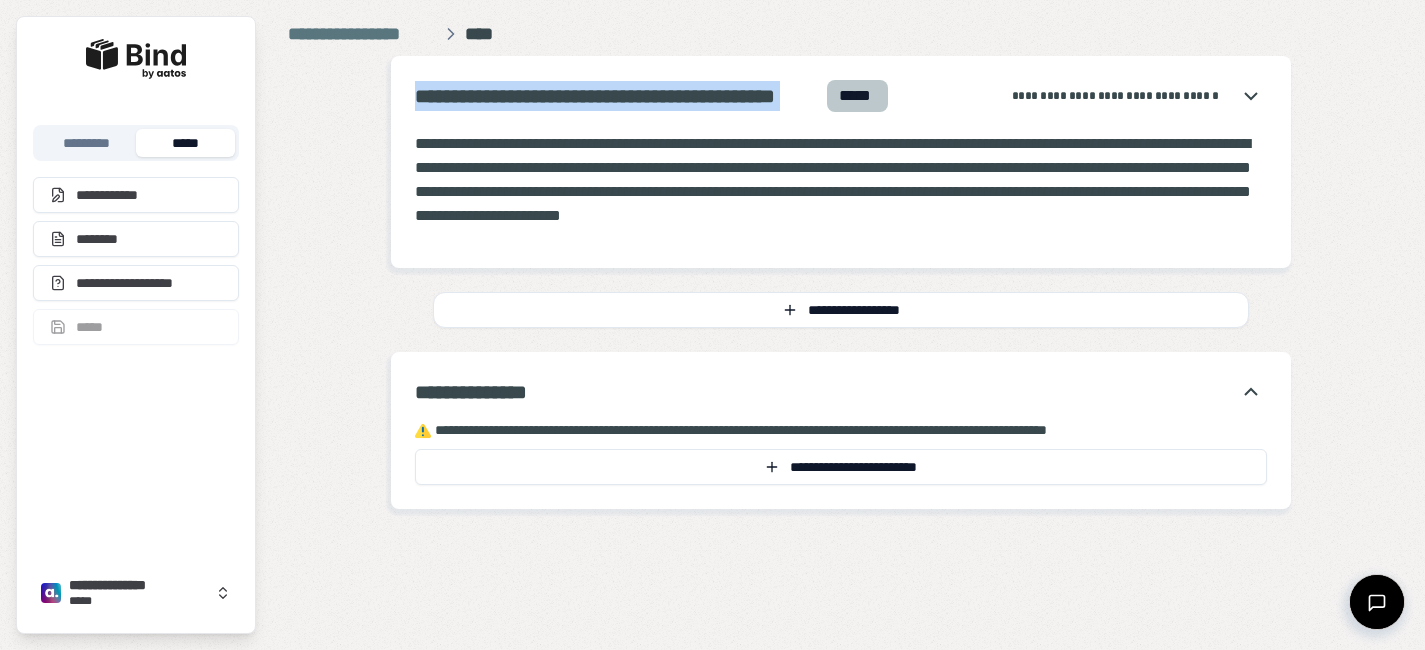 drag, startPoint x: 415, startPoint y: 96, endPoint x: 829, endPoint y: 97, distance: 414.00122 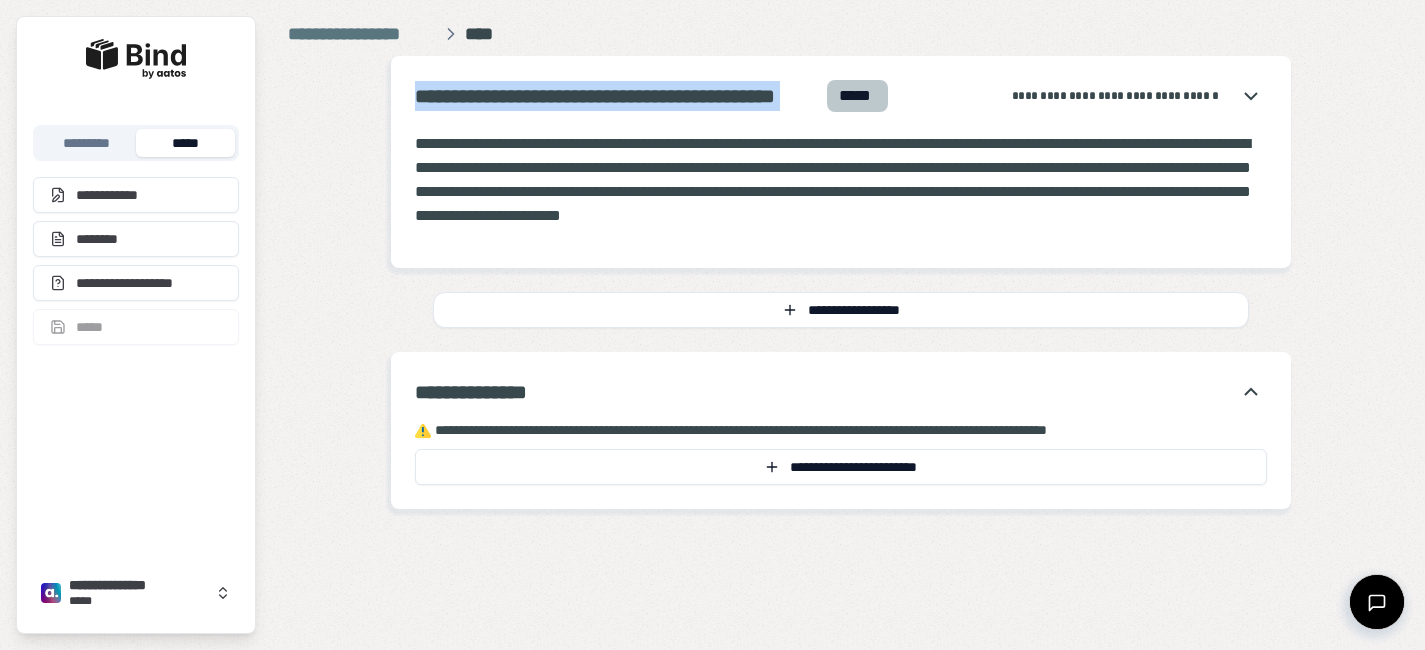 copy on "**********" 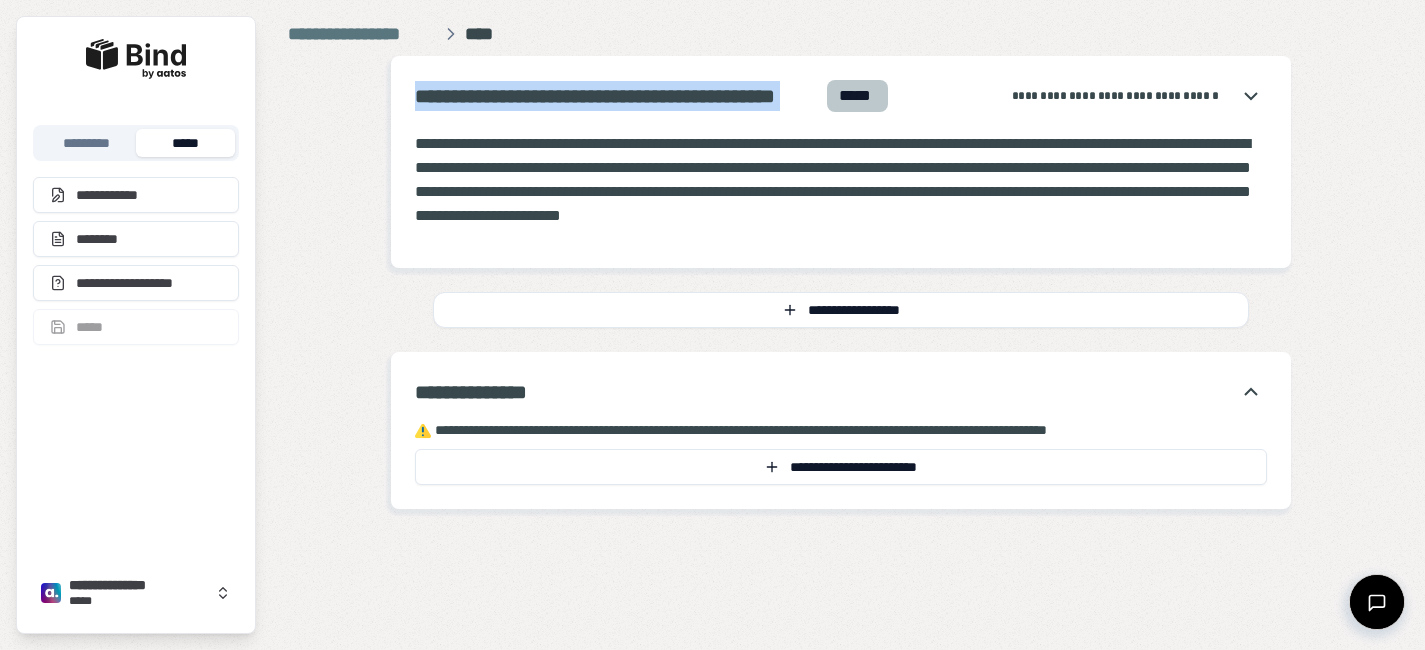 click on "*****" at bounding box center (185, 143) 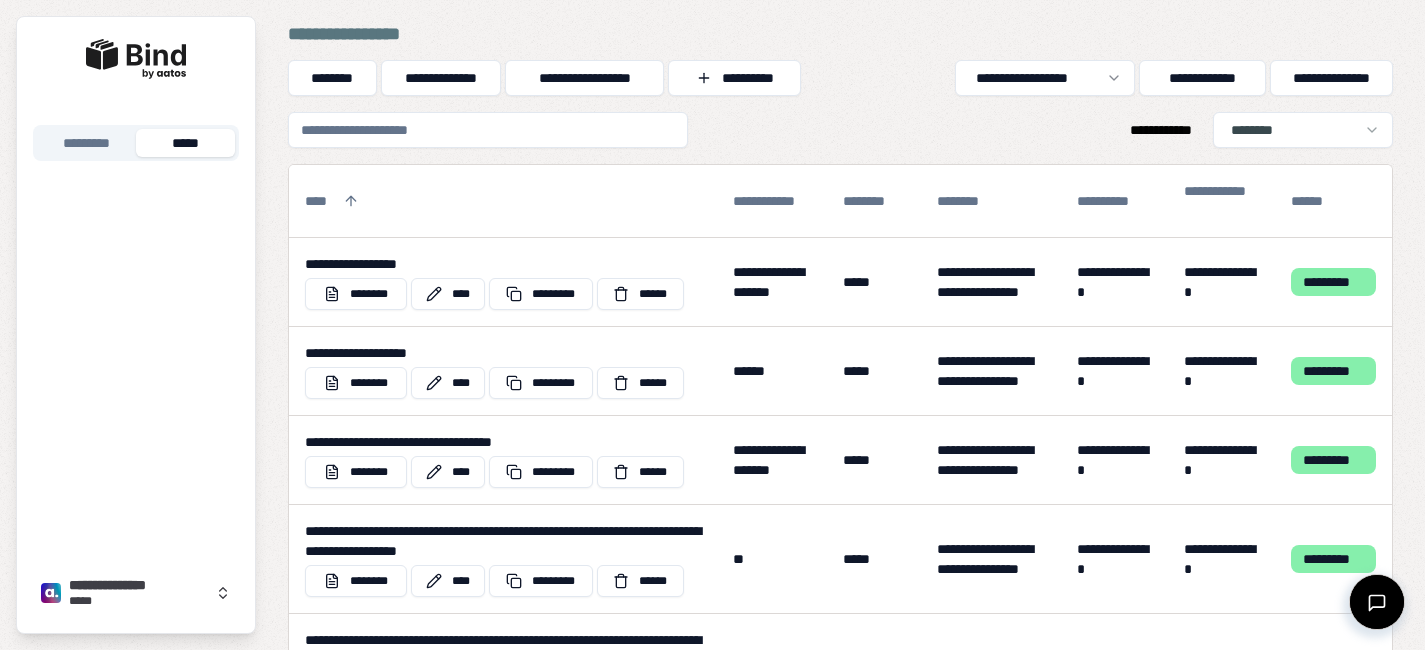 click at bounding box center [488, 130] 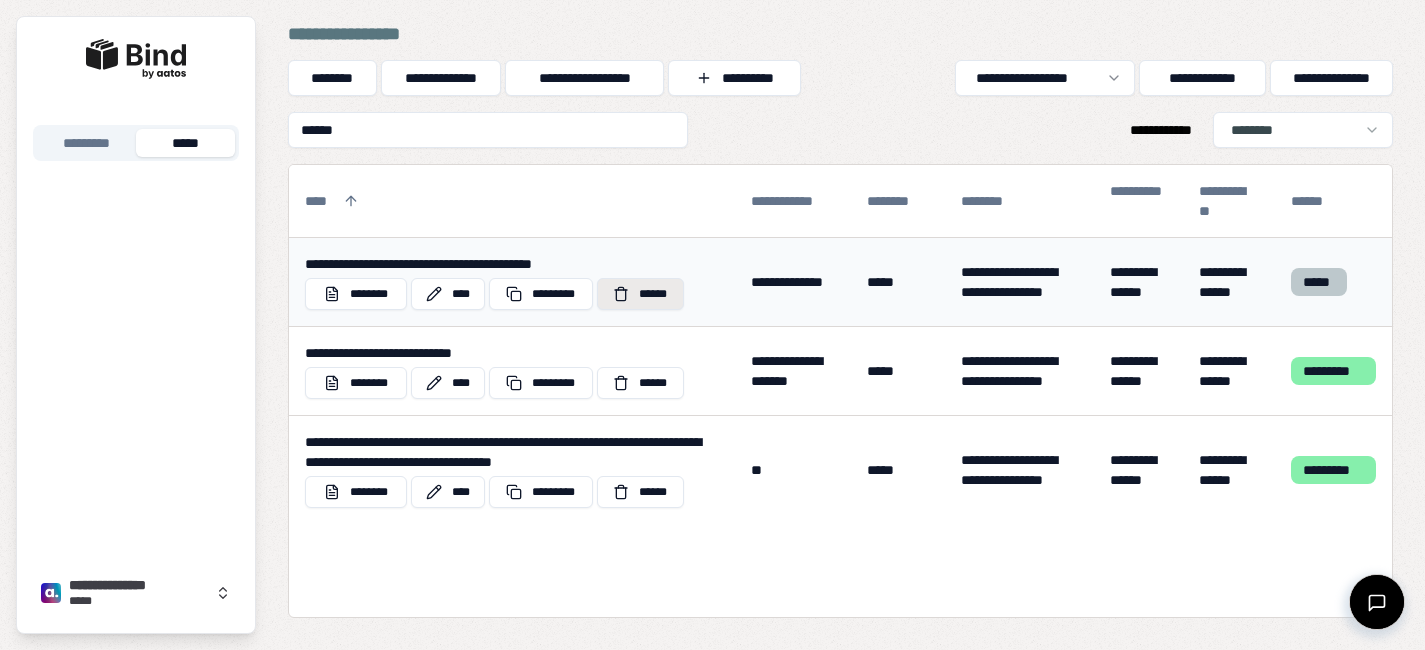 type on "******" 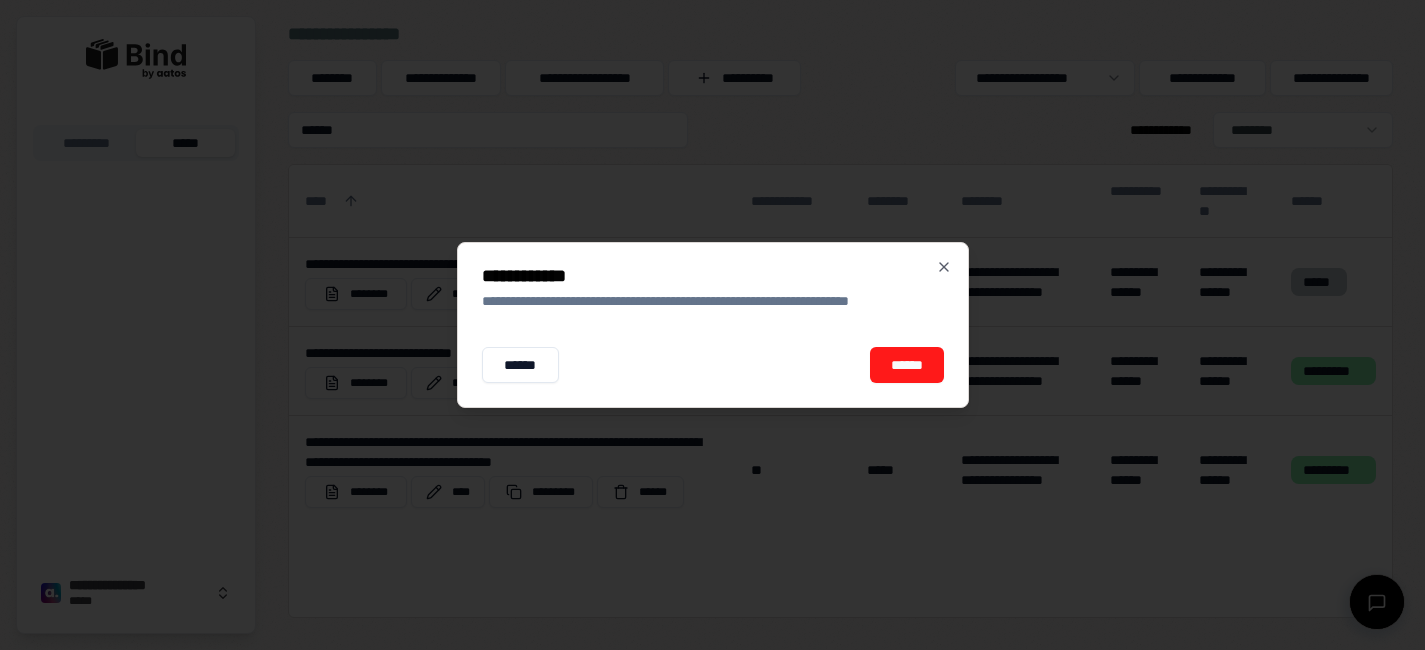 click on "******" at bounding box center (906, 365) 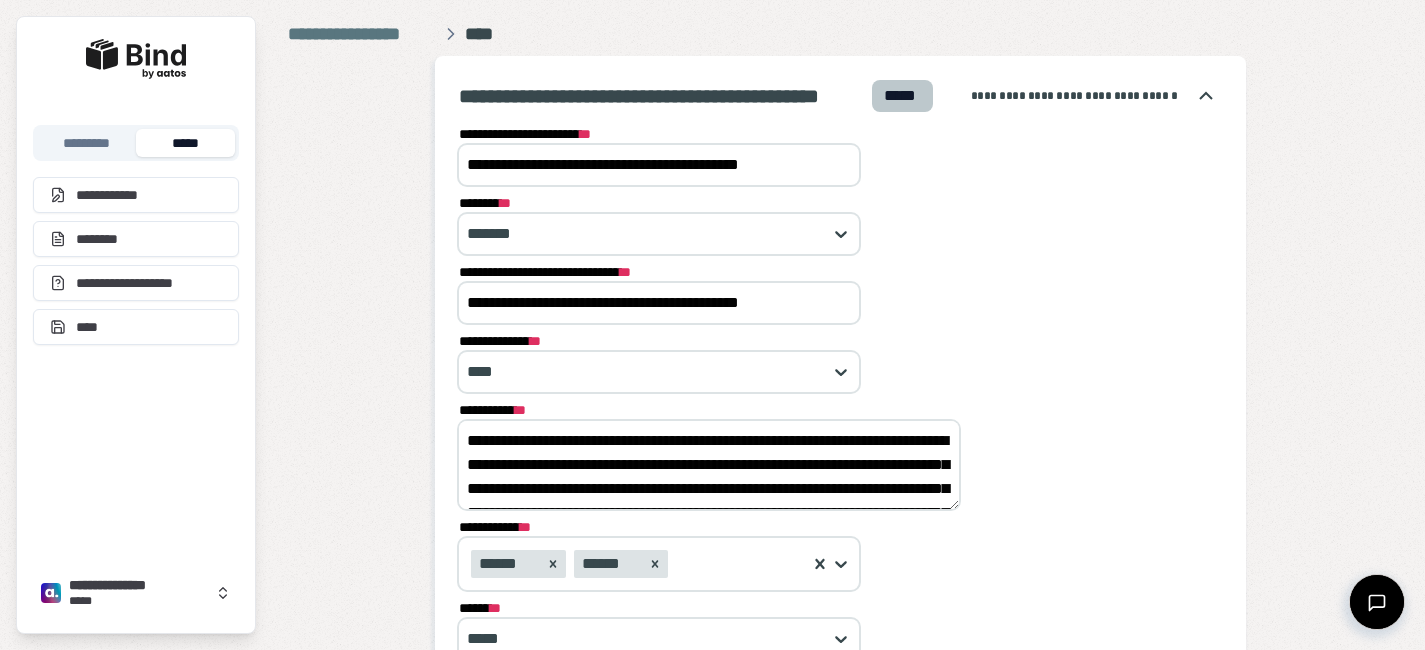 scroll, scrollTop: 0, scrollLeft: 0, axis: both 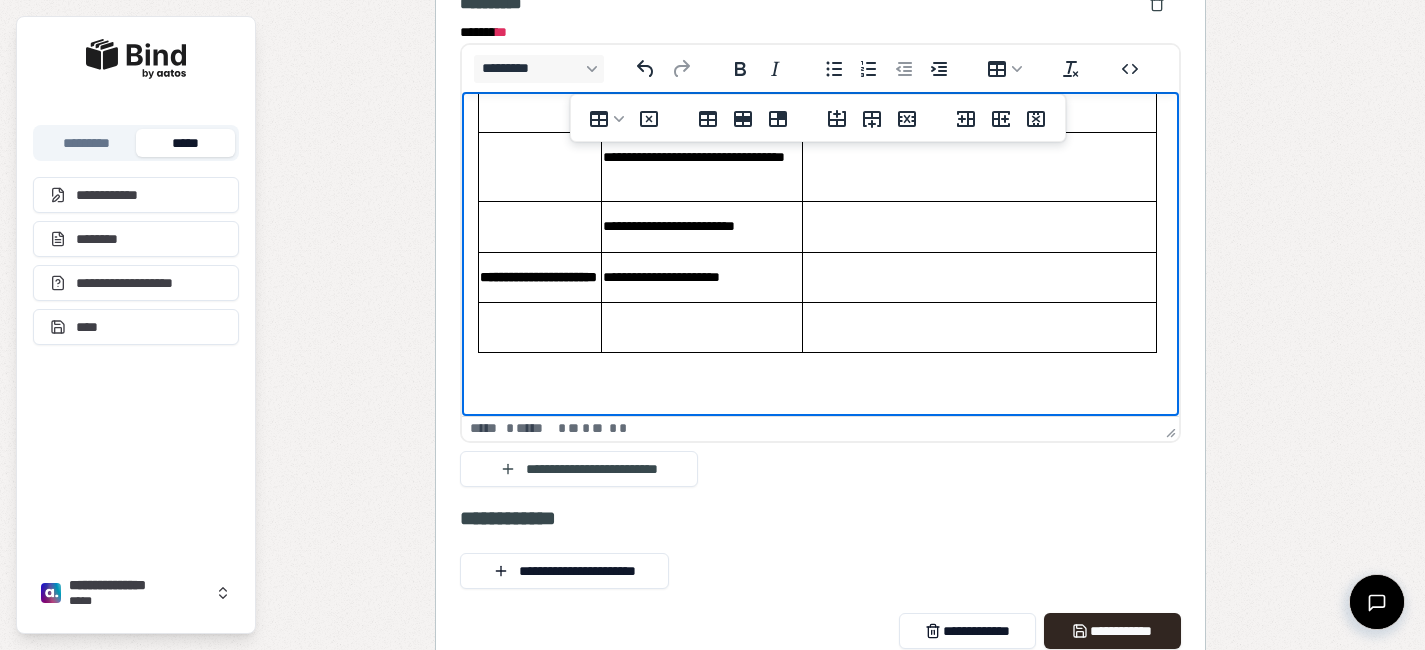 click at bounding box center (702, 327) 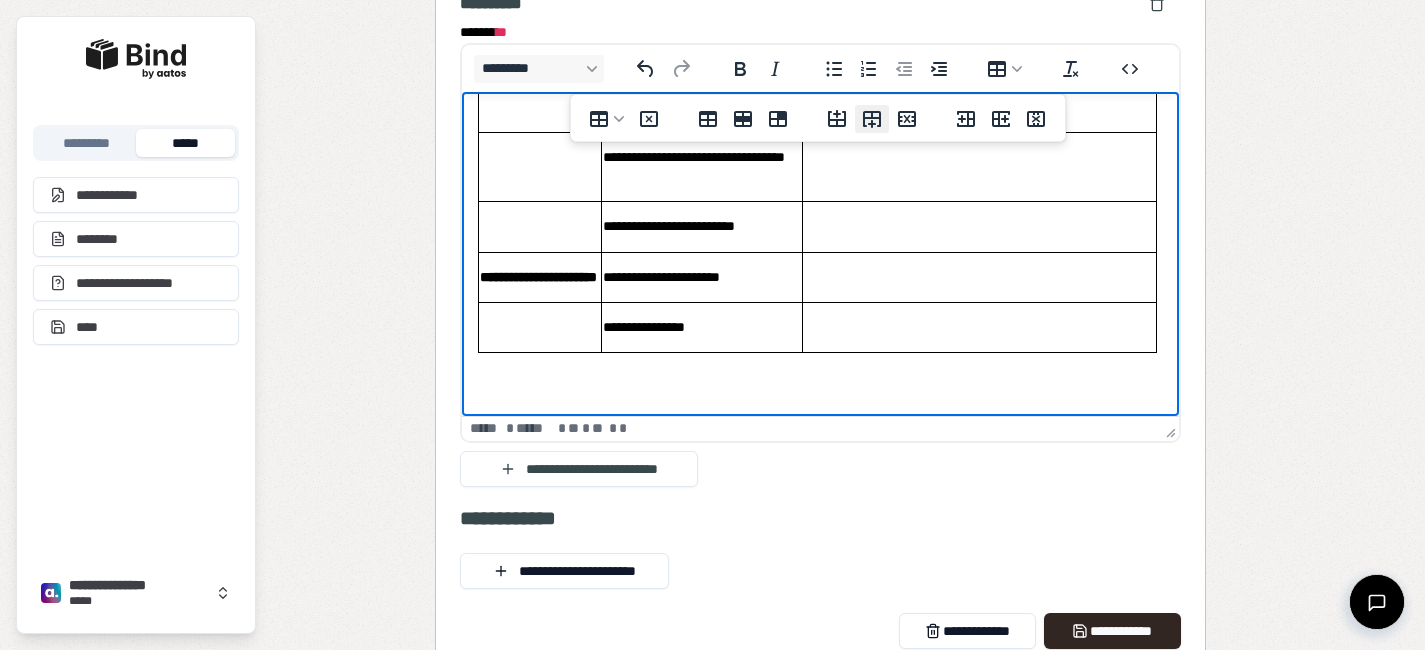 click 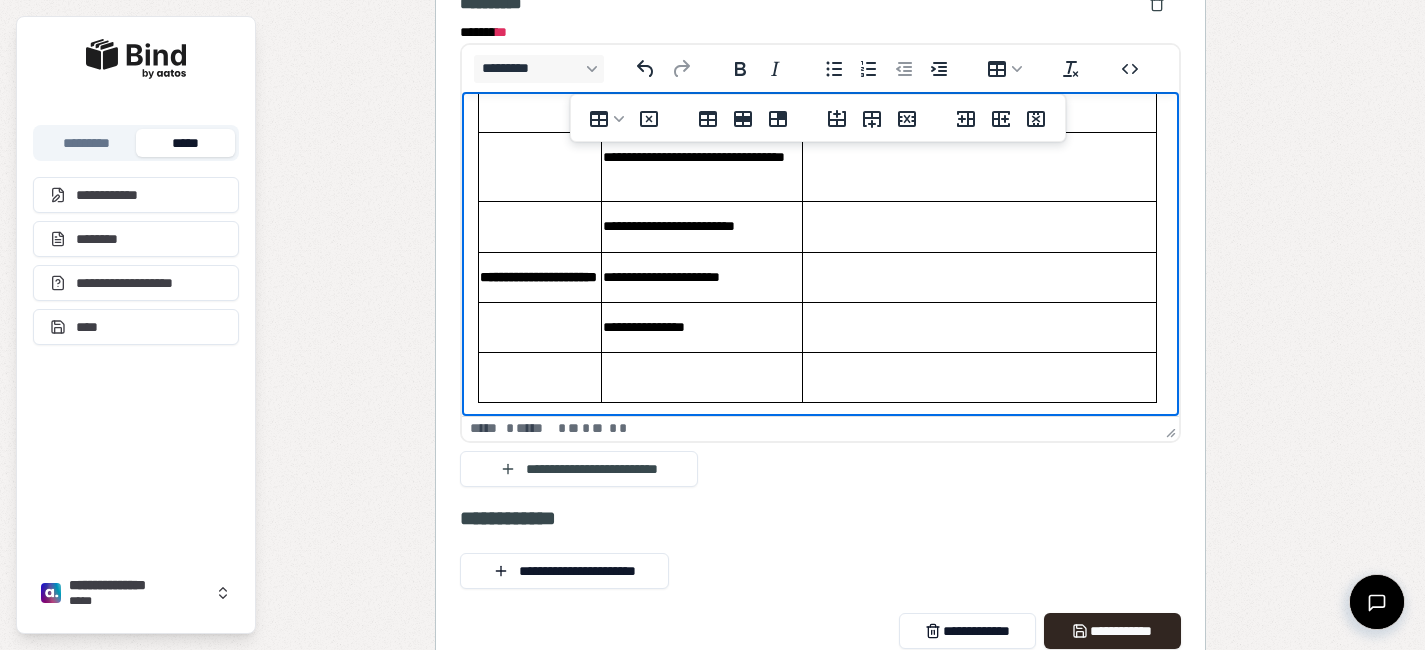 click 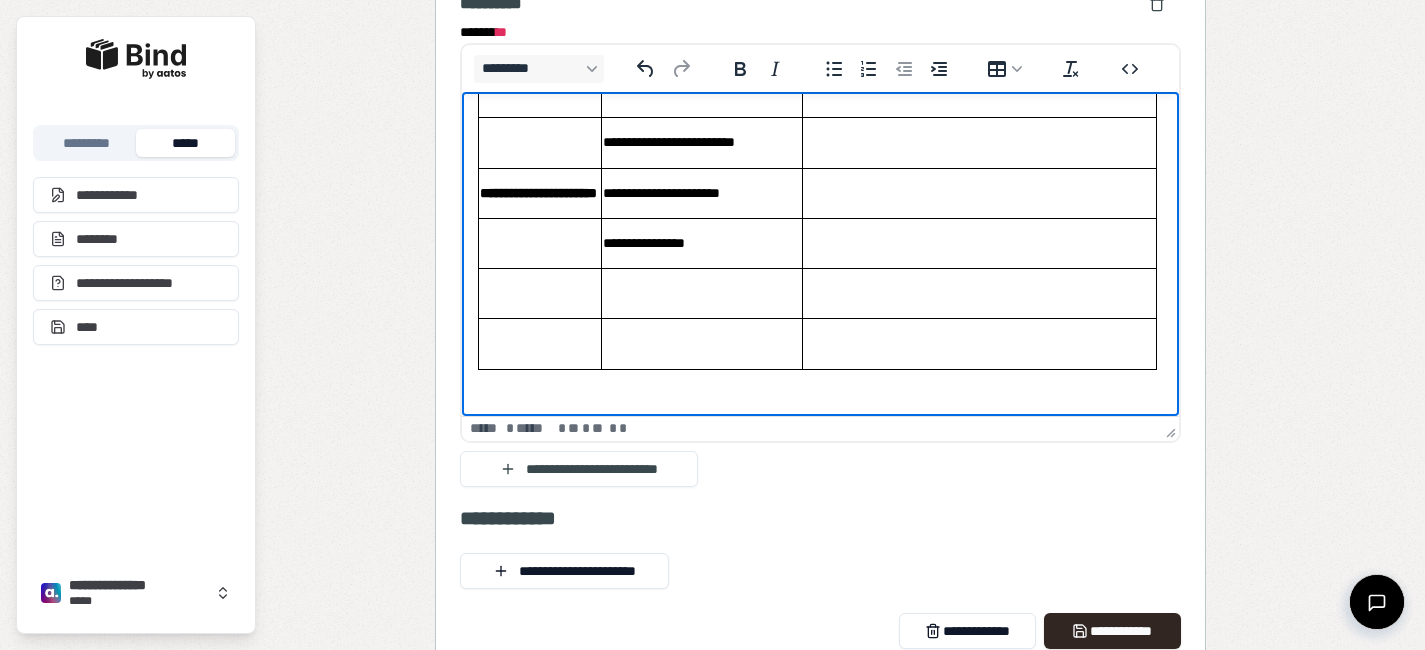 scroll, scrollTop: 905, scrollLeft: 0, axis: vertical 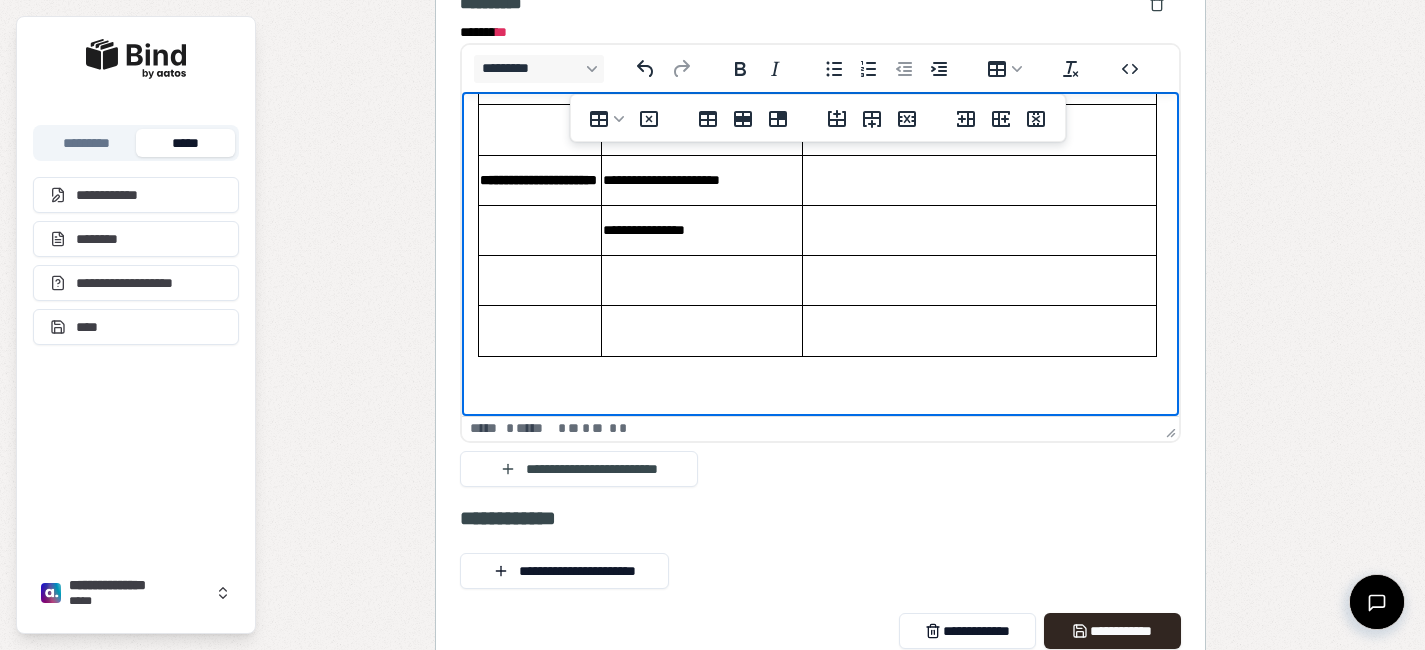 click at bounding box center (702, 280) 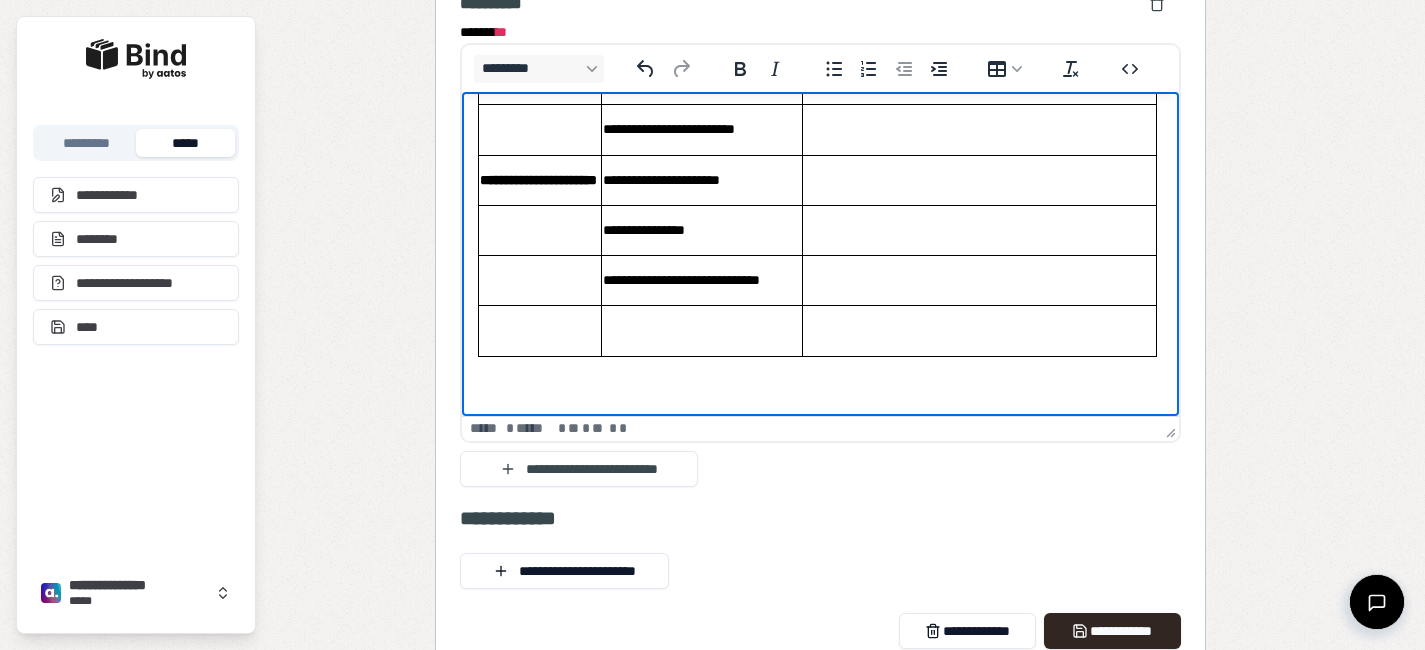 click at bounding box center [702, 330] 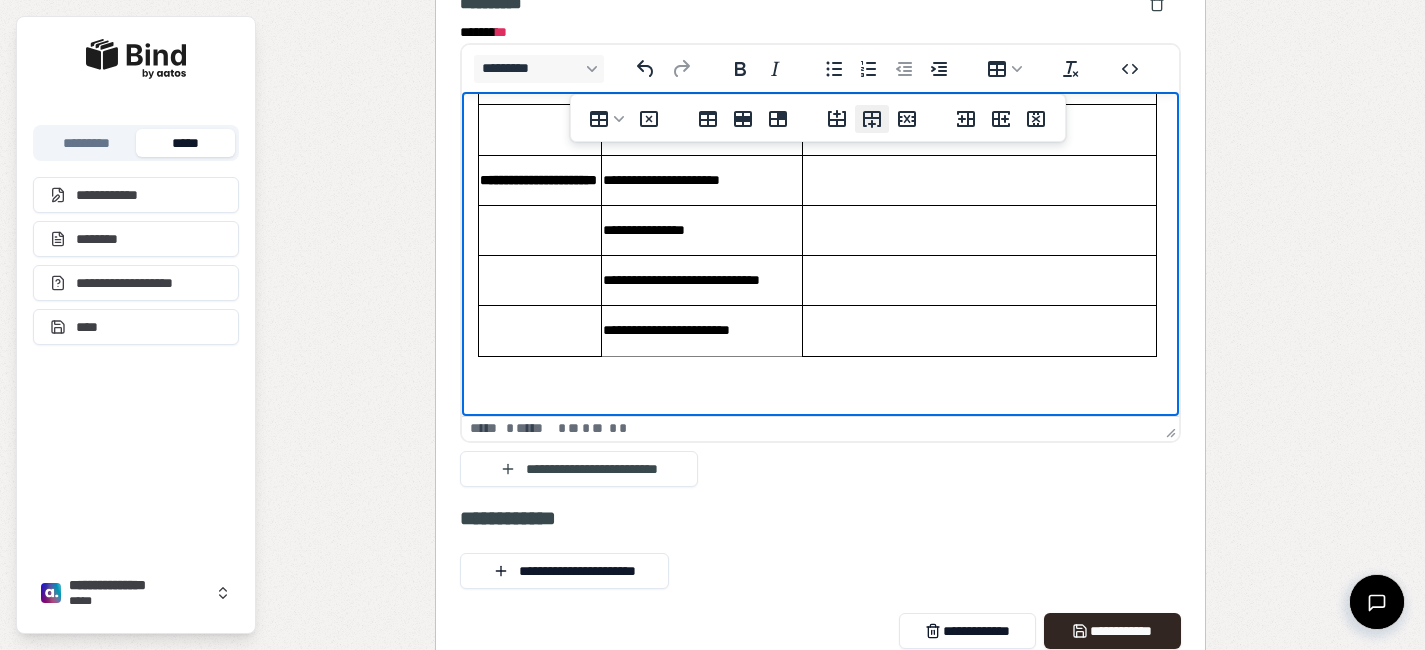 click 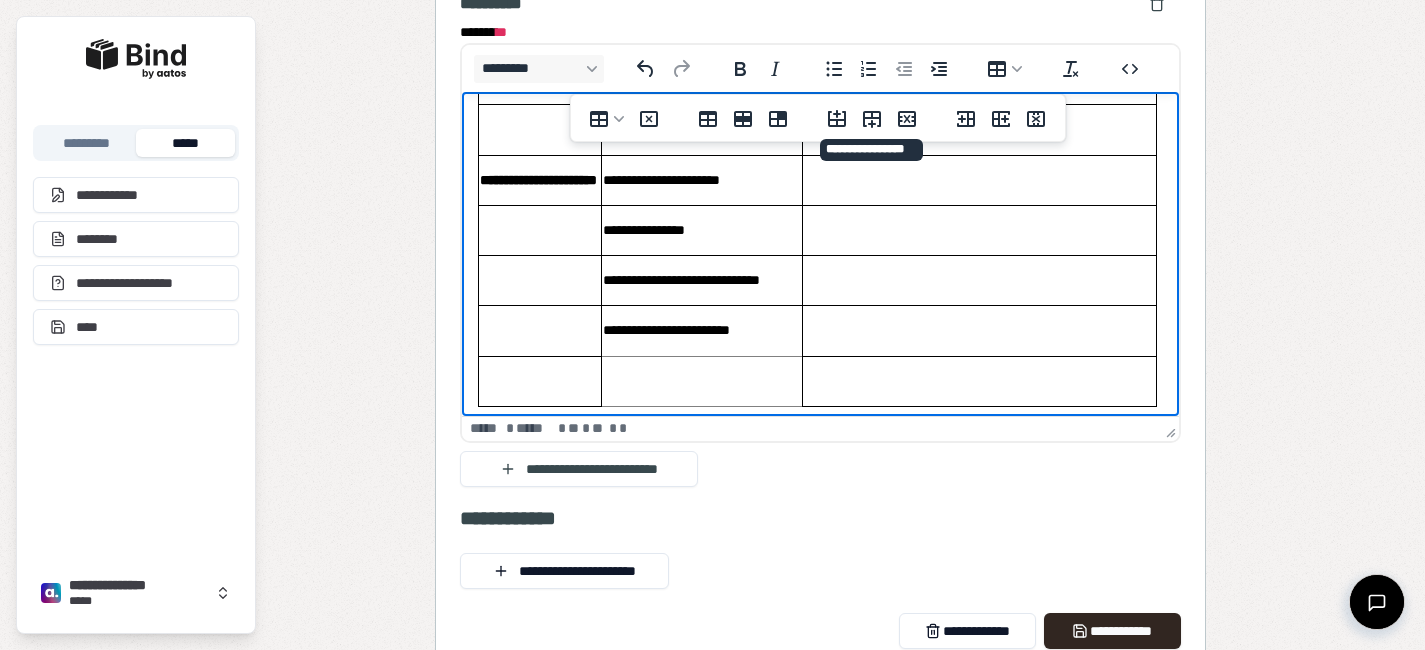 scroll, scrollTop: 978, scrollLeft: 0, axis: vertical 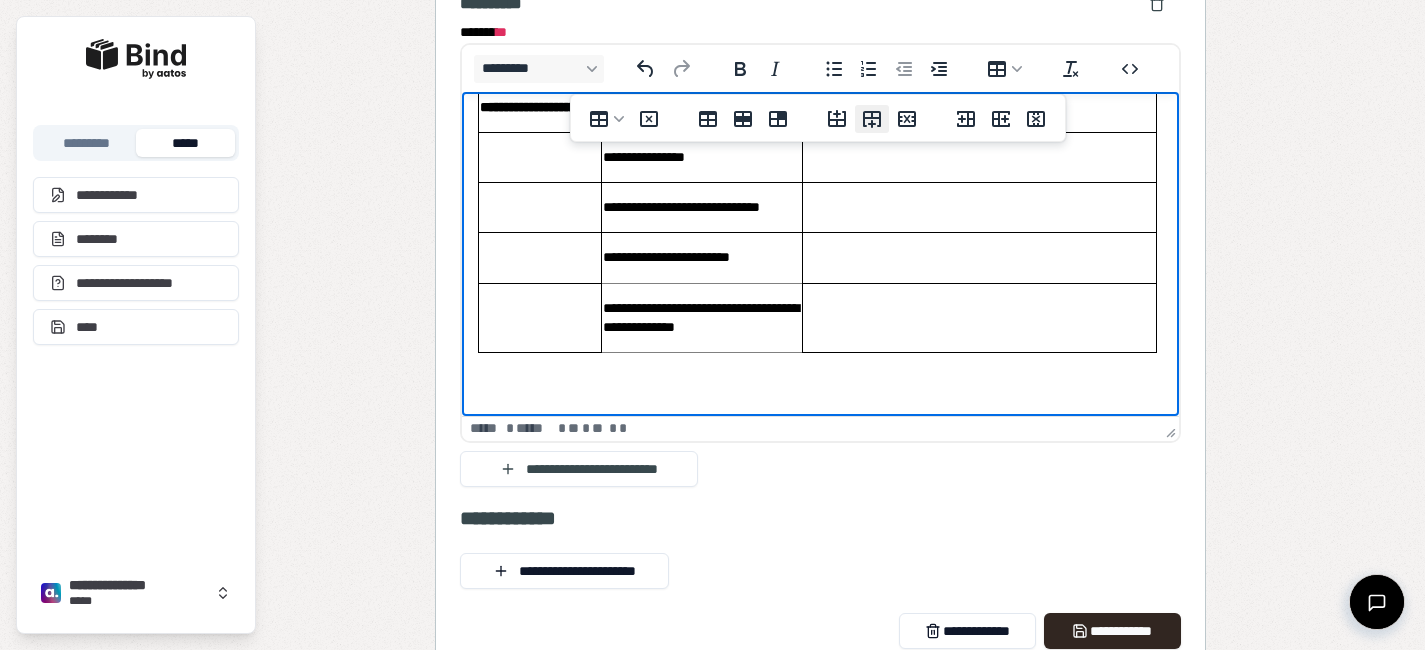 click 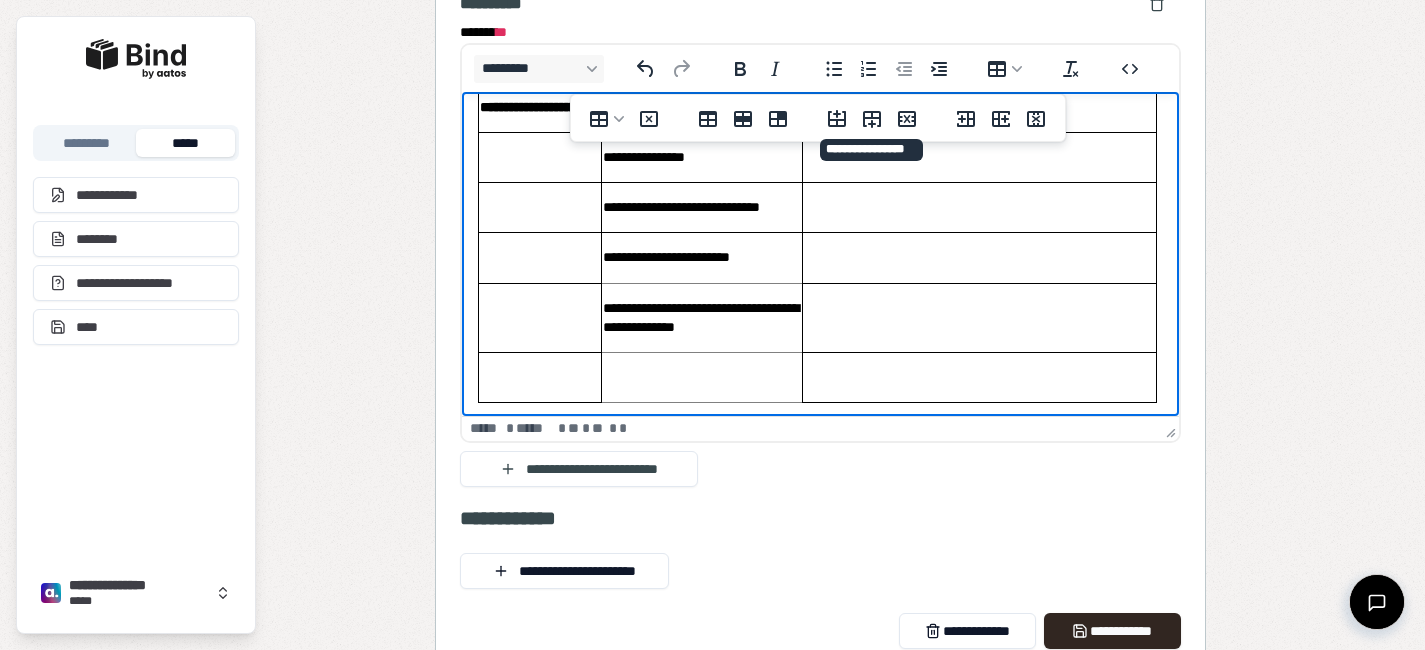 scroll, scrollTop: 1048, scrollLeft: 0, axis: vertical 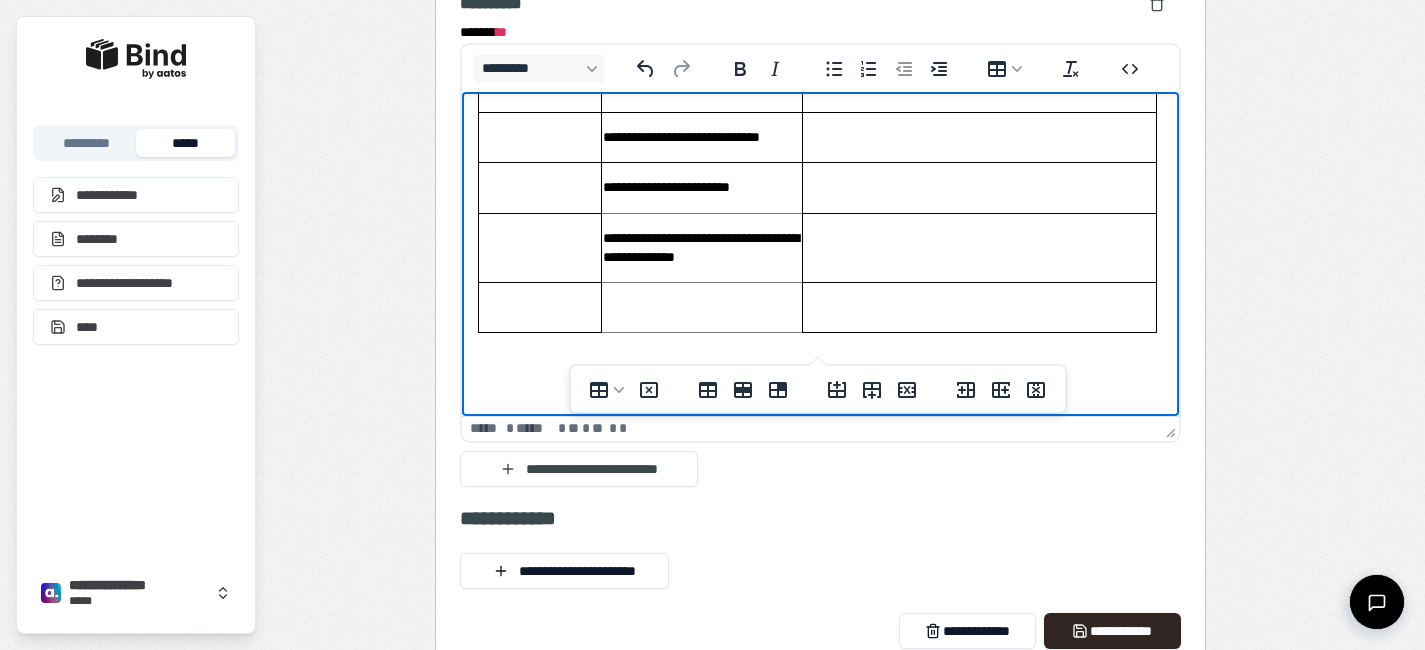 click at bounding box center [540, 307] 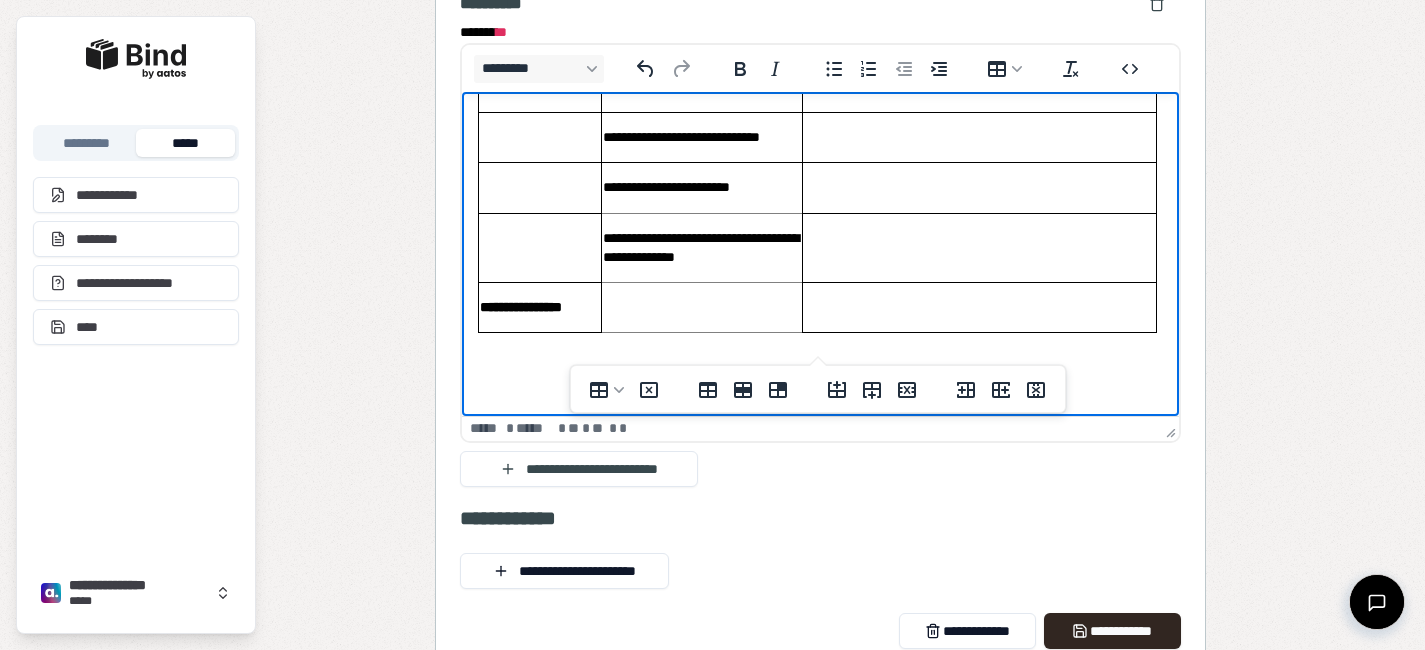 click at bounding box center [702, 308] 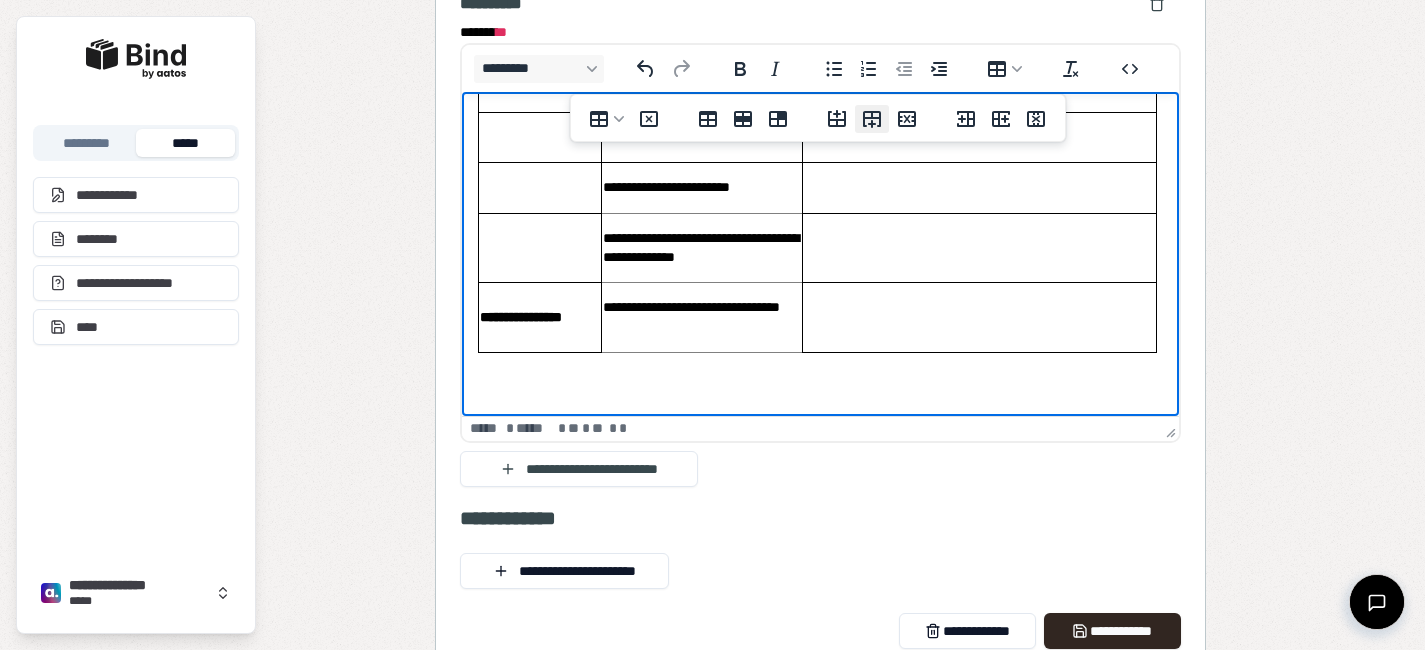 click 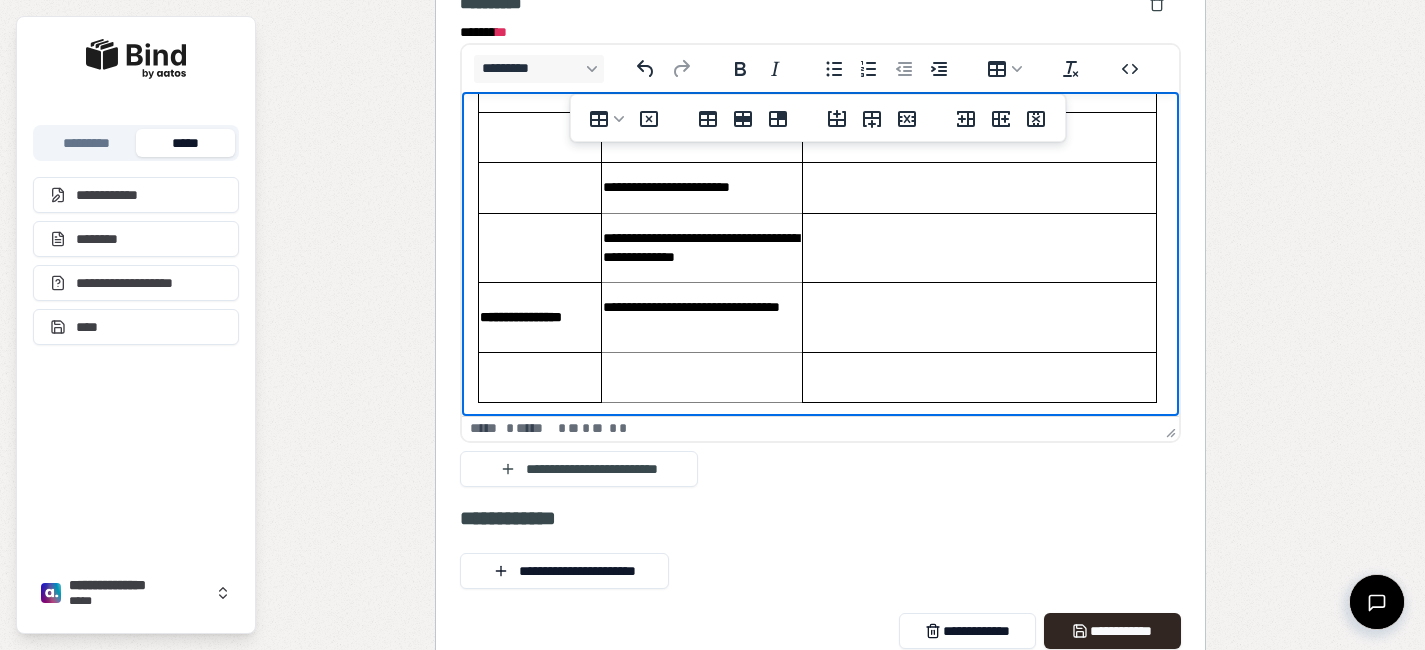scroll, scrollTop: 1117, scrollLeft: 0, axis: vertical 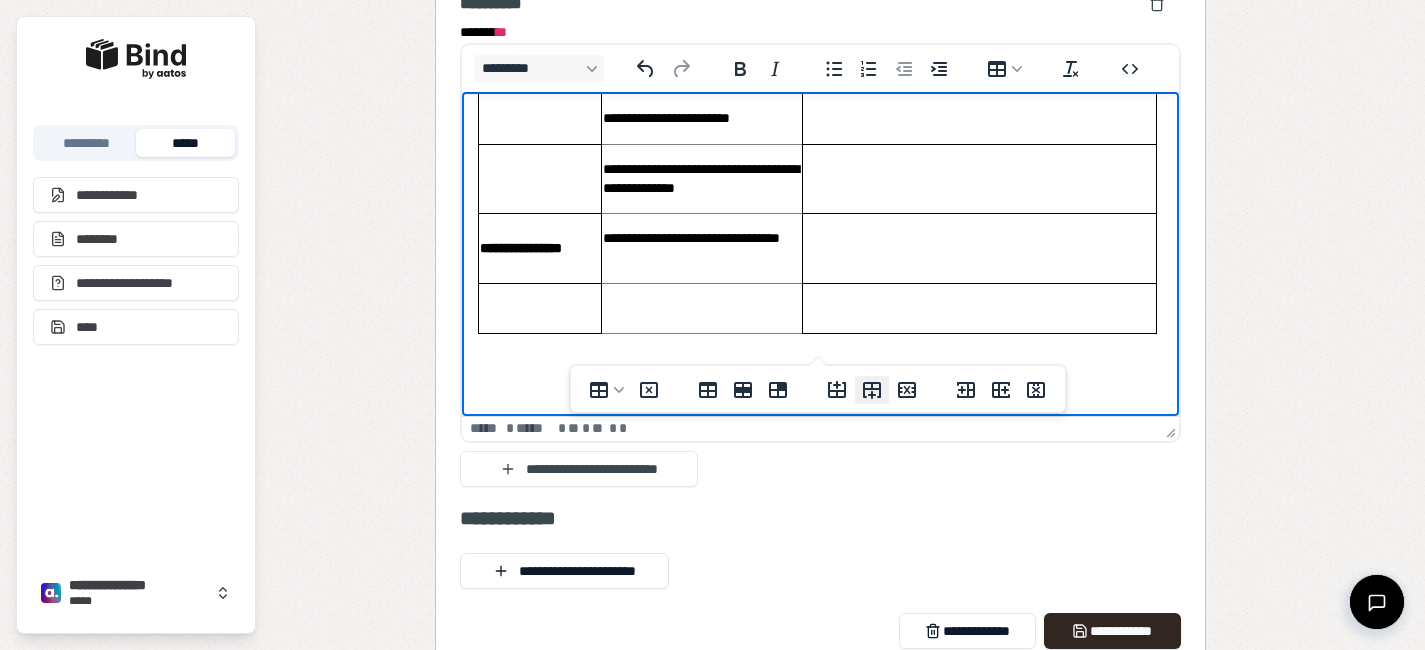 click 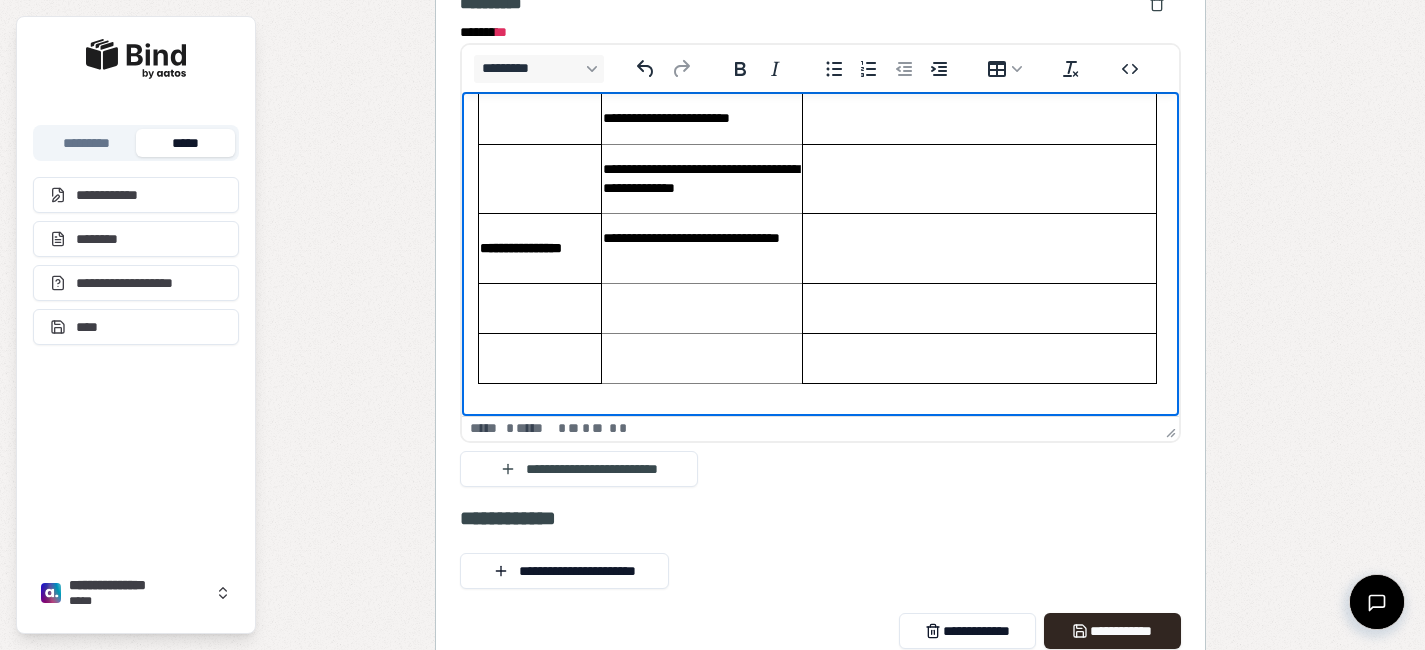 click at bounding box center (702, 308) 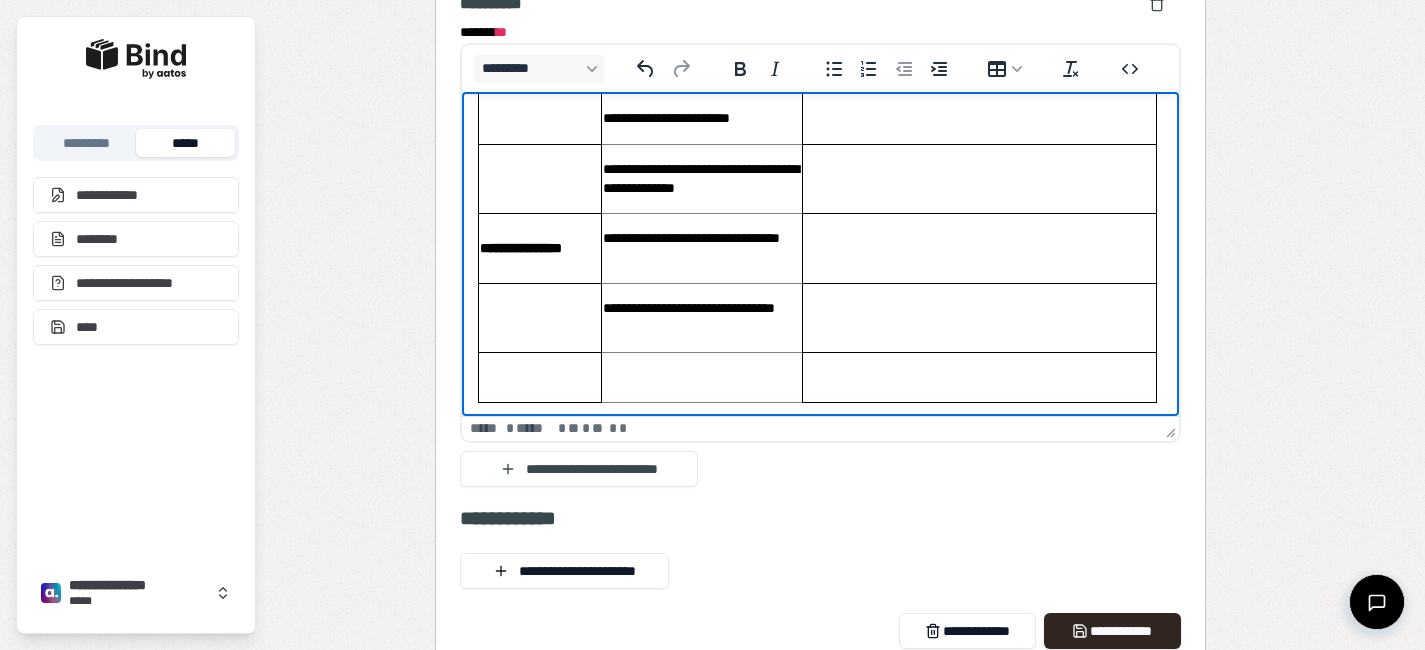 click at bounding box center (702, 378) 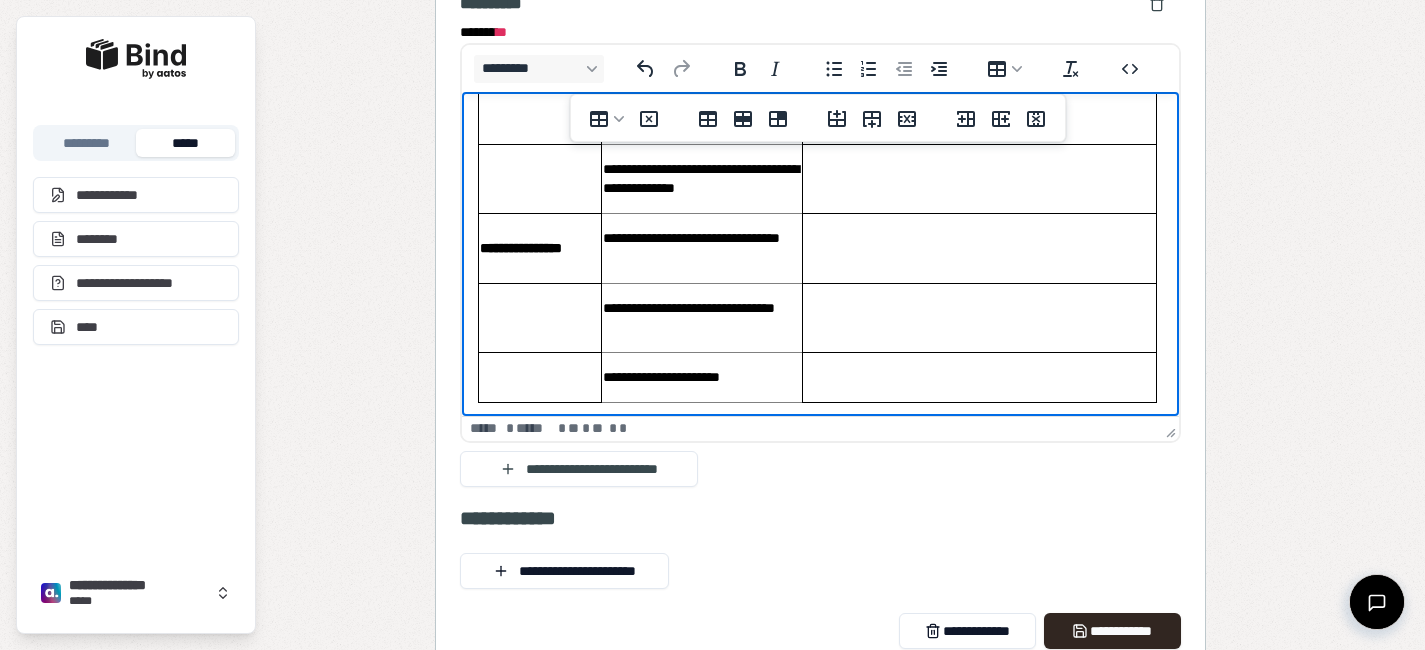 scroll, scrollTop: 1187, scrollLeft: 0, axis: vertical 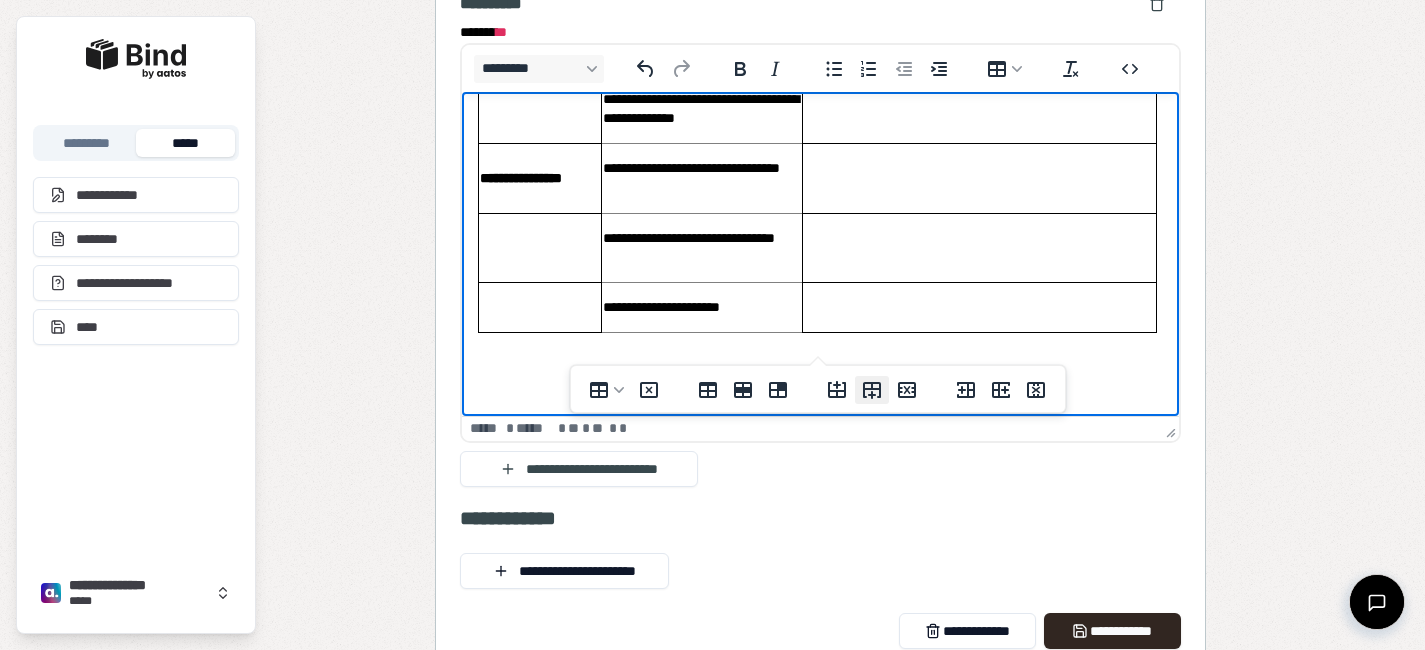 click 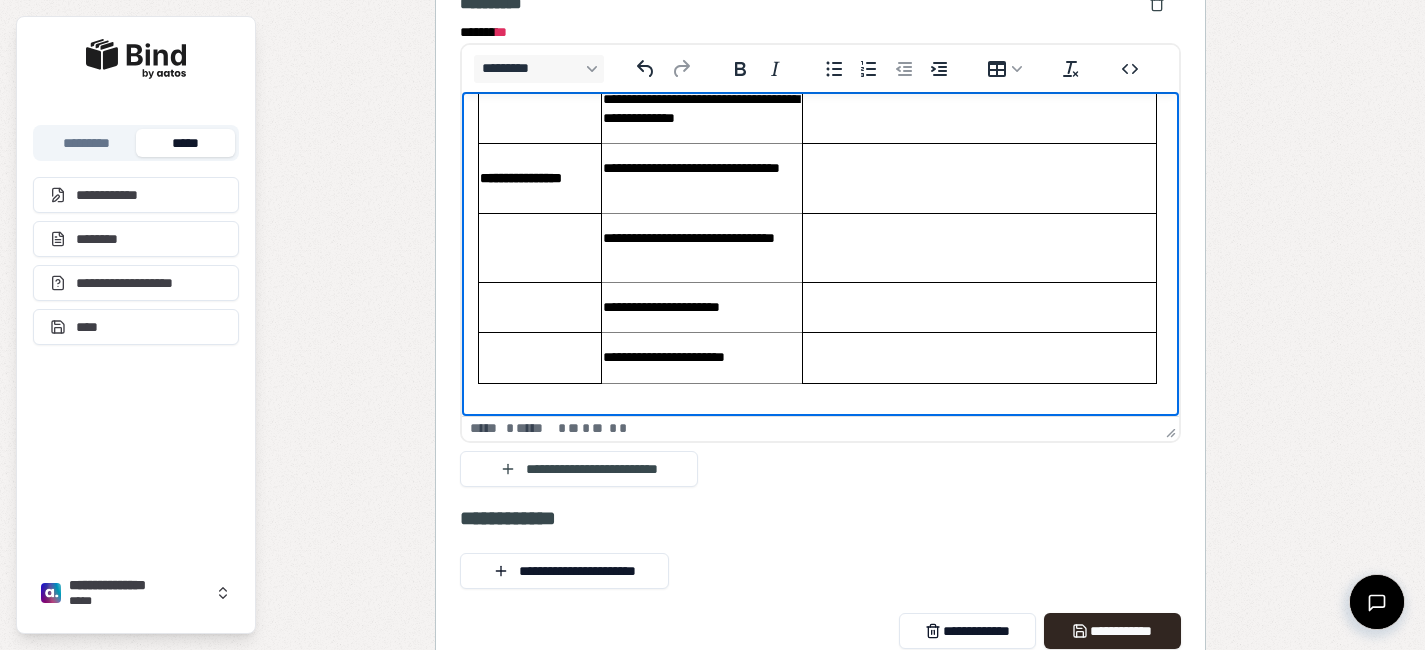 scroll, scrollTop: 1237, scrollLeft: 0, axis: vertical 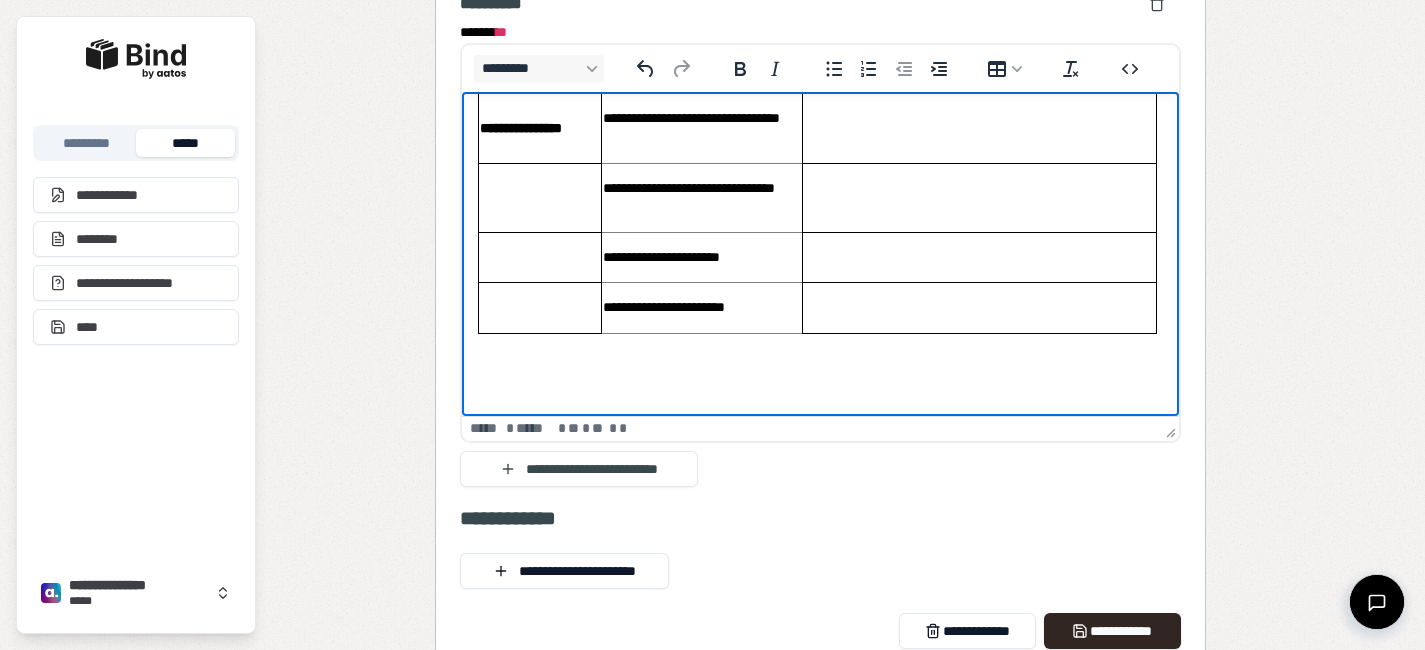 click on "**********" at bounding box center (702, 307) 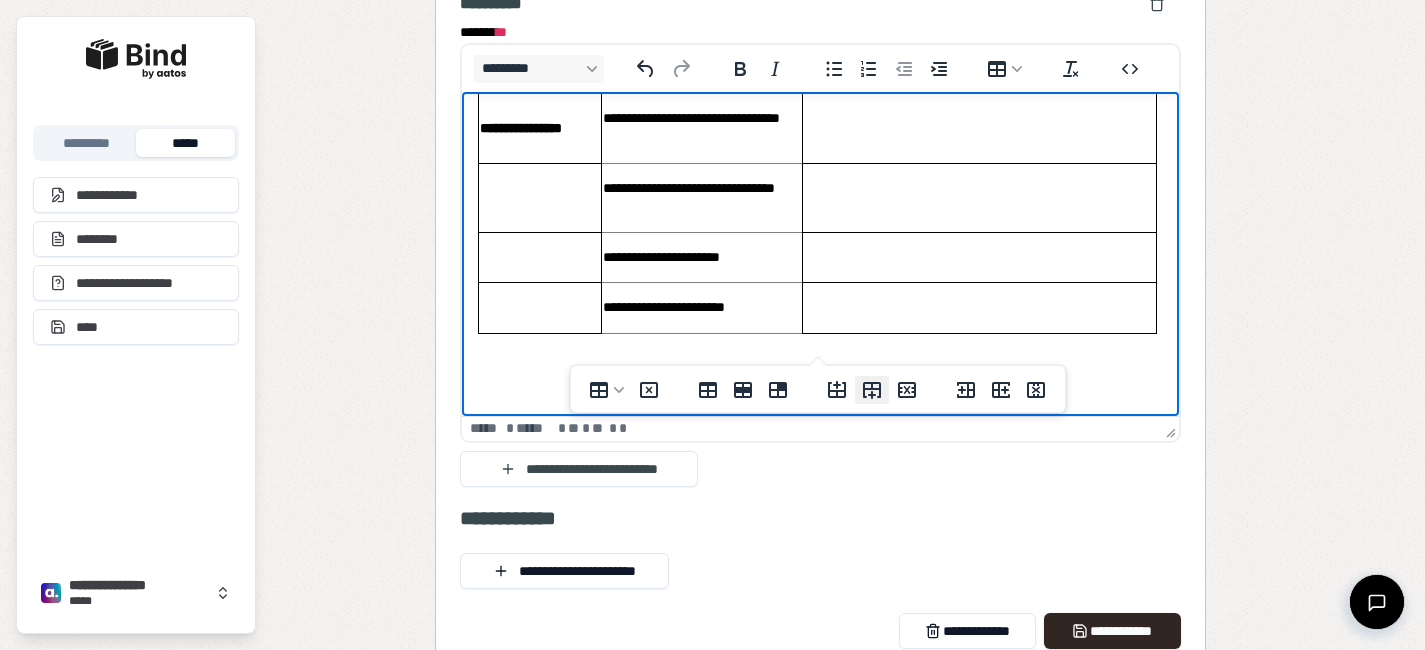 click 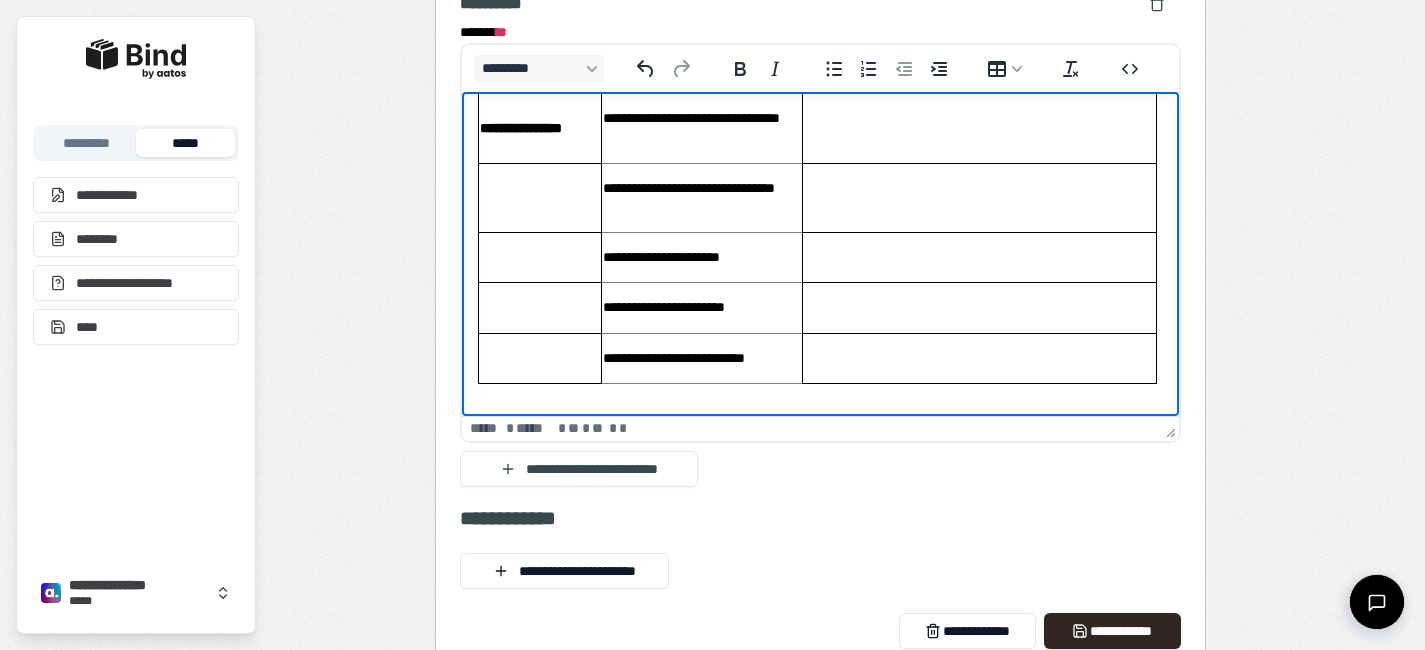 click on "**********" at bounding box center [702, 358] 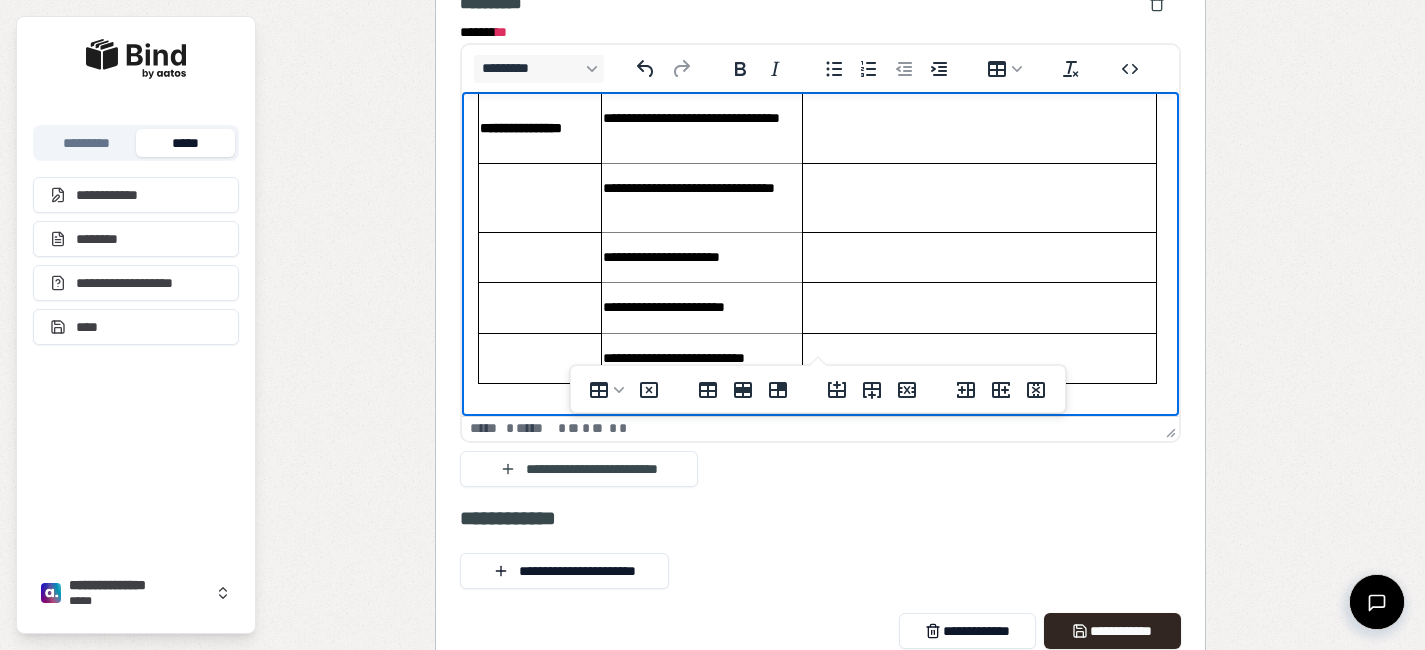 scroll, scrollTop: 1287, scrollLeft: 0, axis: vertical 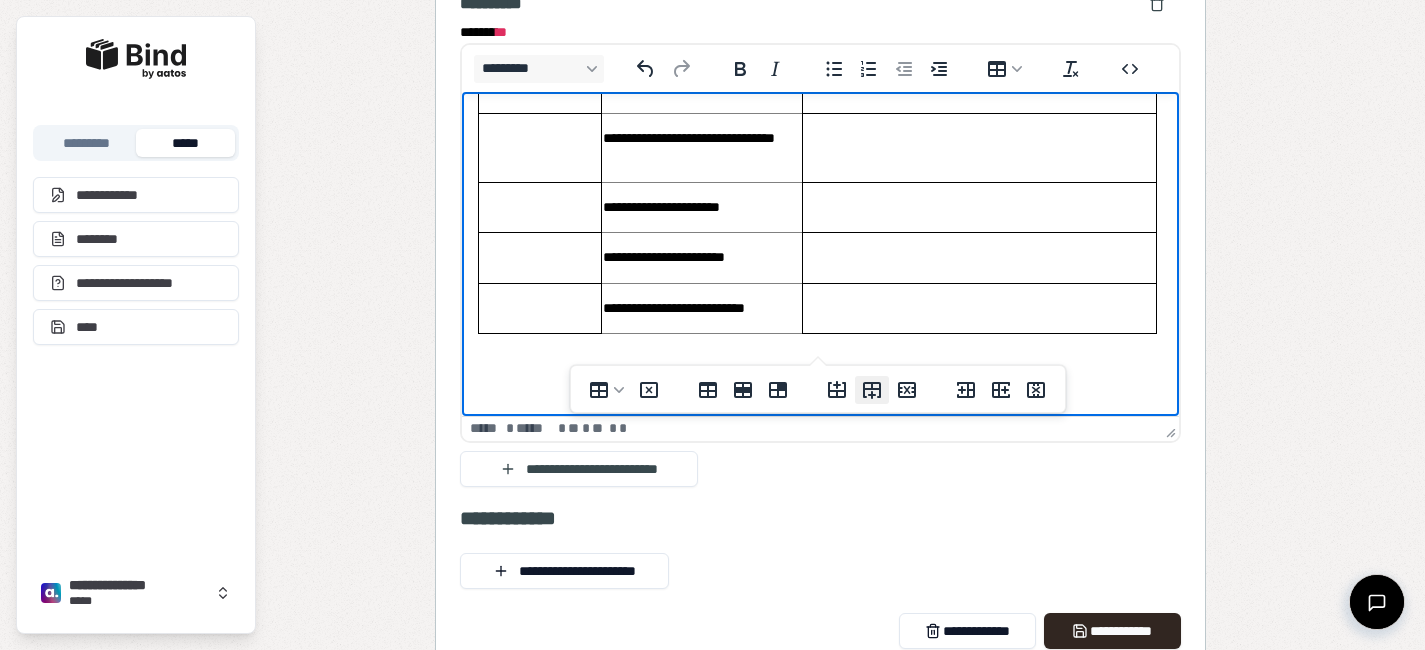 click 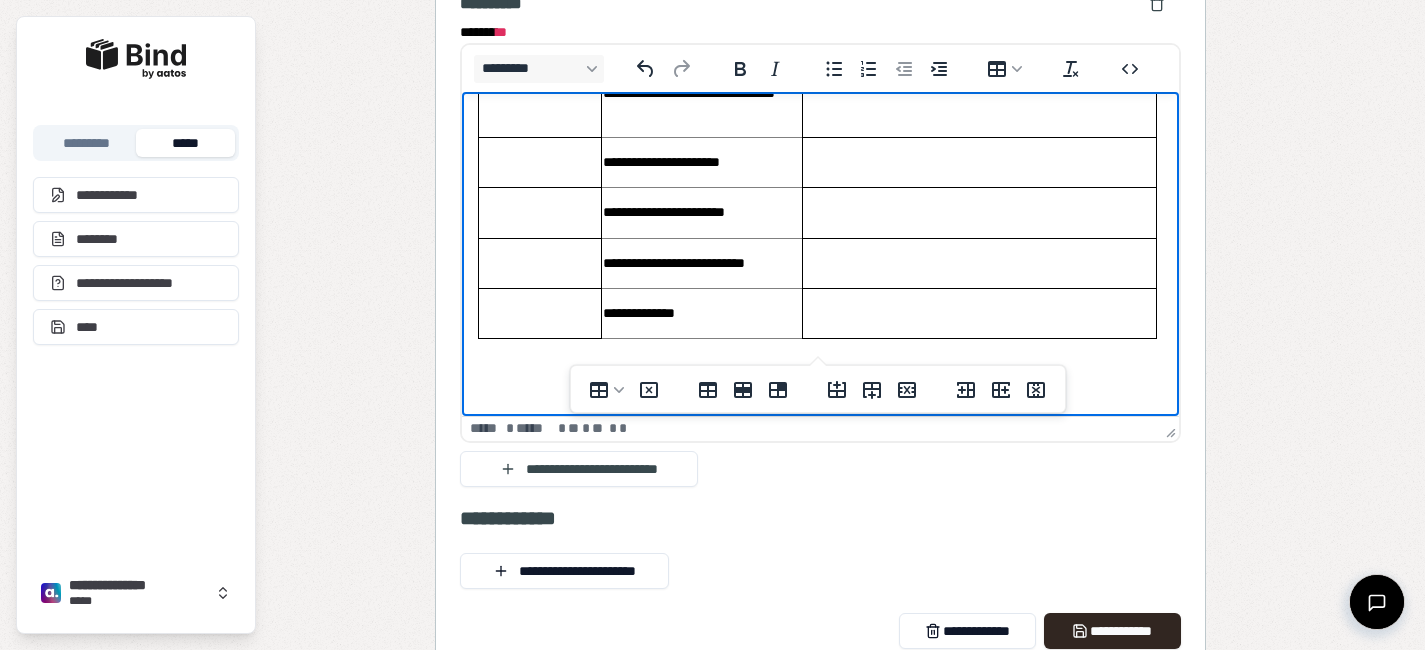 scroll, scrollTop: 1337, scrollLeft: 0, axis: vertical 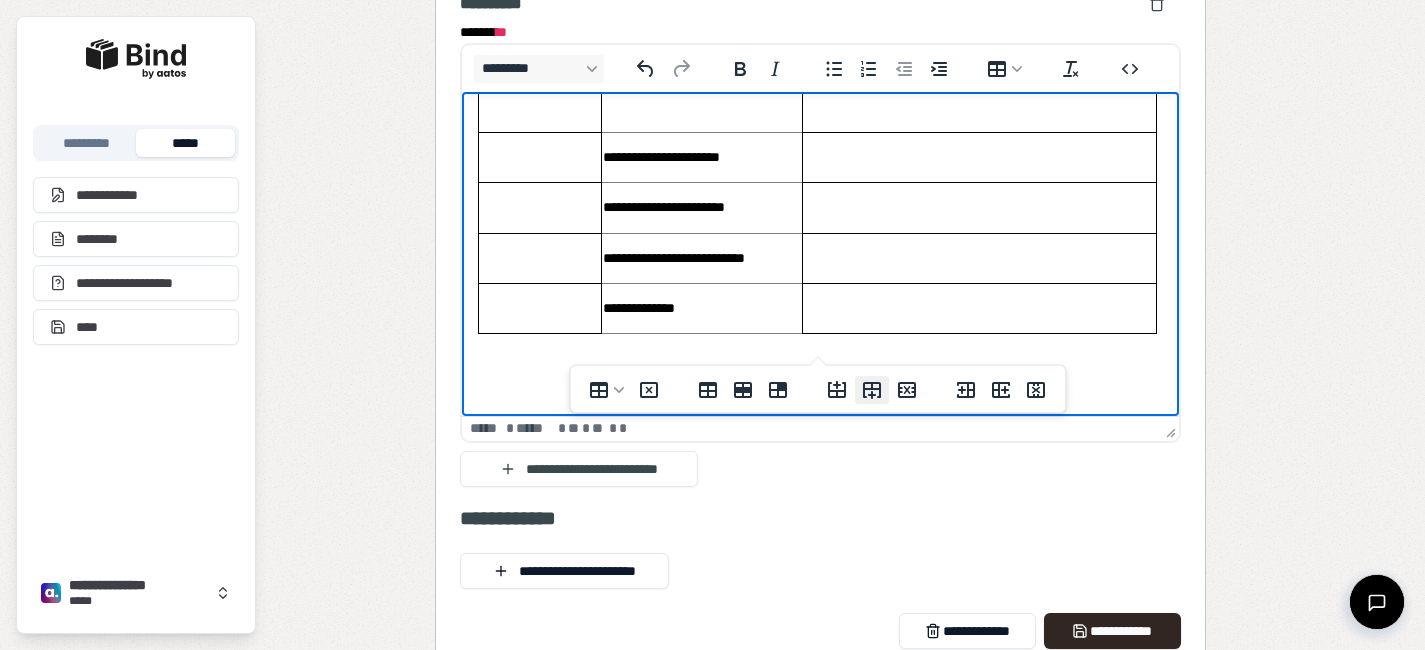 click 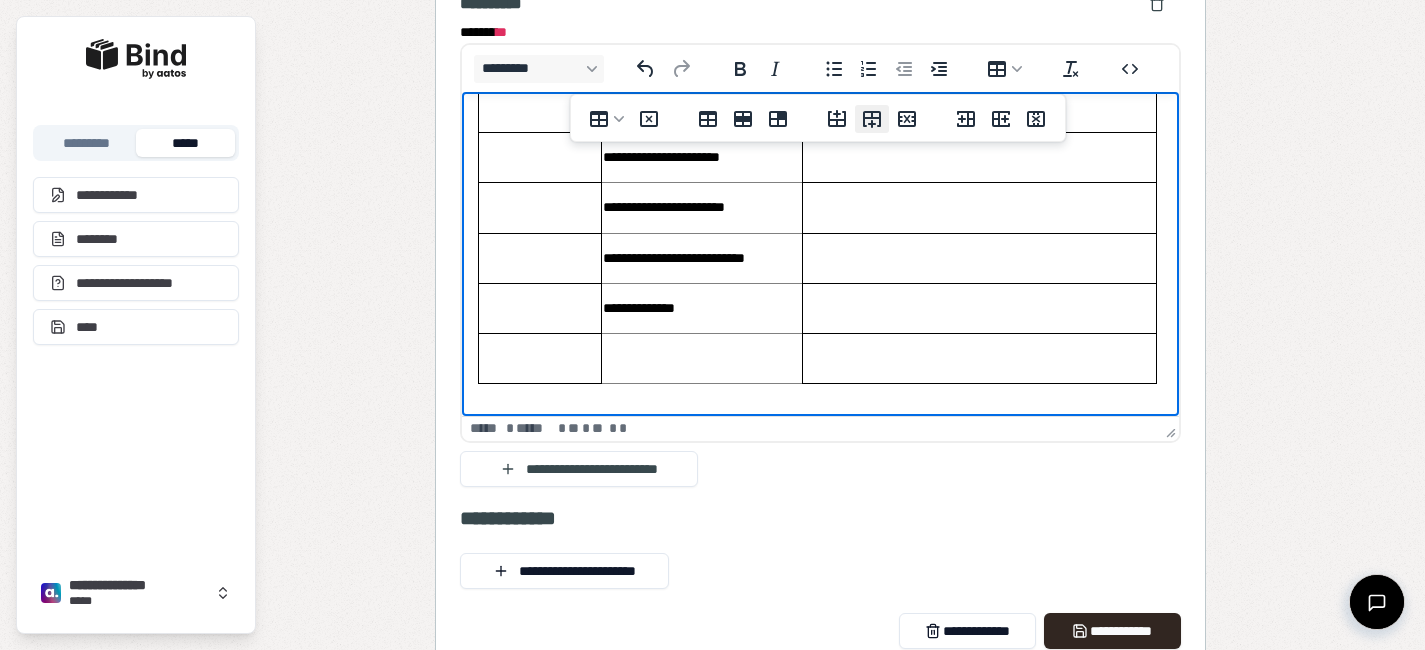 click 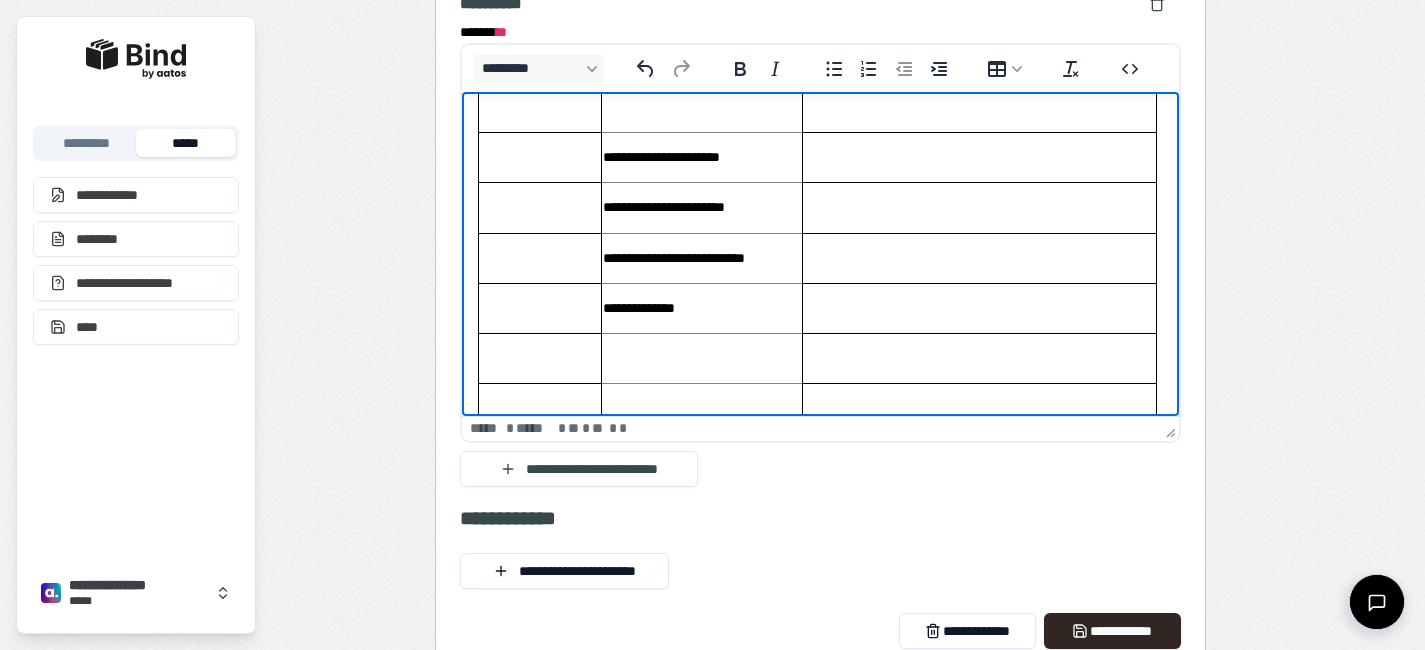 click at bounding box center (540, 358) 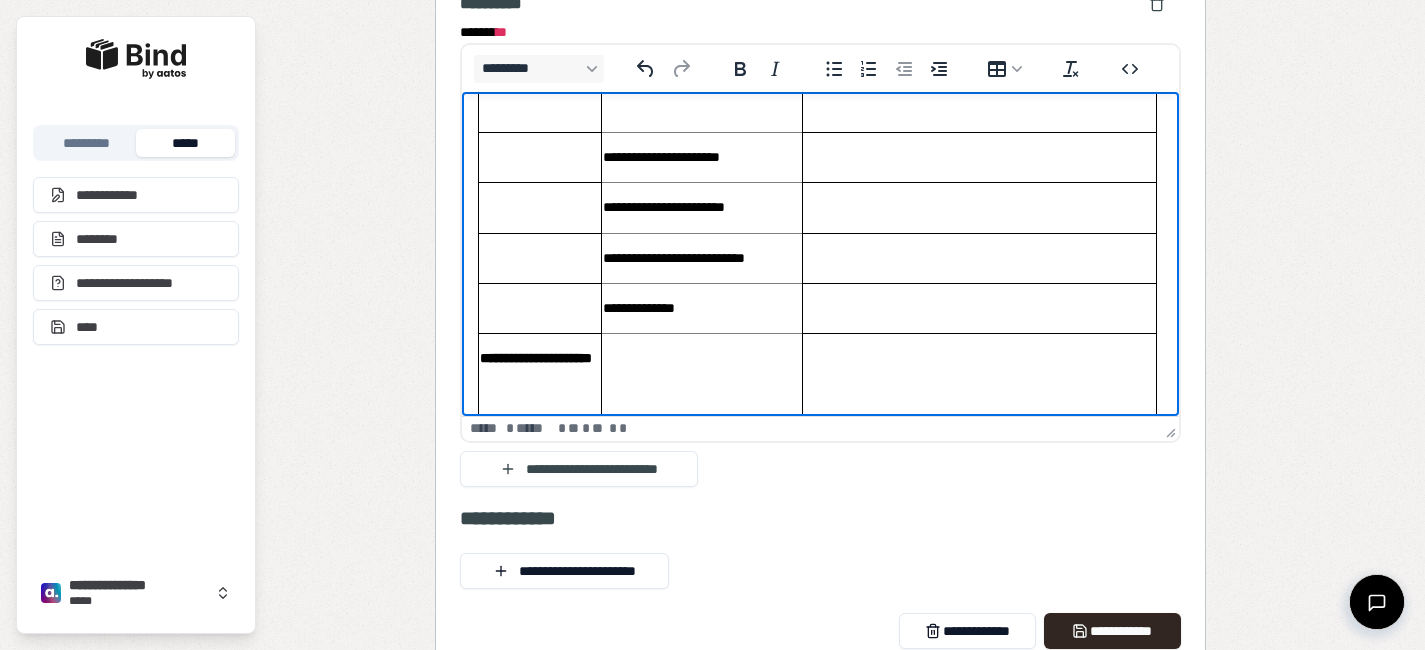 click at bounding box center [702, 375] 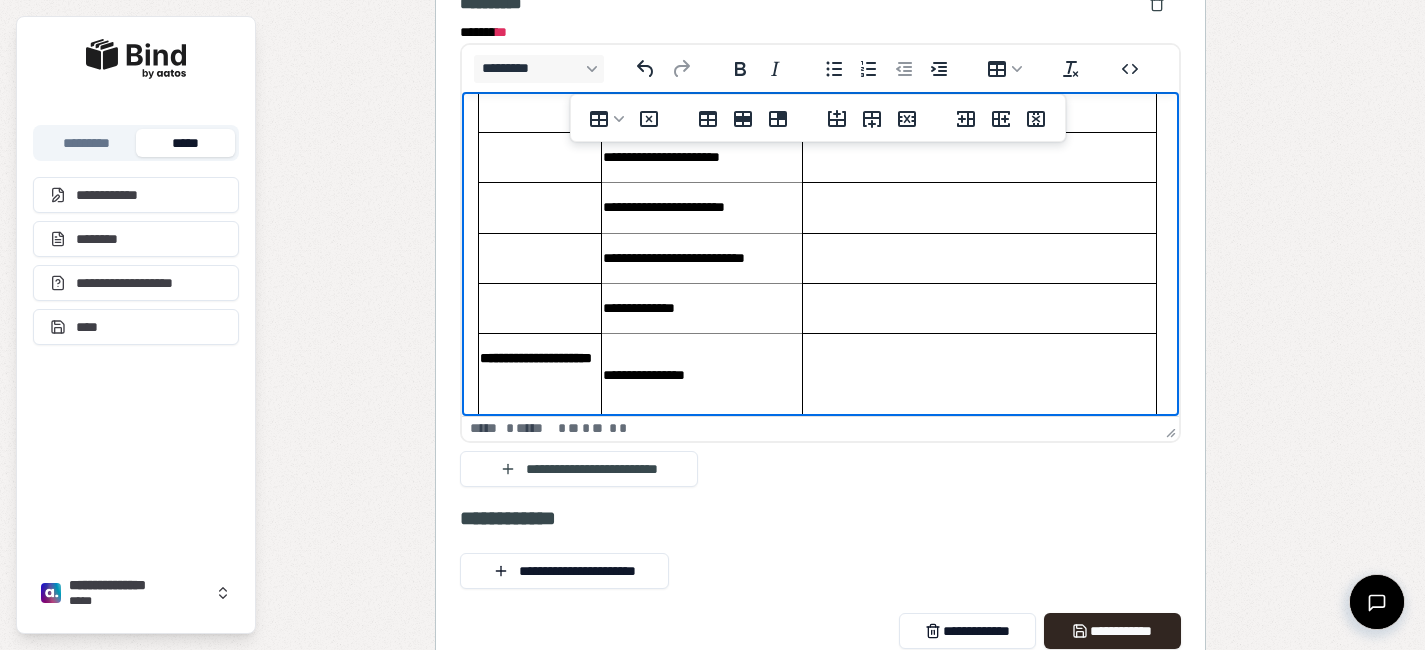 click on "**********" at bounding box center [702, 376] 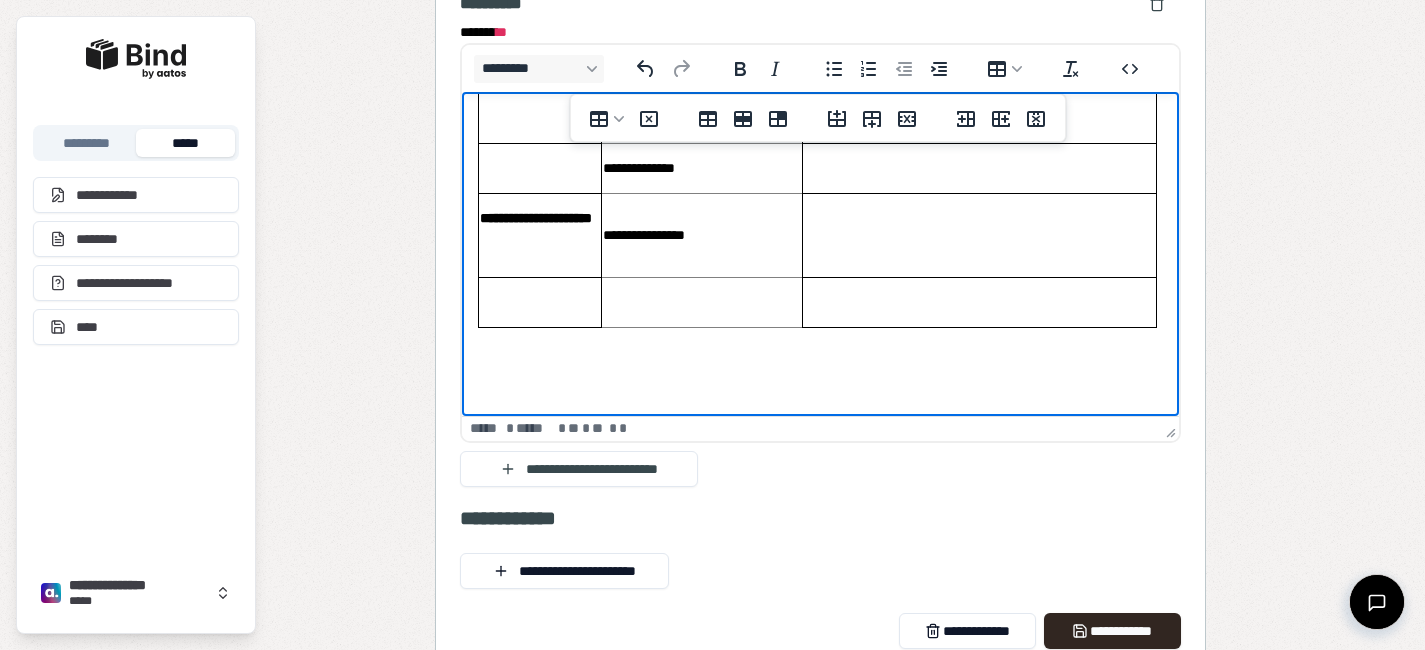 scroll, scrollTop: 1482, scrollLeft: 0, axis: vertical 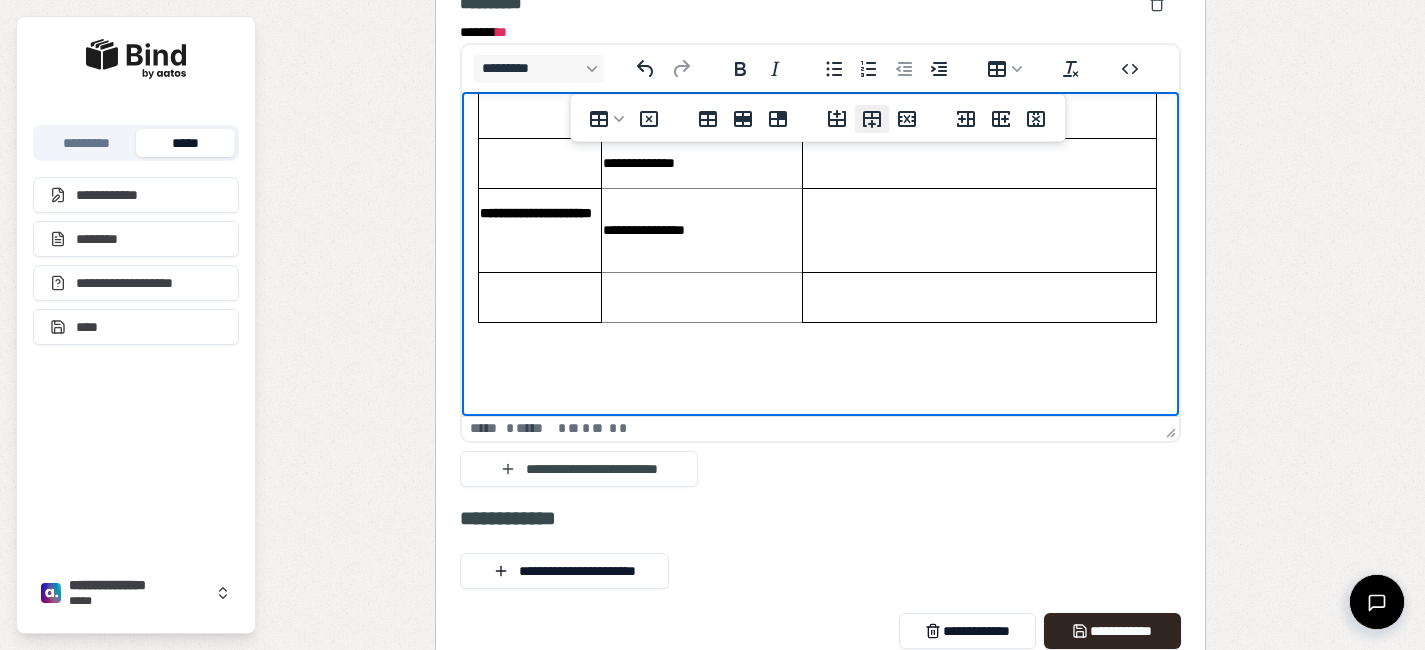 click 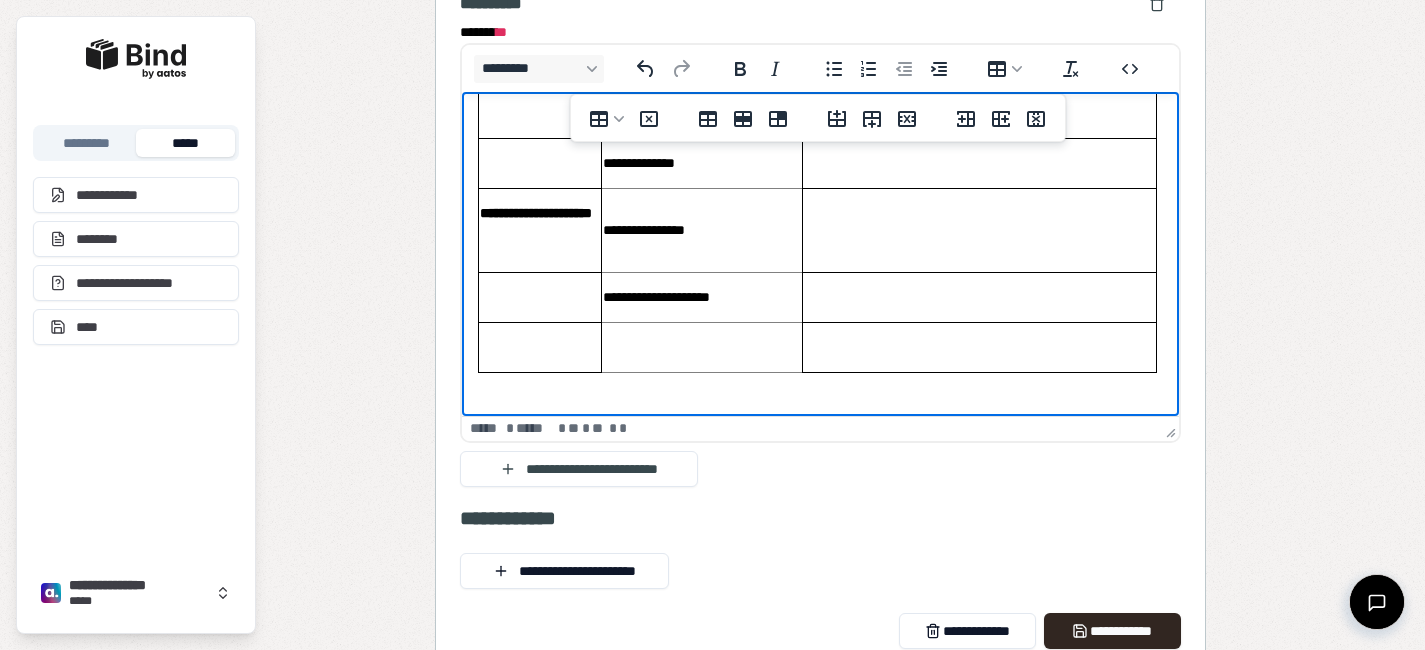 click at bounding box center (702, 347) 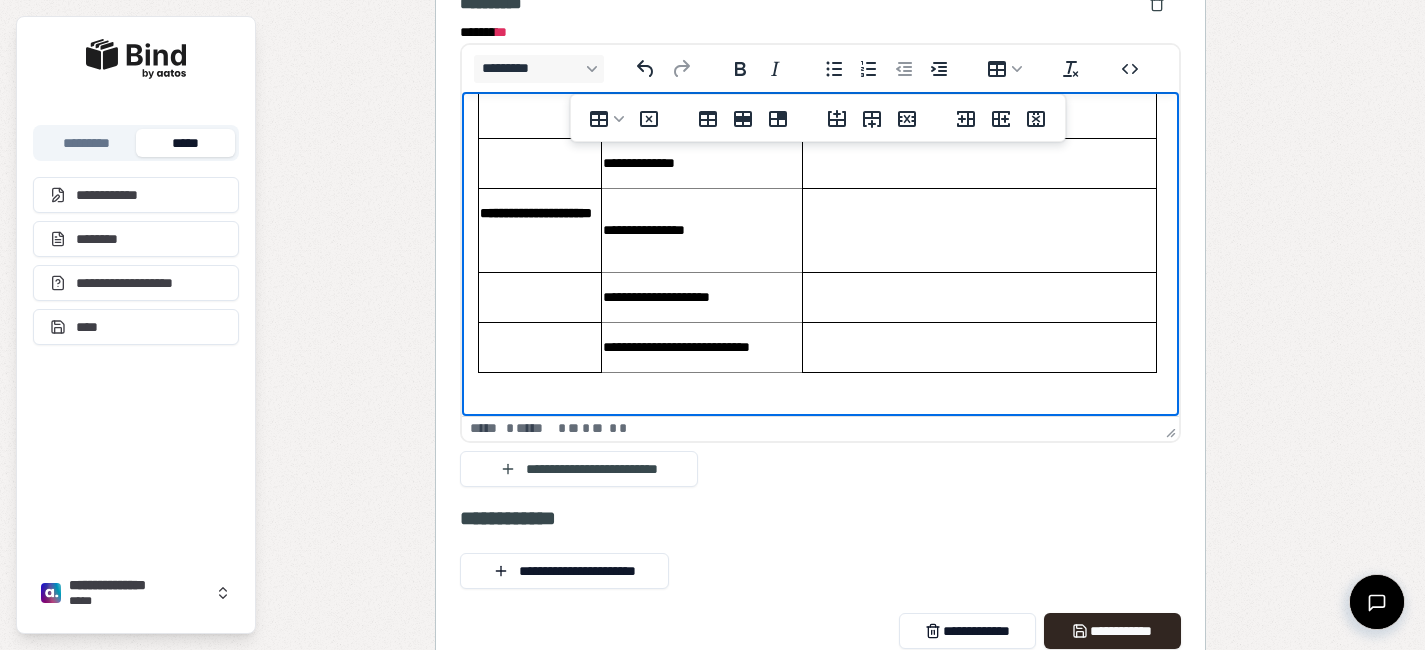 scroll, scrollTop: 1541, scrollLeft: 0, axis: vertical 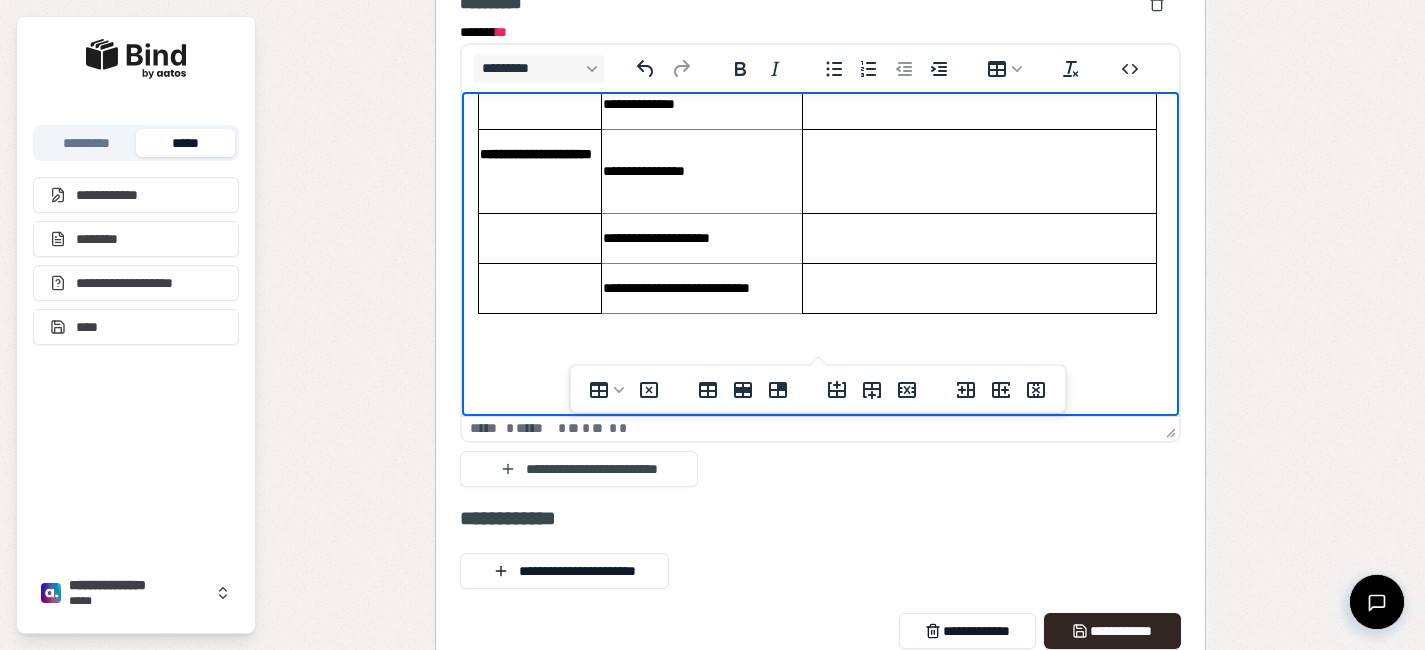 drag, startPoint x: 673, startPoint y: 247, endPoint x: 671, endPoint y: 222, distance: 25.079872 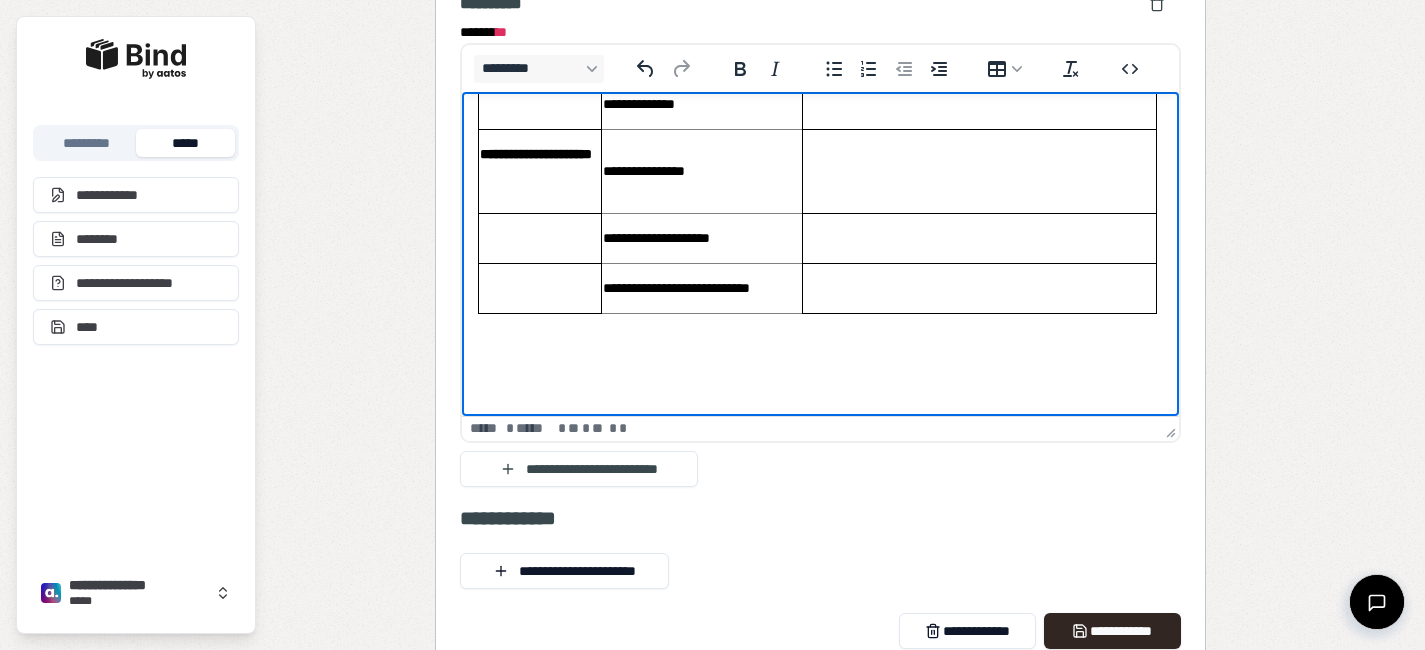drag, startPoint x: 561, startPoint y: 251, endPoint x: 560, endPoint y: 225, distance: 26.019224 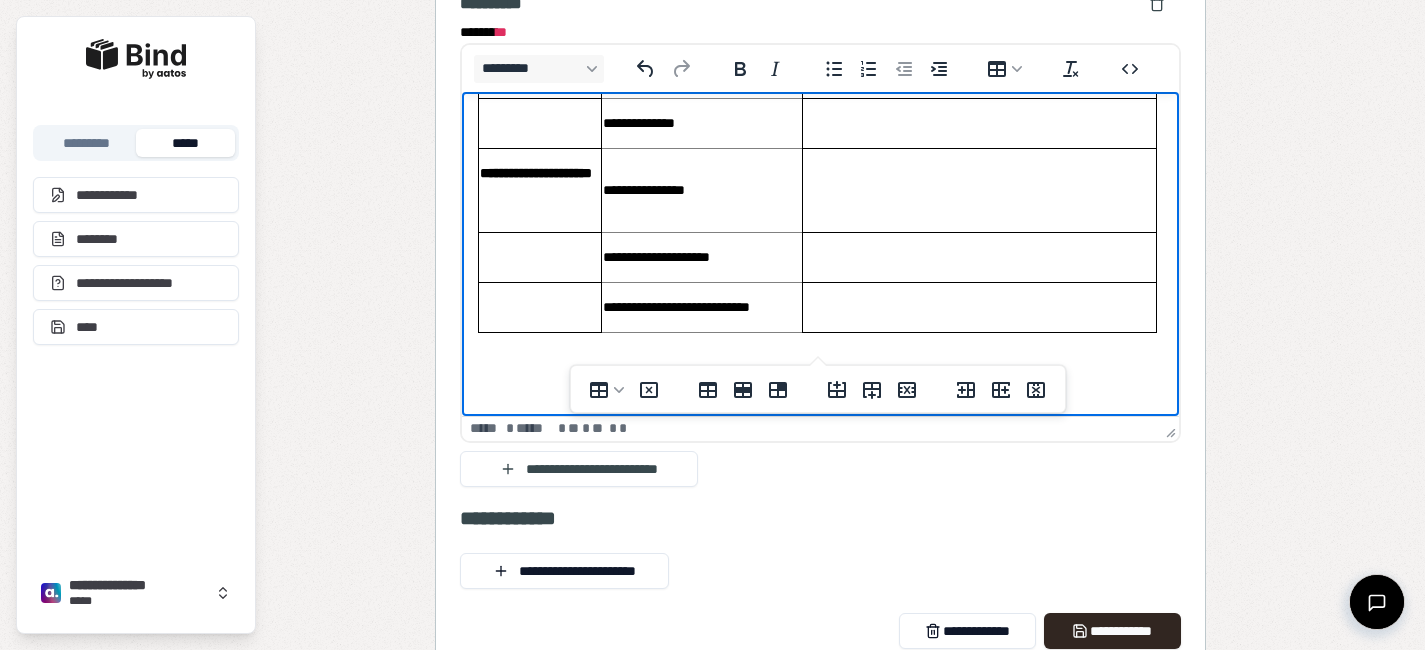 click on "**********" at bounding box center (702, 190) 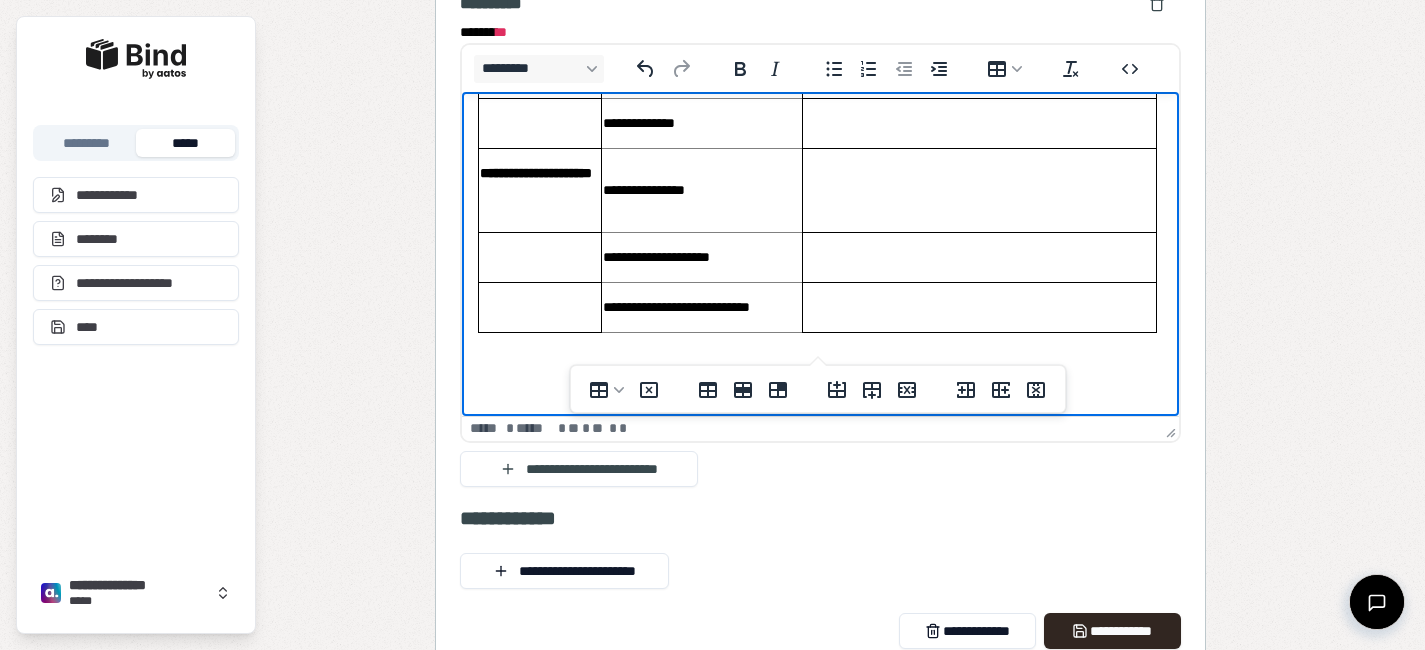 click on "**********" at bounding box center [702, 190] 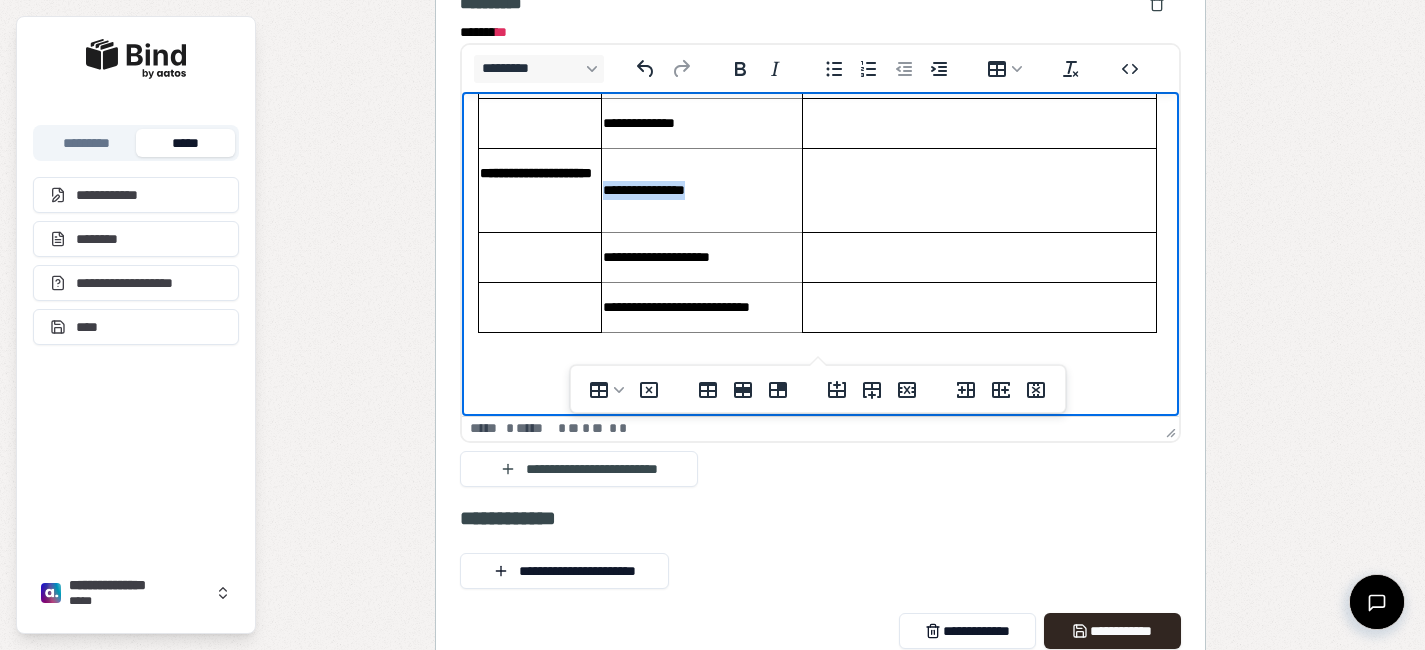 drag, startPoint x: 753, startPoint y: 241, endPoint x: 728, endPoint y: 154, distance: 90.52071 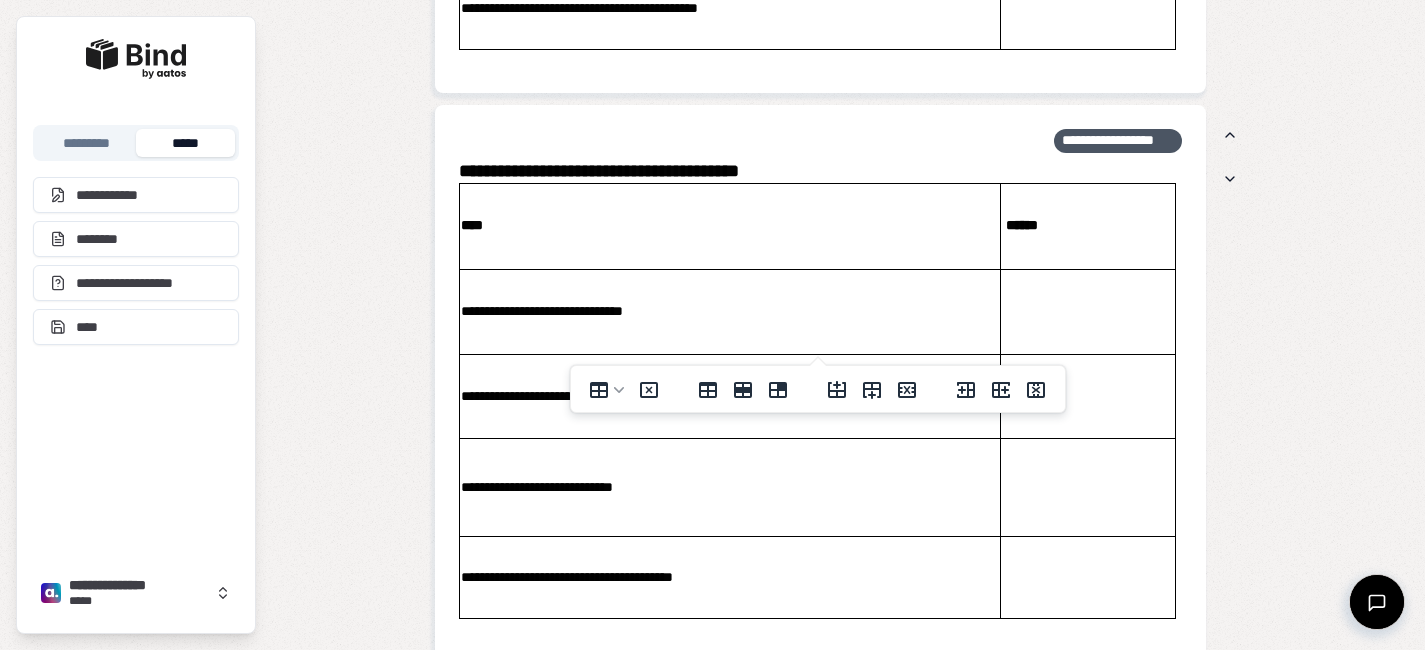 scroll, scrollTop: 6820, scrollLeft: 0, axis: vertical 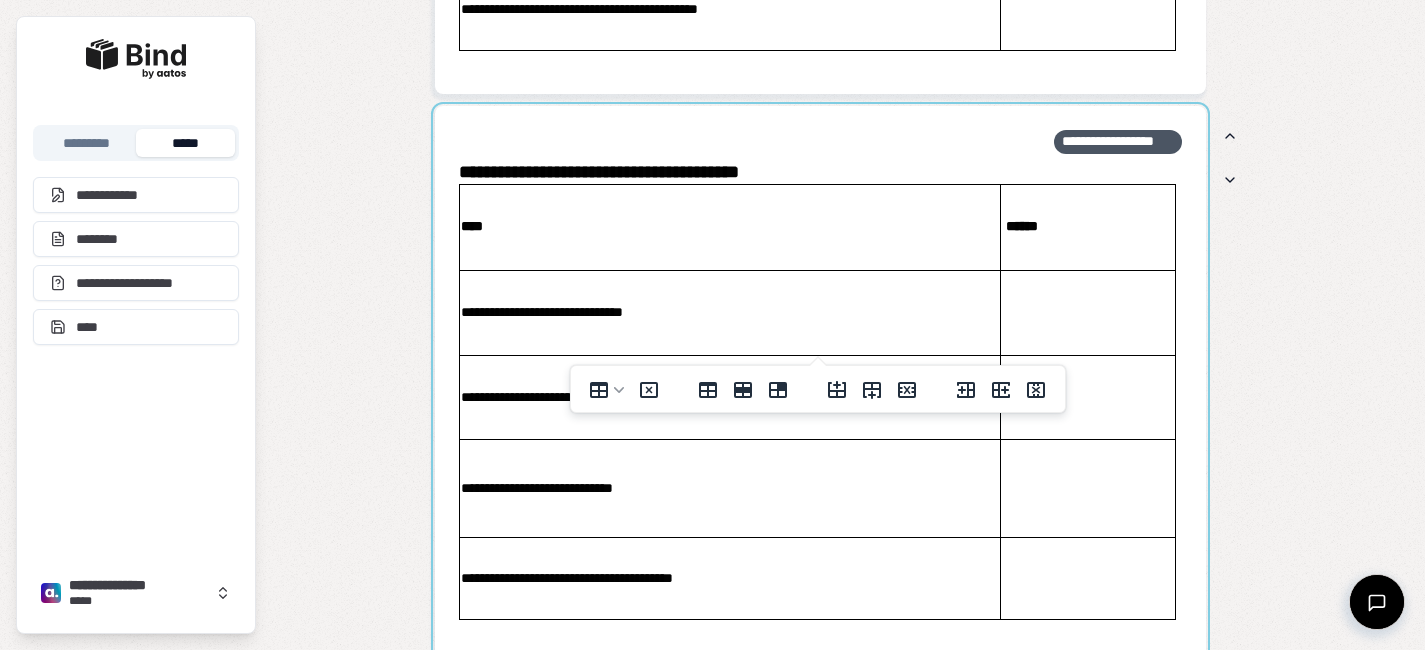 click at bounding box center (820, 385) 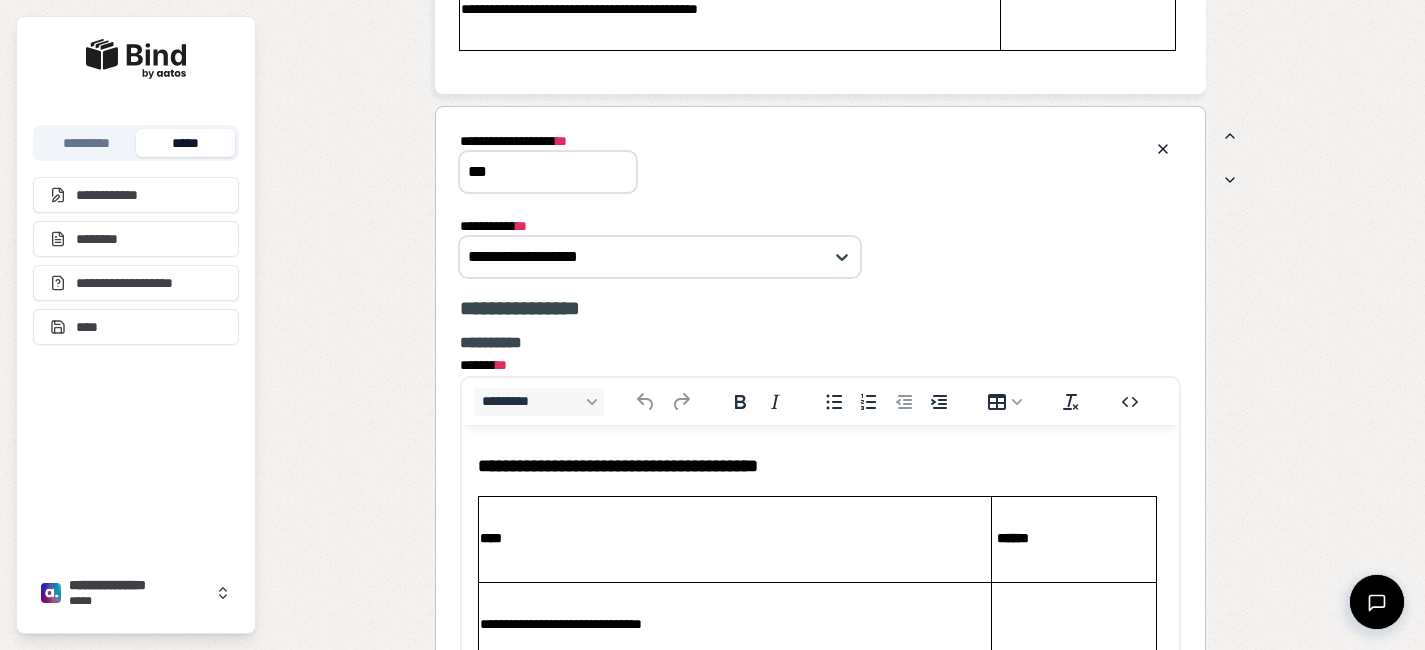scroll, scrollTop: 0, scrollLeft: 0, axis: both 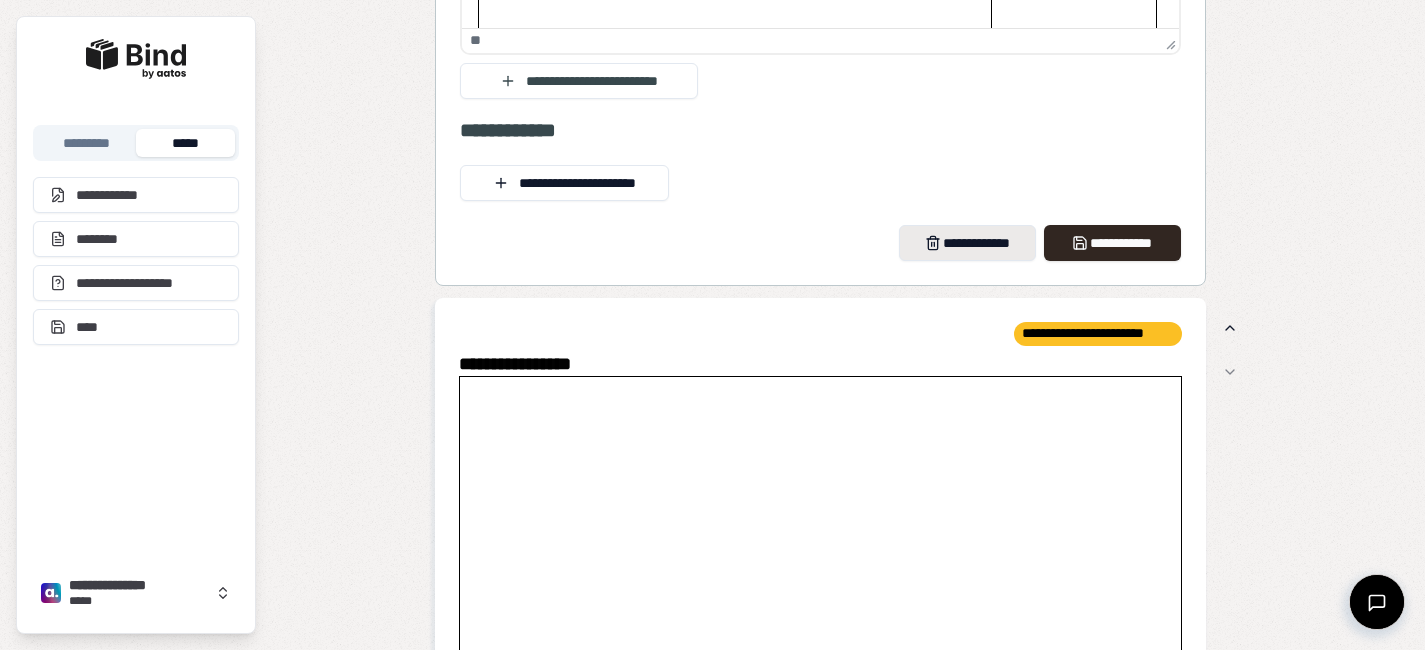 click on "**********" at bounding box center (967, 243) 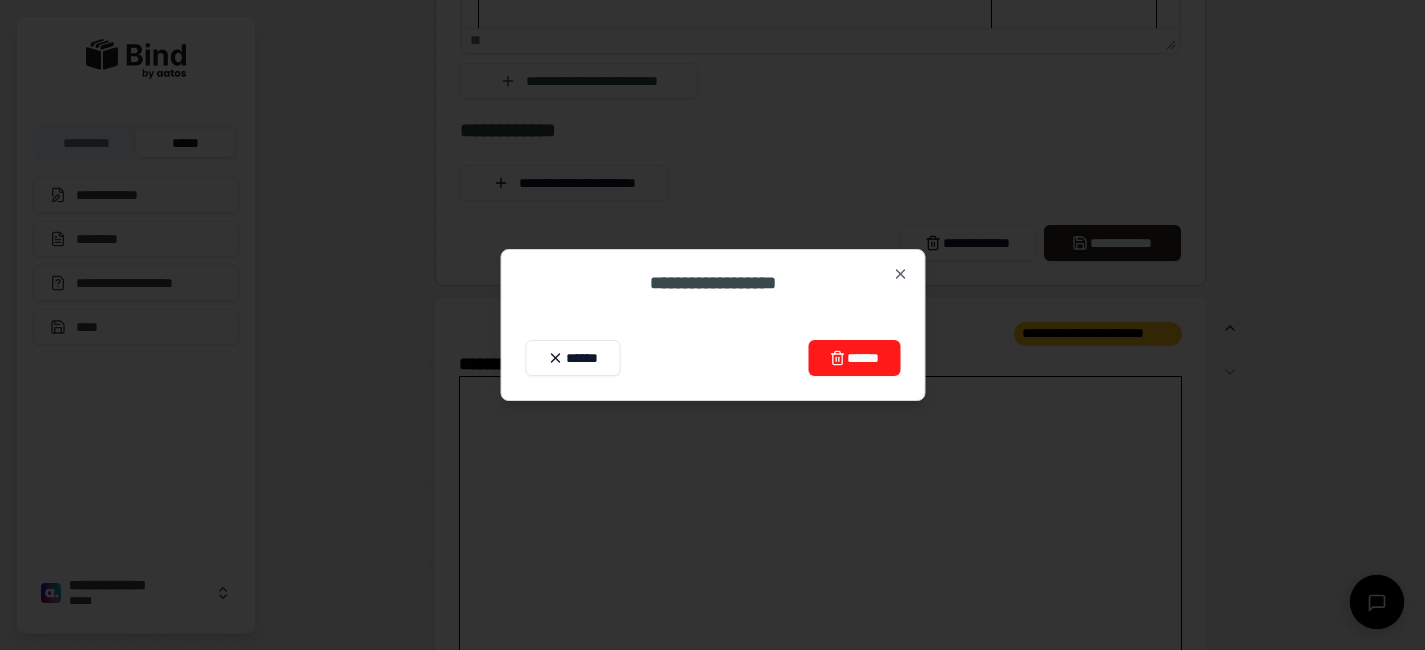 click on "******" at bounding box center [854, 358] 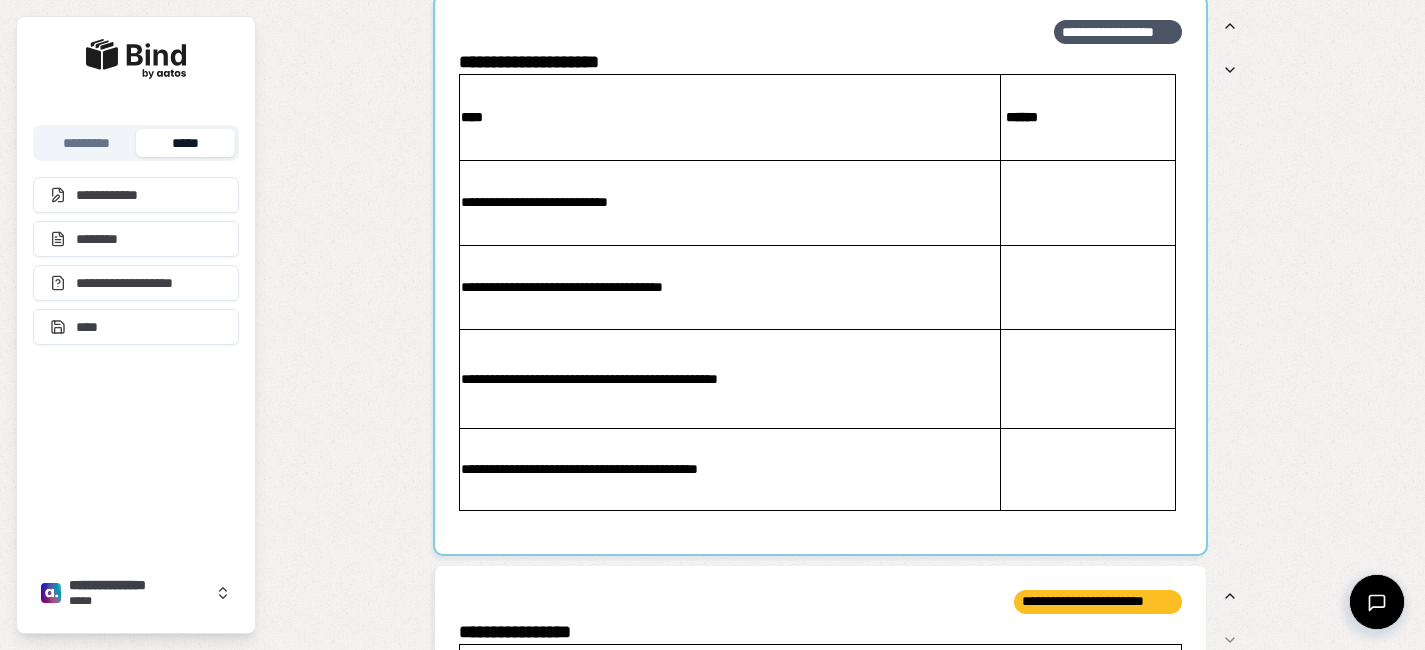scroll, scrollTop: 6345, scrollLeft: 0, axis: vertical 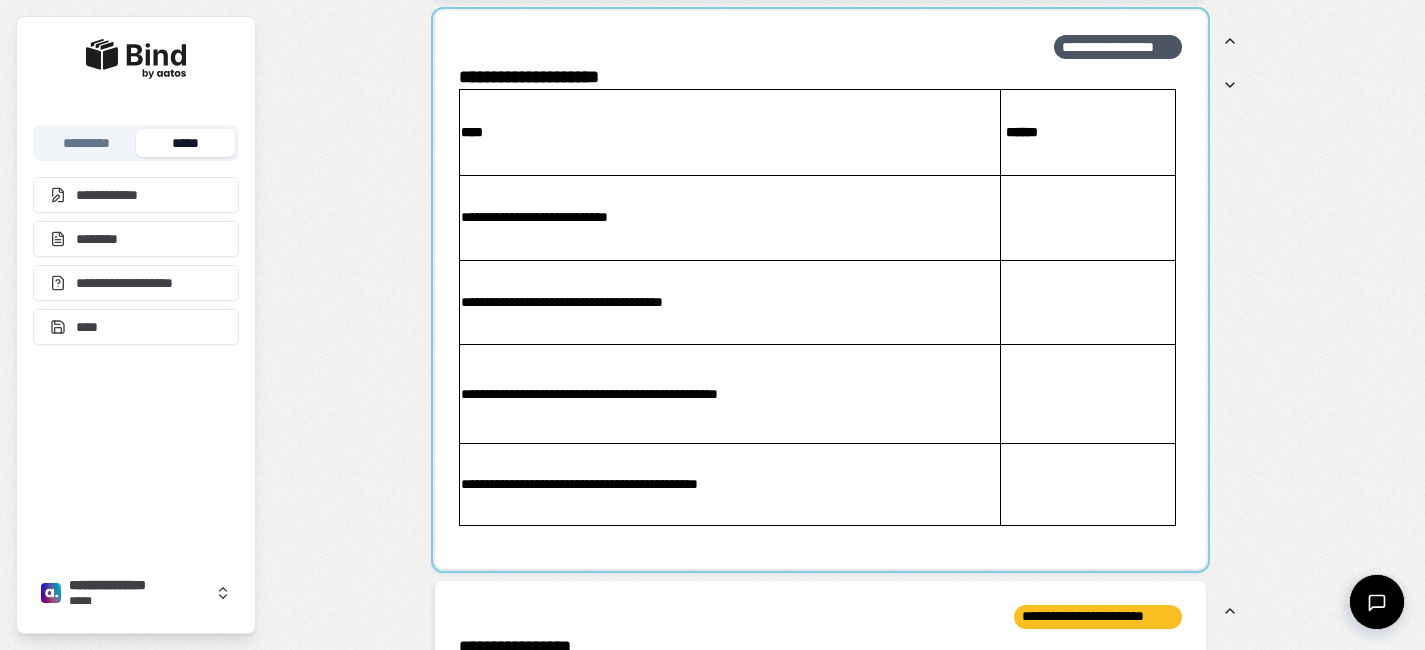 click at bounding box center [820, 290] 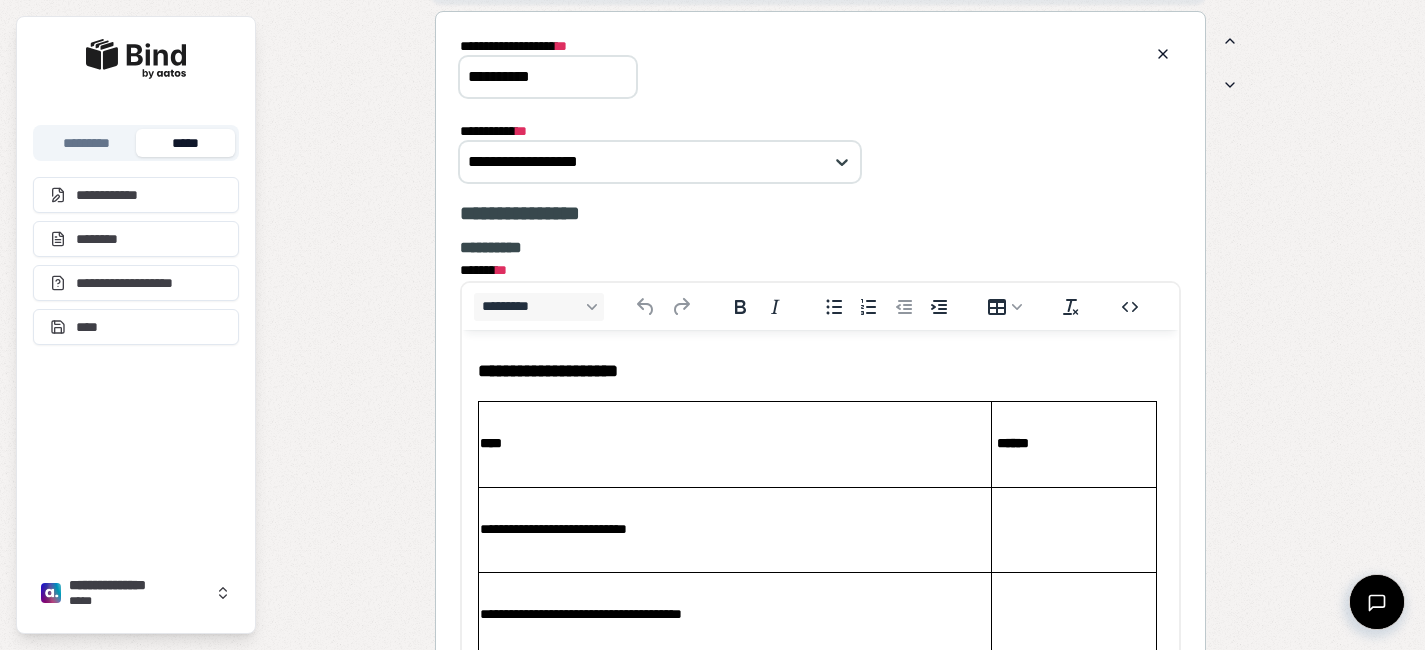 scroll, scrollTop: 246, scrollLeft: 0, axis: vertical 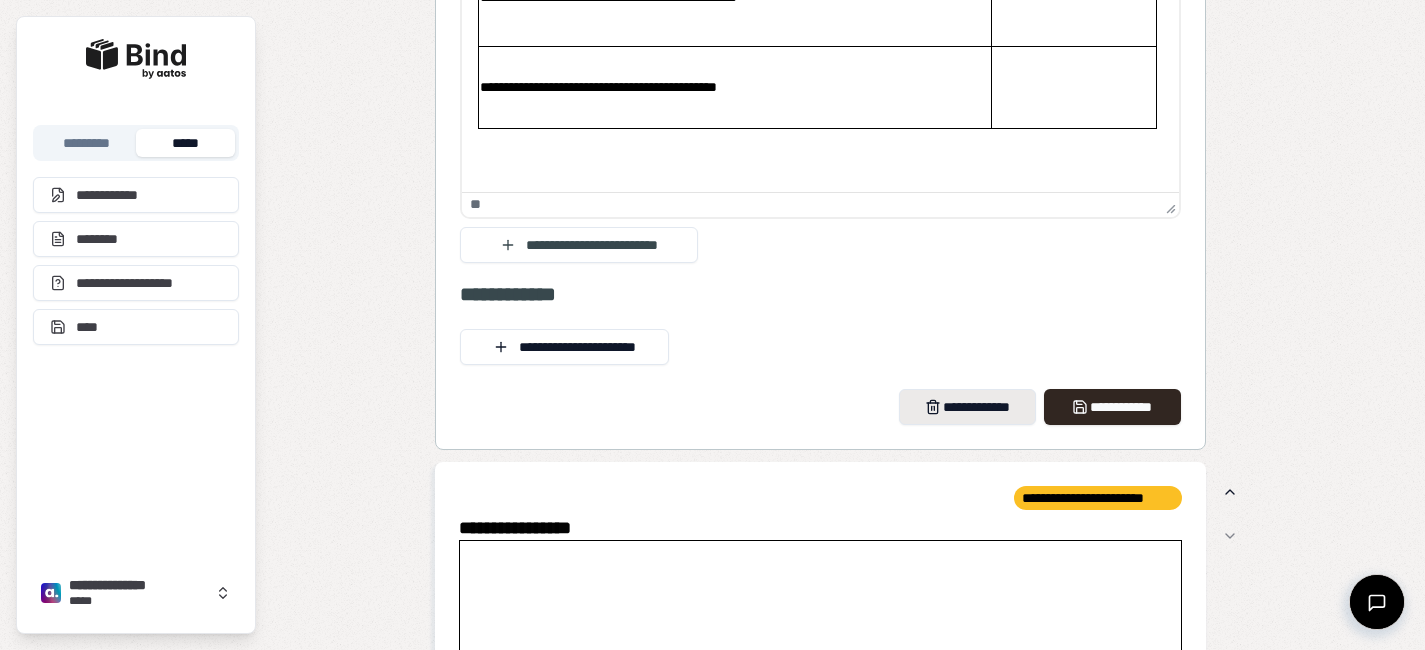 click on "**********" at bounding box center [967, 407] 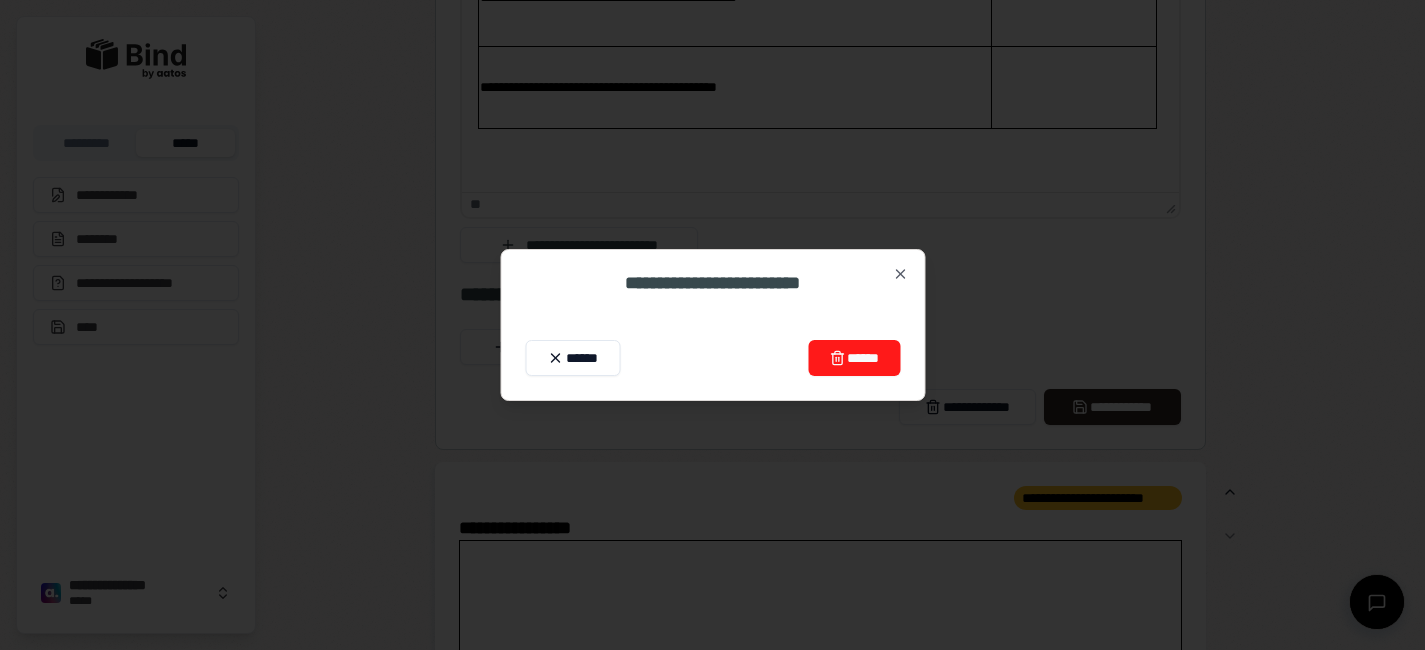 click on "******" at bounding box center (854, 358) 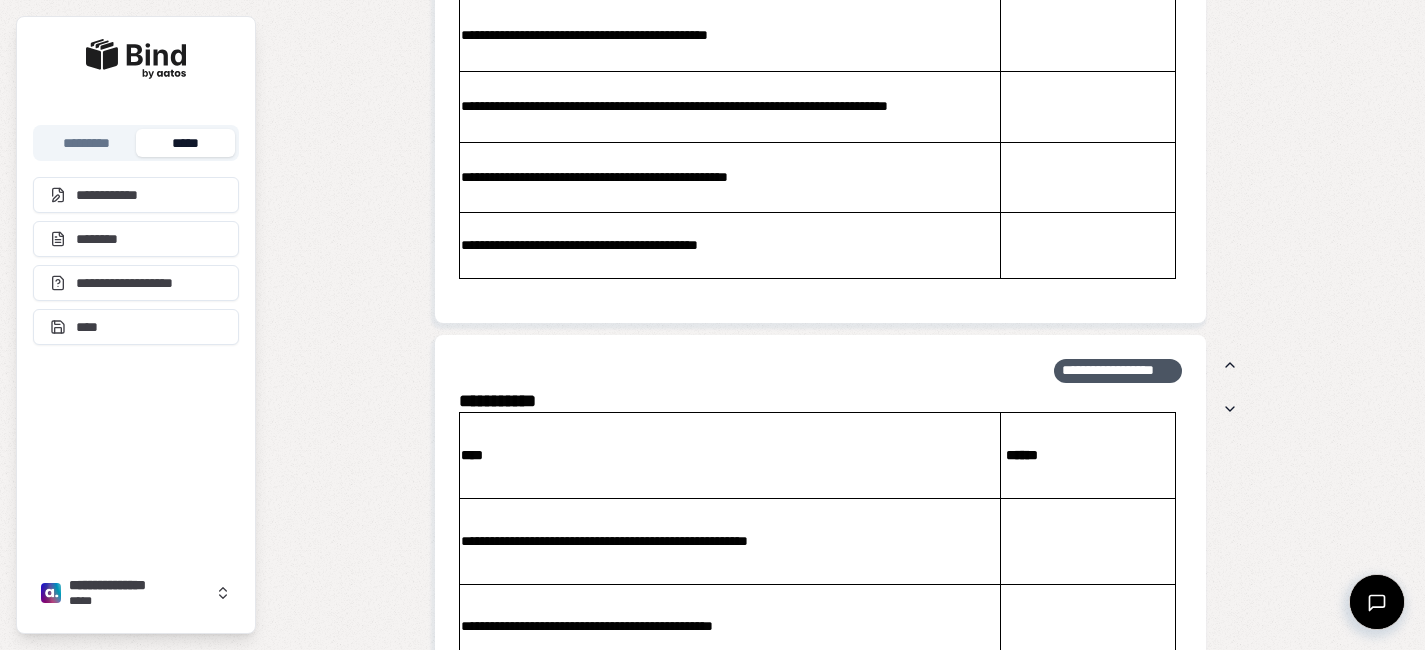 scroll, scrollTop: 5442, scrollLeft: 0, axis: vertical 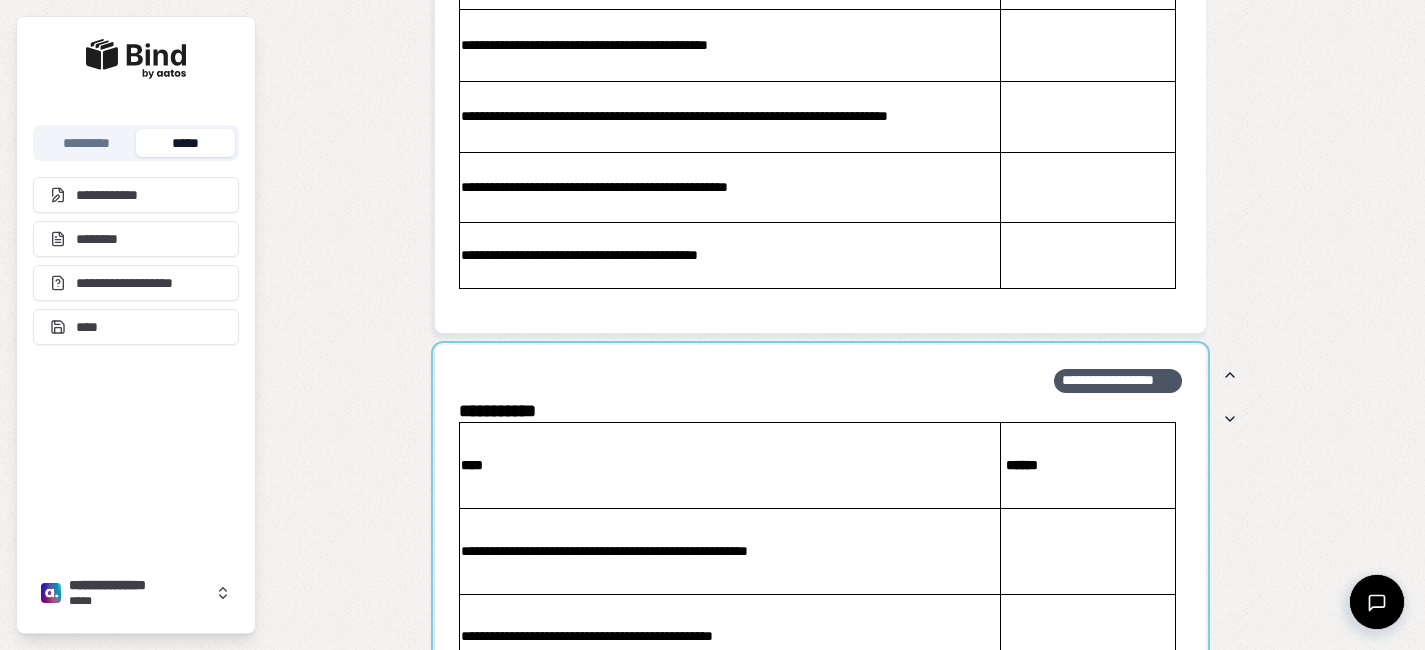 click at bounding box center (820, 624) 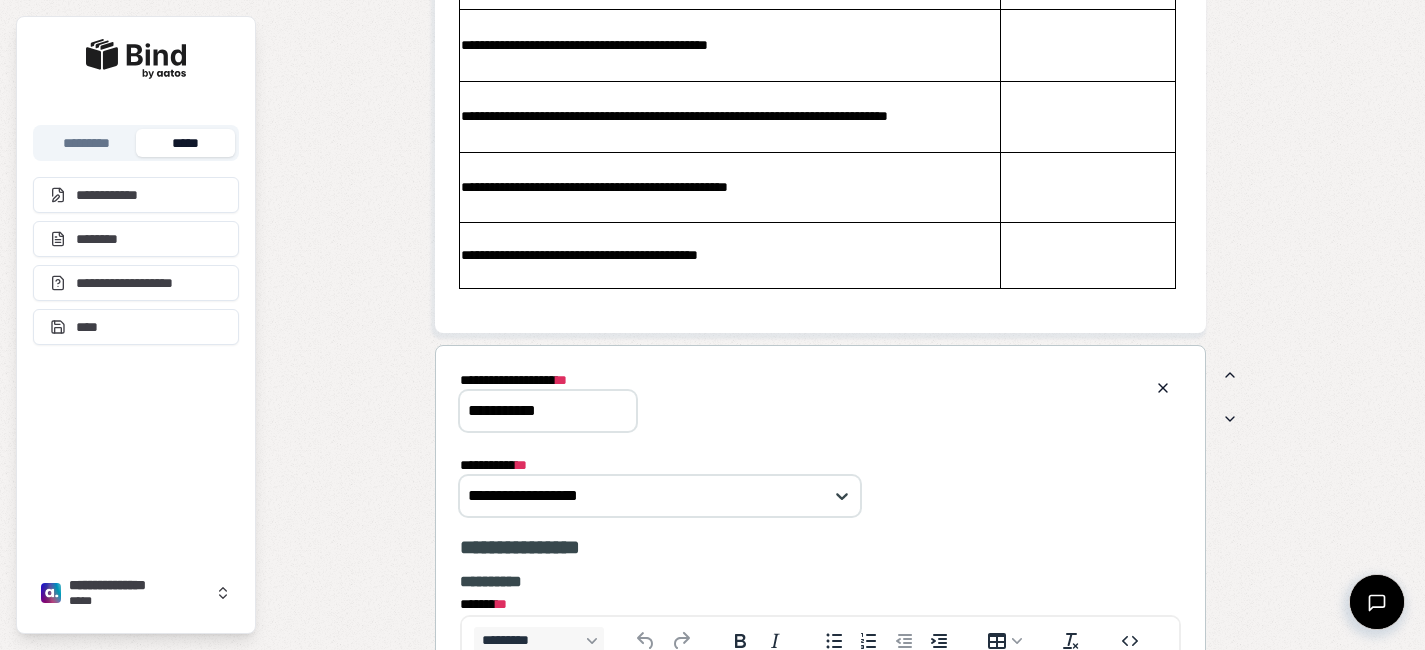 scroll, scrollTop: 0, scrollLeft: 0, axis: both 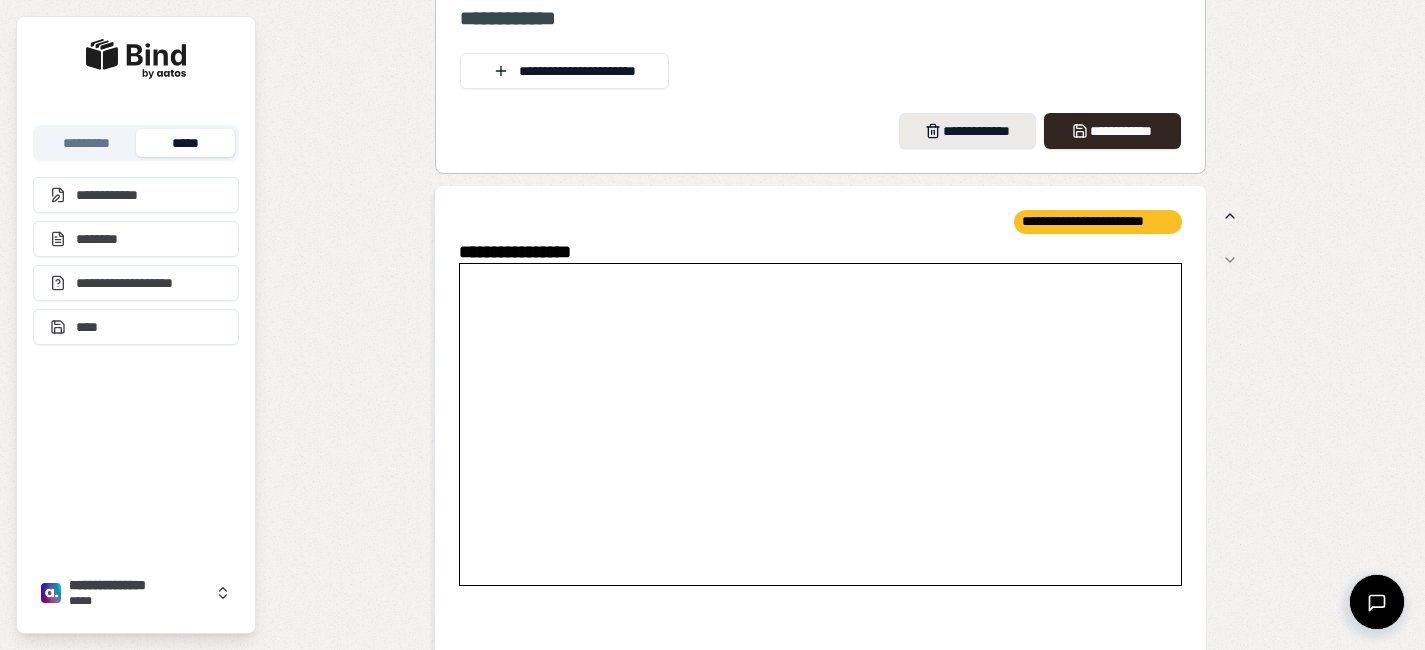click on "**********" at bounding box center [967, 131] 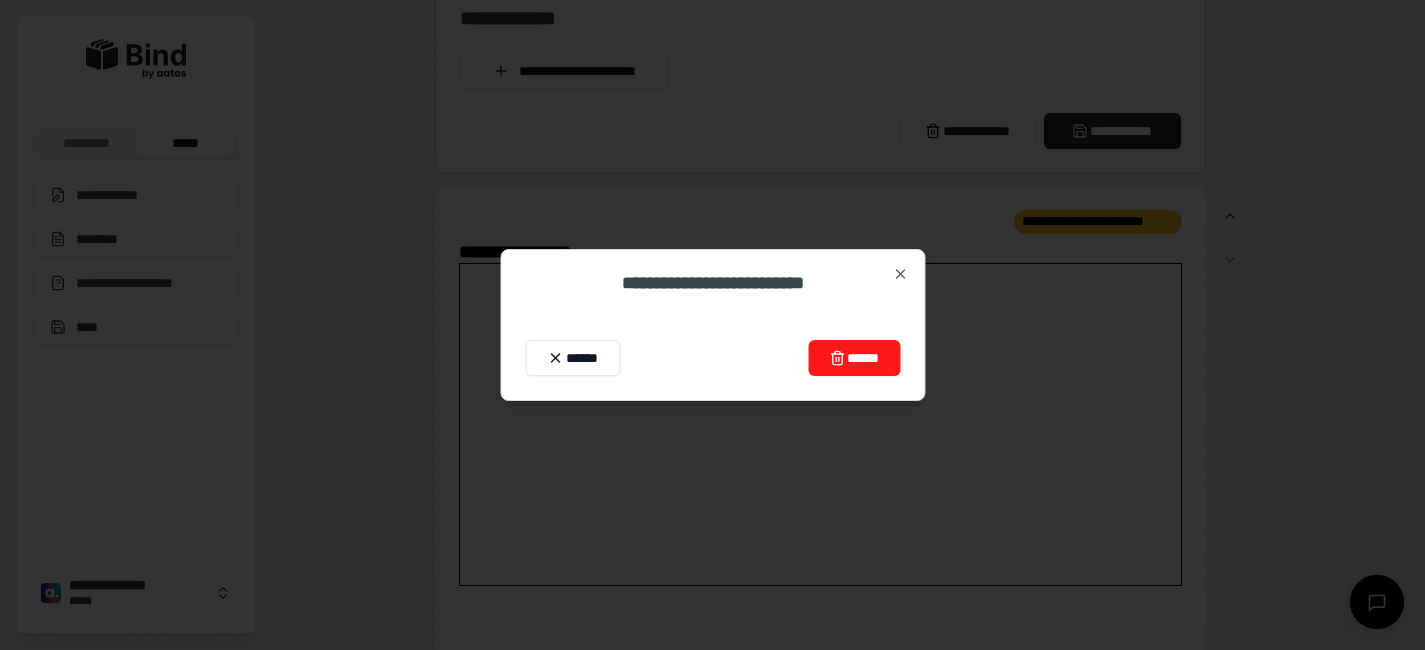click on "******" at bounding box center [854, 358] 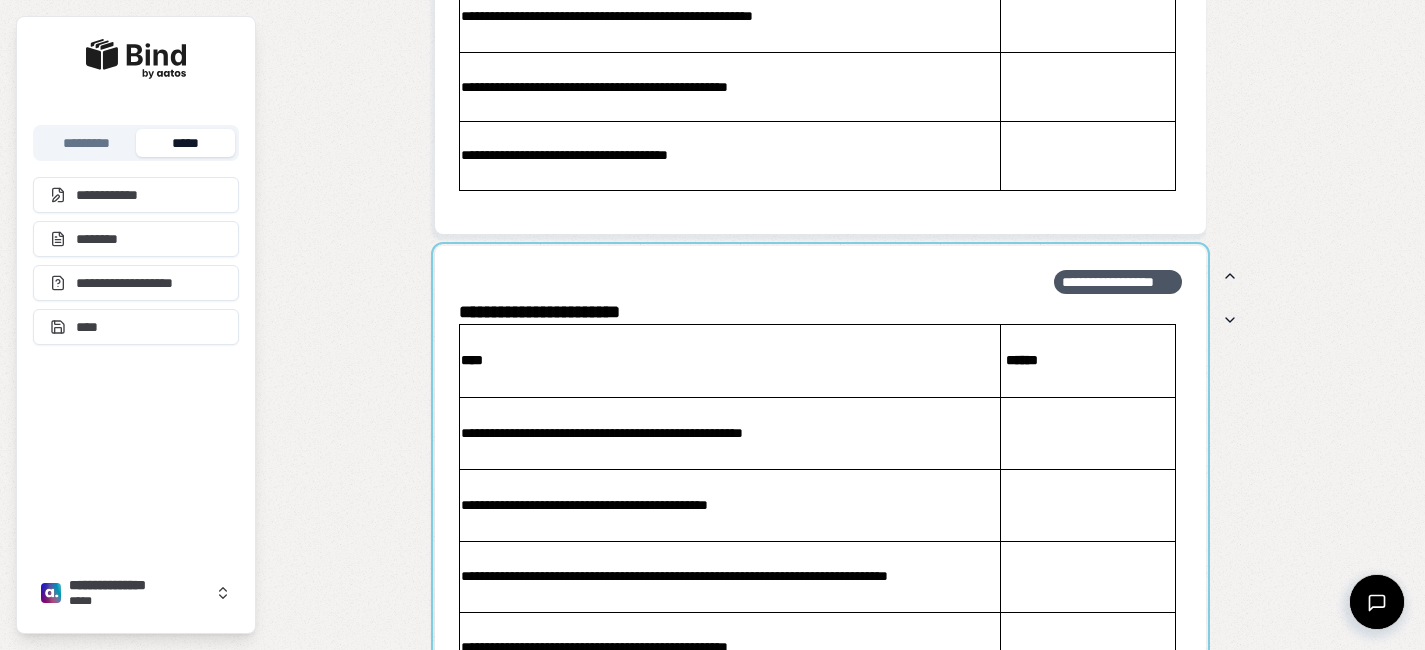 click at bounding box center (820, 519) 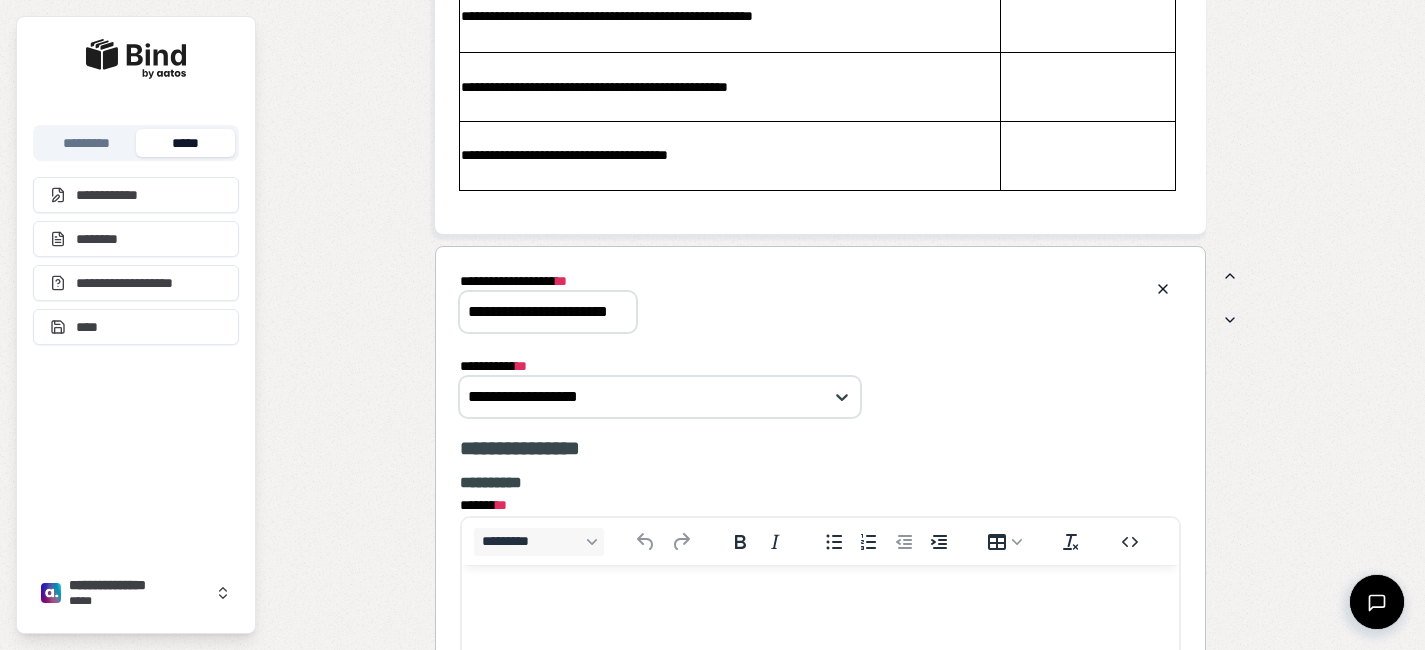 scroll, scrollTop: 5507, scrollLeft: 0, axis: vertical 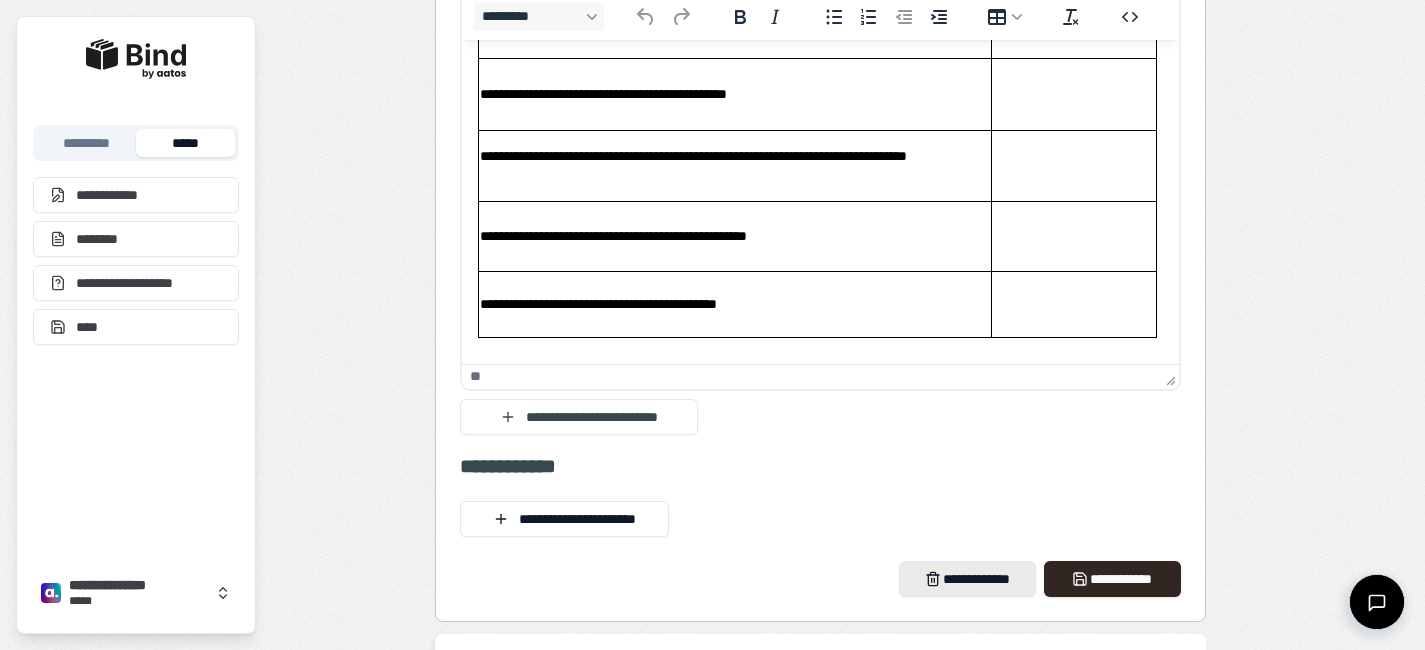 click on "**********" at bounding box center [967, 579] 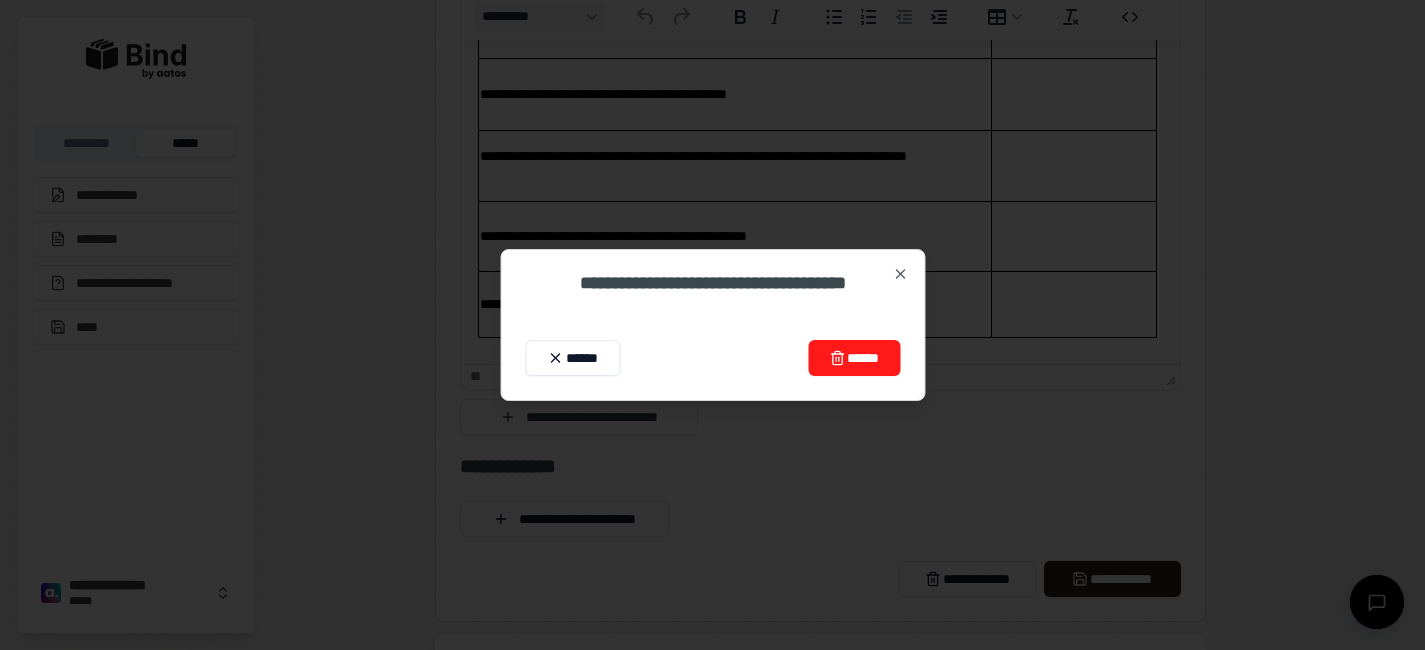 click on "******" at bounding box center (854, 358) 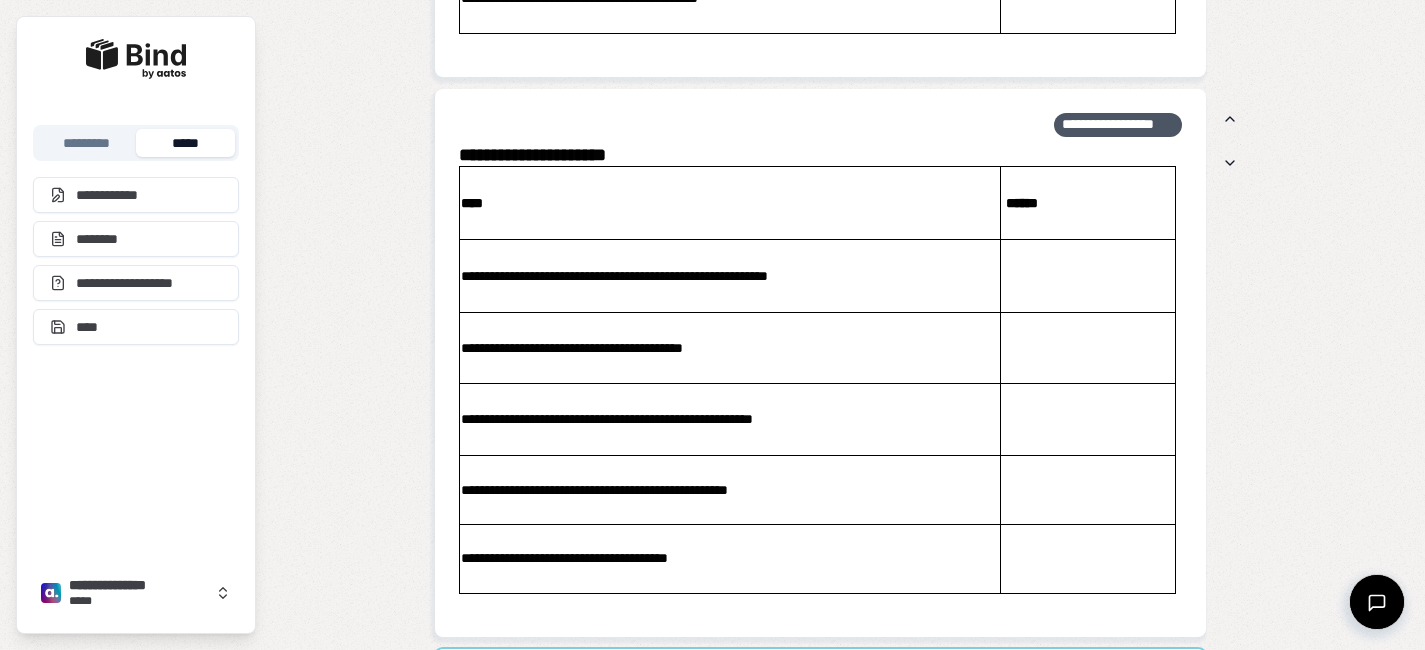 scroll, scrollTop: 4471, scrollLeft: 0, axis: vertical 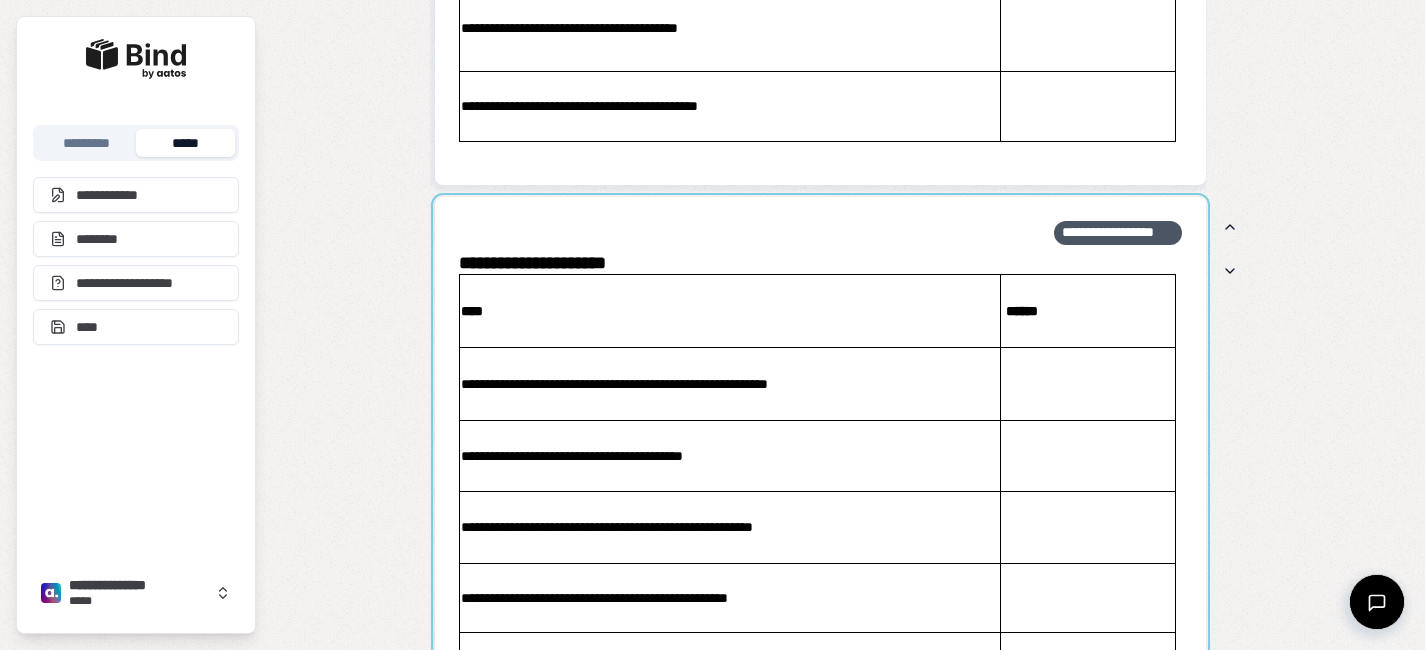 click at bounding box center (820, 471) 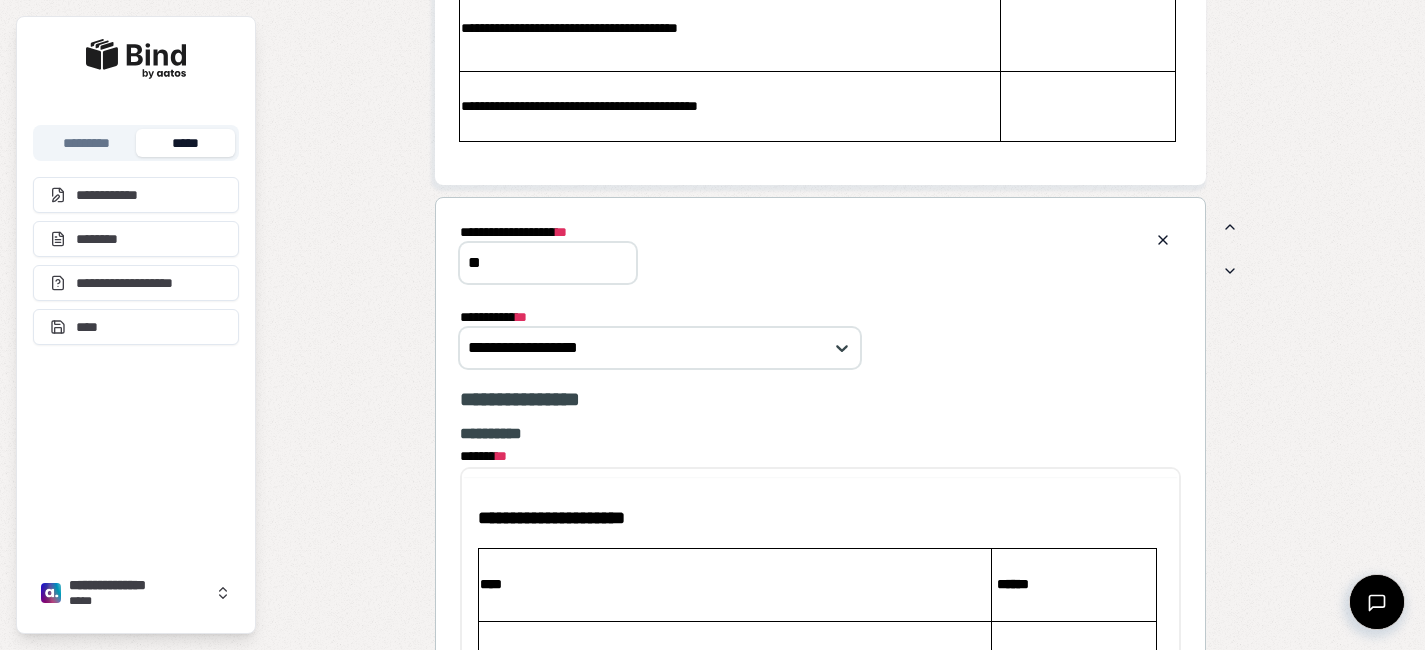 scroll, scrollTop: 0, scrollLeft: 0, axis: both 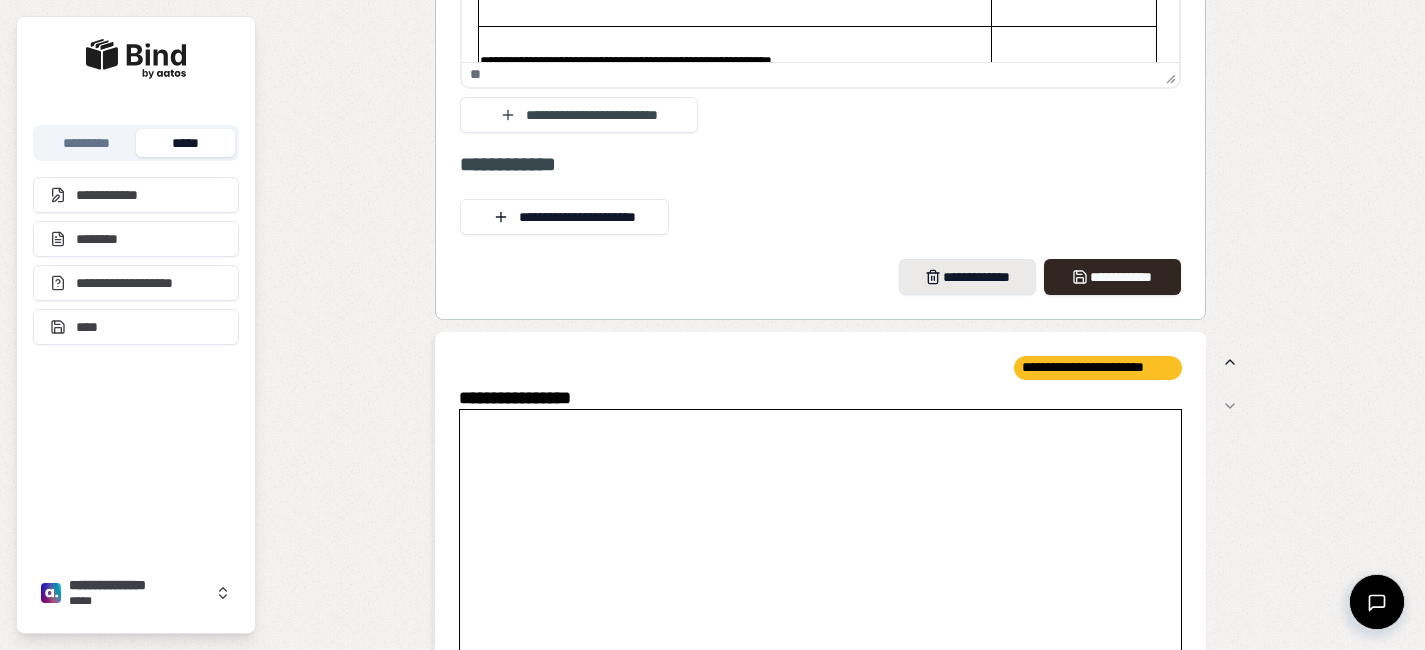click on "**********" at bounding box center (967, 277) 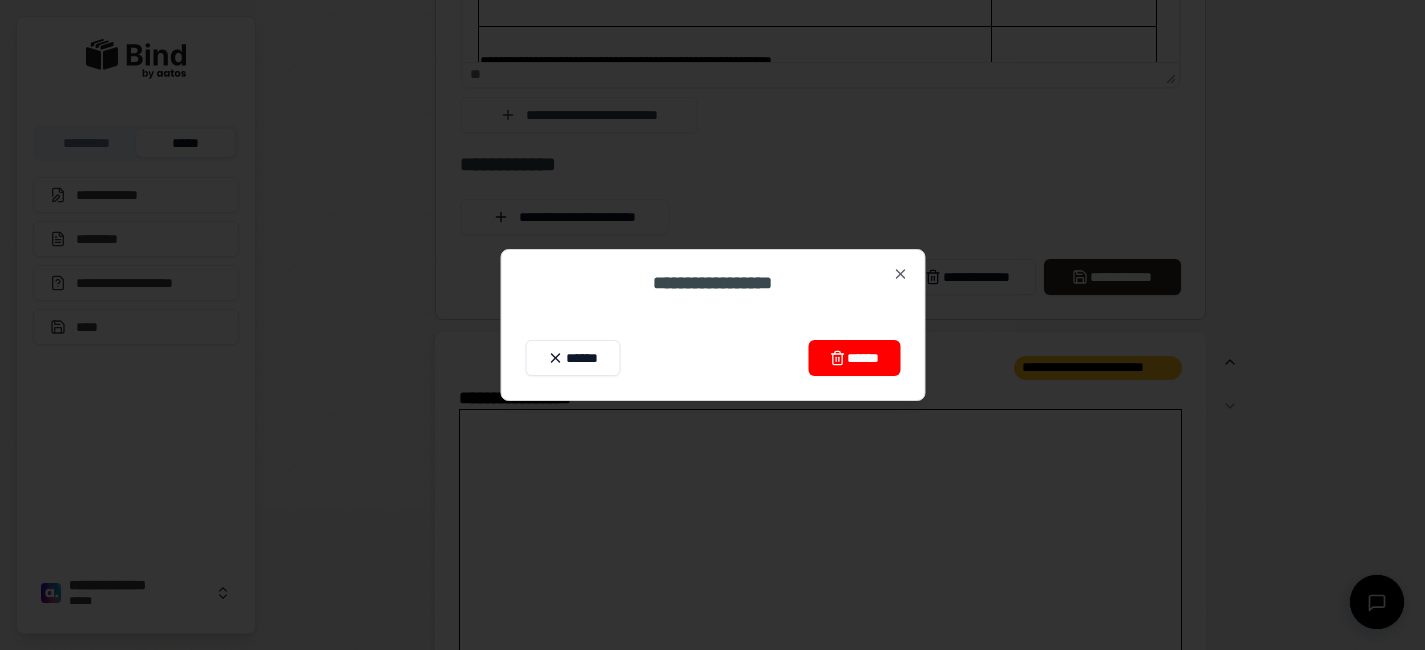 click on "**********" at bounding box center [712, 325] 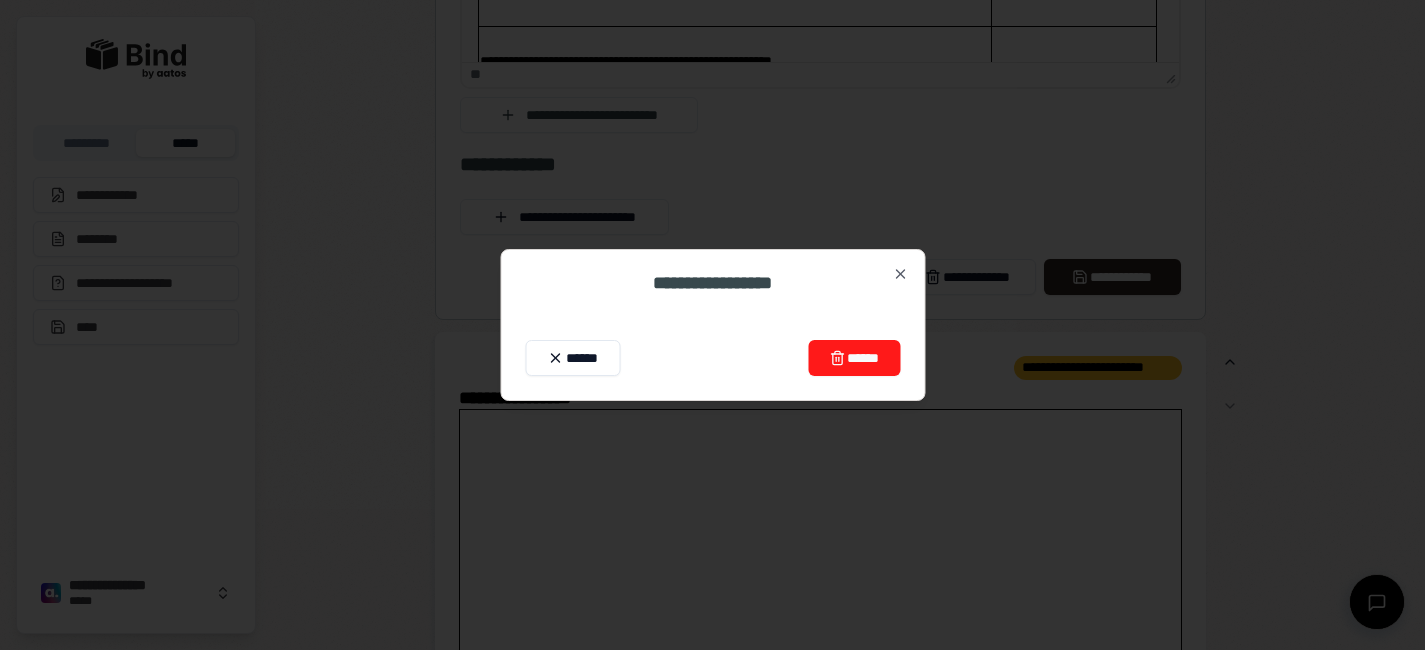 click on "******" at bounding box center [854, 358] 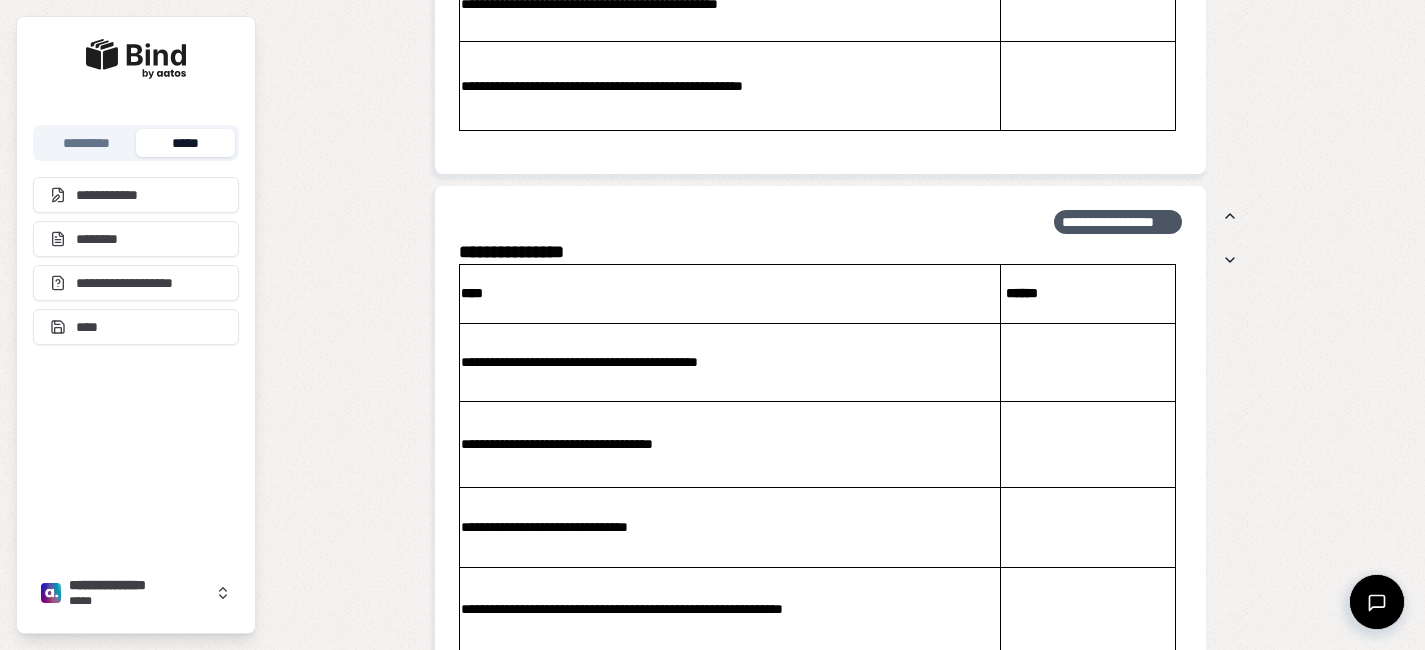 scroll, scrollTop: 3775, scrollLeft: 0, axis: vertical 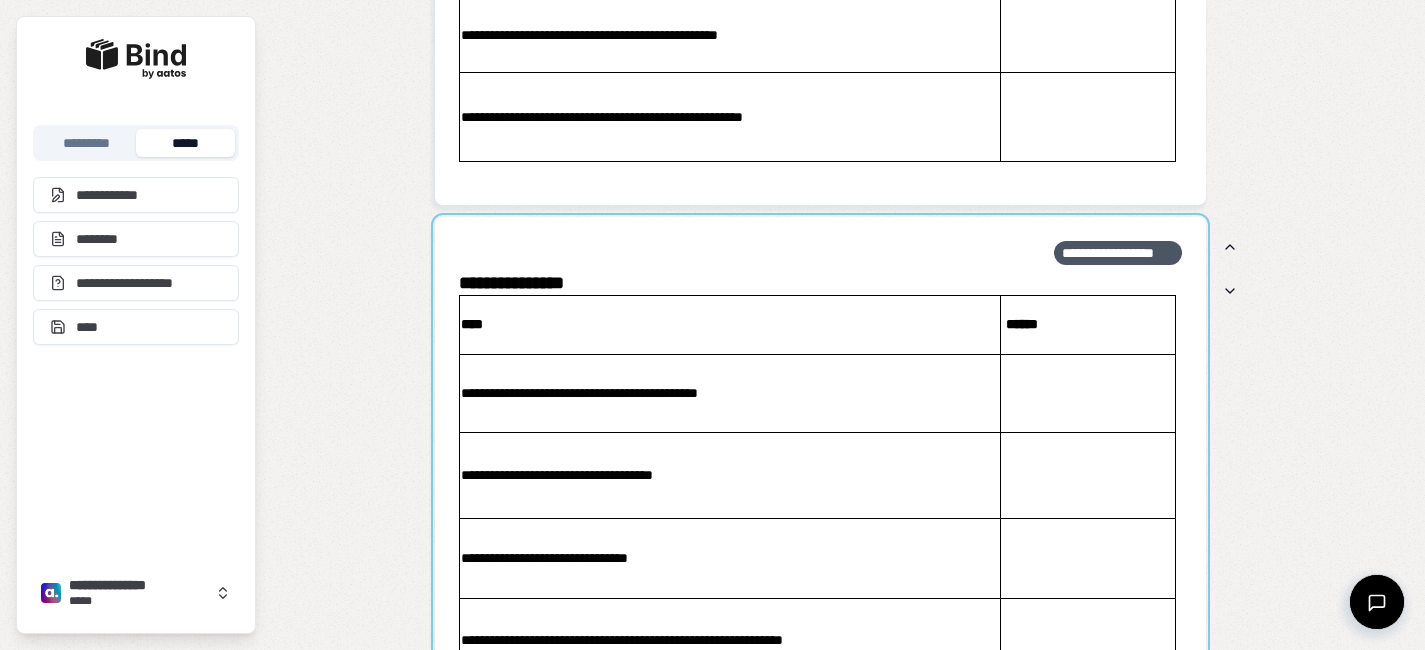 click at bounding box center (820, 549) 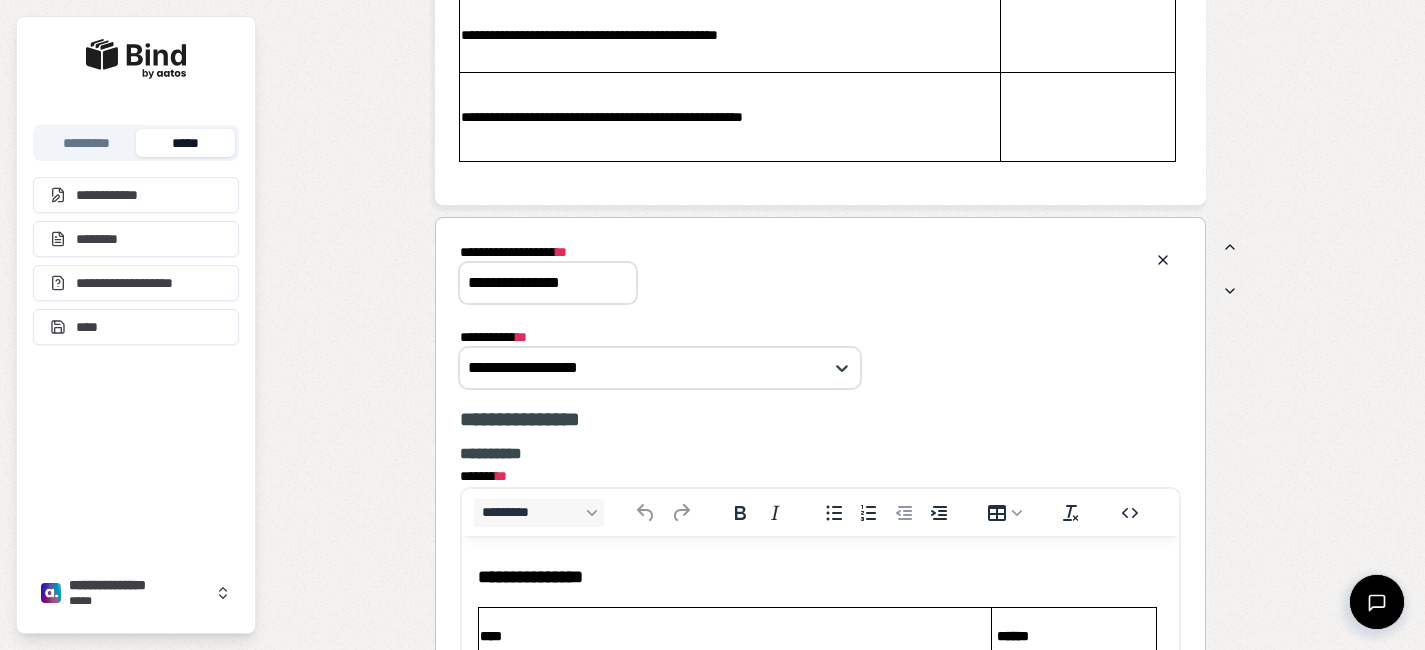 scroll, scrollTop: 0, scrollLeft: 0, axis: both 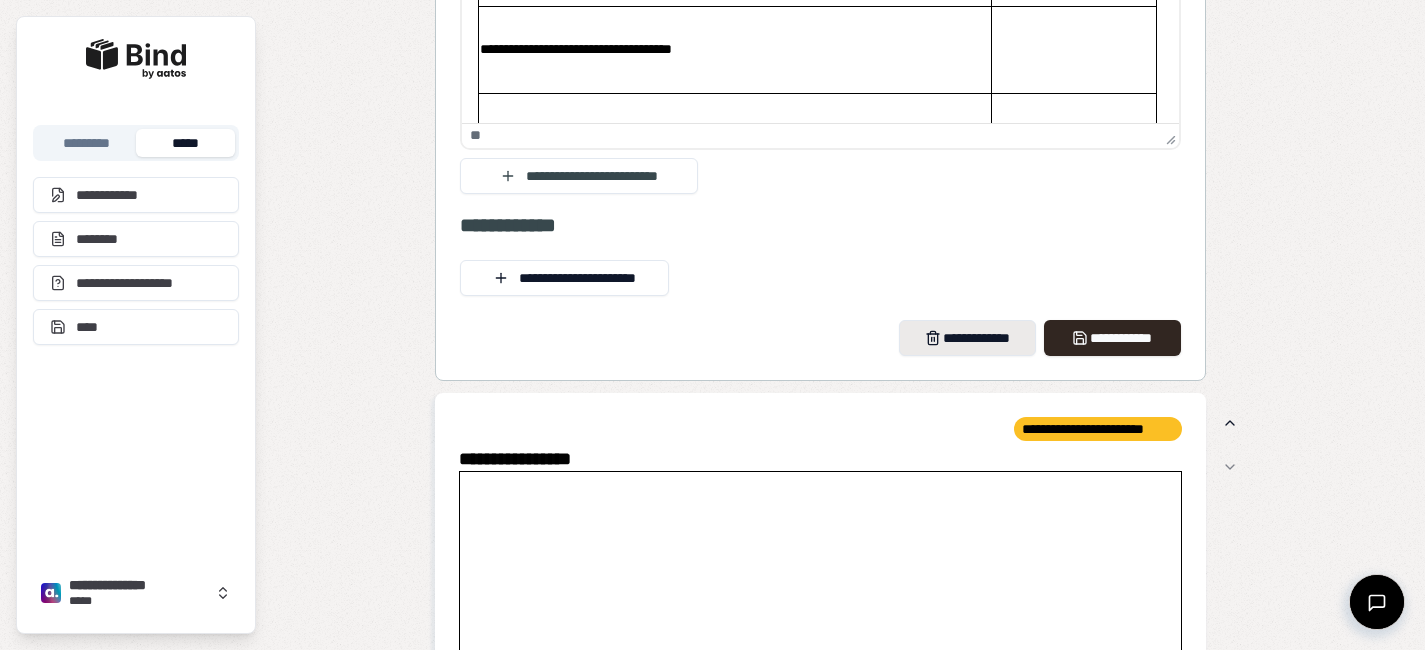 click on "**********" at bounding box center [967, 338] 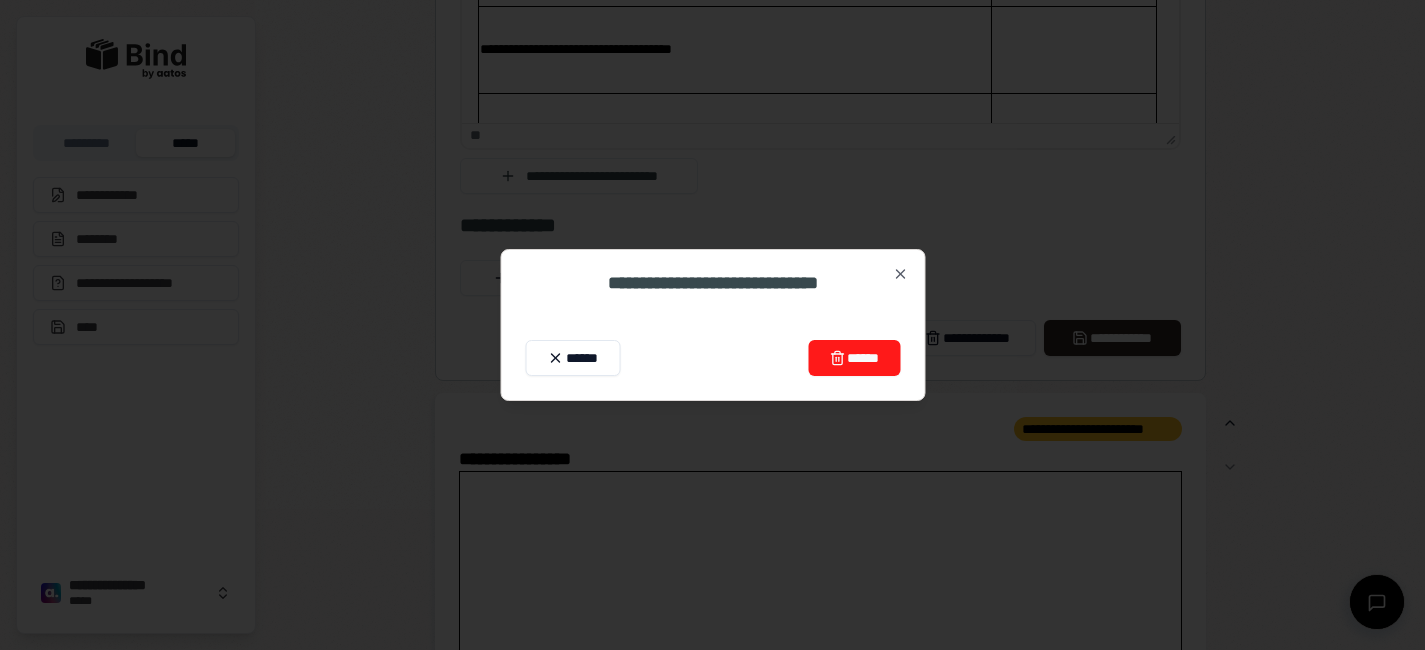 click on "******" at bounding box center [854, 358] 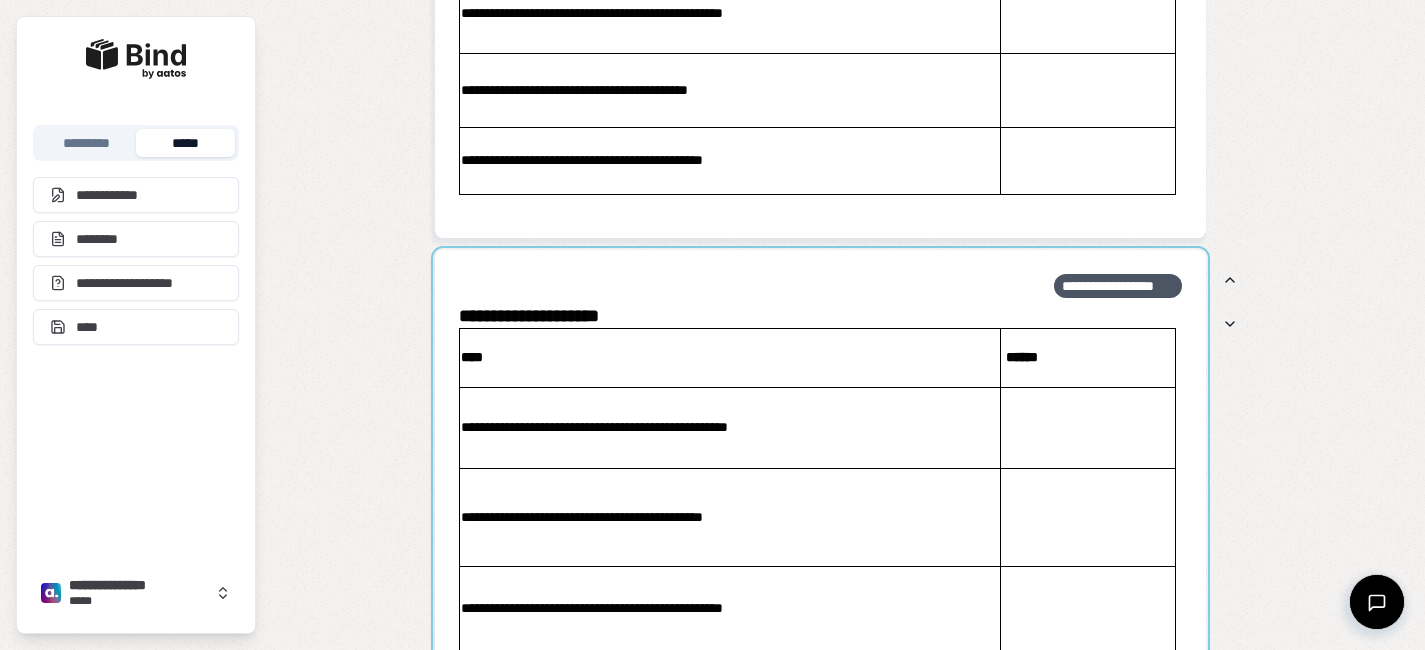 click at bounding box center (820, 597) 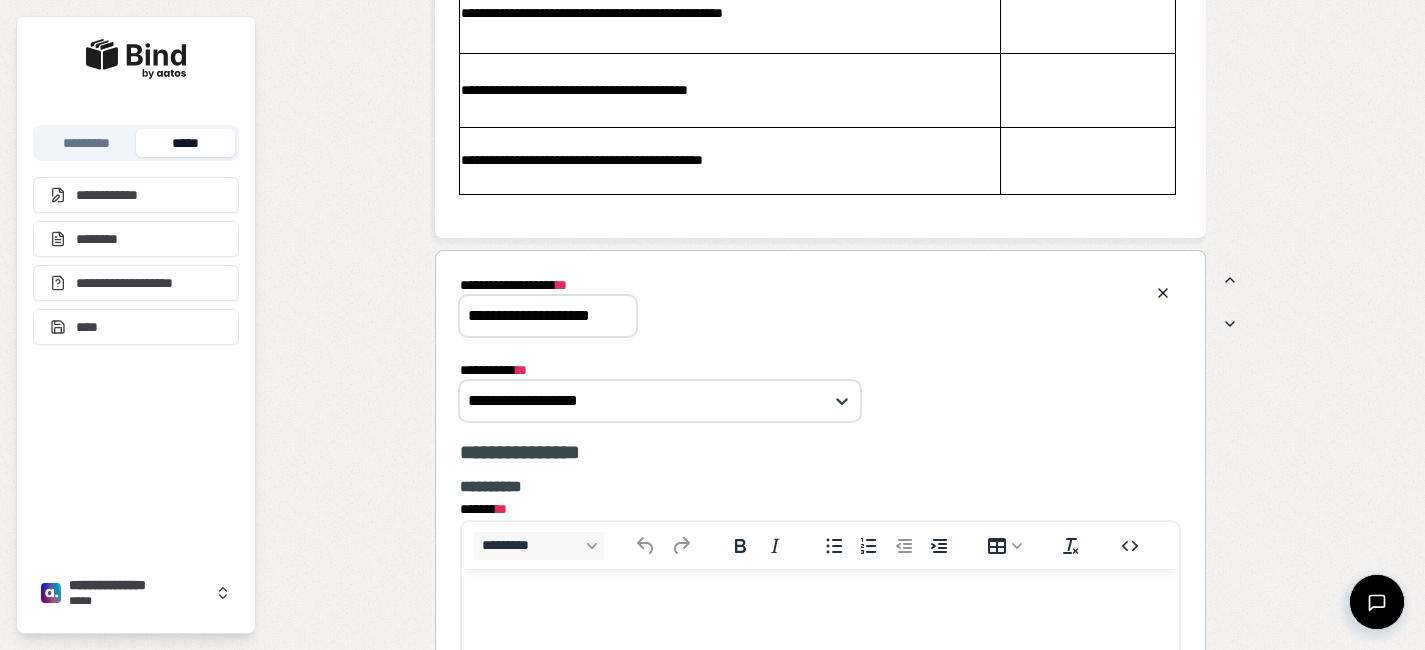 scroll, scrollTop: 3710, scrollLeft: 0, axis: vertical 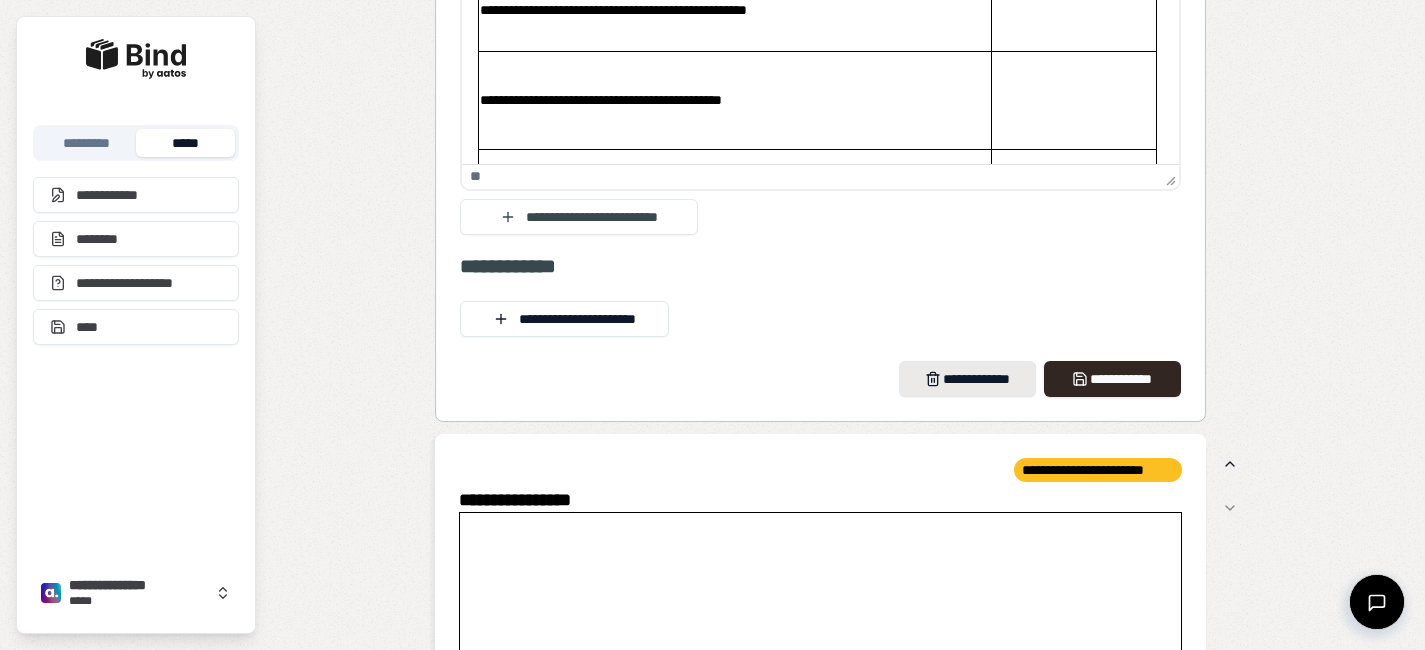 click on "**********" at bounding box center [967, 379] 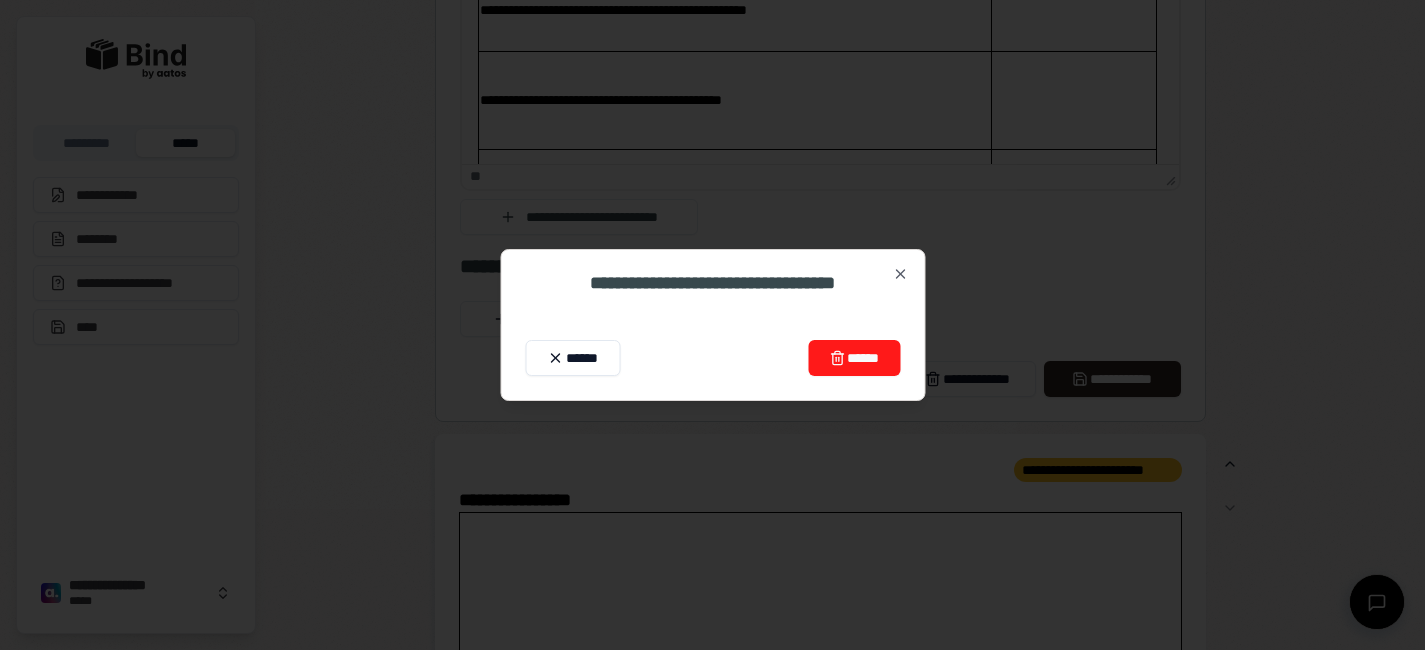 click on "******" at bounding box center [854, 358] 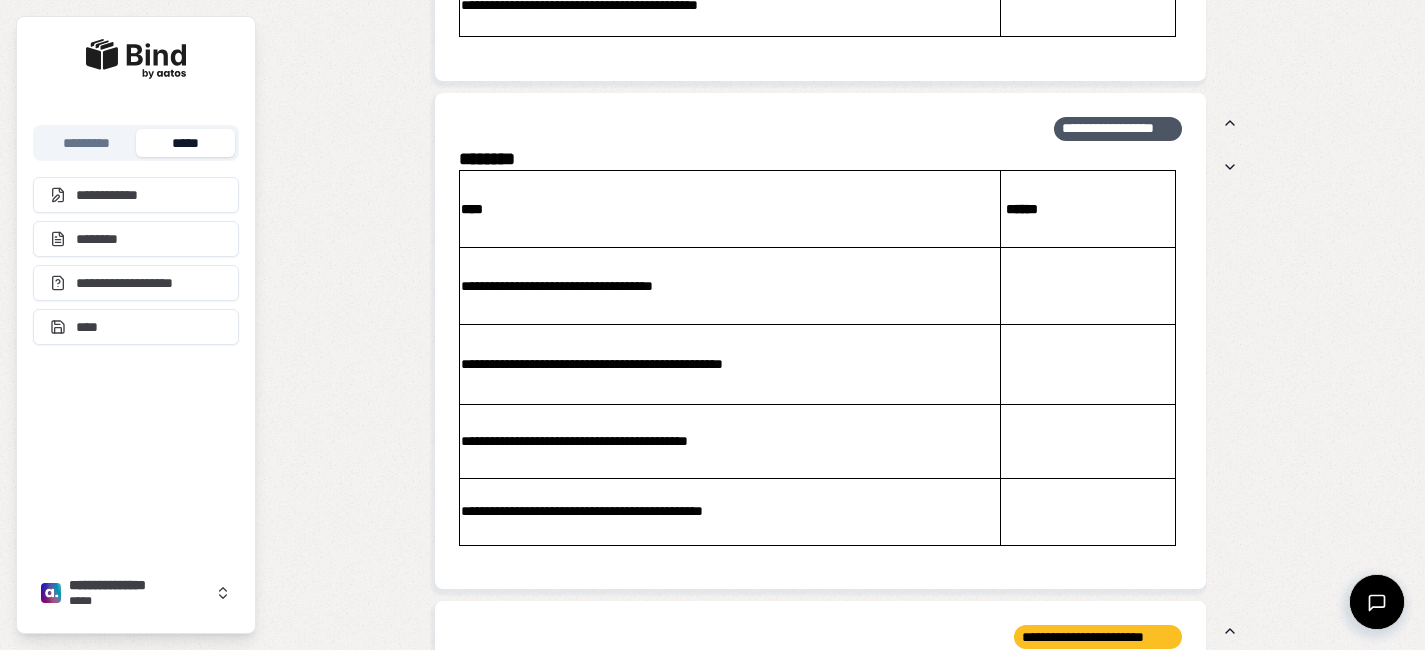 scroll, scrollTop: 2618, scrollLeft: 0, axis: vertical 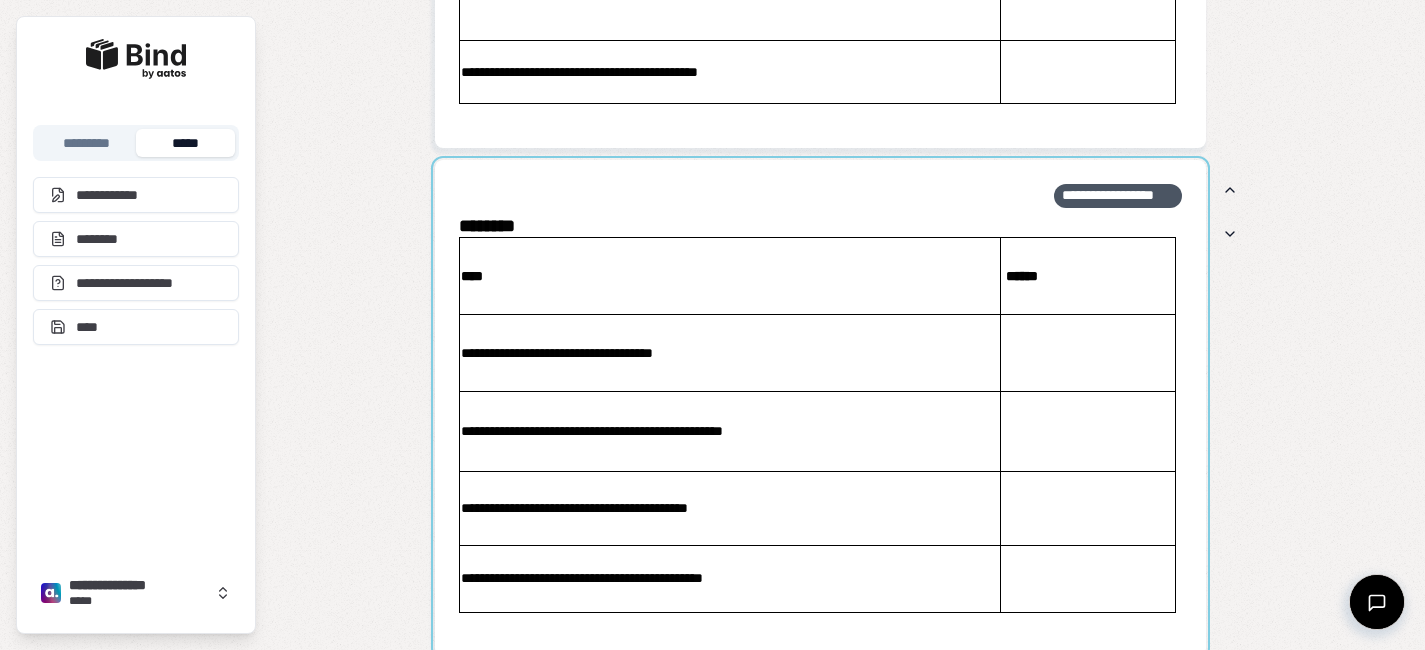 click at bounding box center [820, 408] 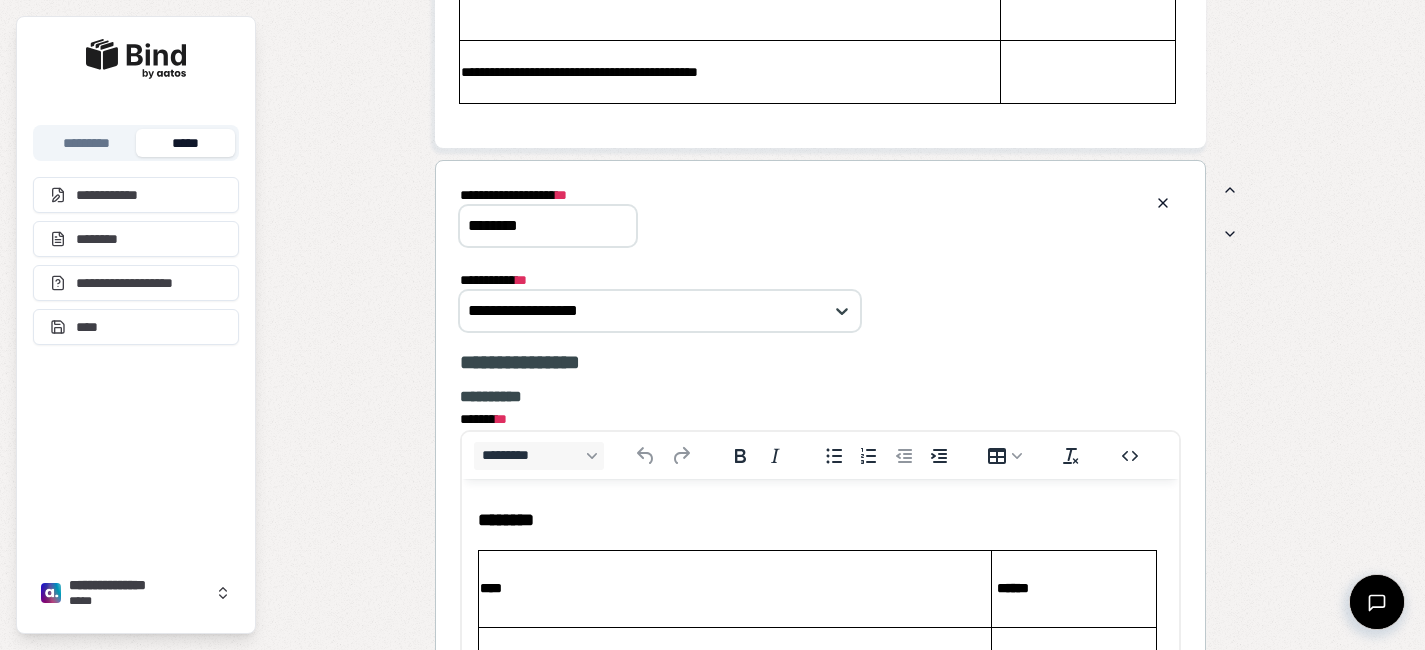 scroll, scrollTop: 0, scrollLeft: 0, axis: both 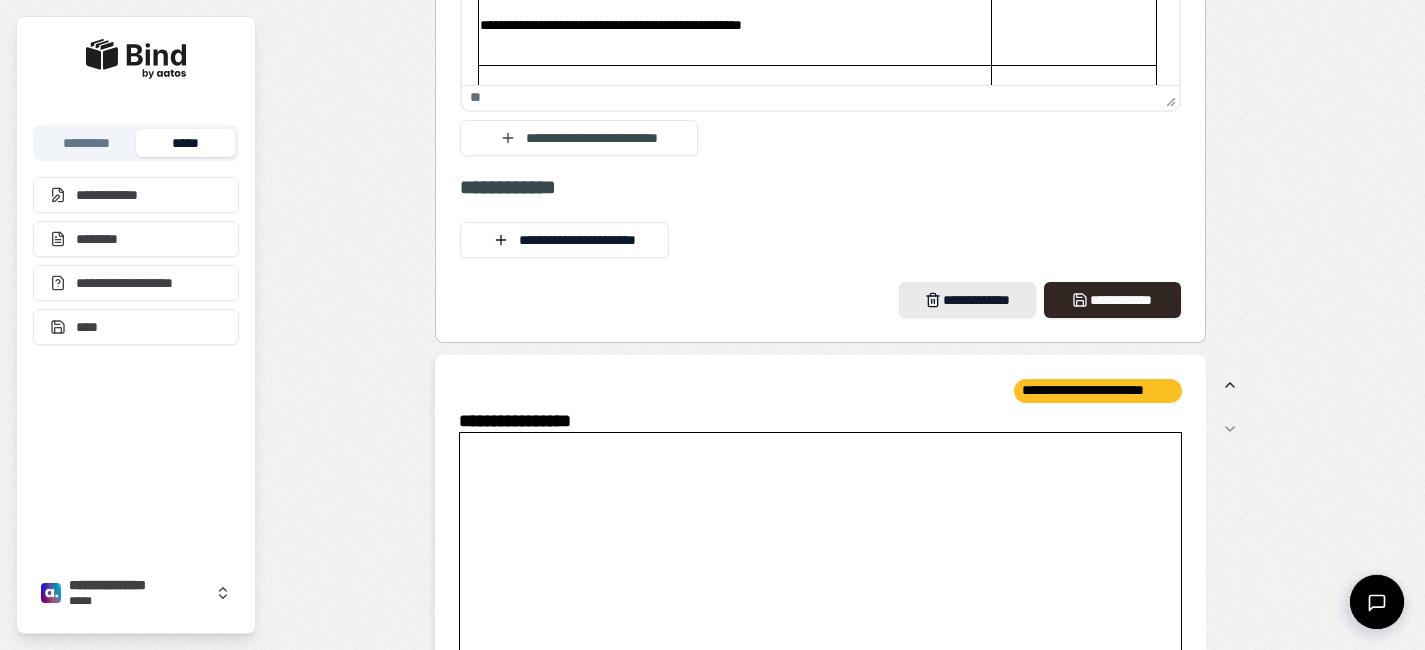 click on "**********" at bounding box center [967, 300] 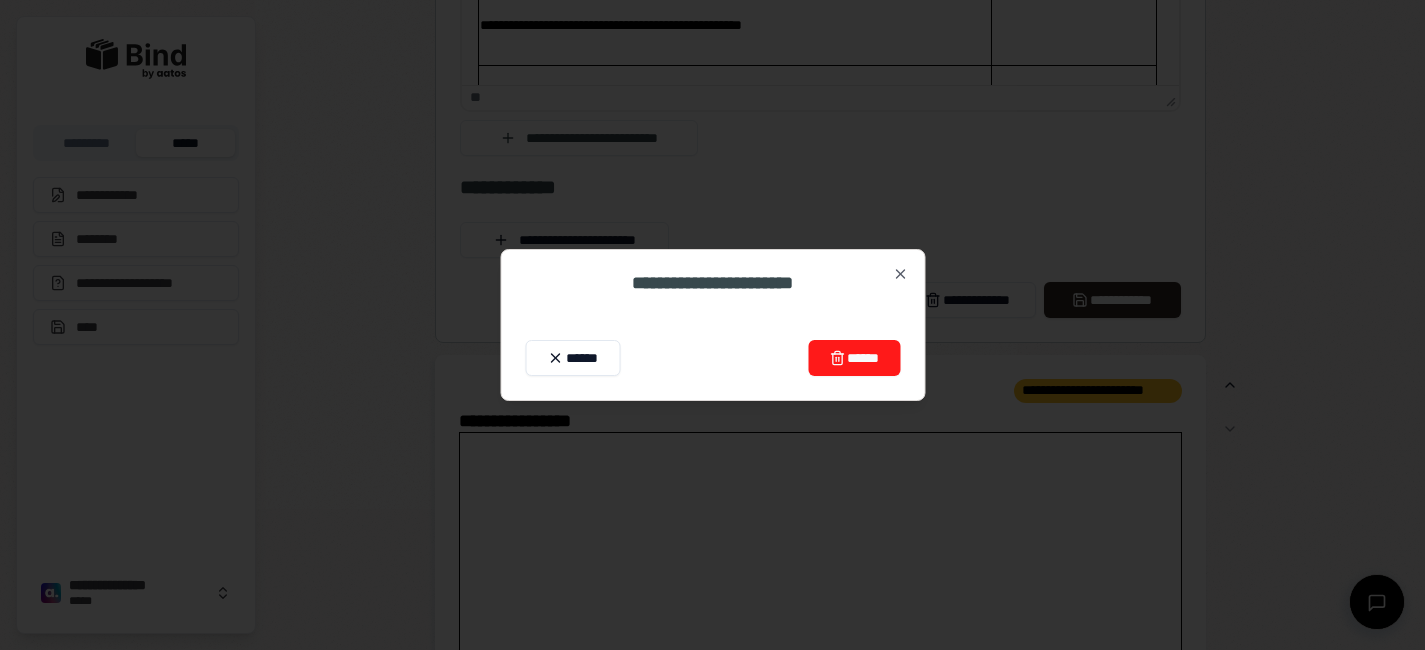 click on "******" at bounding box center [854, 358] 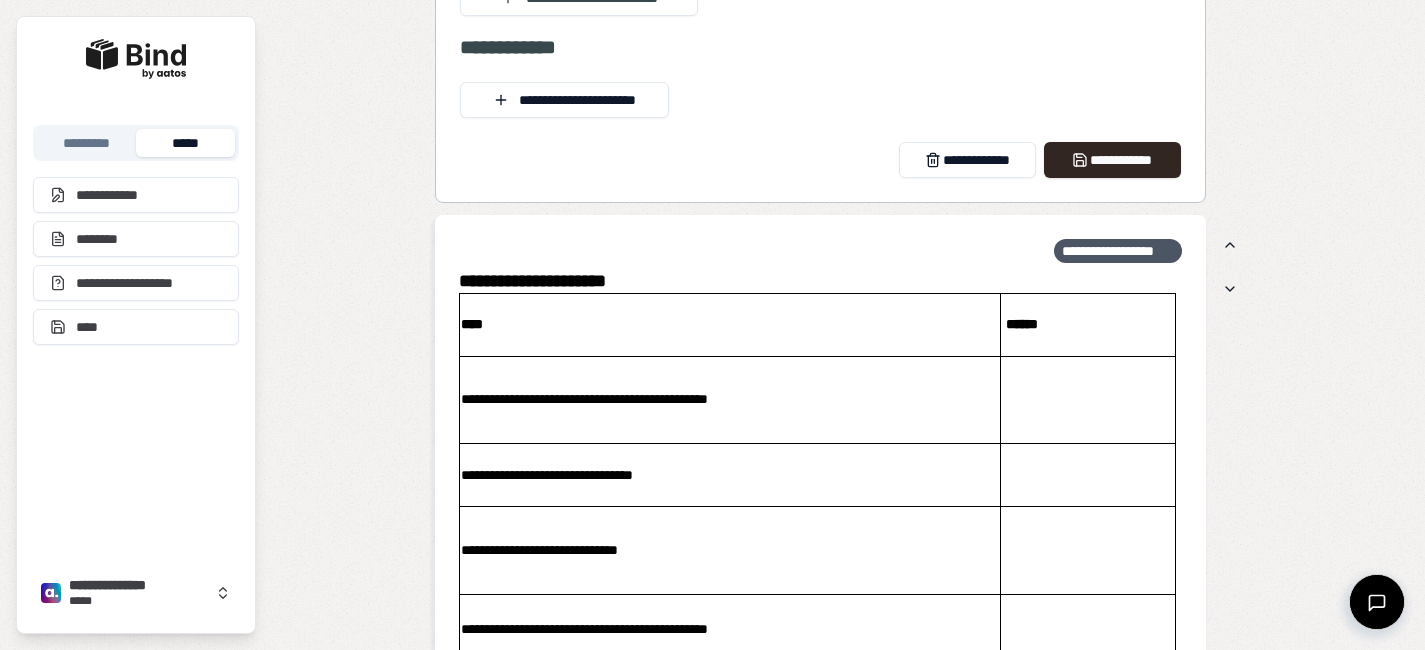 scroll, scrollTop: 1912, scrollLeft: 0, axis: vertical 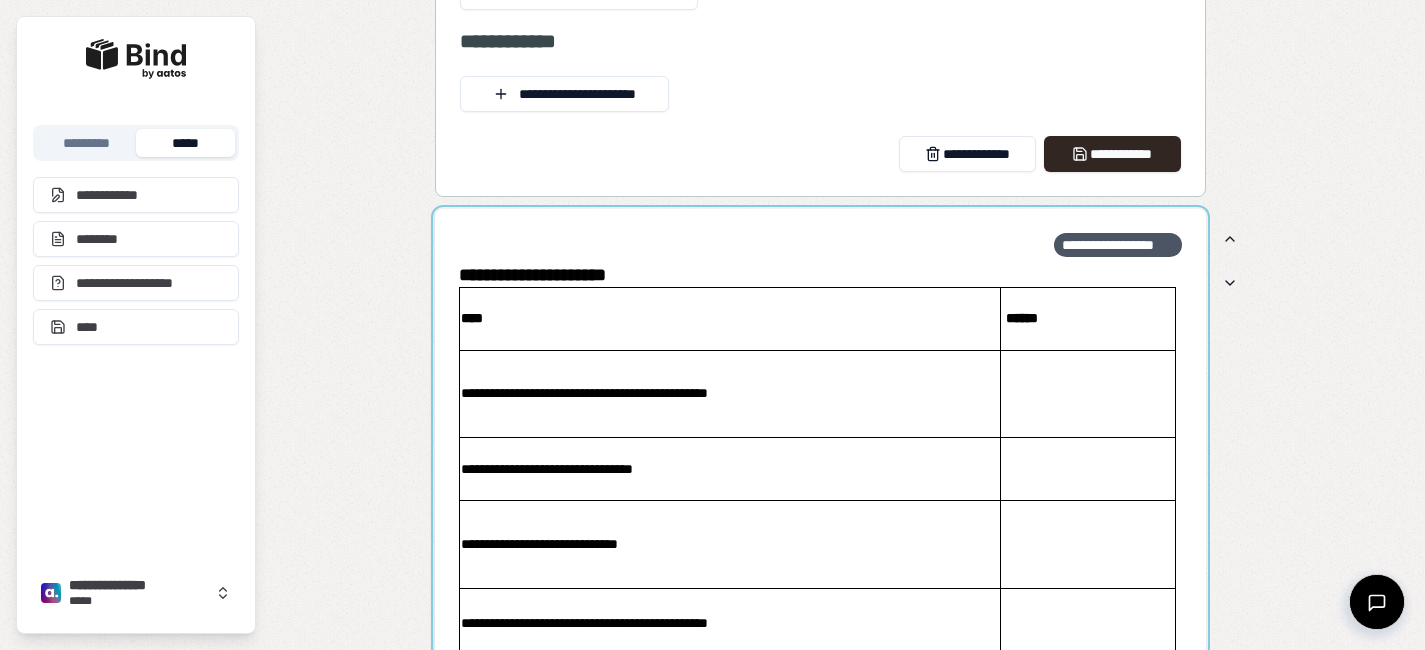 click at bounding box center [820, 531] 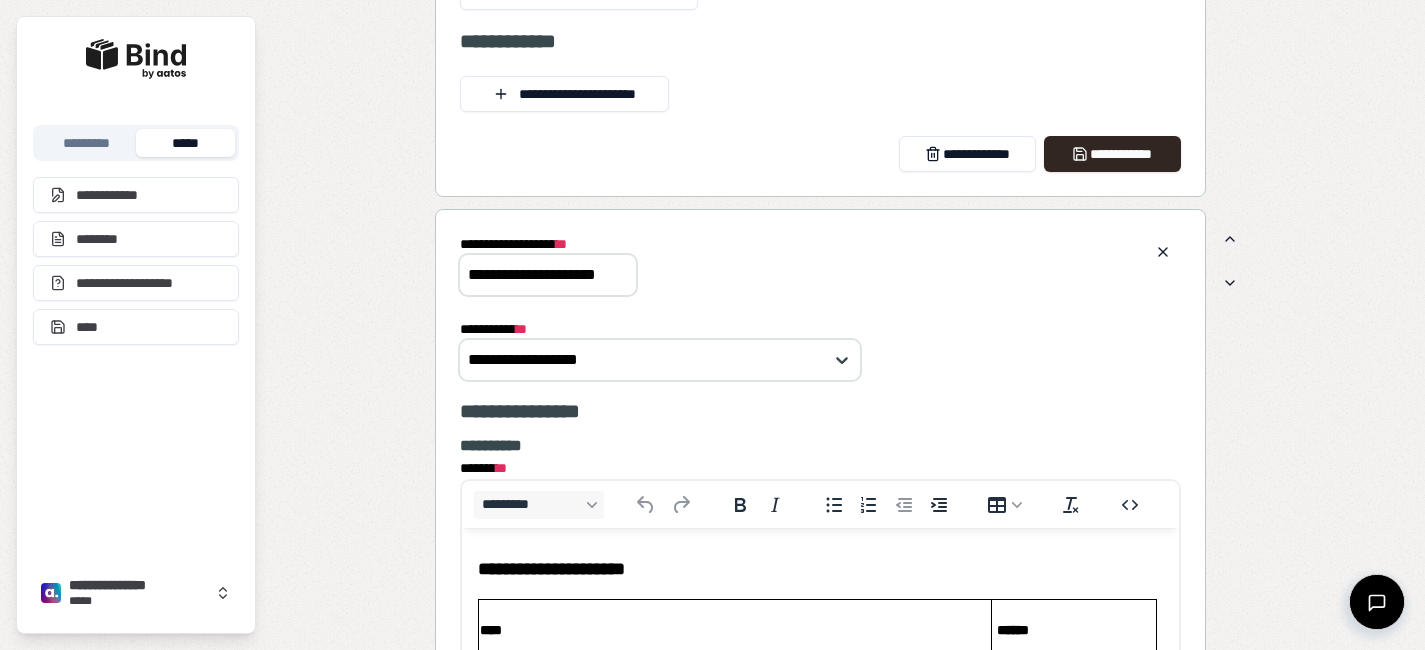 scroll, scrollTop: 0, scrollLeft: 0, axis: both 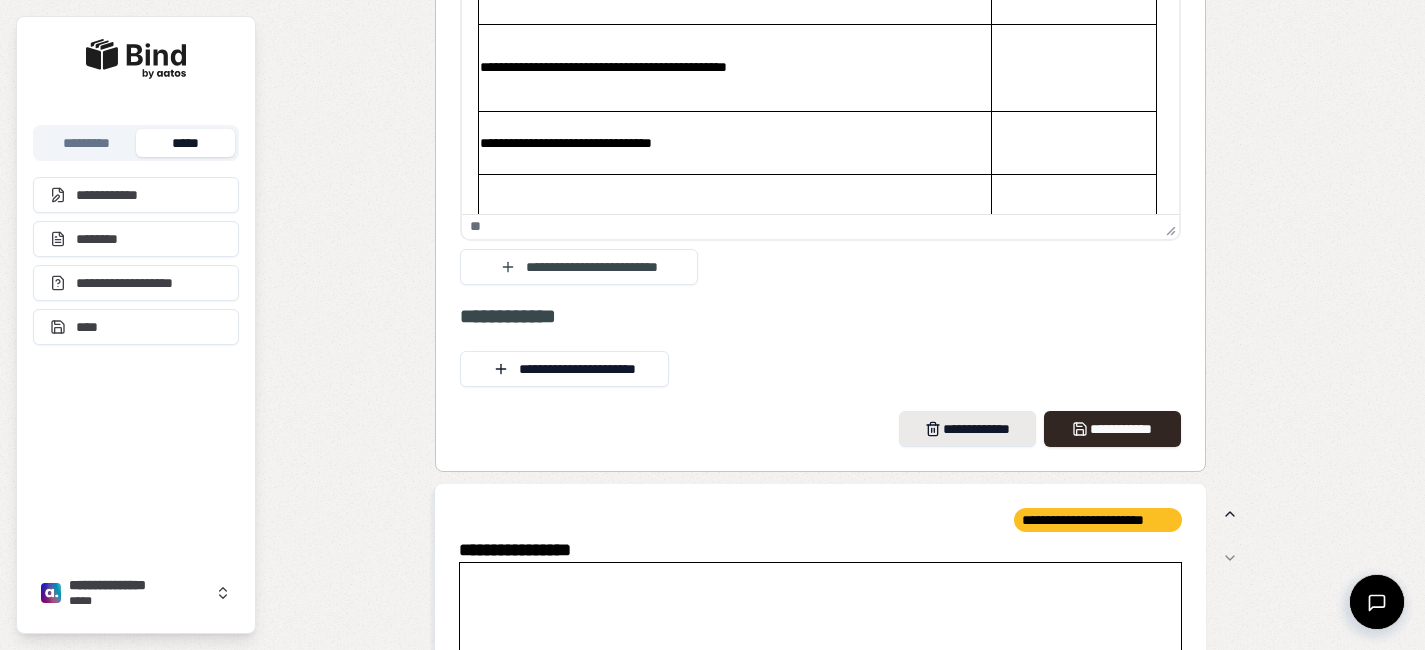 click on "**********" at bounding box center [967, 429] 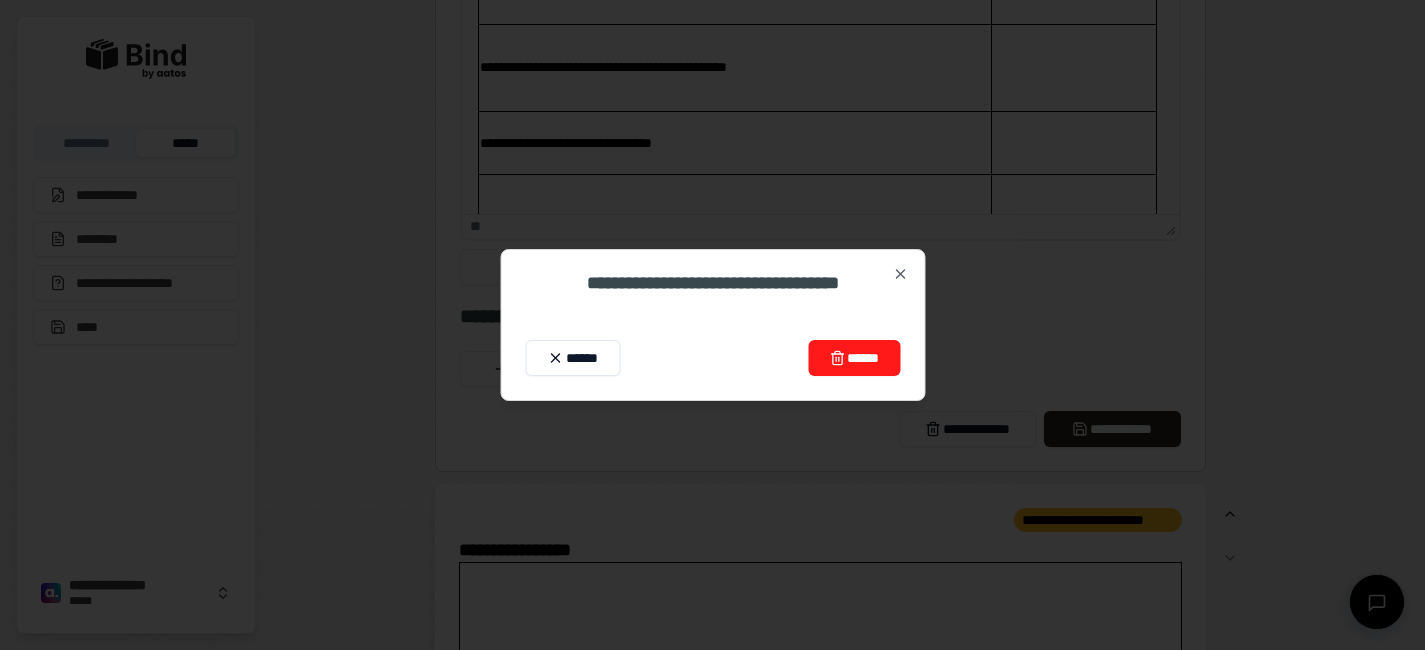 click on "******" at bounding box center (854, 358) 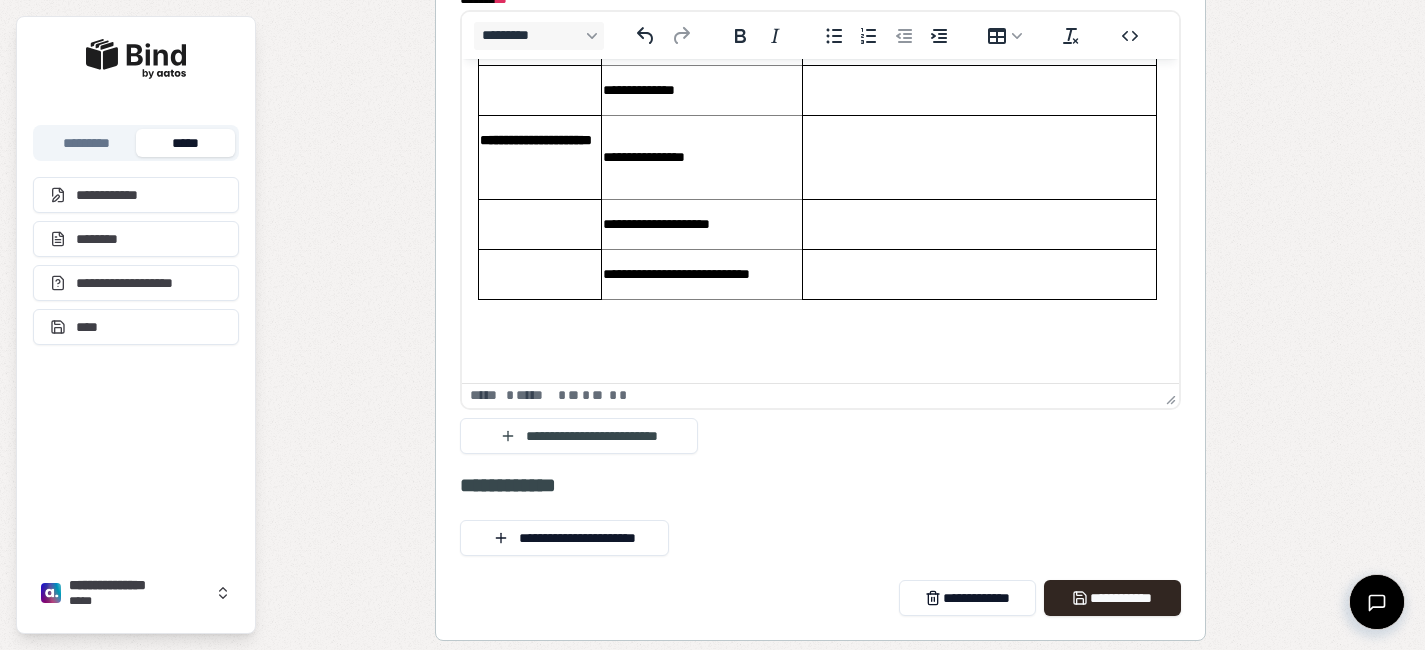 scroll, scrollTop: 1455, scrollLeft: 0, axis: vertical 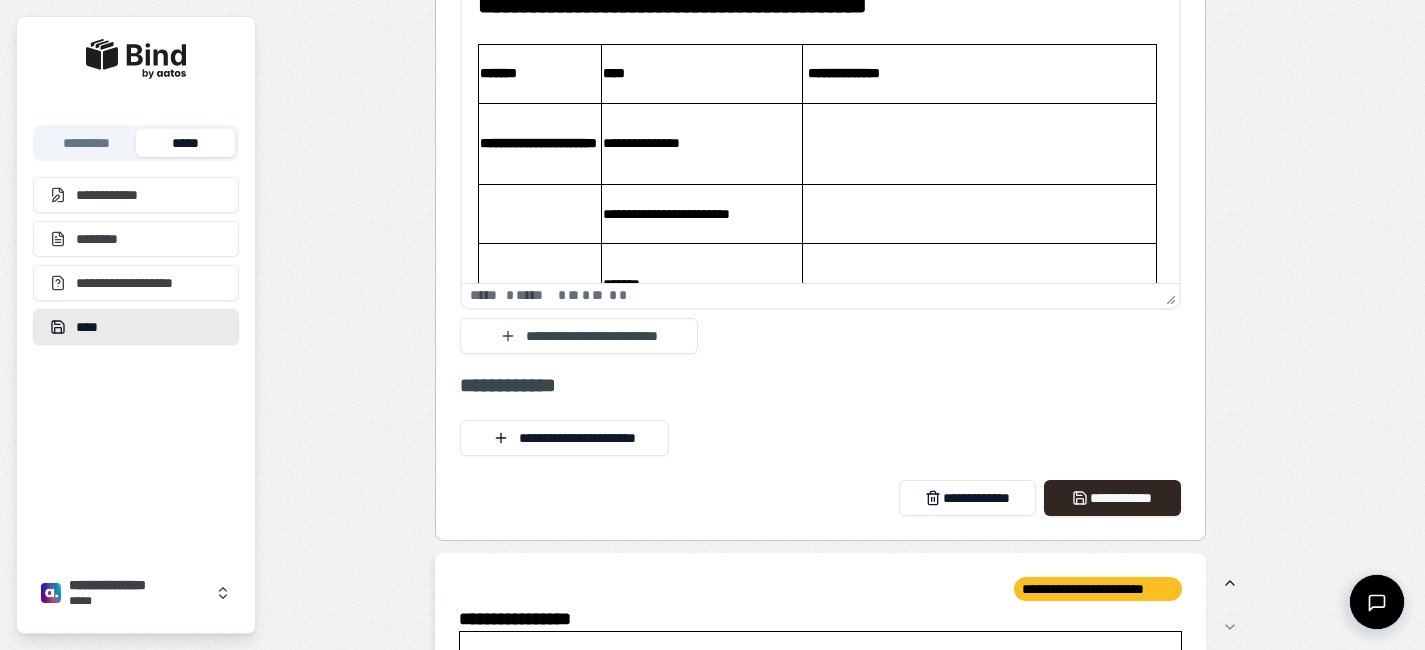 click on "****" at bounding box center (136, 327) 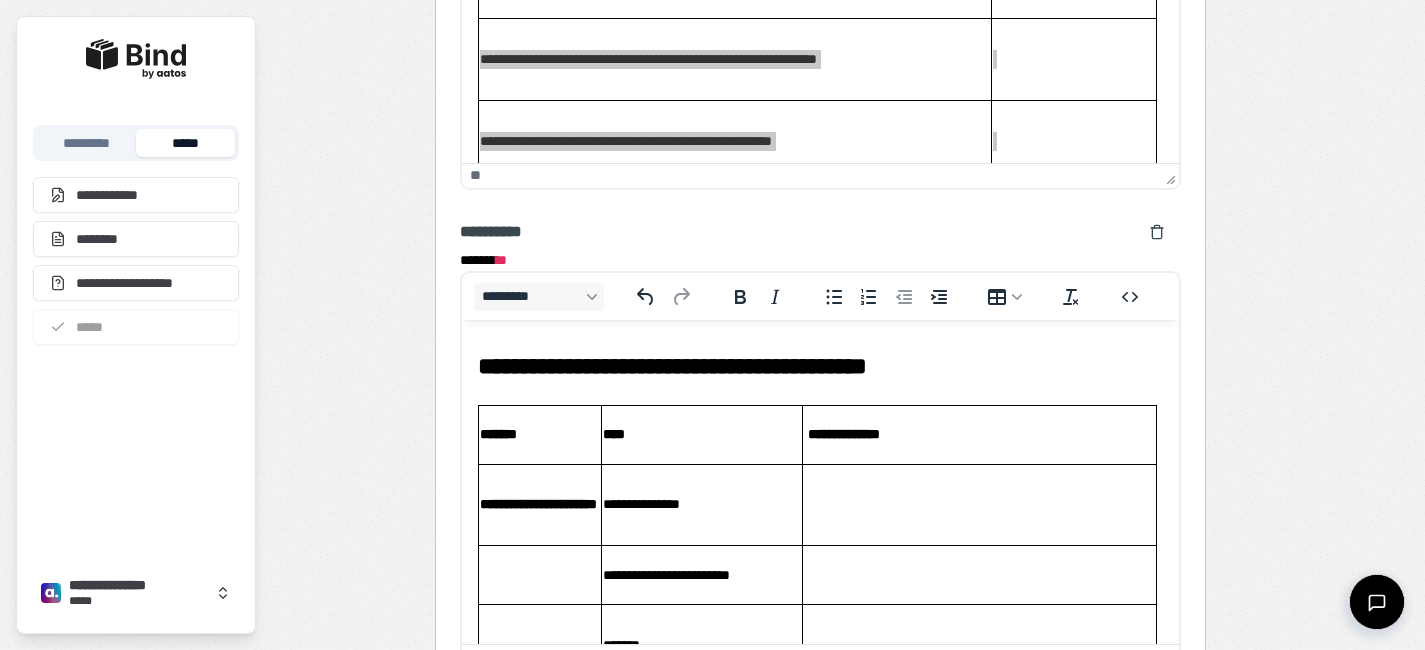 scroll, scrollTop: 1024, scrollLeft: 0, axis: vertical 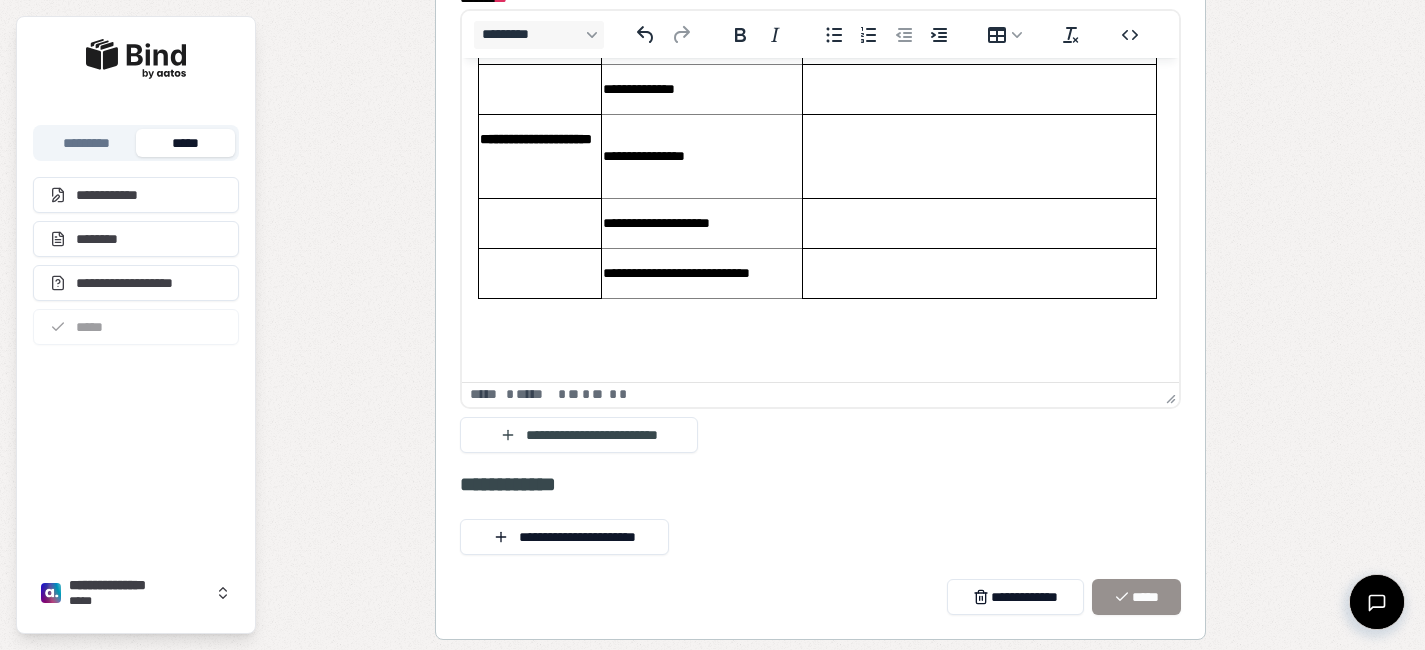 drag, startPoint x: 667, startPoint y: 217, endPoint x: 656, endPoint y: 181, distance: 37.64306 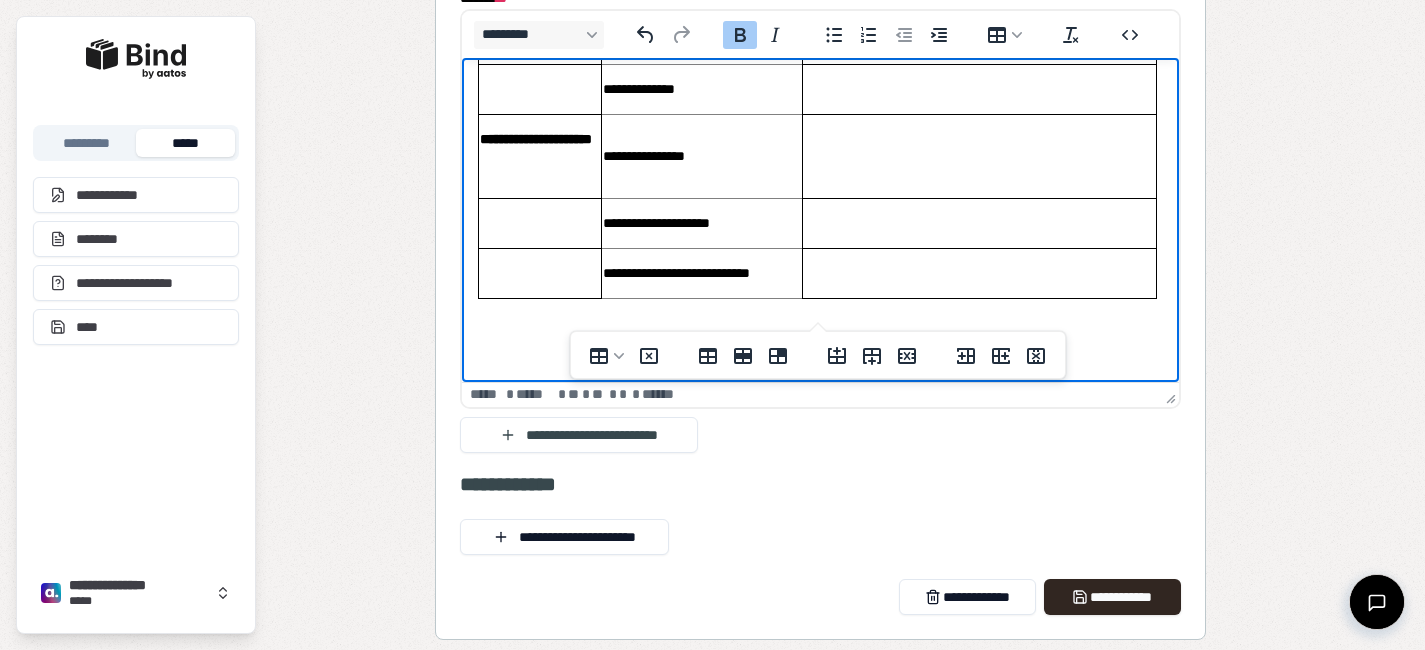 click on "**********" at bounding box center (540, 157) 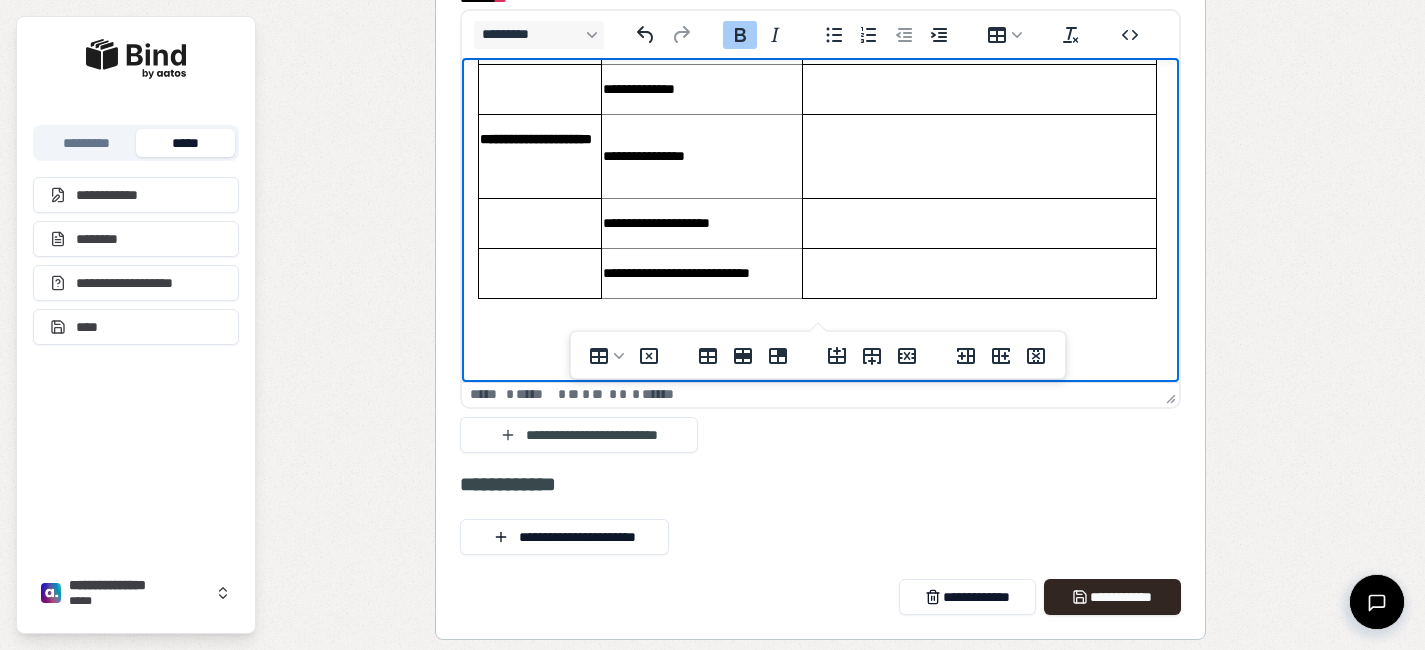 type 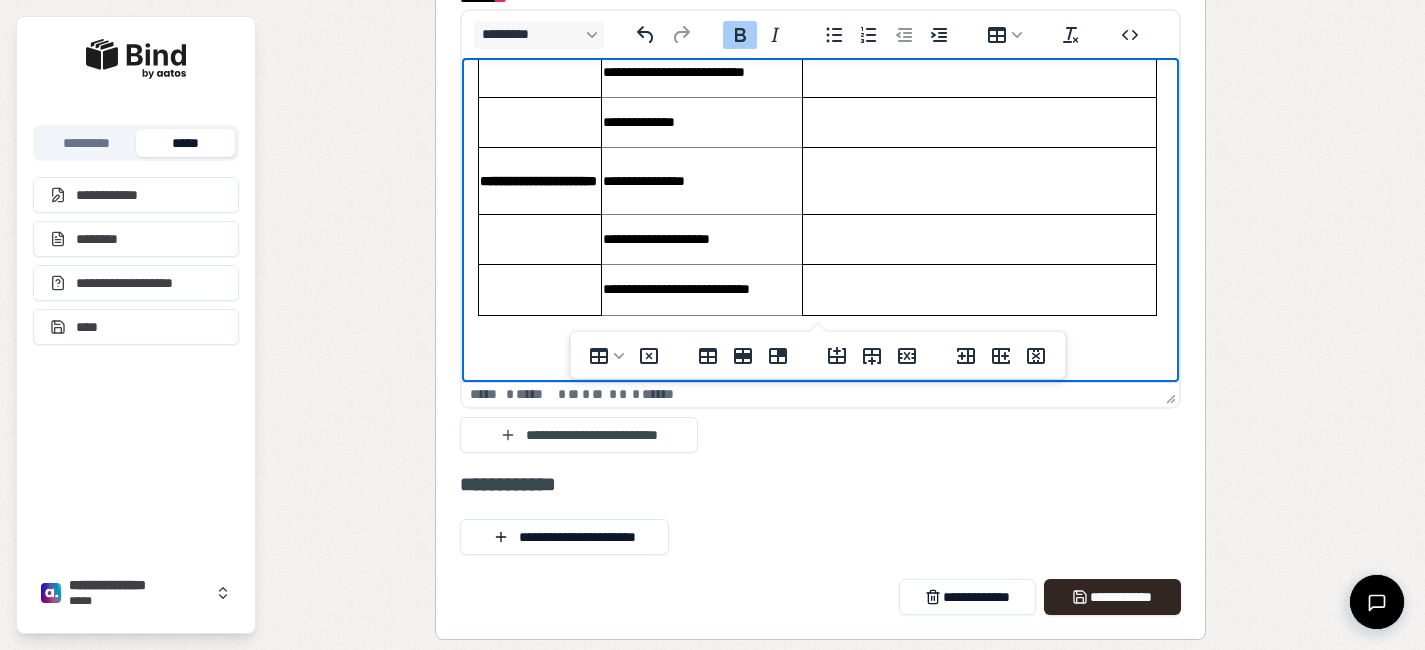 scroll, scrollTop: 1507, scrollLeft: 0, axis: vertical 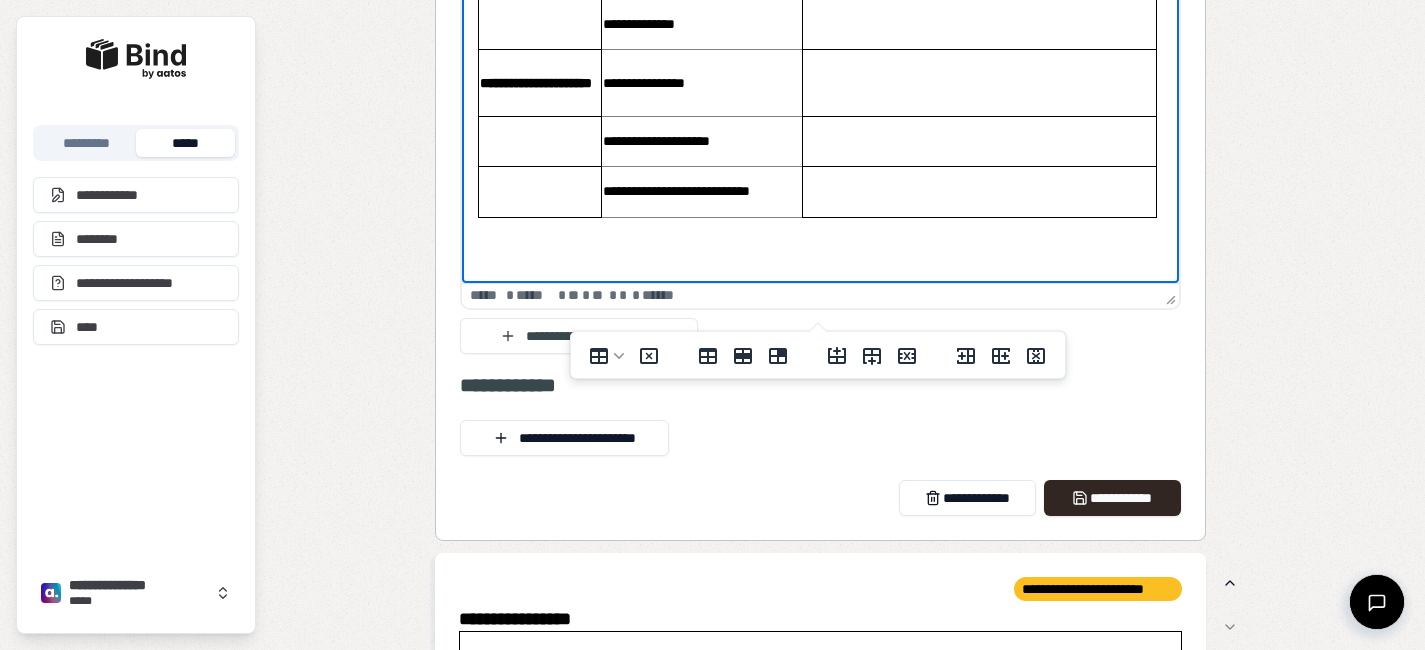 click on "**********" at bounding box center (702, 191) 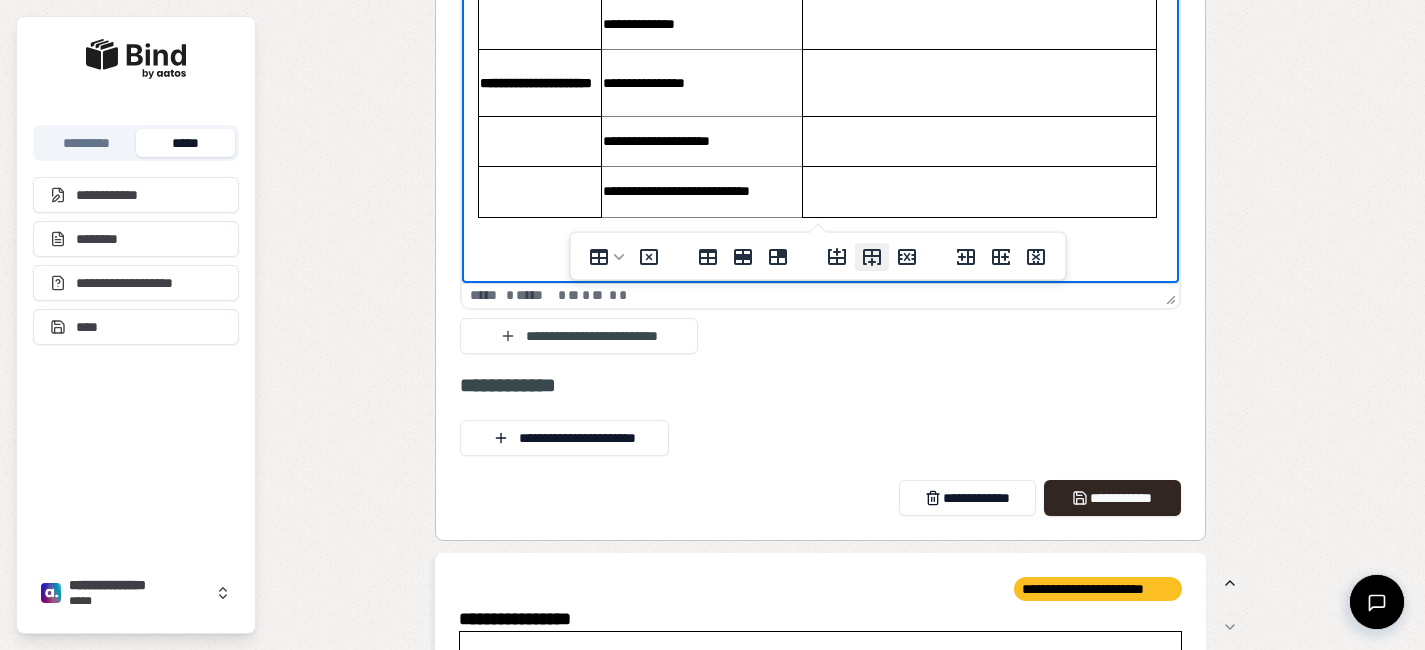click 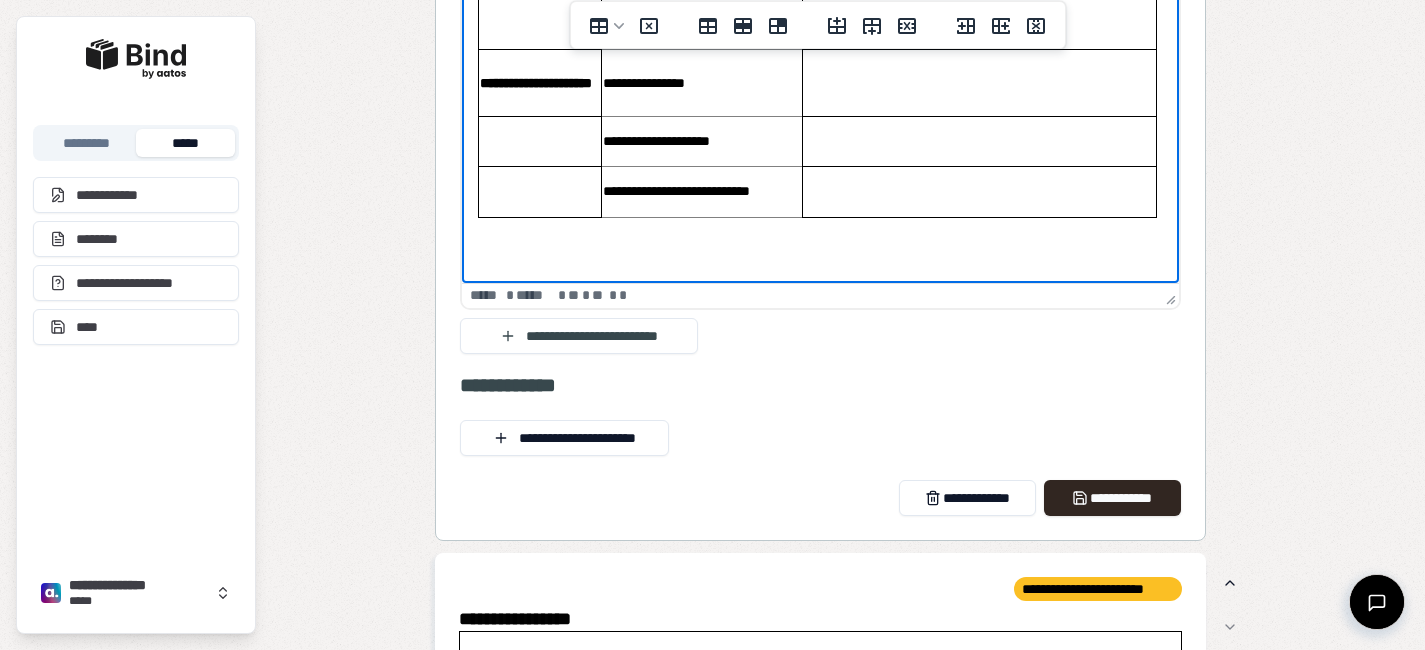 scroll, scrollTop: 1541, scrollLeft: 0, axis: vertical 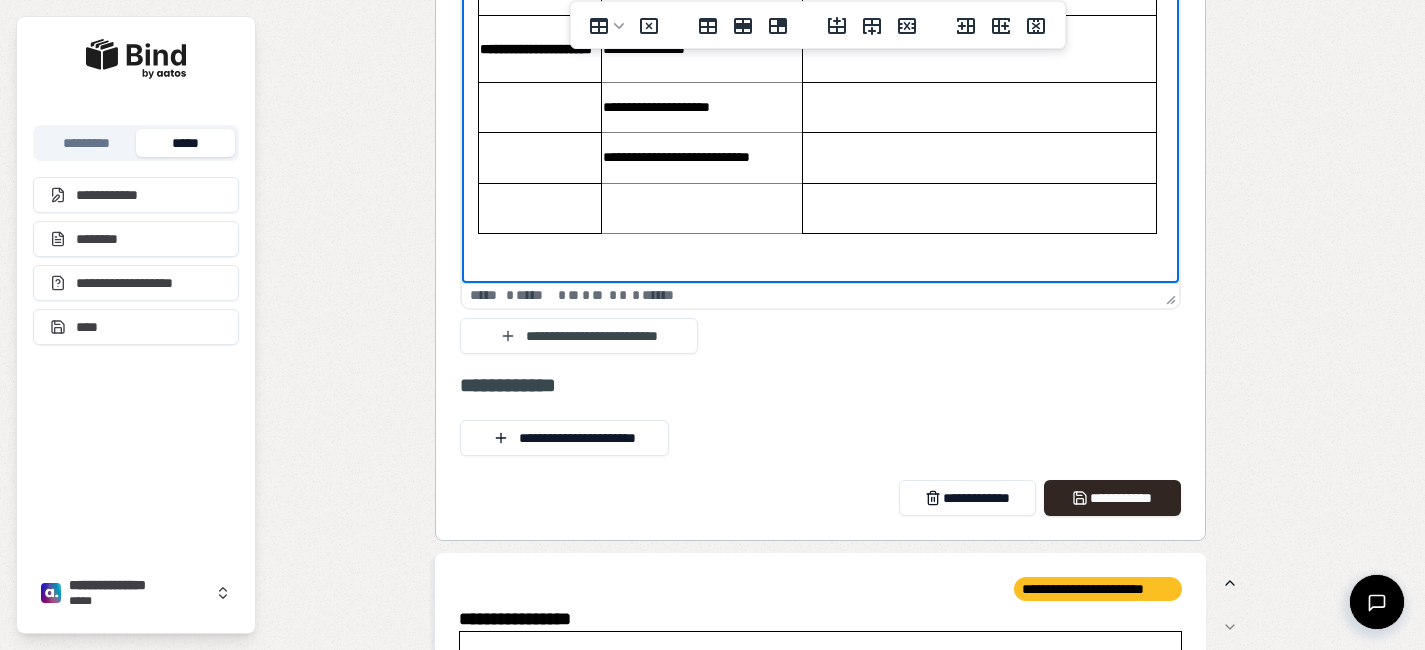 click at bounding box center (540, 208) 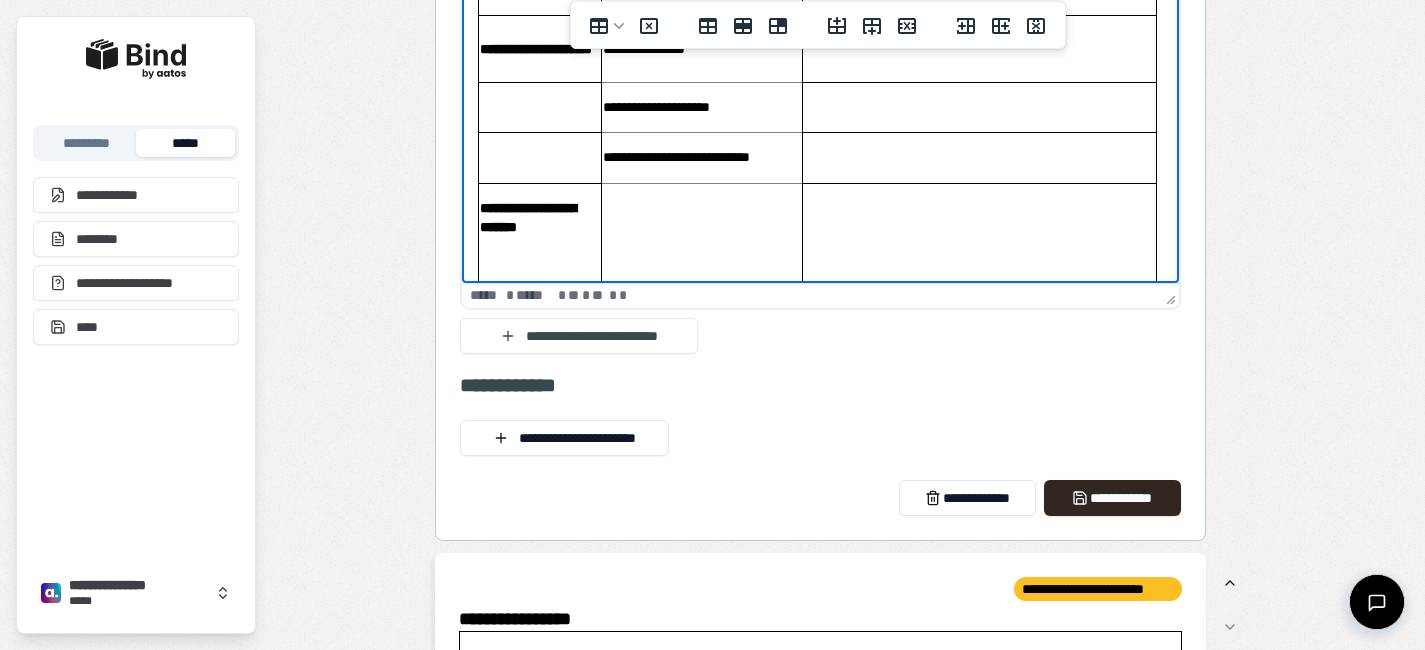 click at bounding box center [702, 234] 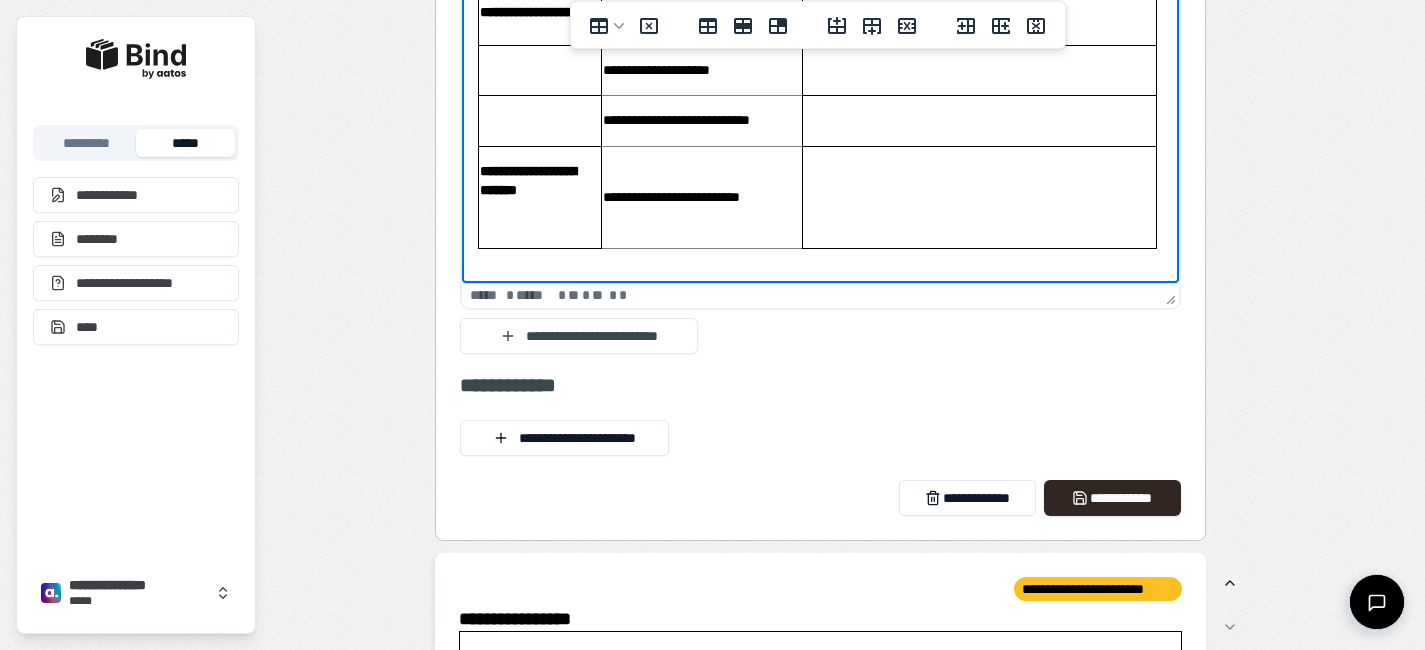 scroll, scrollTop: 1581, scrollLeft: 0, axis: vertical 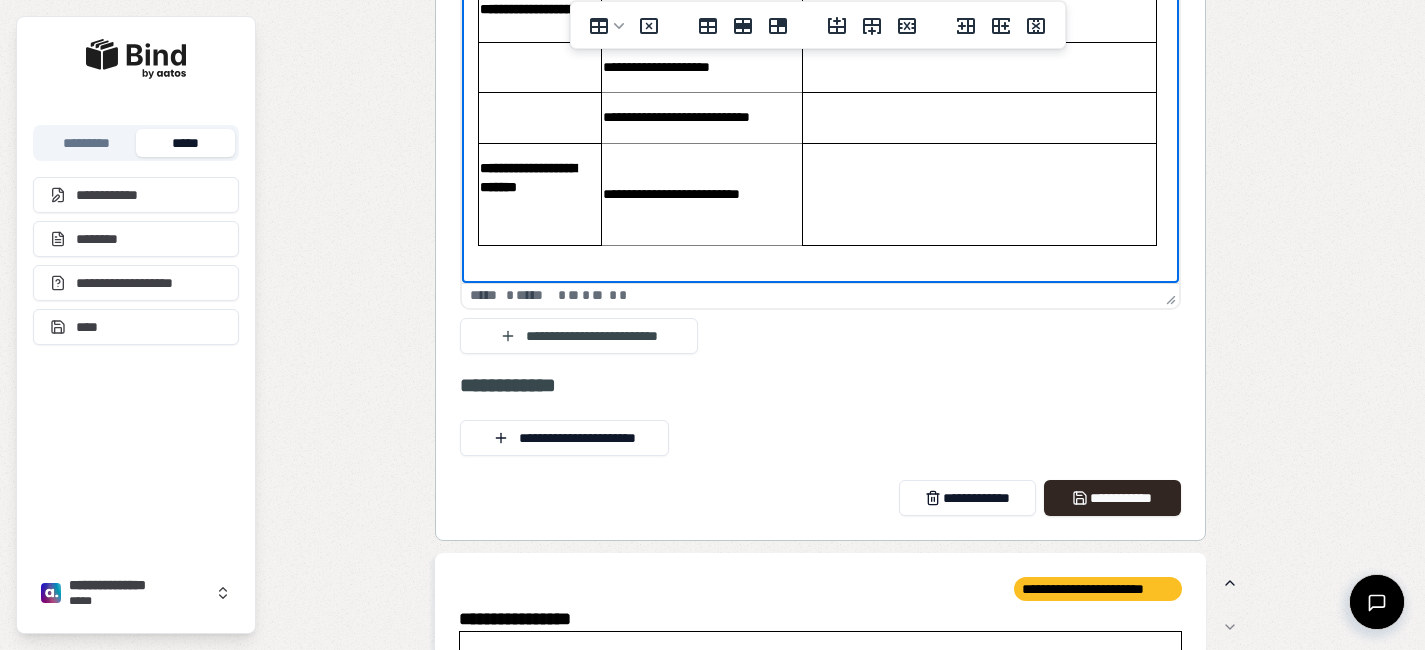 click on "**********" at bounding box center [702, 194] 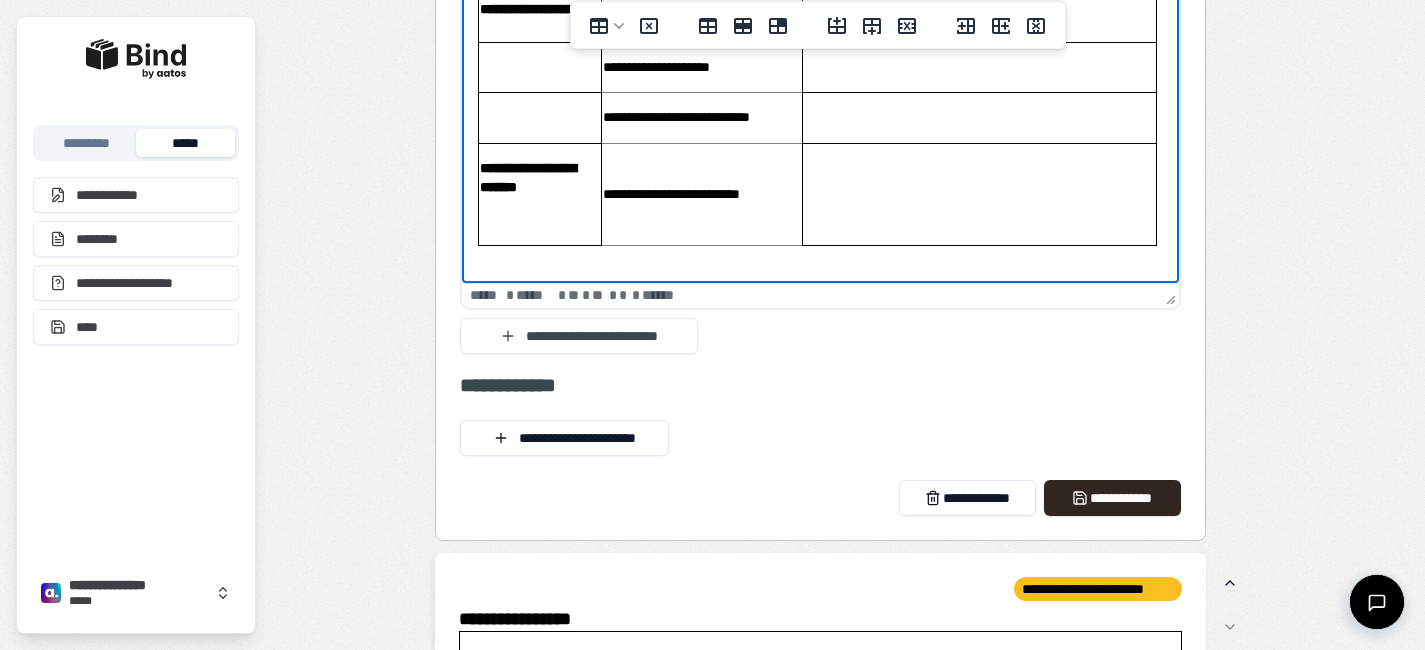 click on "**********" at bounding box center (540, 194) 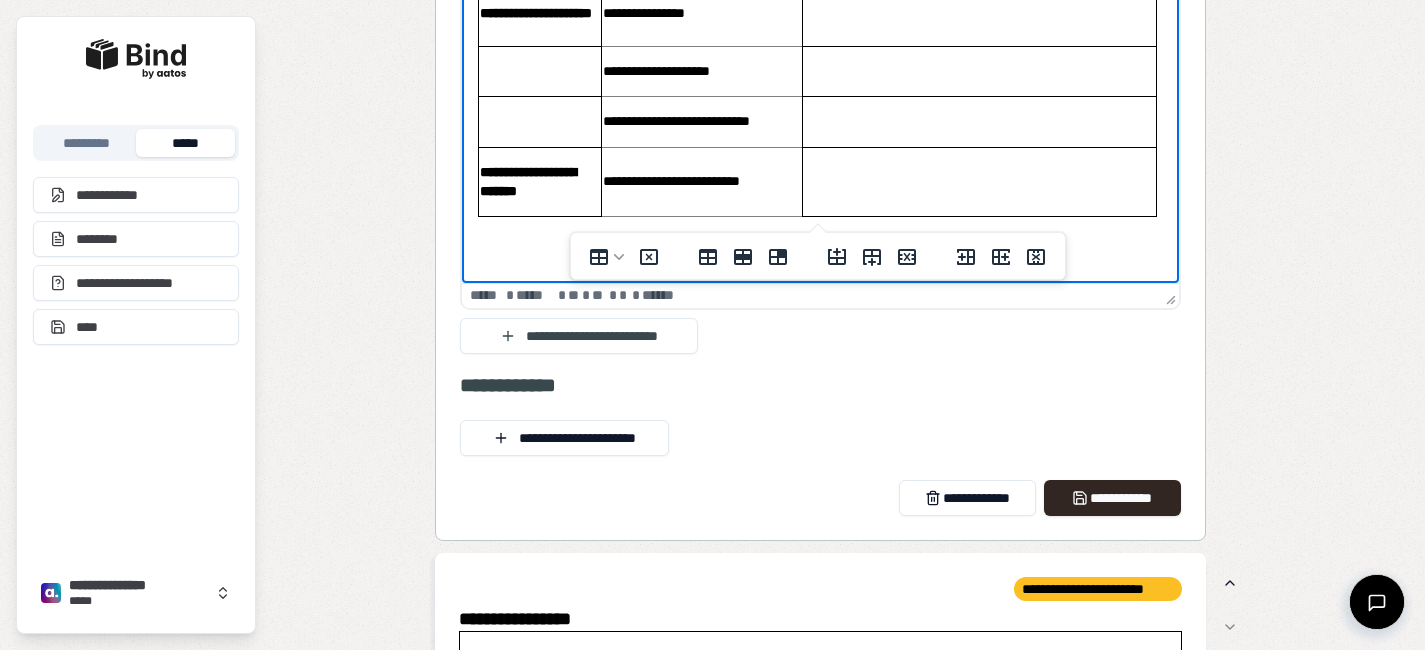 scroll, scrollTop: 1577, scrollLeft: 0, axis: vertical 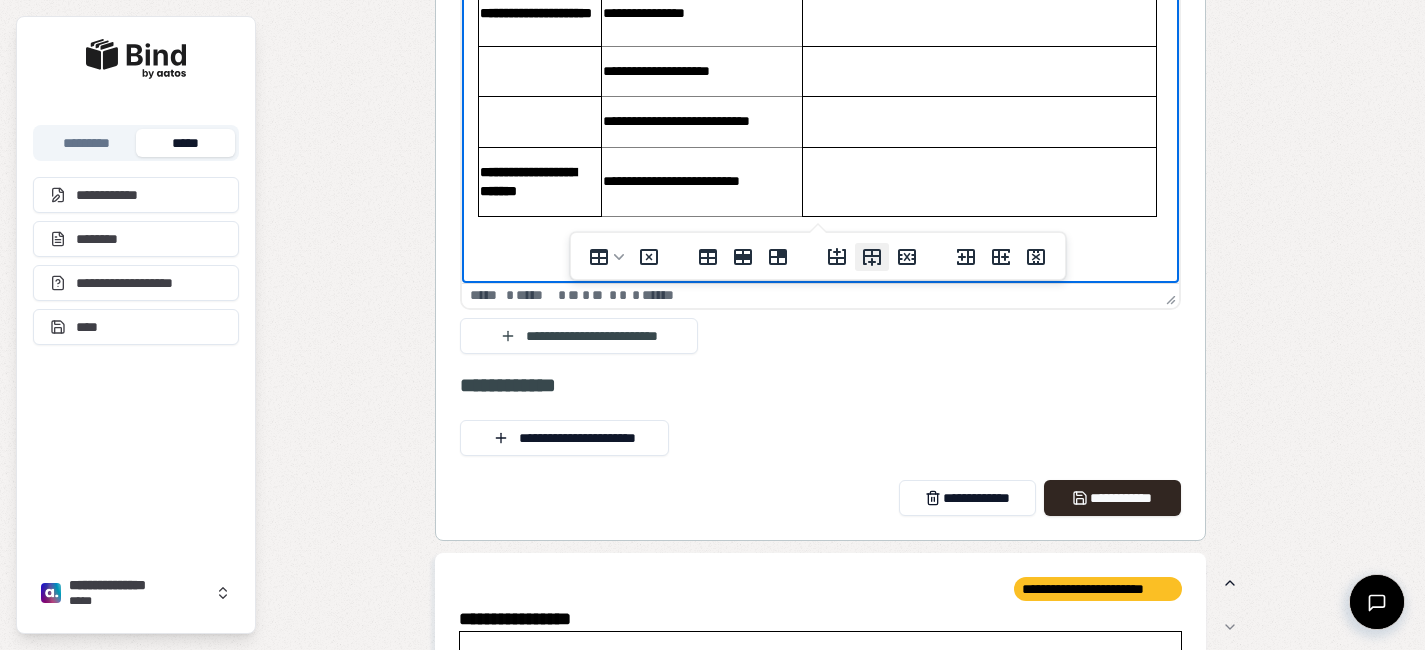 click 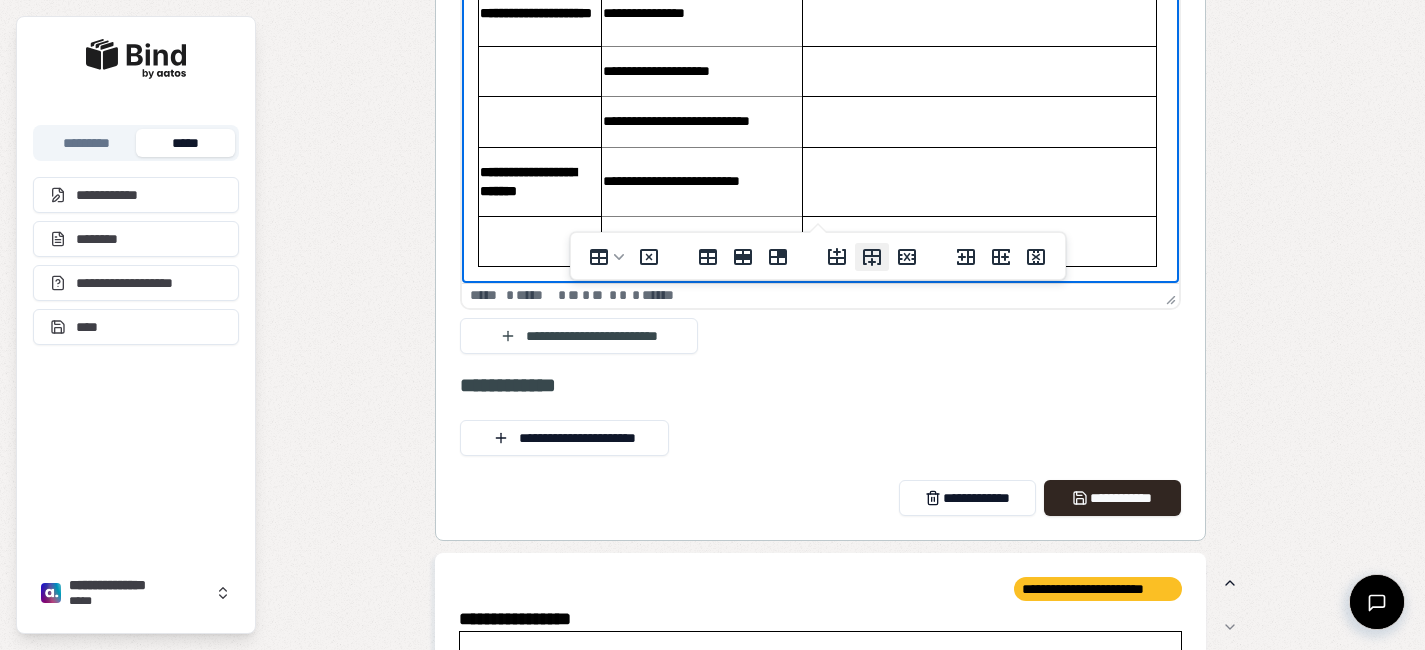scroll, scrollTop: 1581, scrollLeft: 0, axis: vertical 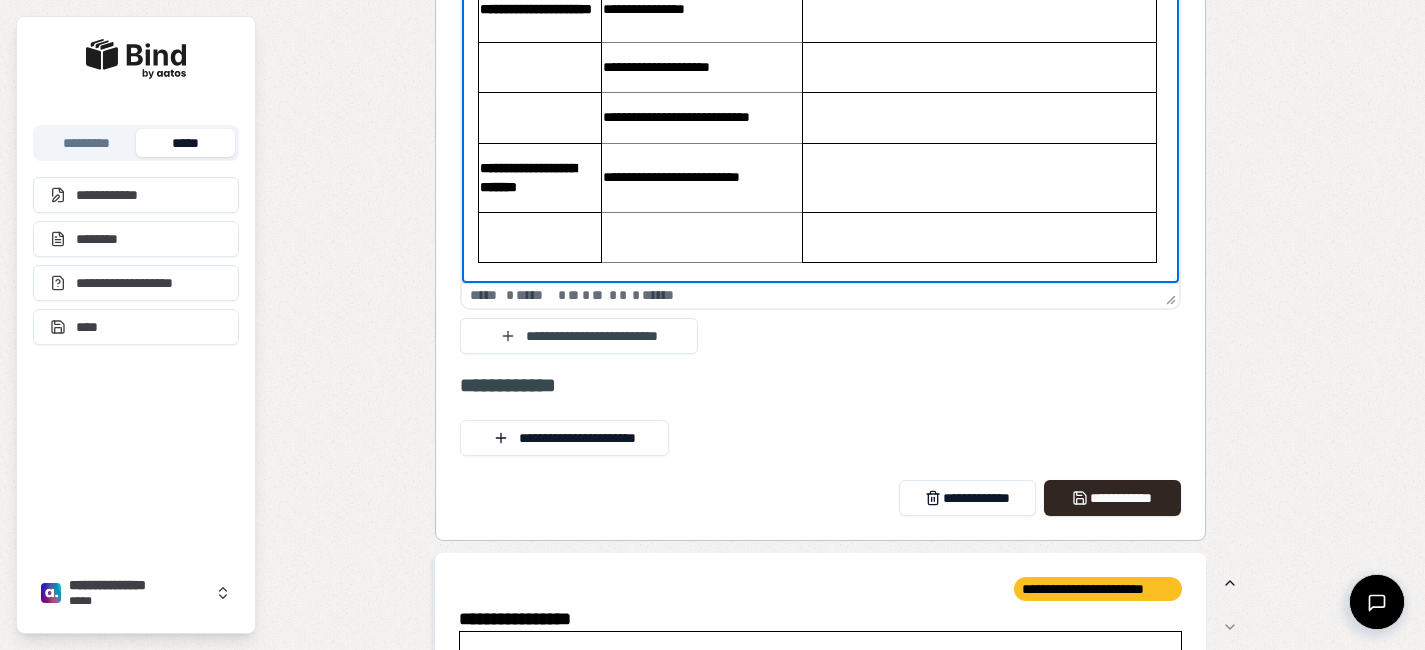 click at bounding box center (702, 237) 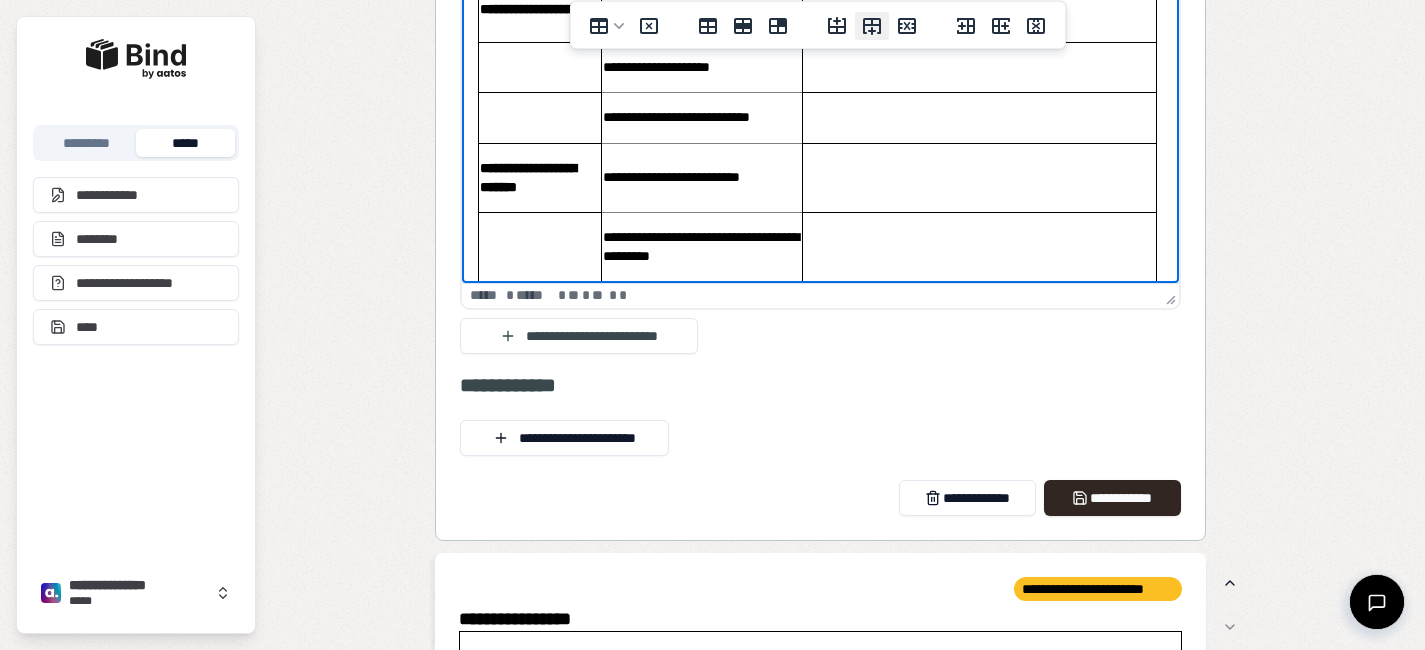 click 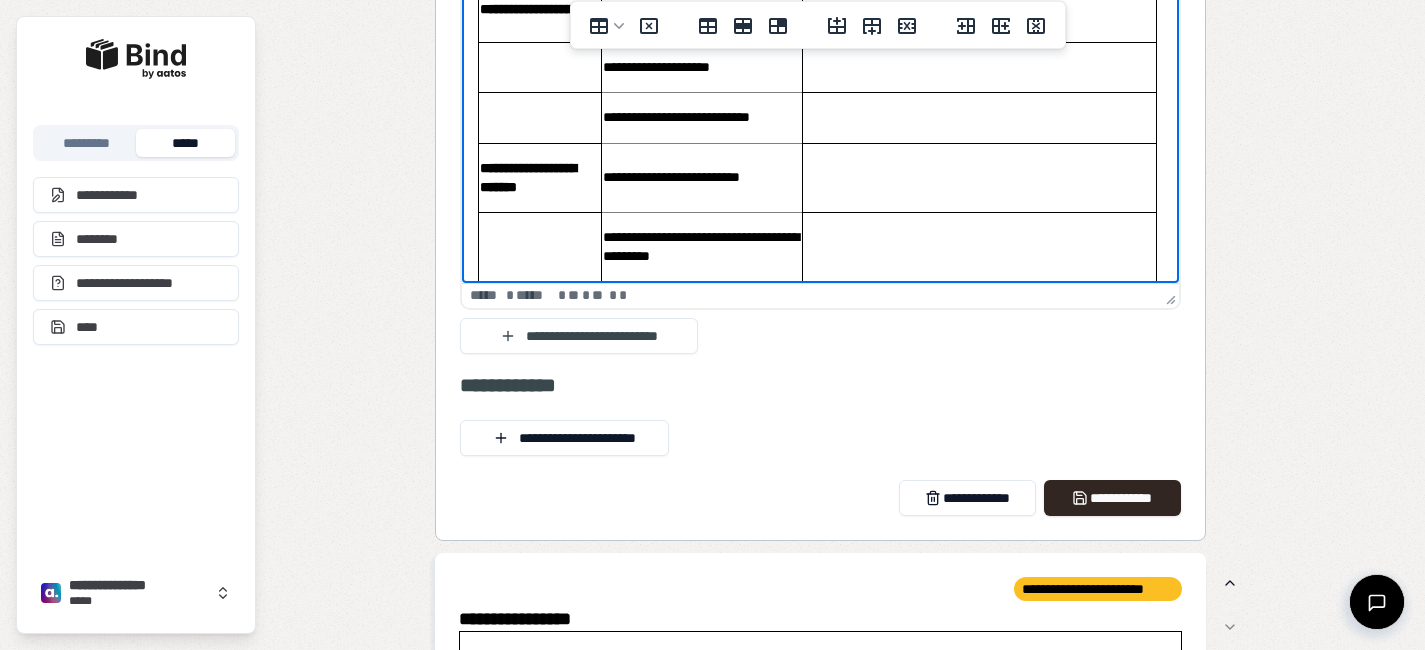 scroll, scrollTop: 1697, scrollLeft: 0, axis: vertical 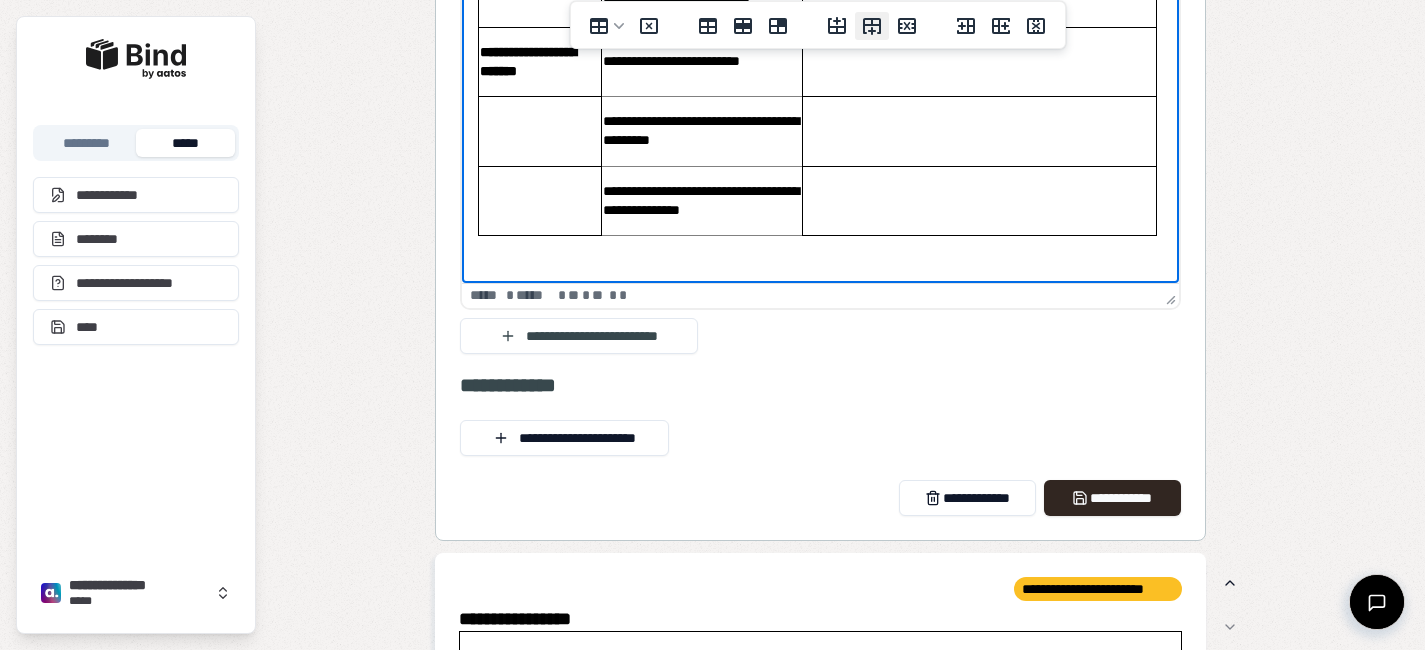 click 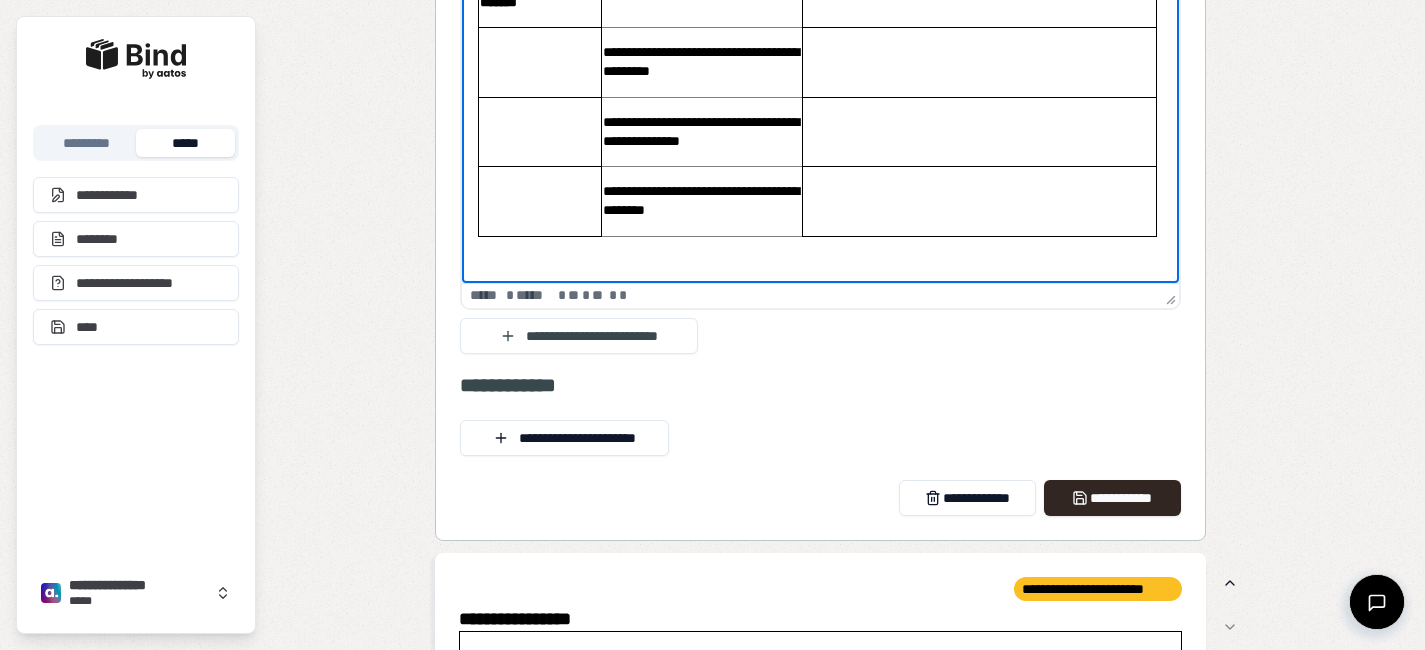 scroll, scrollTop: 1769, scrollLeft: 0, axis: vertical 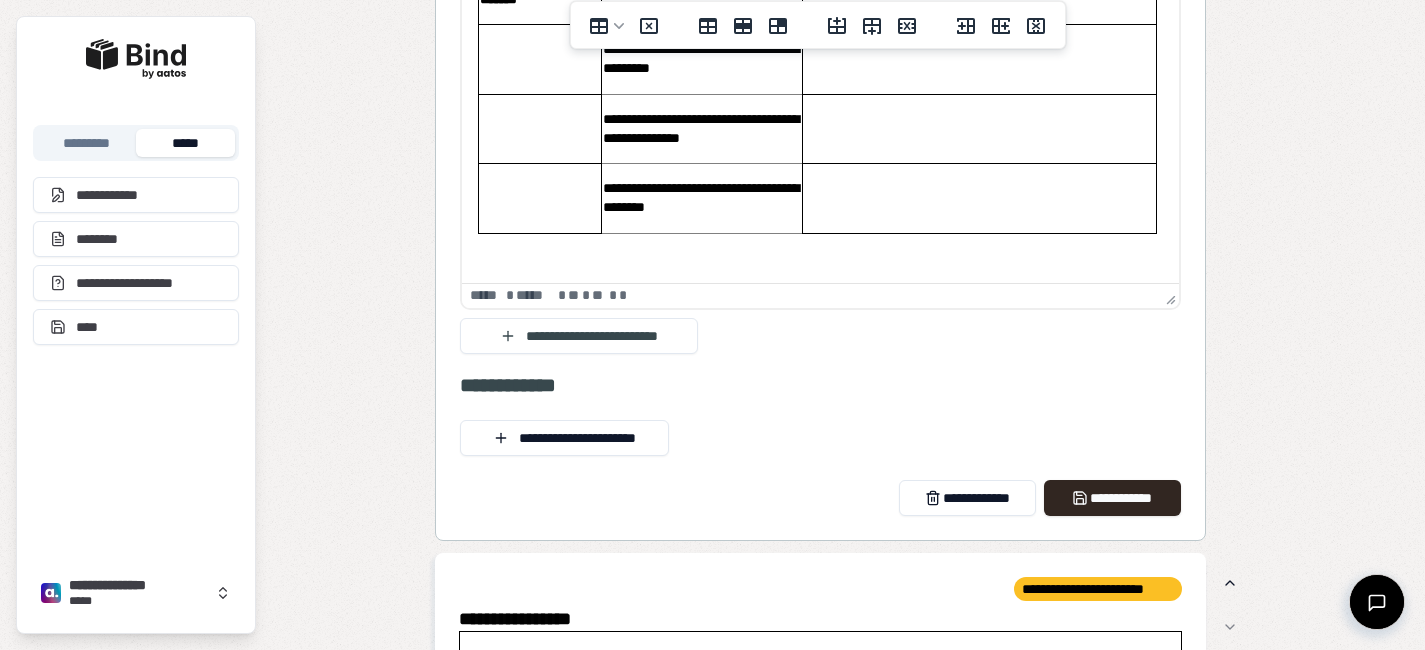 click at bounding box center (872, 25) 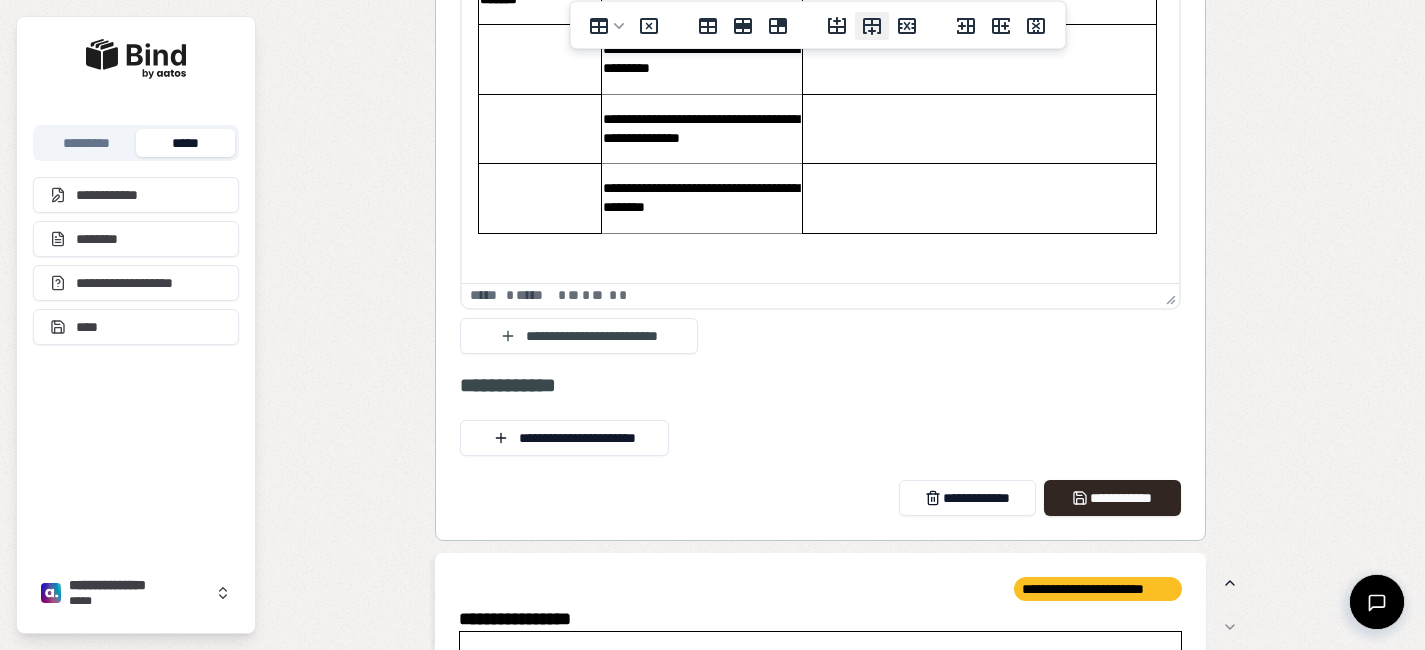 click 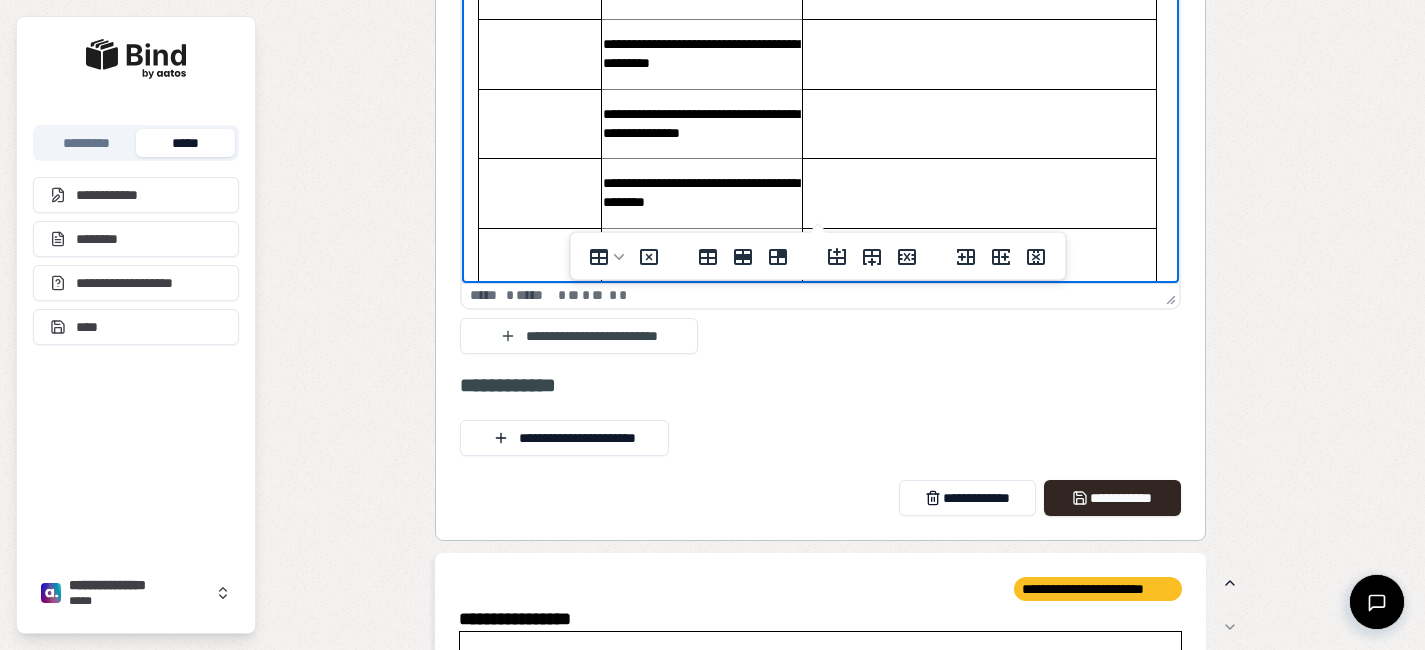 scroll, scrollTop: 1855, scrollLeft: 0, axis: vertical 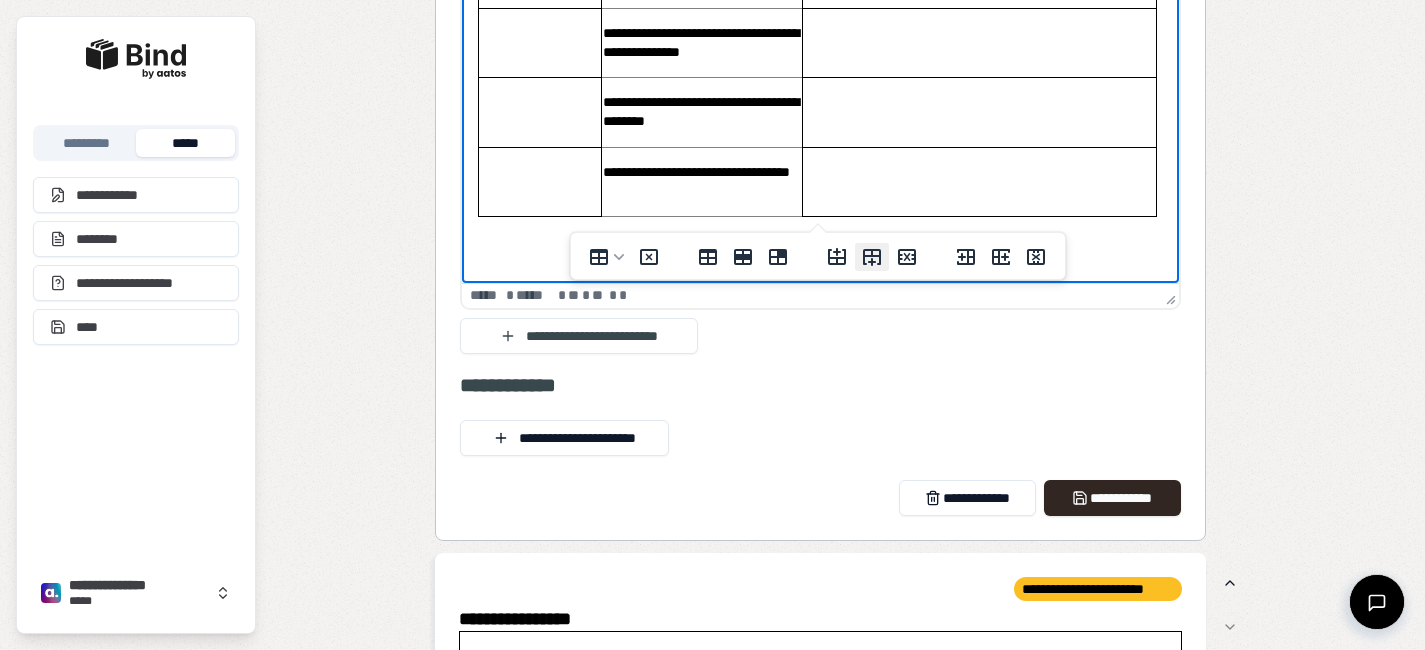 click 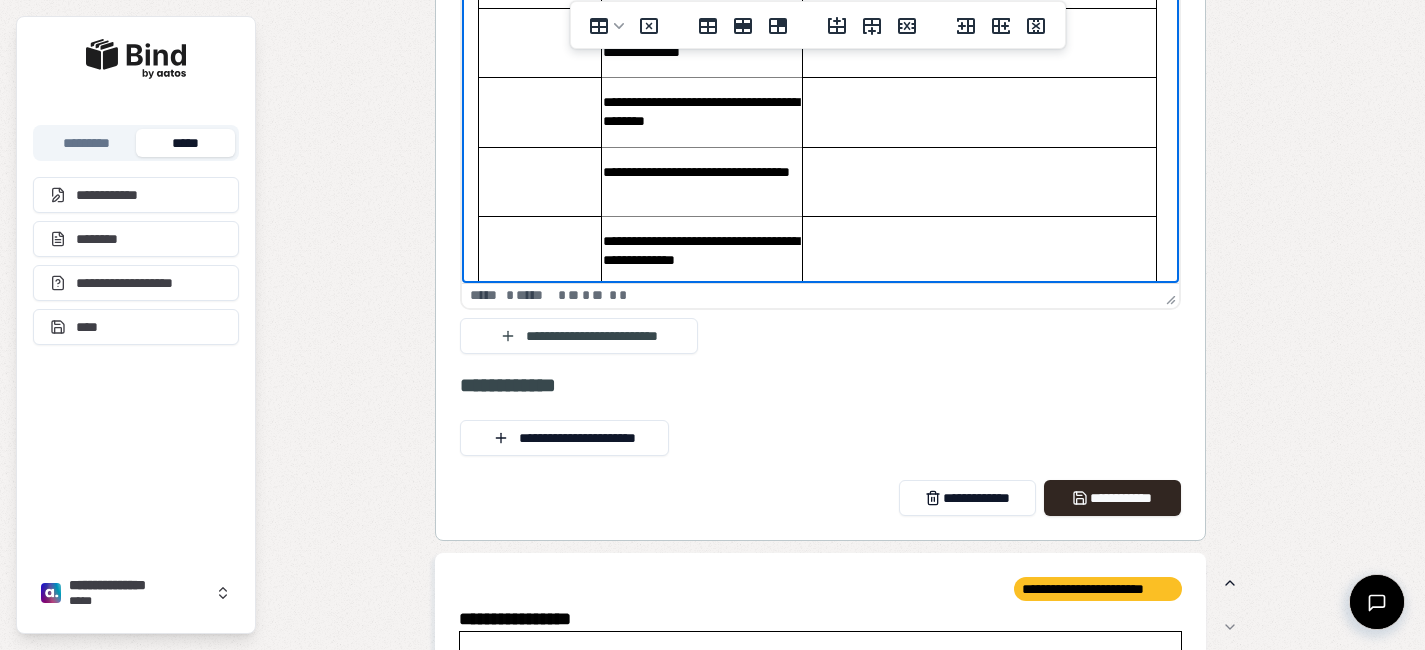 scroll, scrollTop: 1924, scrollLeft: 0, axis: vertical 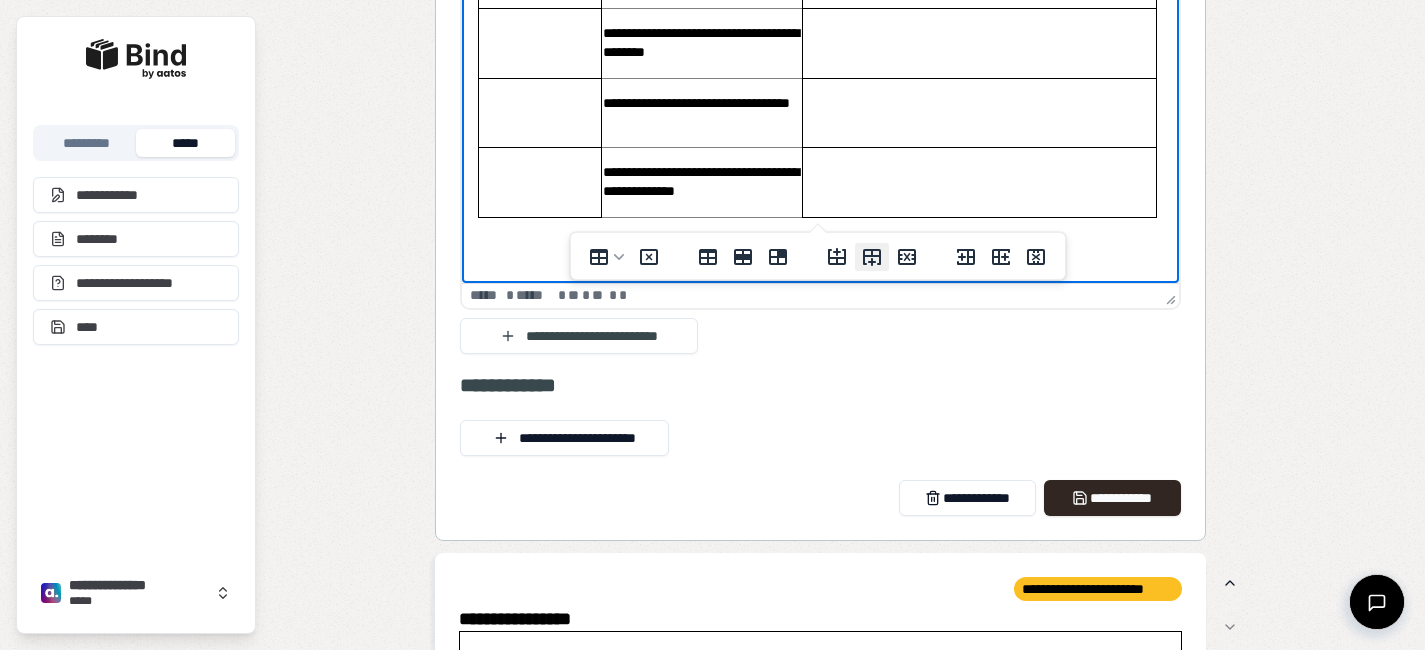 click 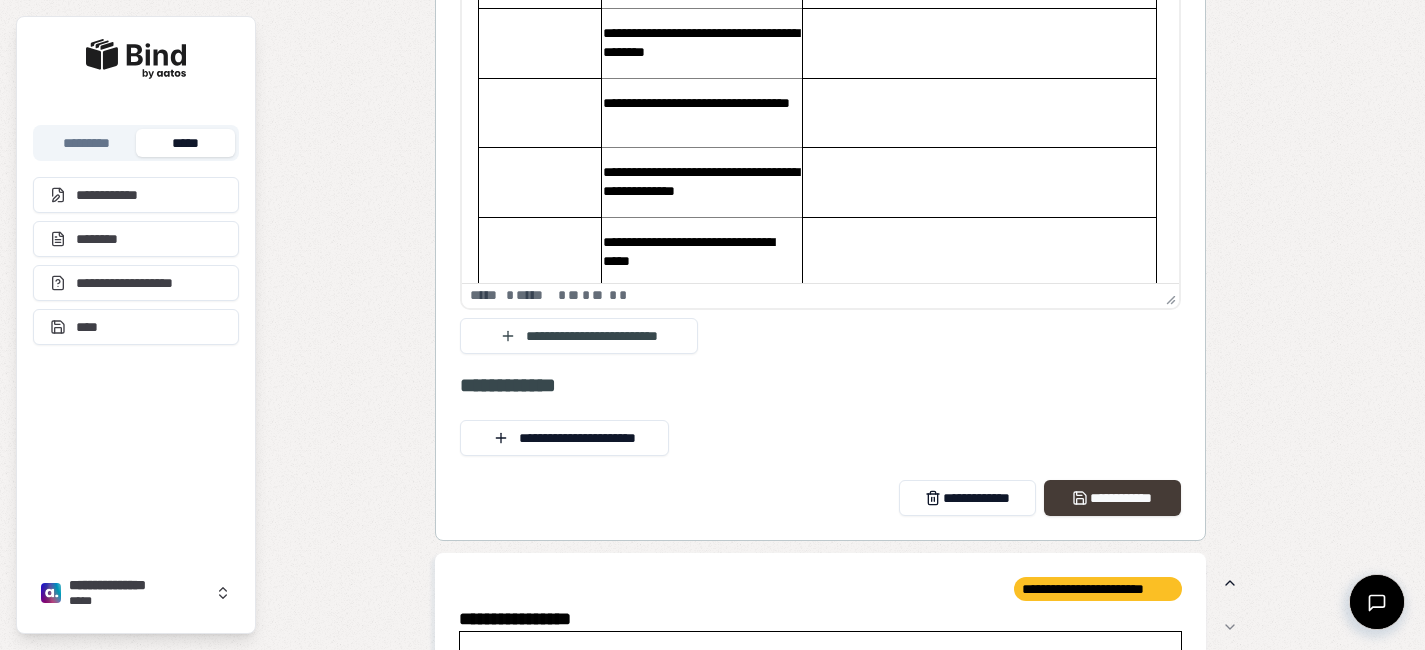 click on "**********" at bounding box center (1112, 498) 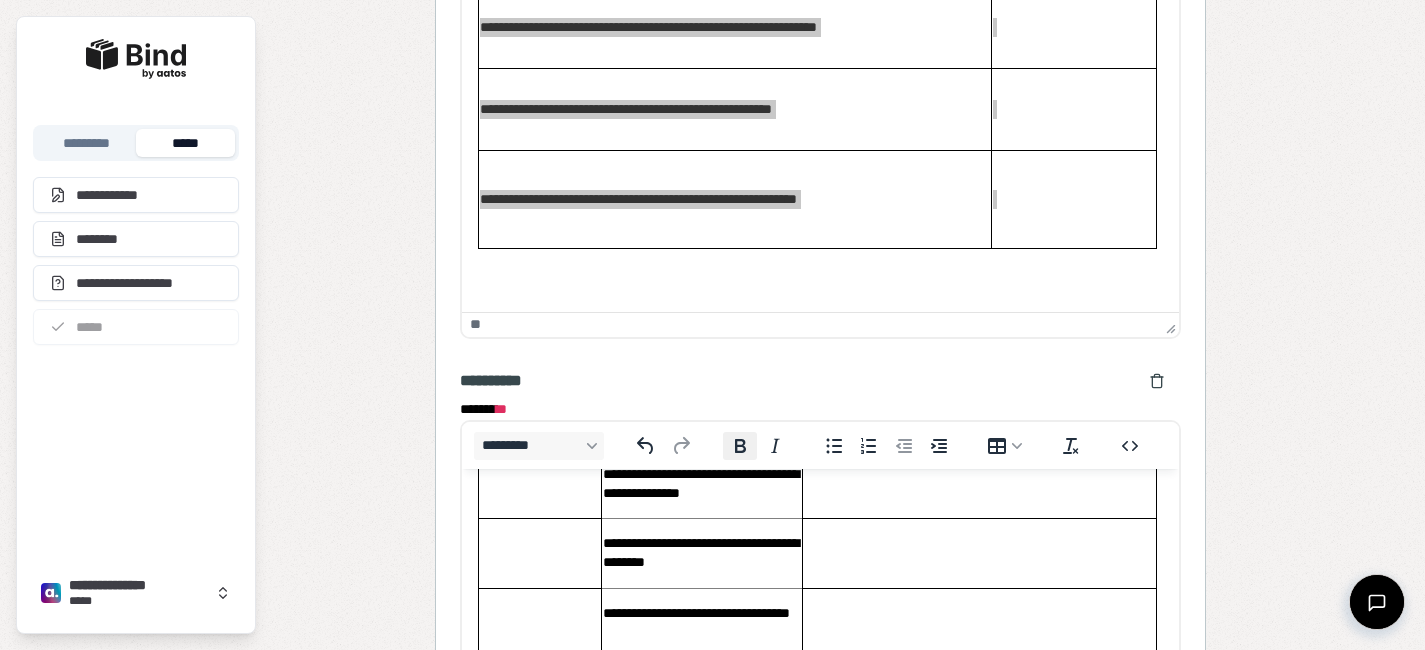 scroll, scrollTop: 946, scrollLeft: 0, axis: vertical 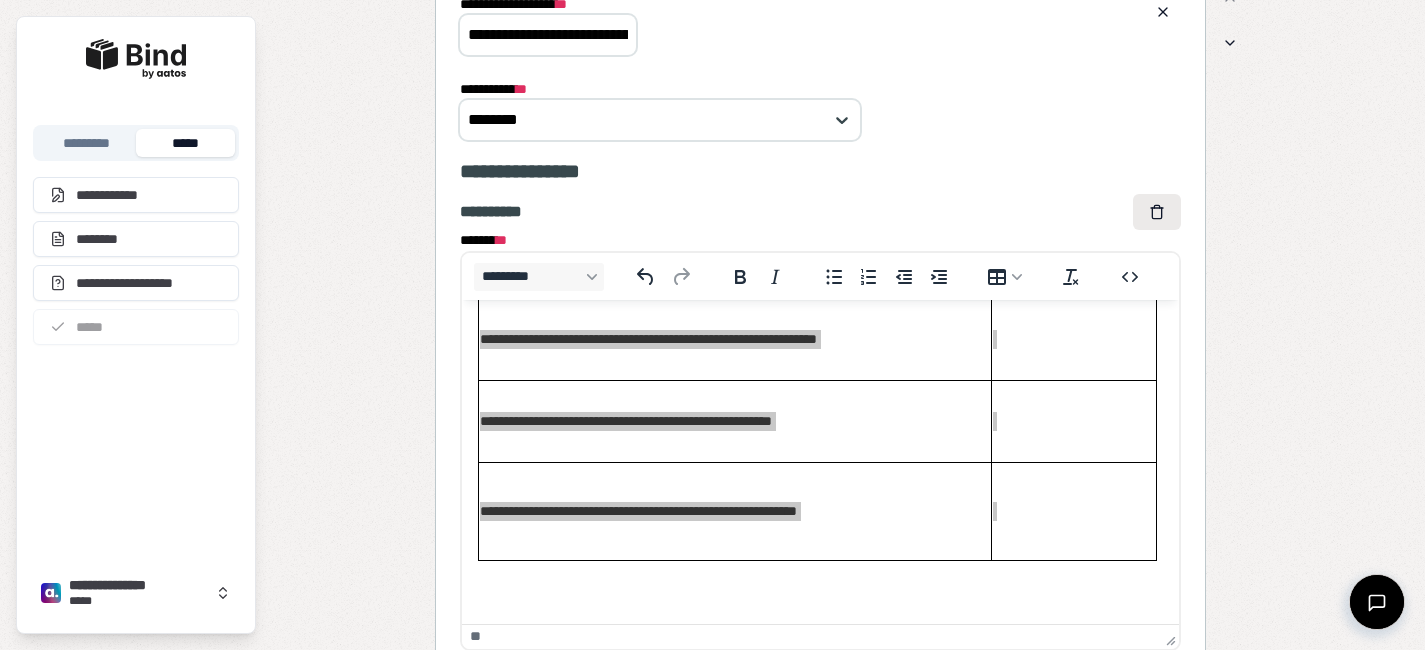 click at bounding box center [1157, 212] 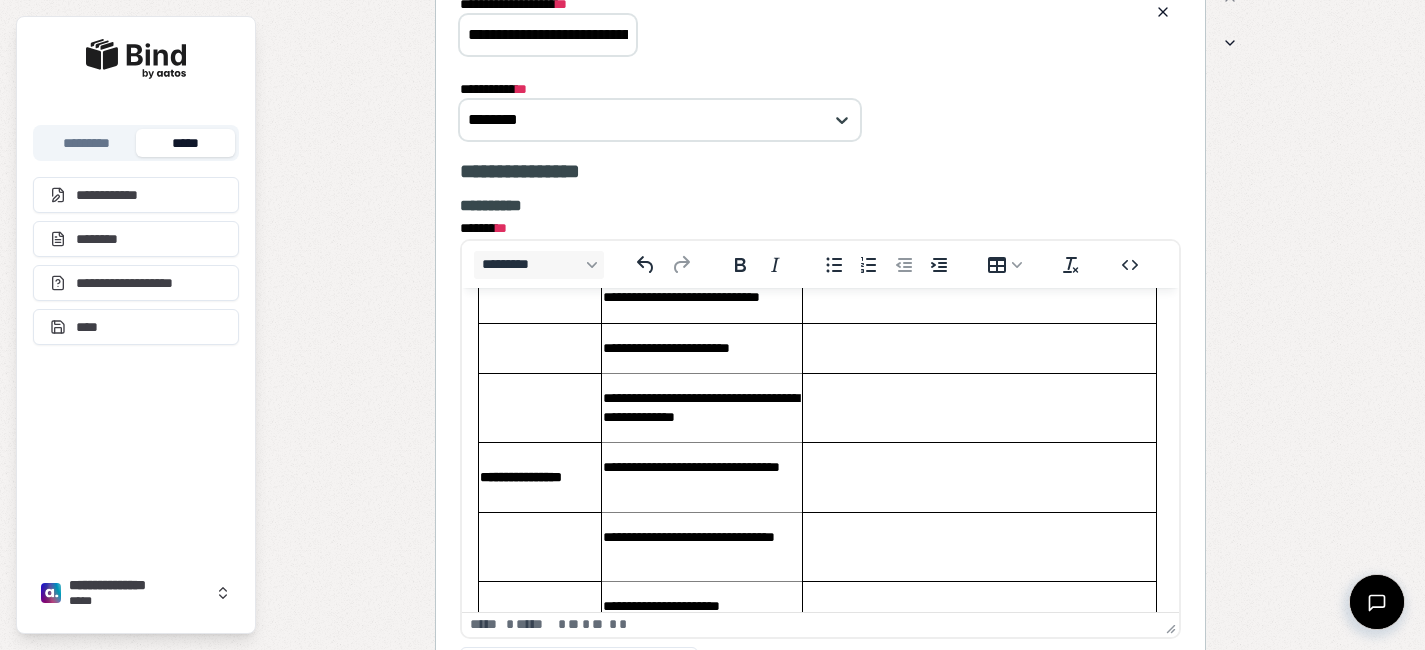 scroll, scrollTop: 0, scrollLeft: 0, axis: both 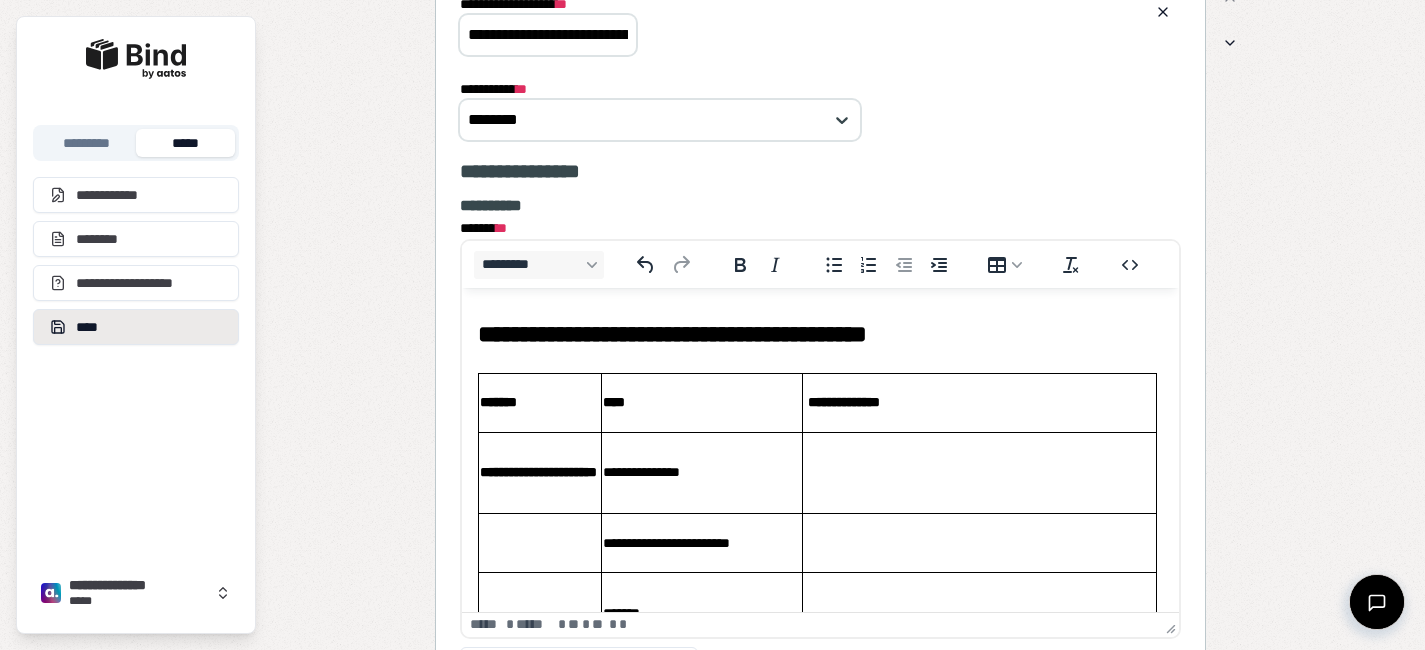 click on "****" at bounding box center (136, 327) 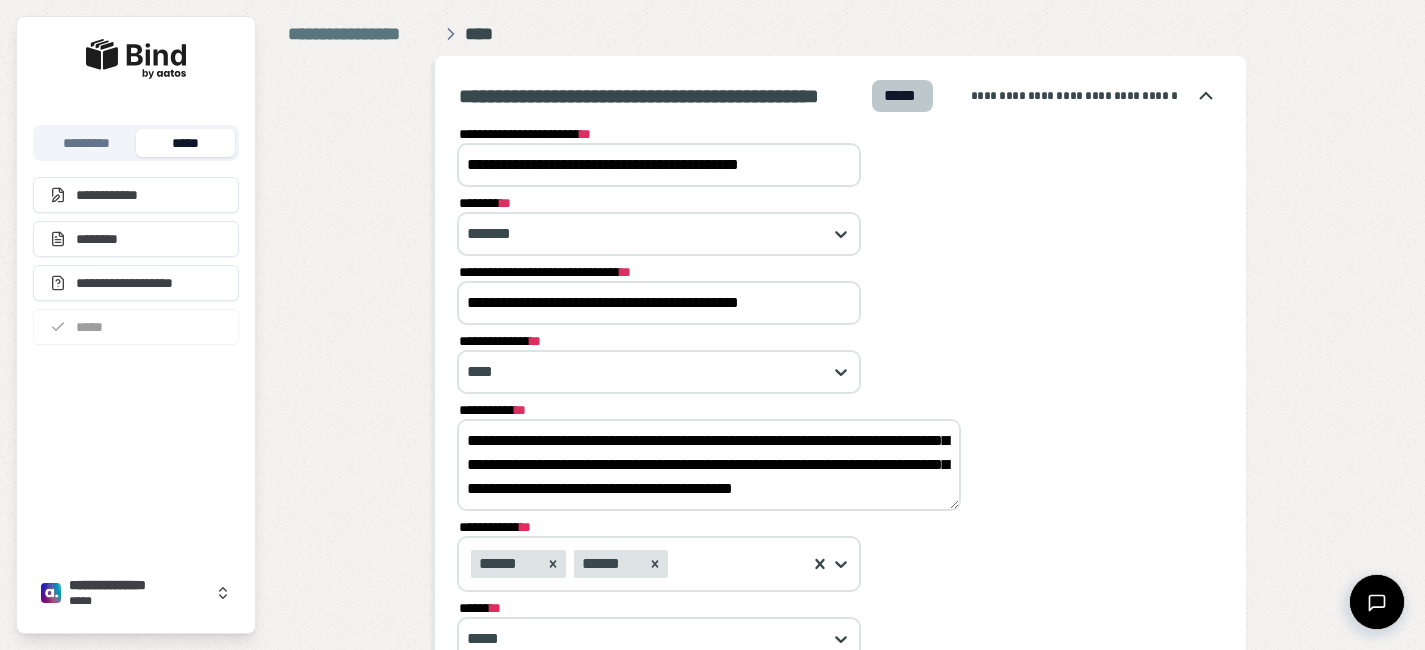scroll, scrollTop: 316, scrollLeft: 0, axis: vertical 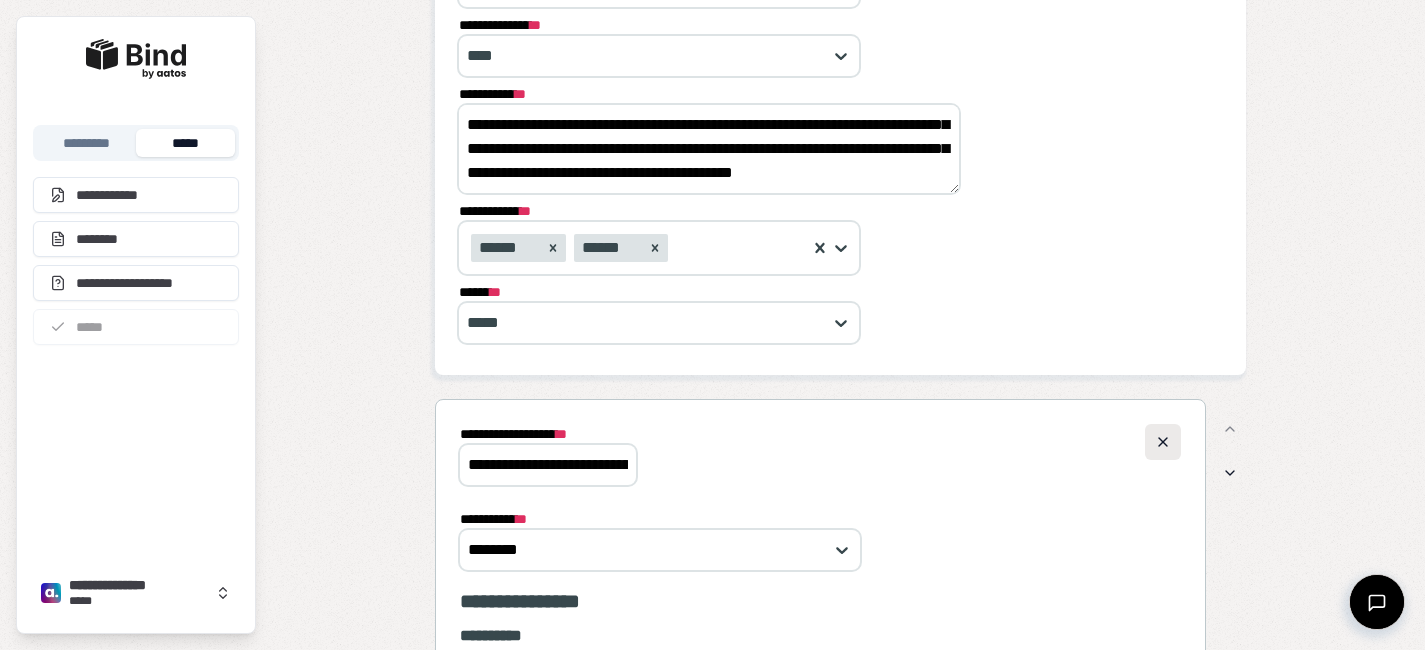 click at bounding box center [1163, 442] 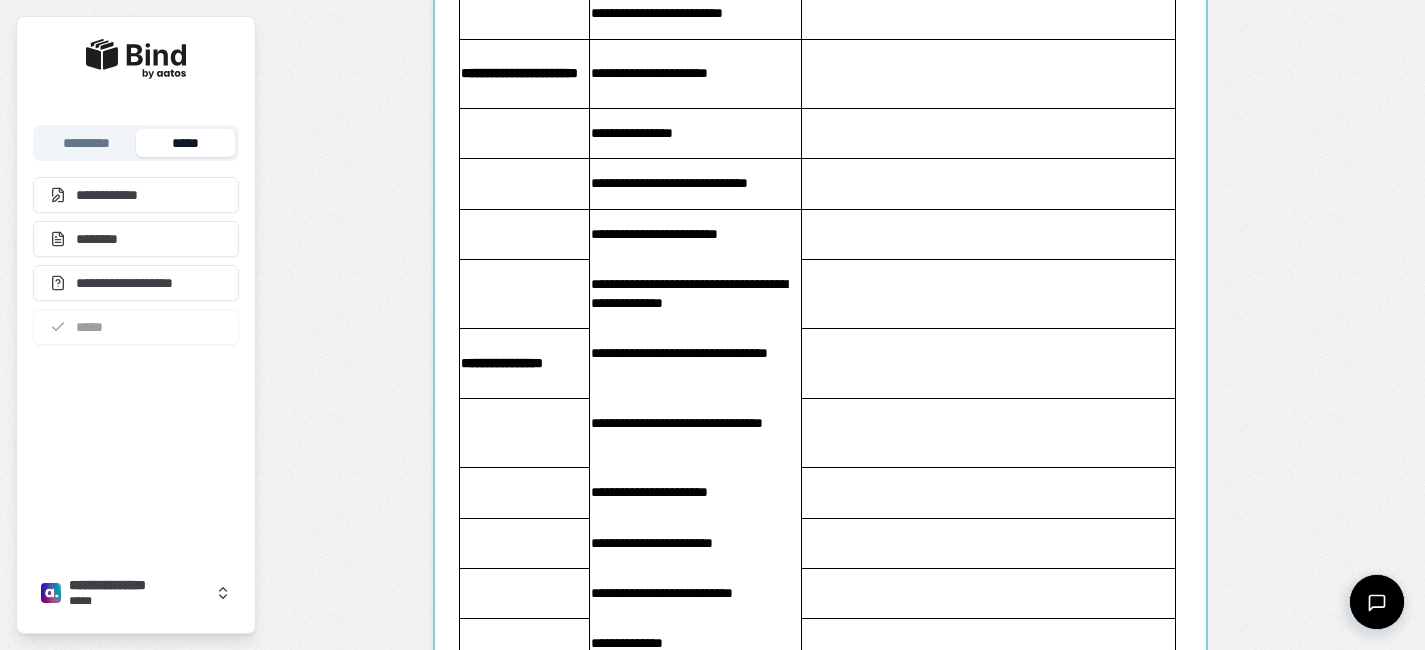 scroll, scrollTop: 1738, scrollLeft: 0, axis: vertical 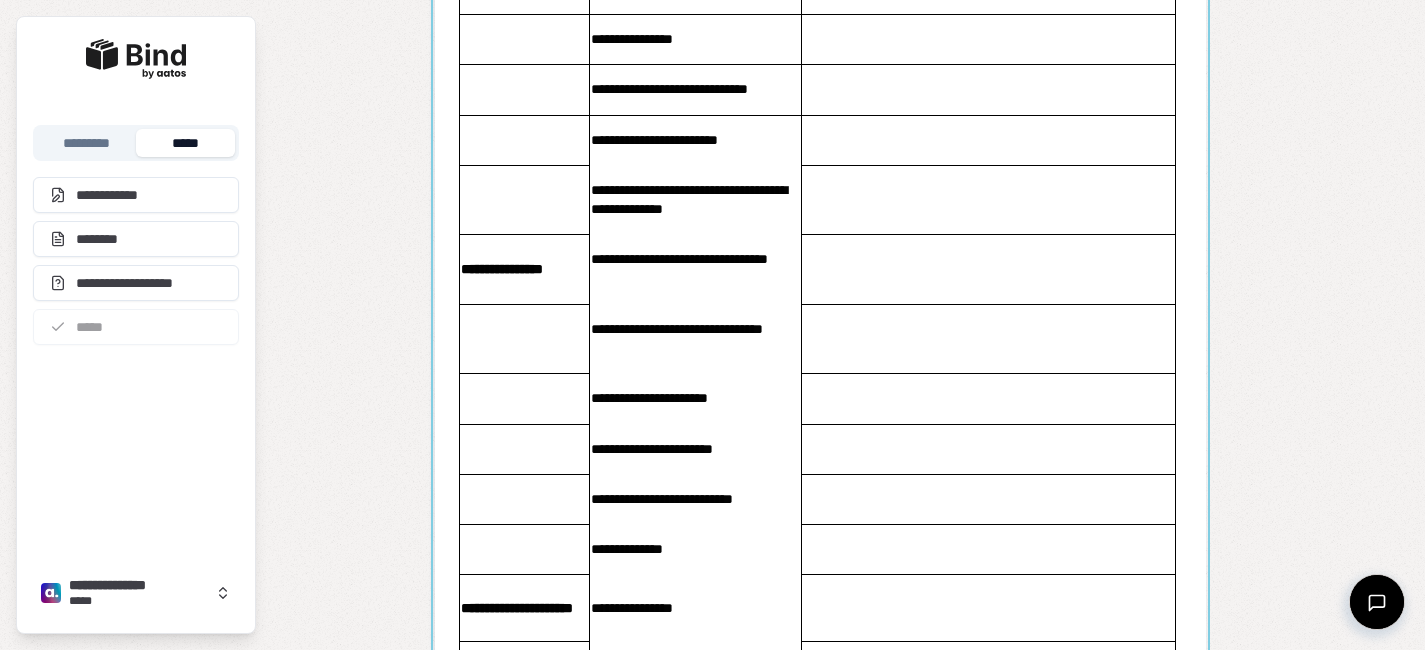 click at bounding box center [820, 211] 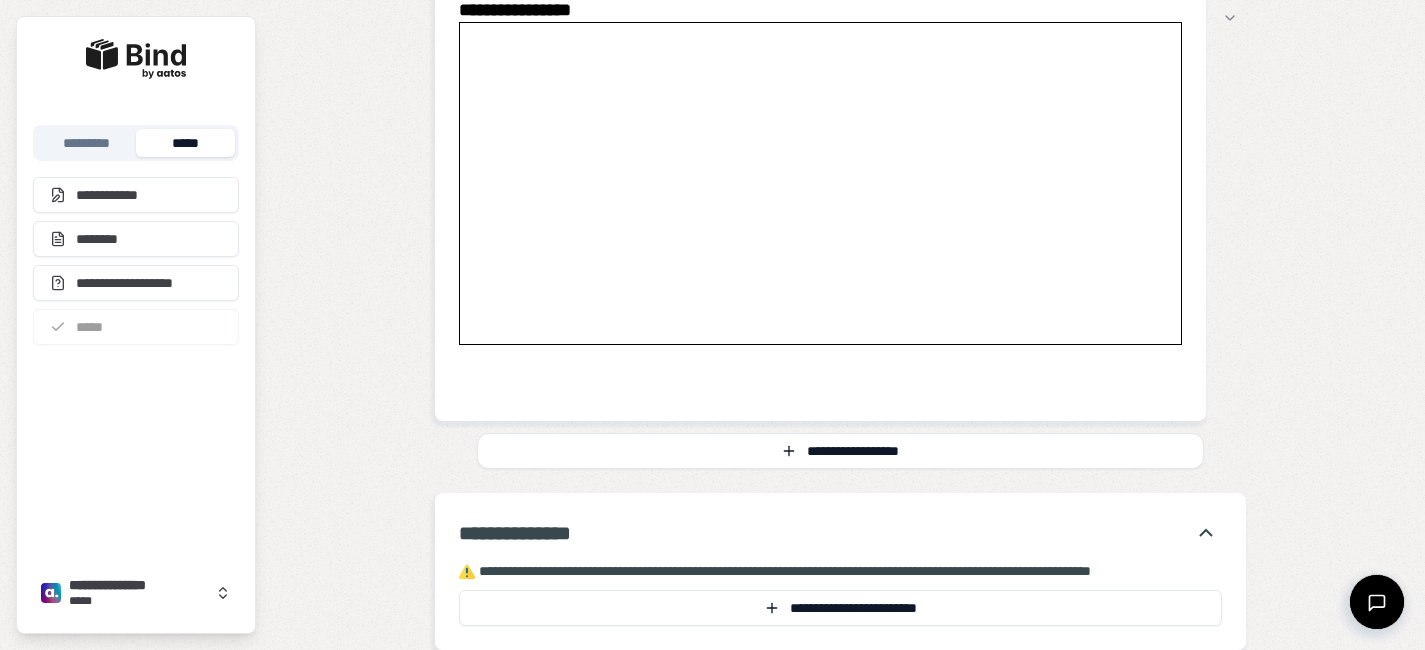 scroll, scrollTop: 1684, scrollLeft: 0, axis: vertical 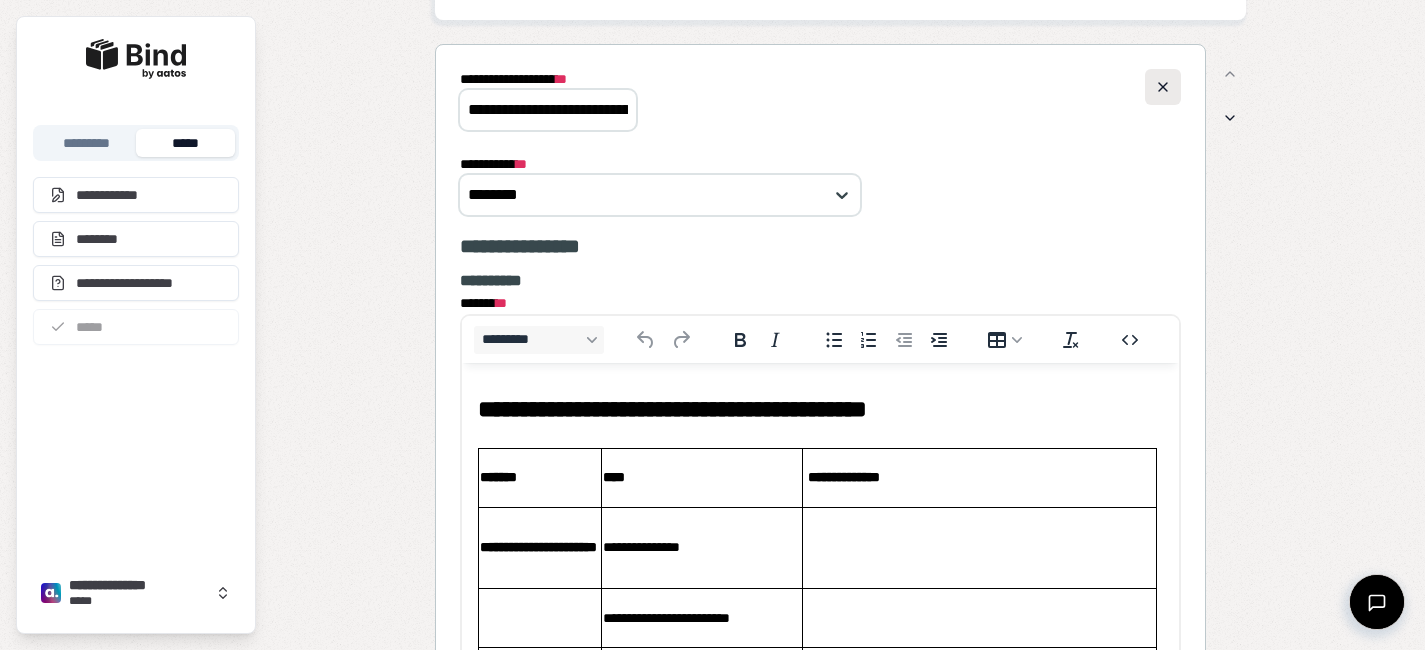 click at bounding box center (1163, 87) 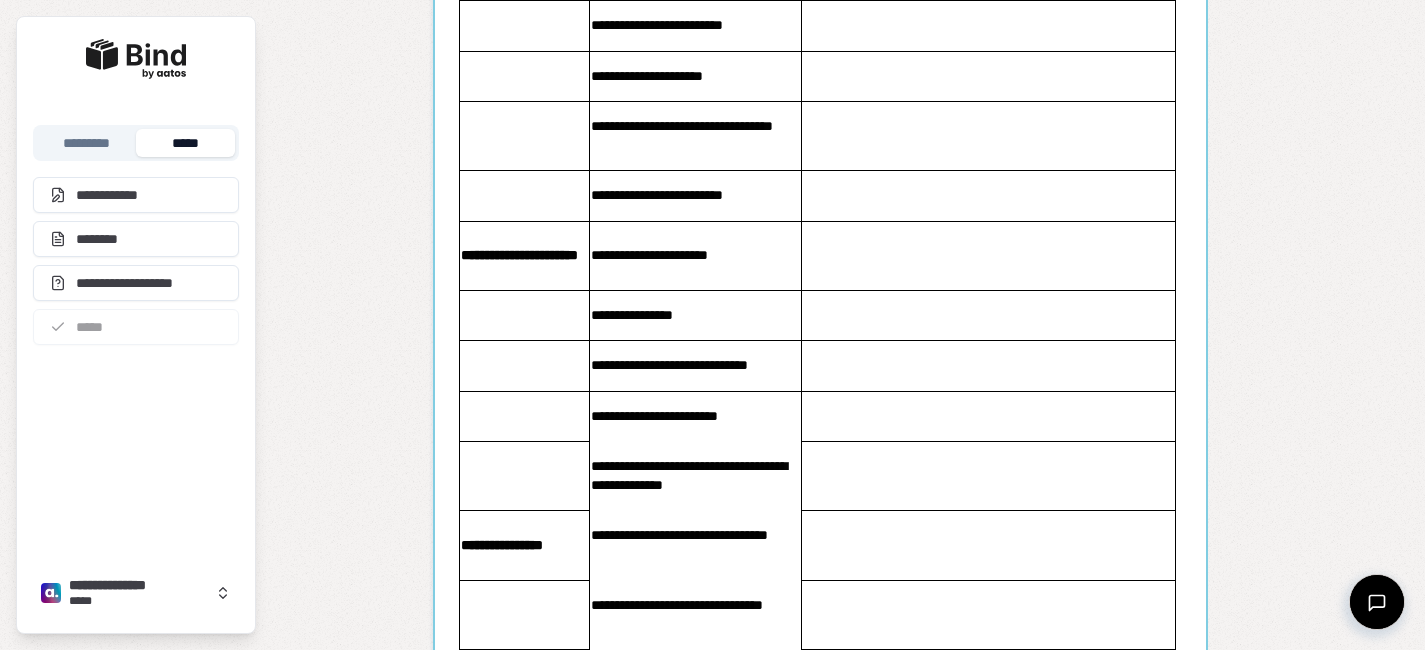 scroll, scrollTop: 1455, scrollLeft: 0, axis: vertical 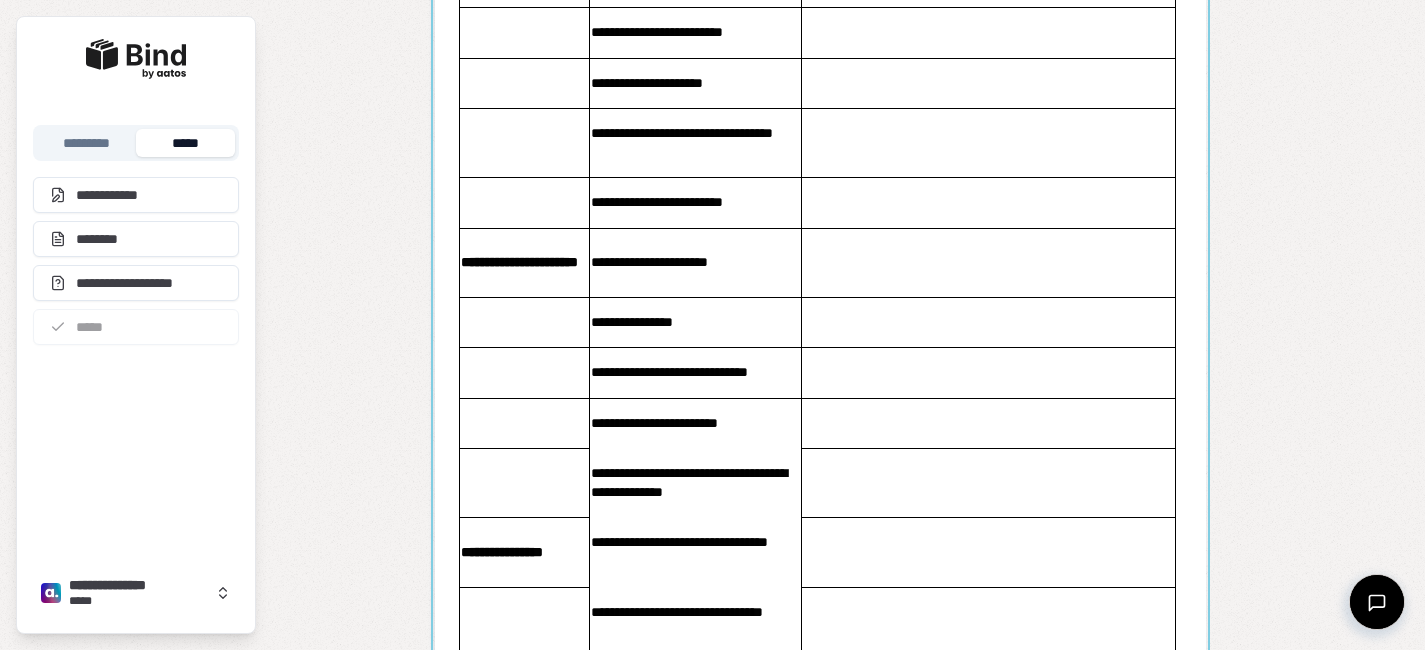 click at bounding box center (820, 494) 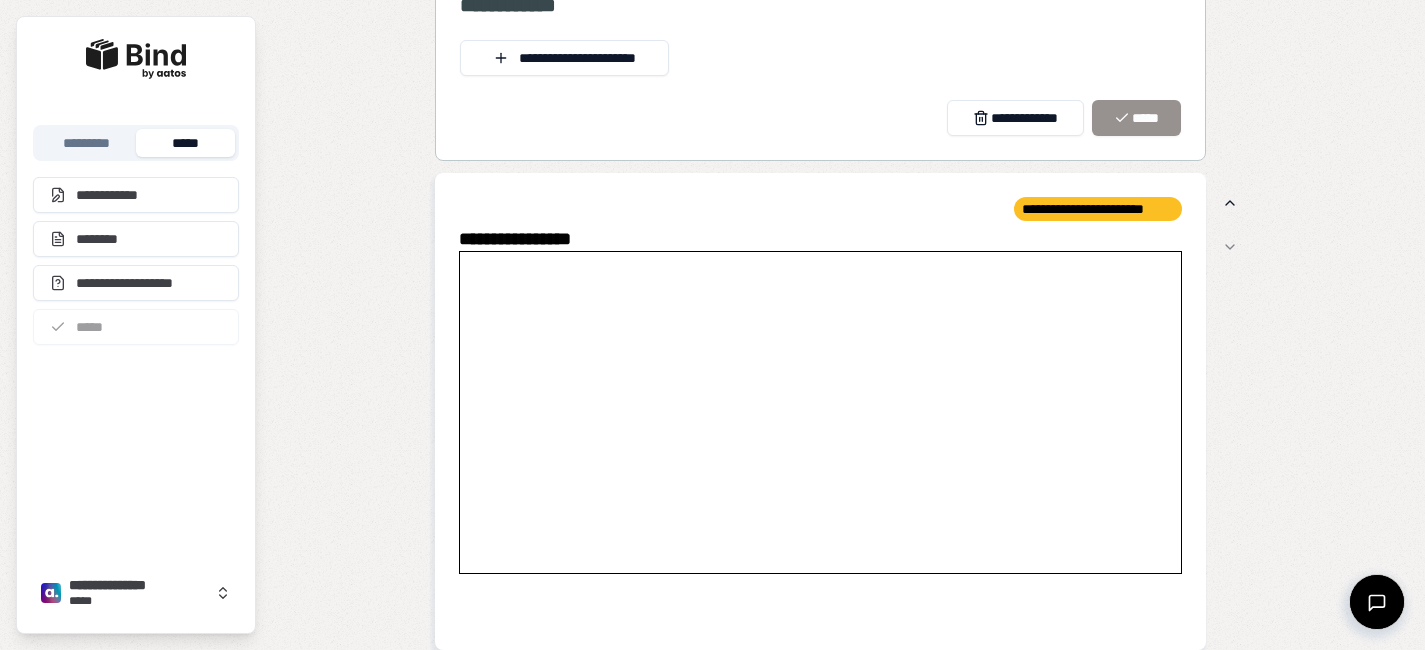scroll, scrollTop: 0, scrollLeft: 0, axis: both 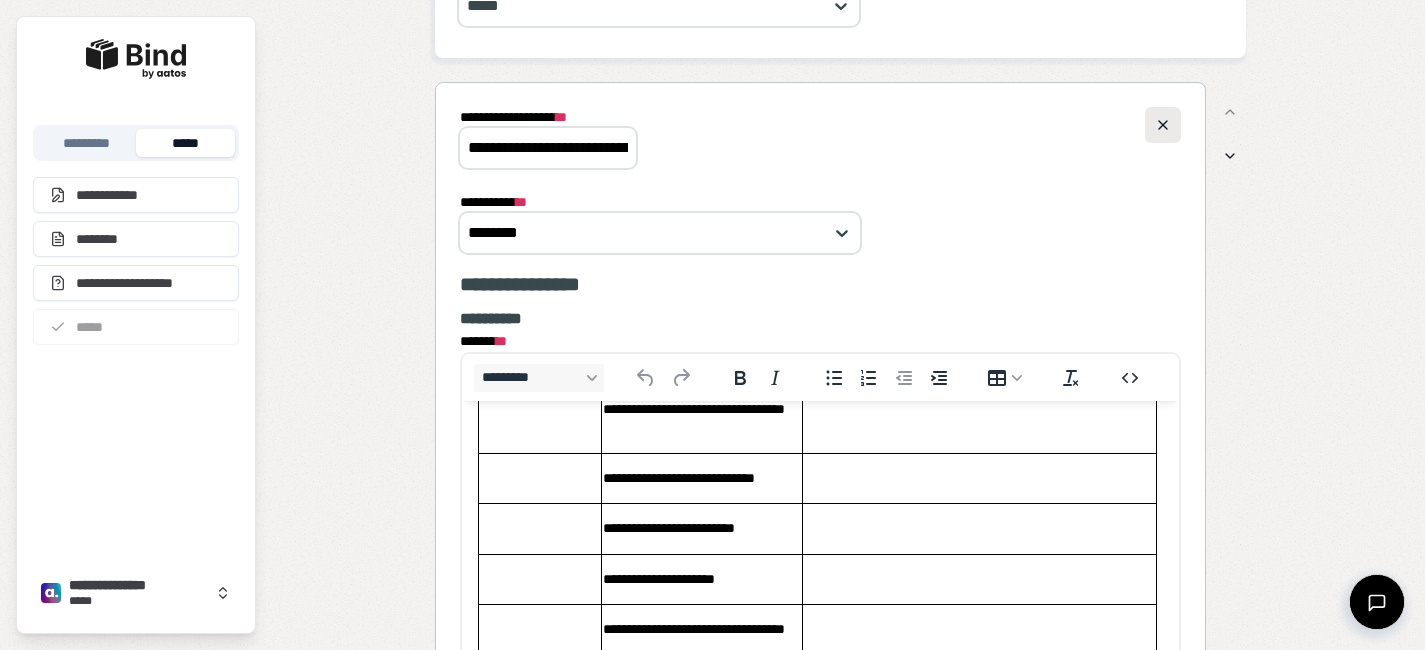 click at bounding box center (1163, 125) 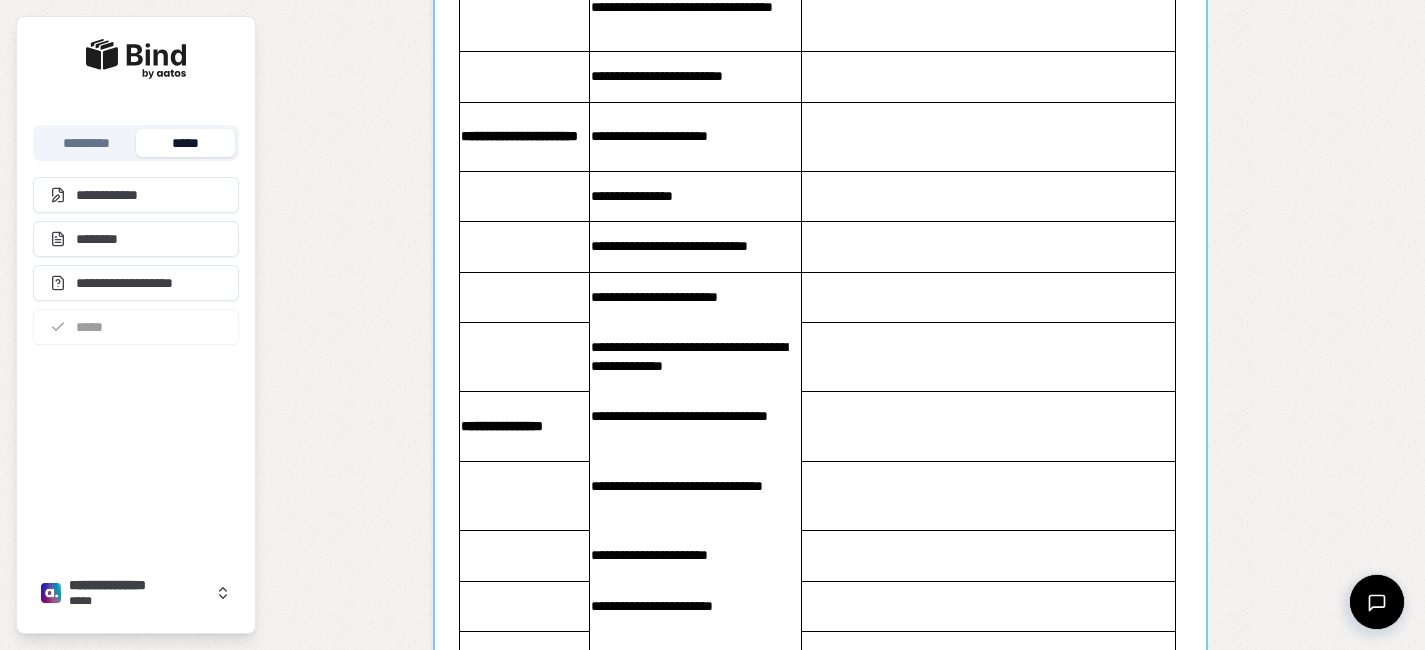 scroll, scrollTop: 1560, scrollLeft: 0, axis: vertical 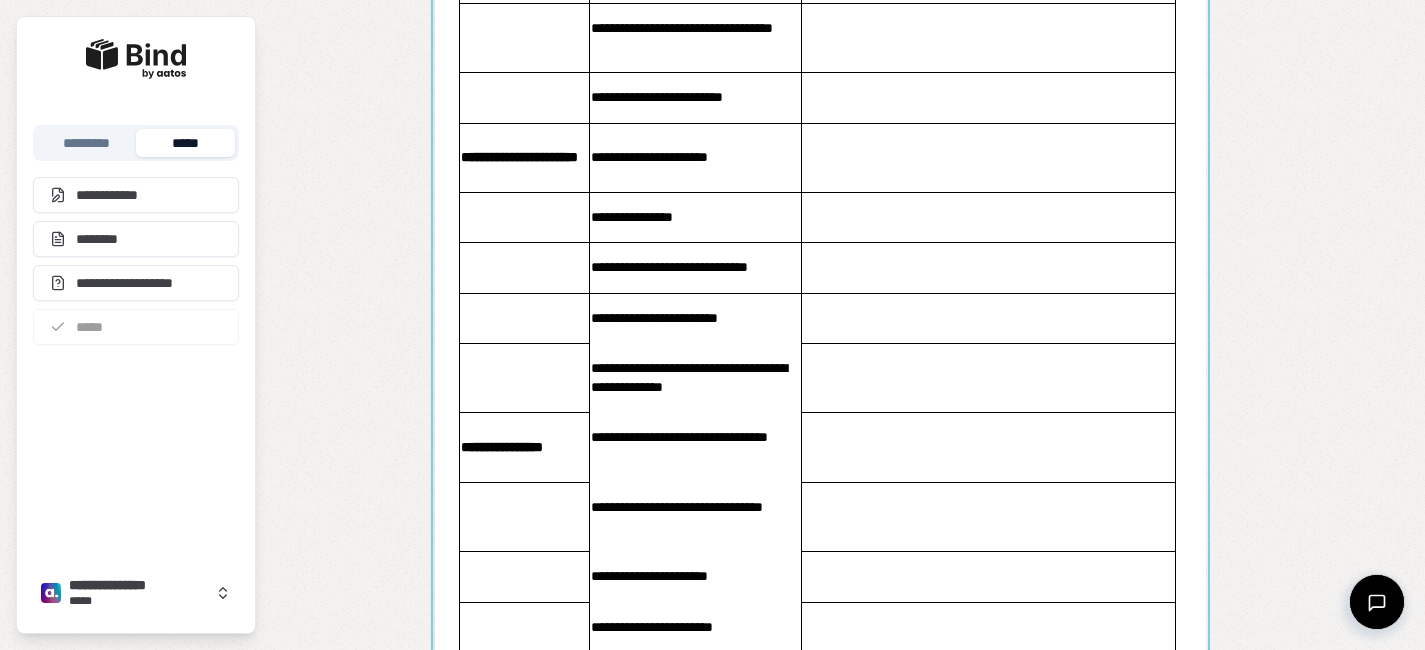 click at bounding box center [820, 389] 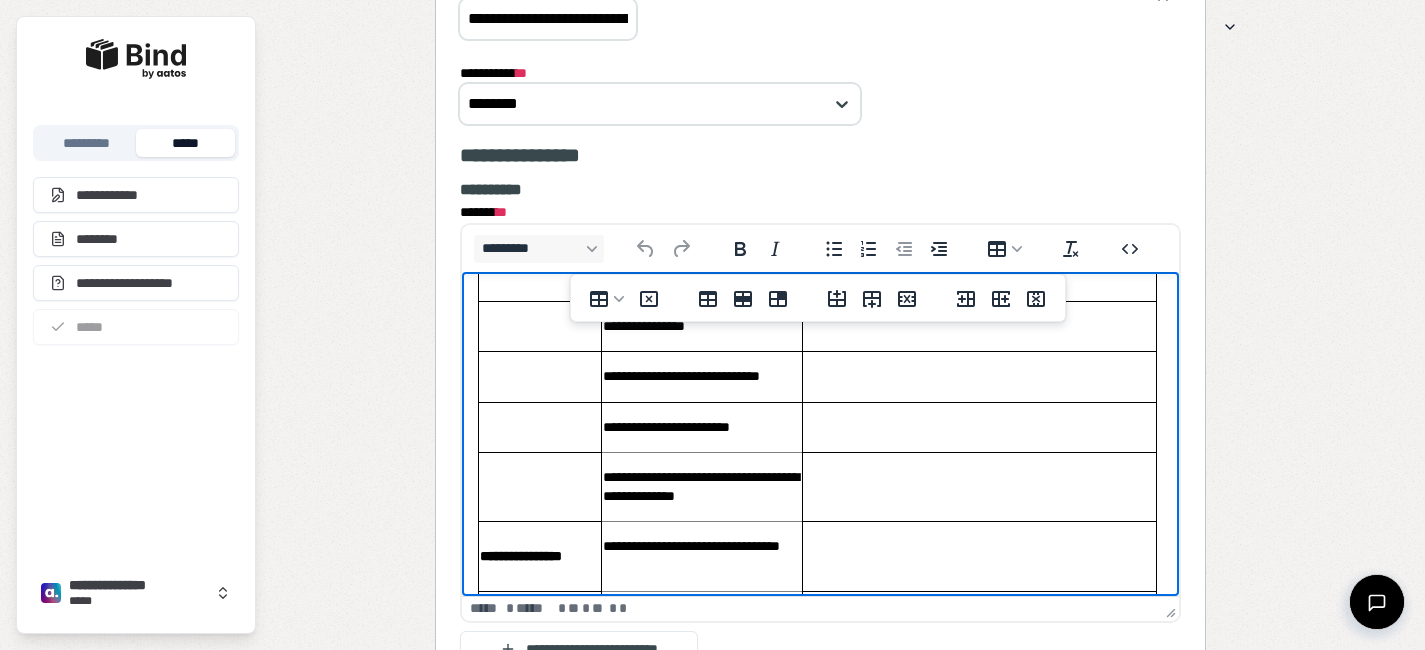 click on "**********" at bounding box center (702, 427) 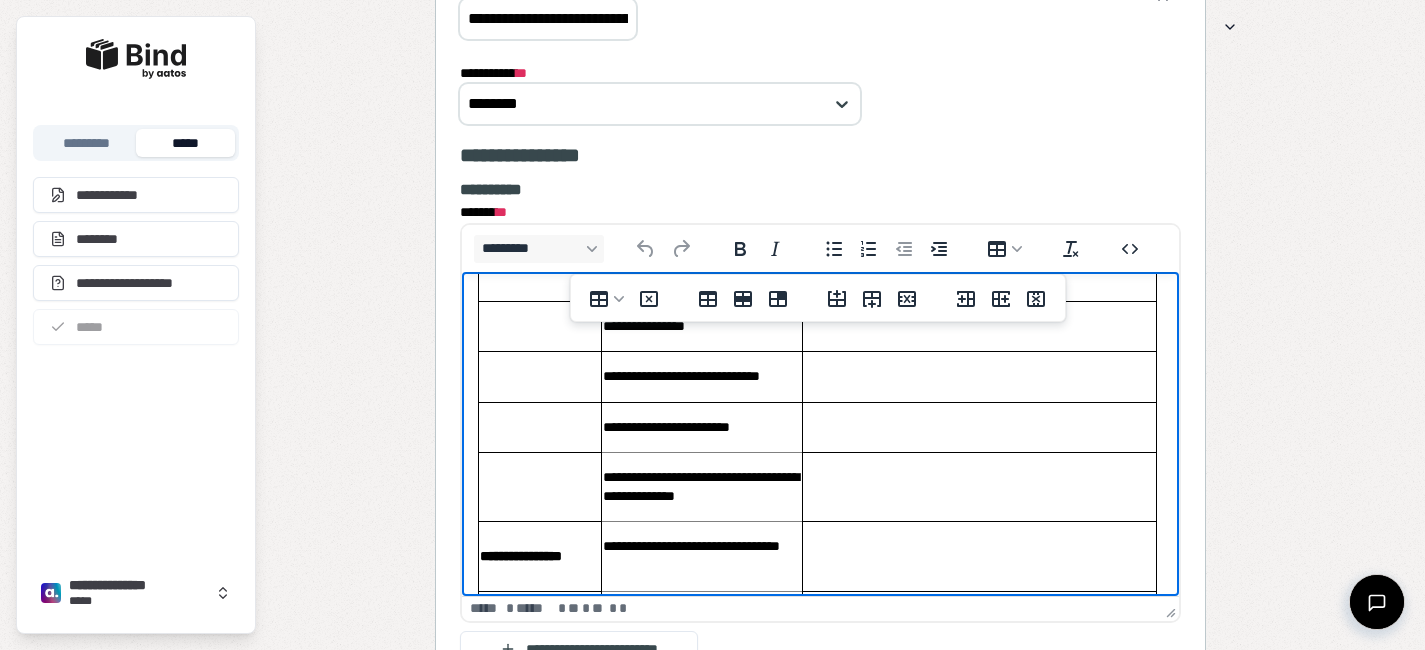 click at bounding box center (540, 376) 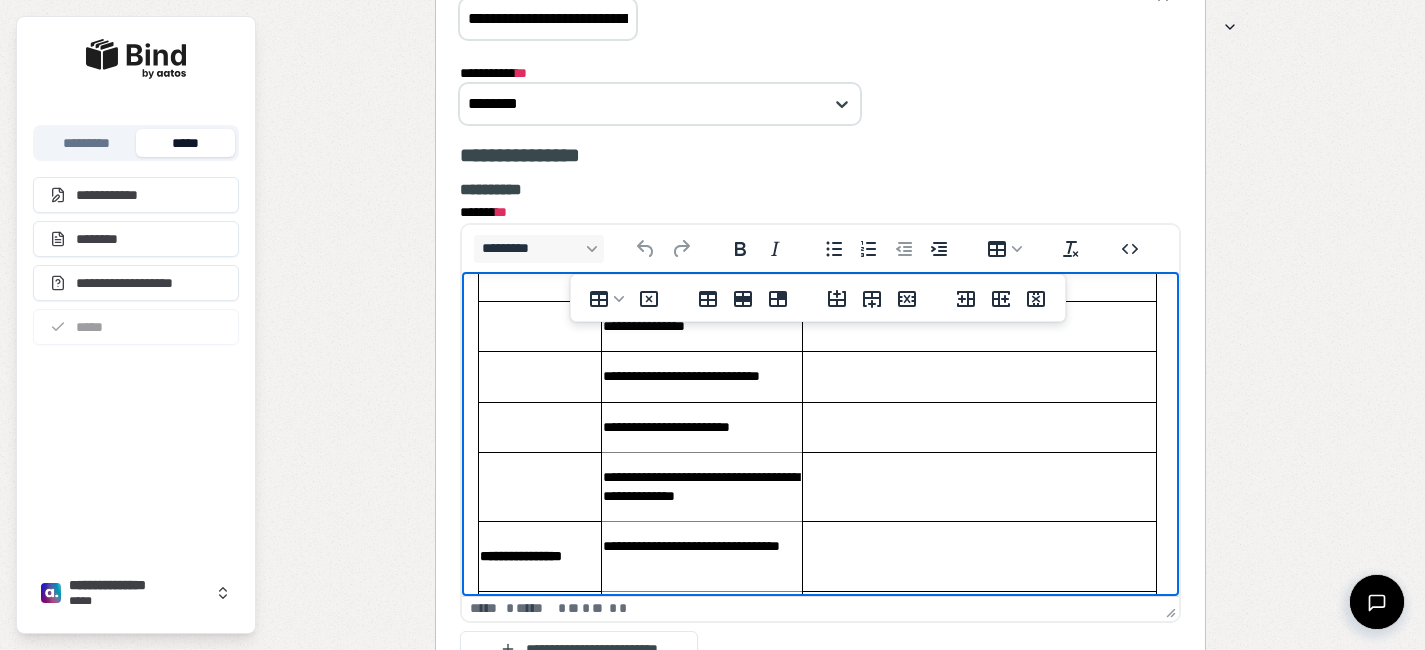 click on "**********" at bounding box center (702, 427) 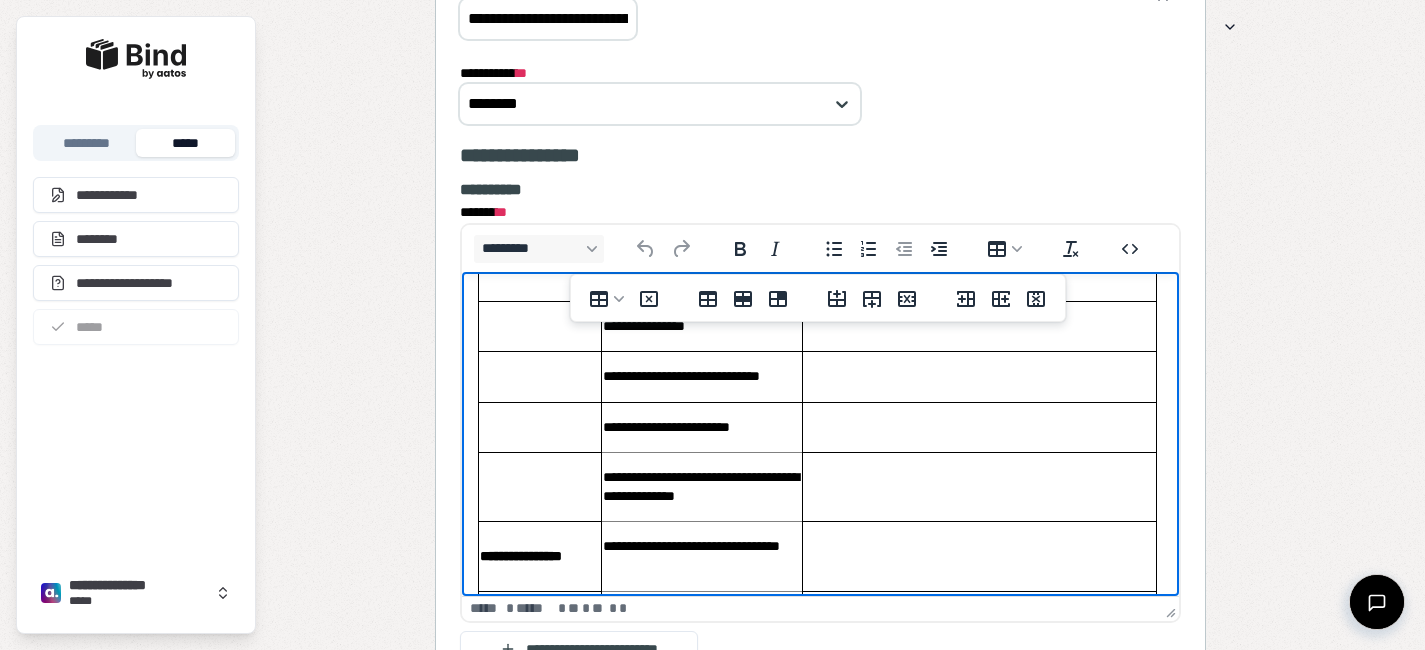 click on "**********" at bounding box center [702, 487] 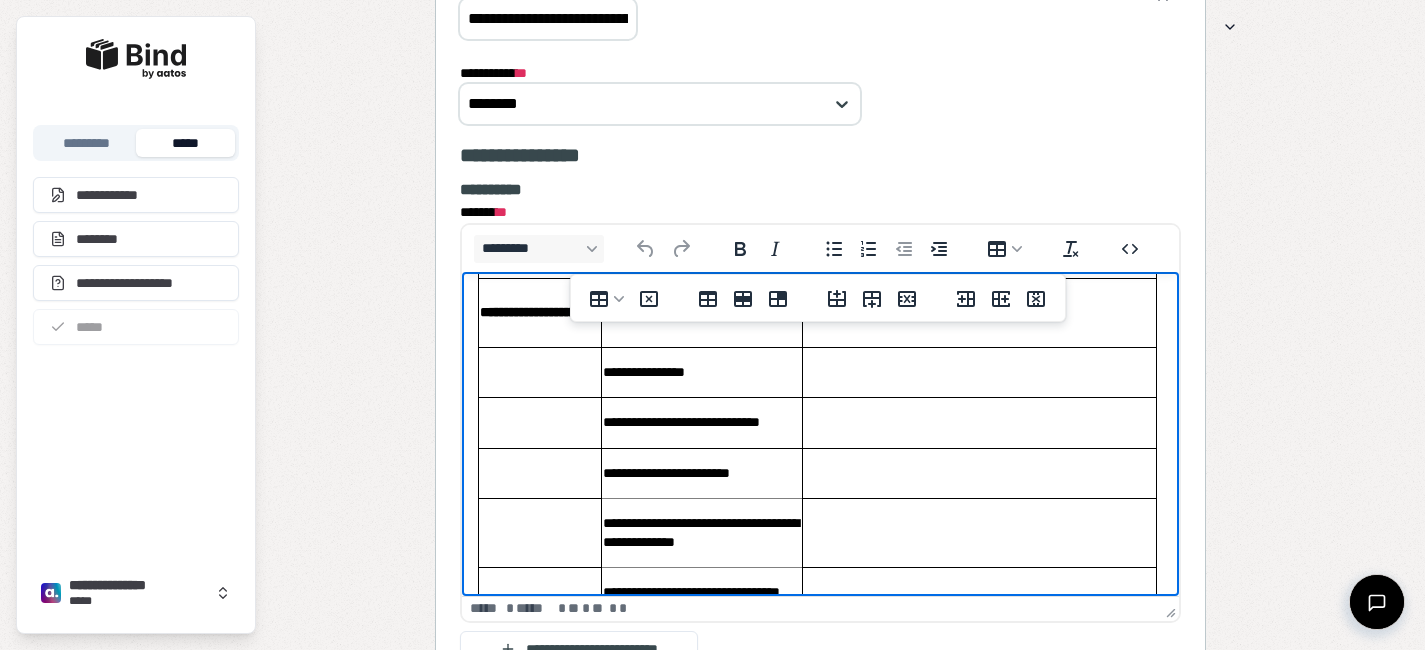 scroll, scrollTop: 958, scrollLeft: 0, axis: vertical 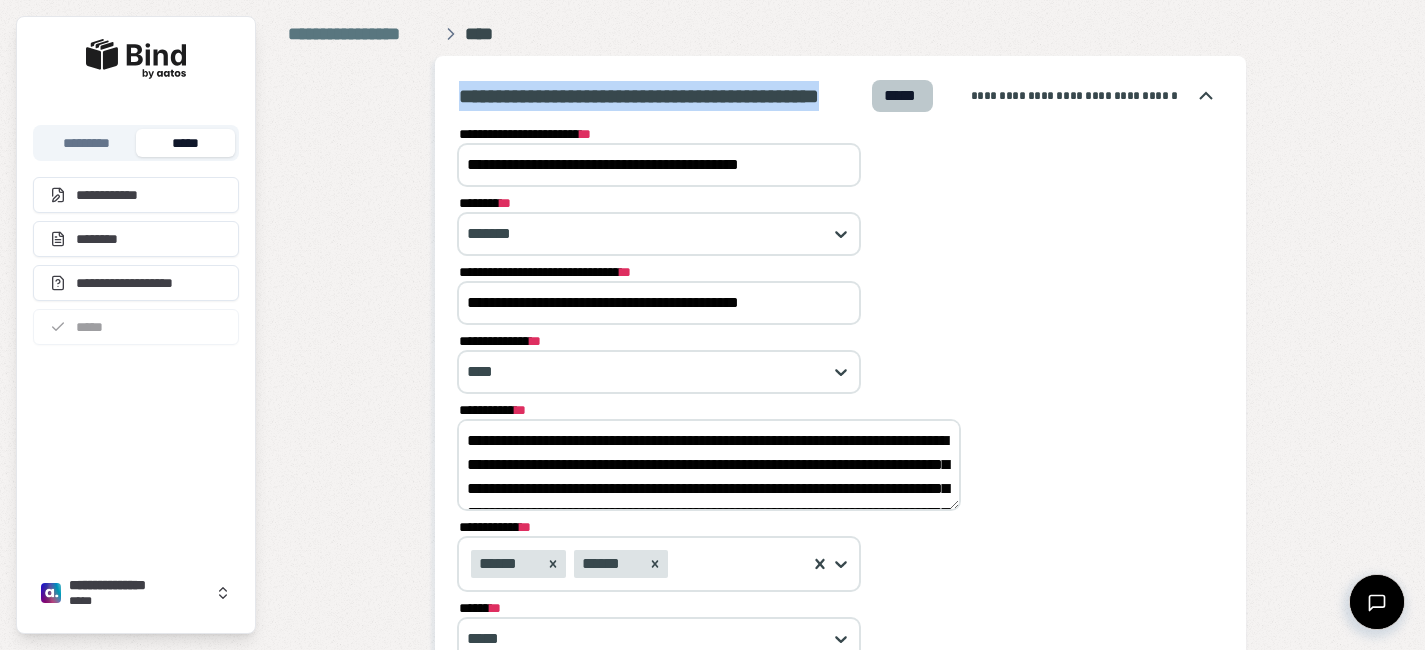 drag, startPoint x: 866, startPoint y: 94, endPoint x: 402, endPoint y: 84, distance: 464.10776 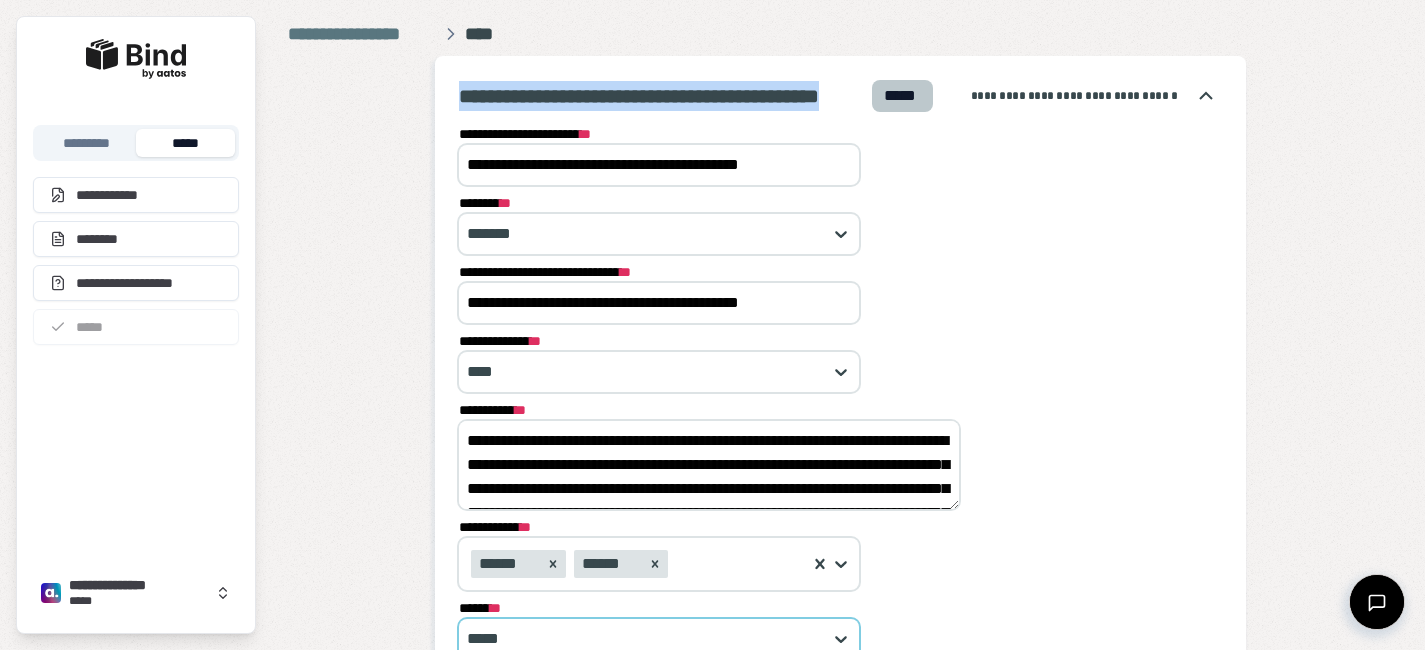 copy on "**********" 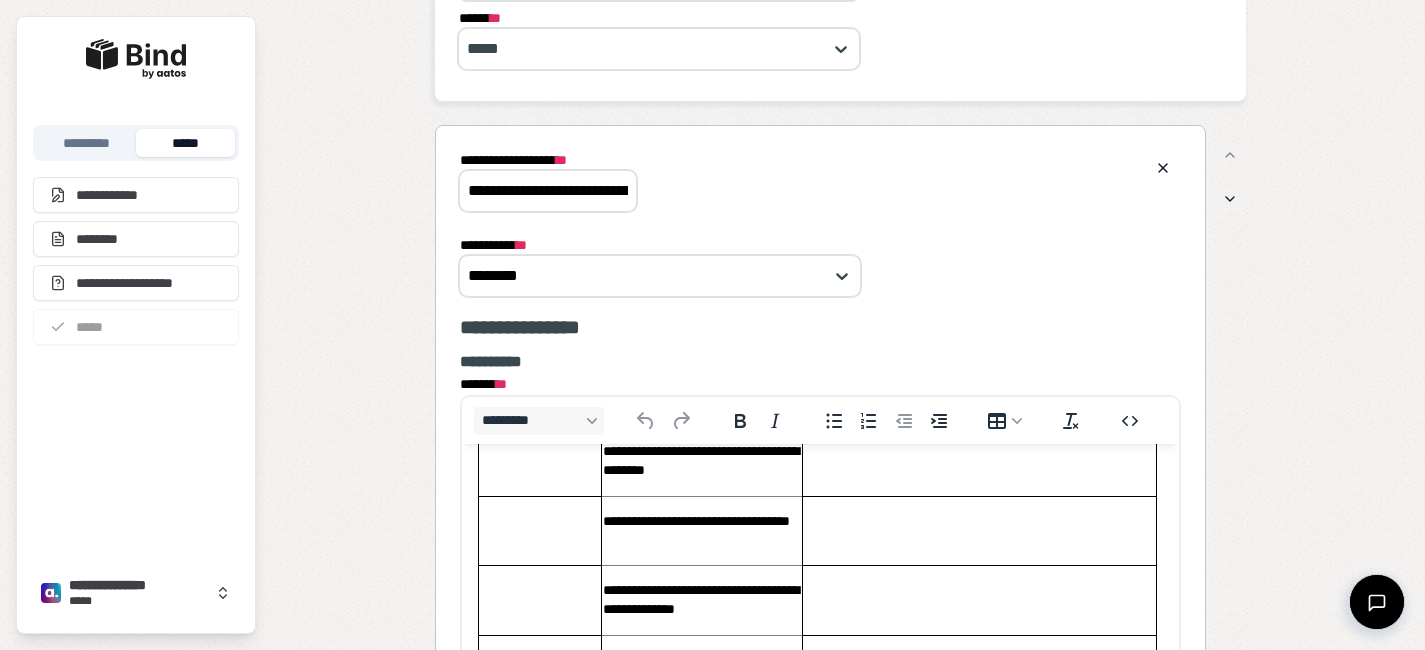 scroll, scrollTop: 0, scrollLeft: 0, axis: both 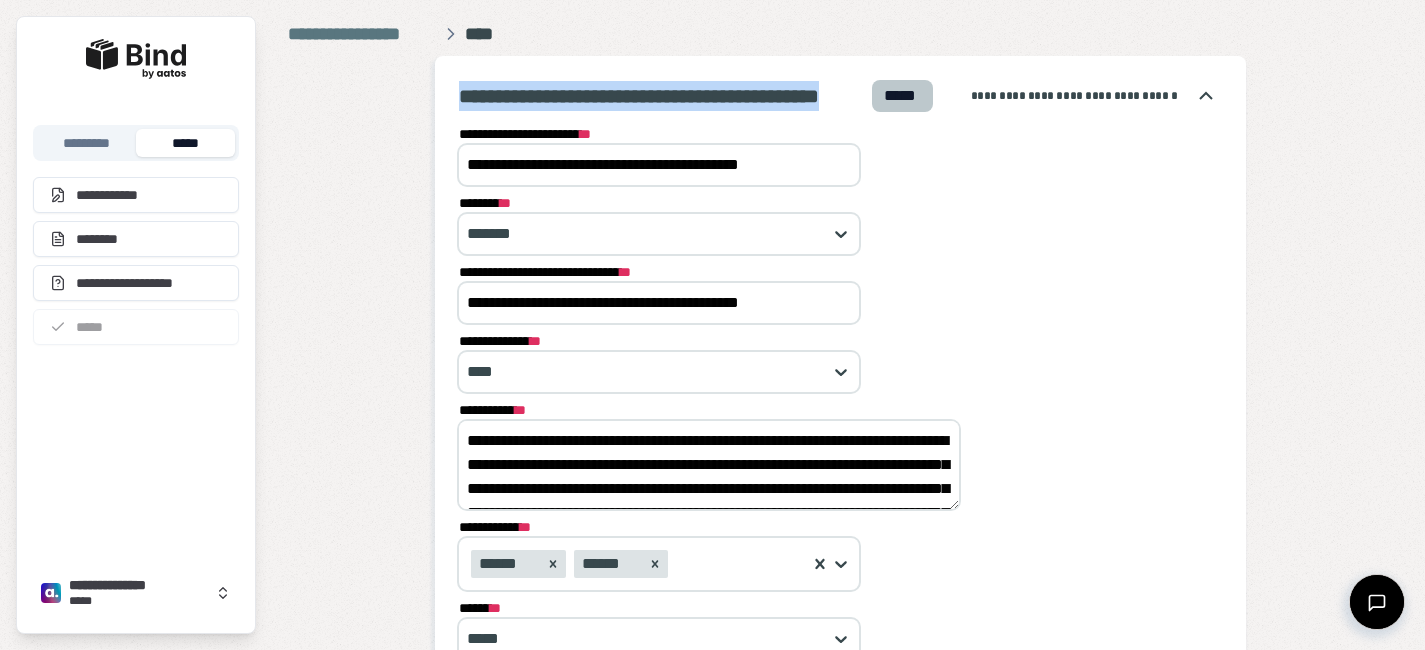 click on "*****" at bounding box center [185, 143] 